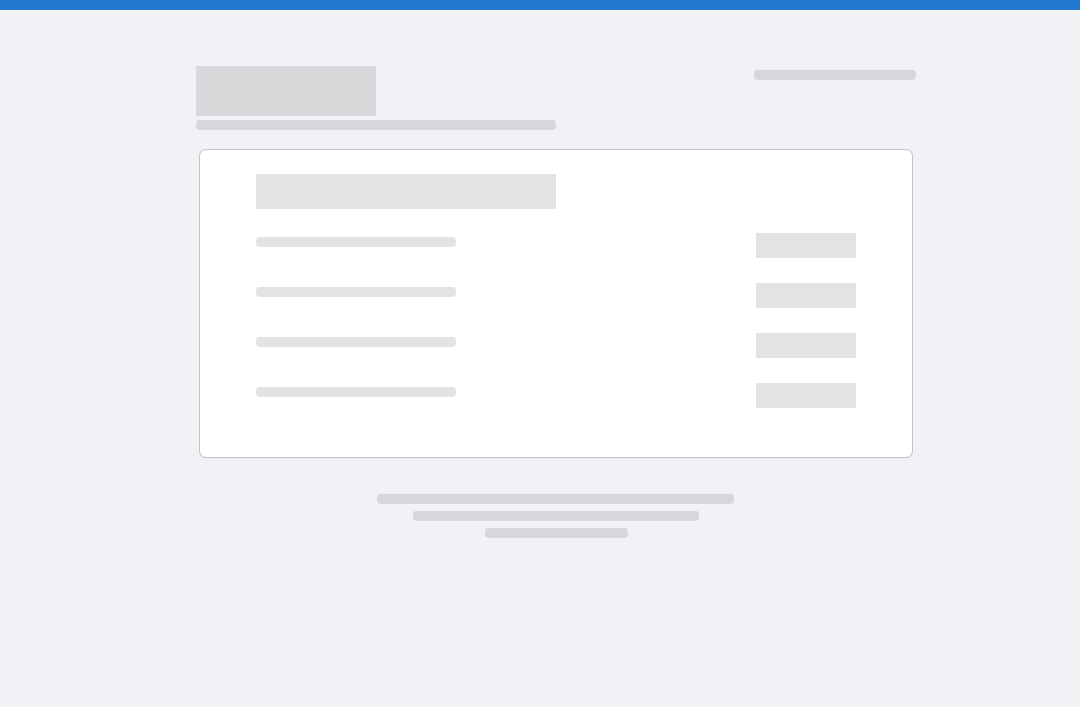 scroll, scrollTop: 0, scrollLeft: 0, axis: both 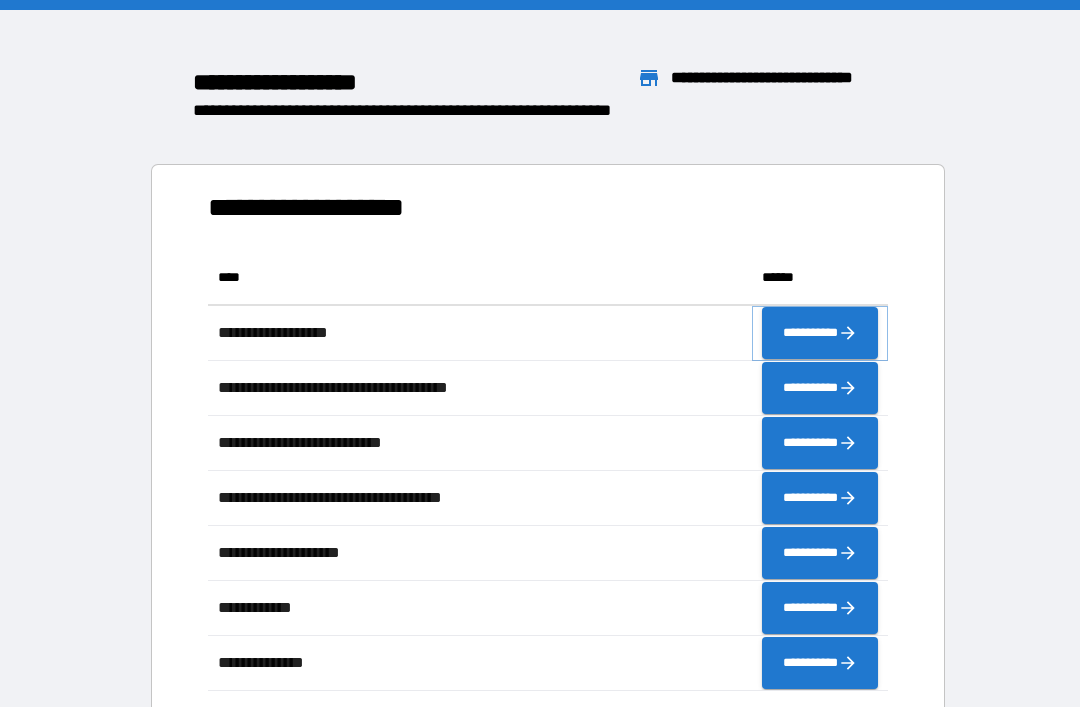 click on "**********" at bounding box center [820, 333] 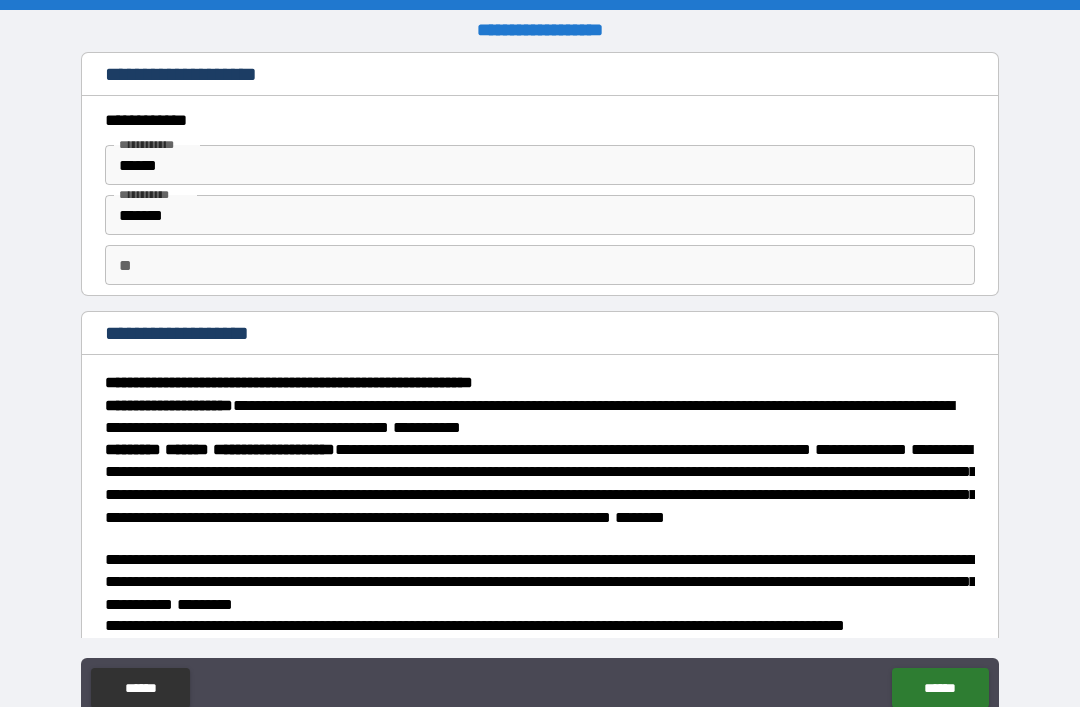 click on "******" at bounding box center [940, 688] 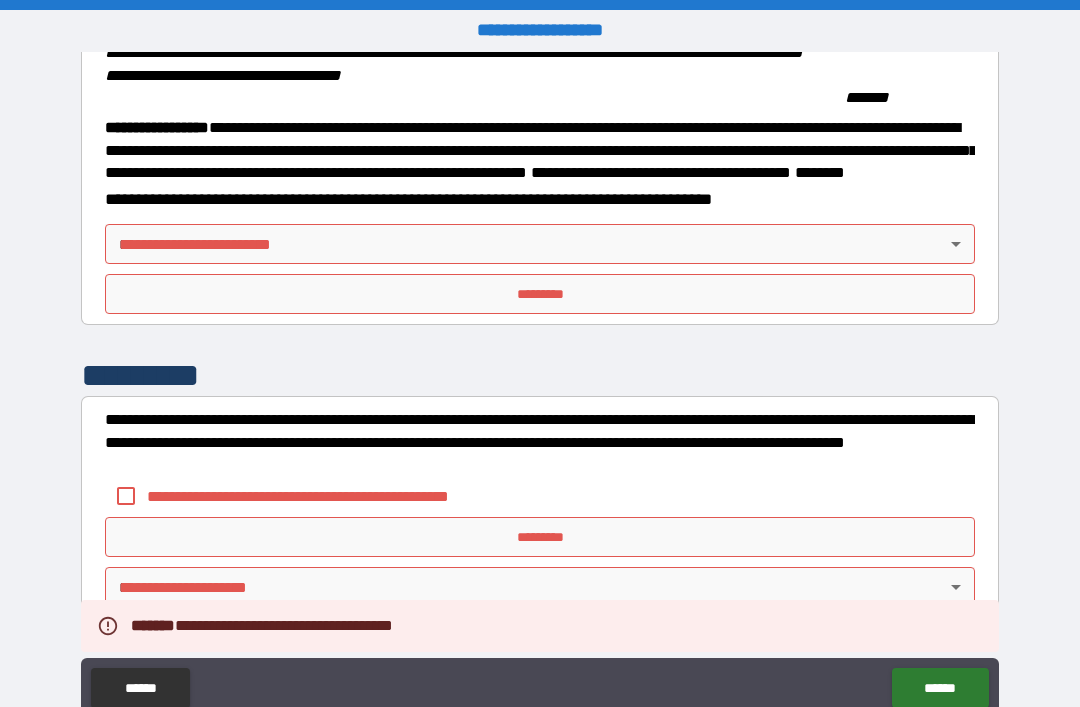 scroll, scrollTop: 2149, scrollLeft: 0, axis: vertical 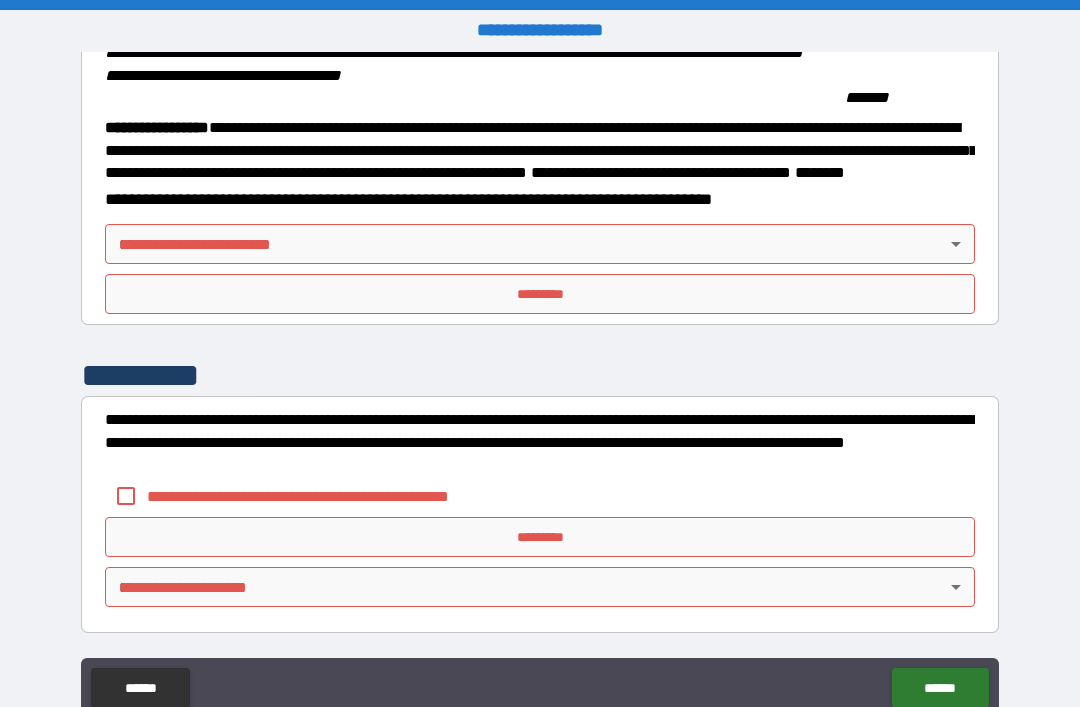 click on "**********" at bounding box center [540, 385] 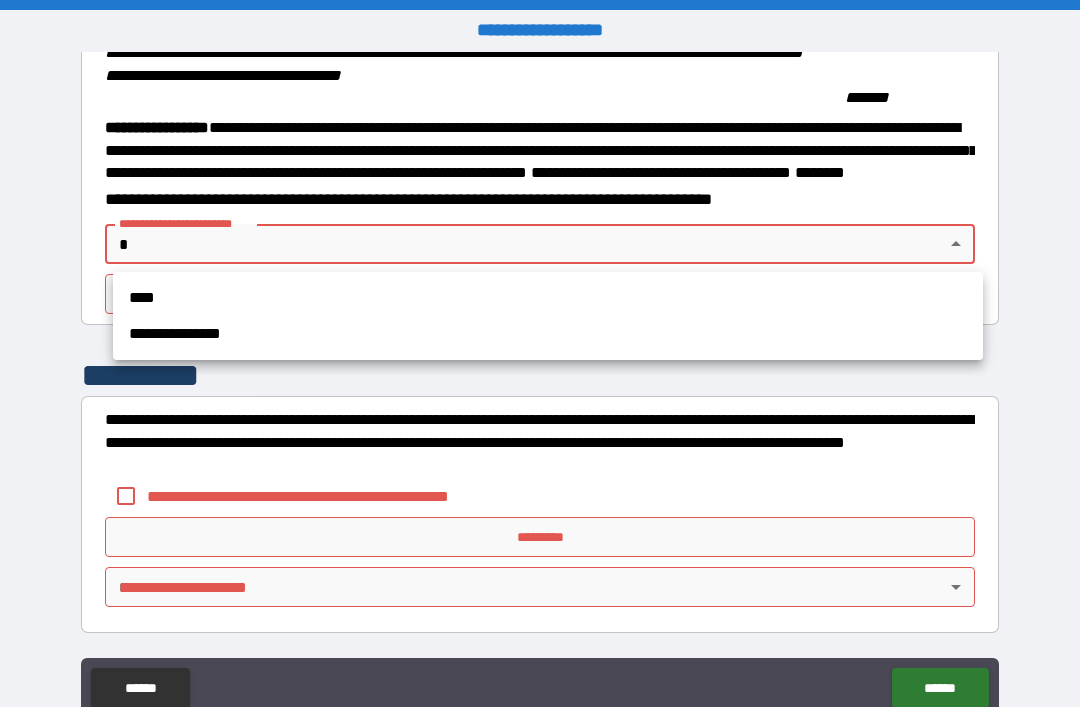 click on "****" at bounding box center (548, 298) 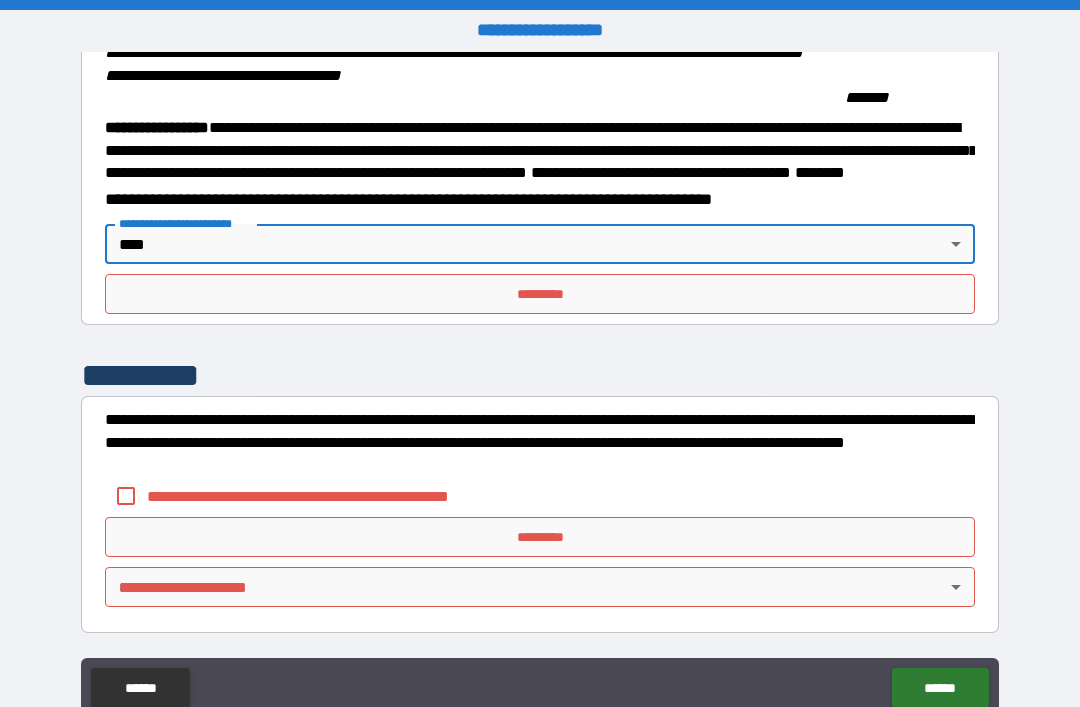 click on "**********" at bounding box center (331, 496) 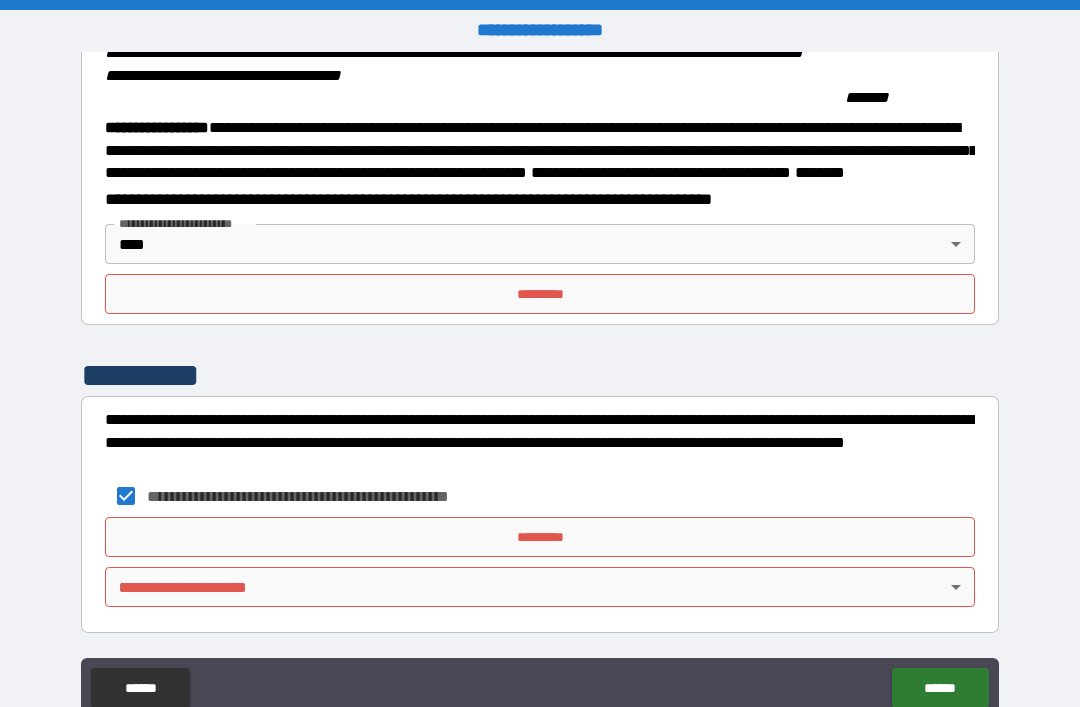 click on "**********" at bounding box center [540, 385] 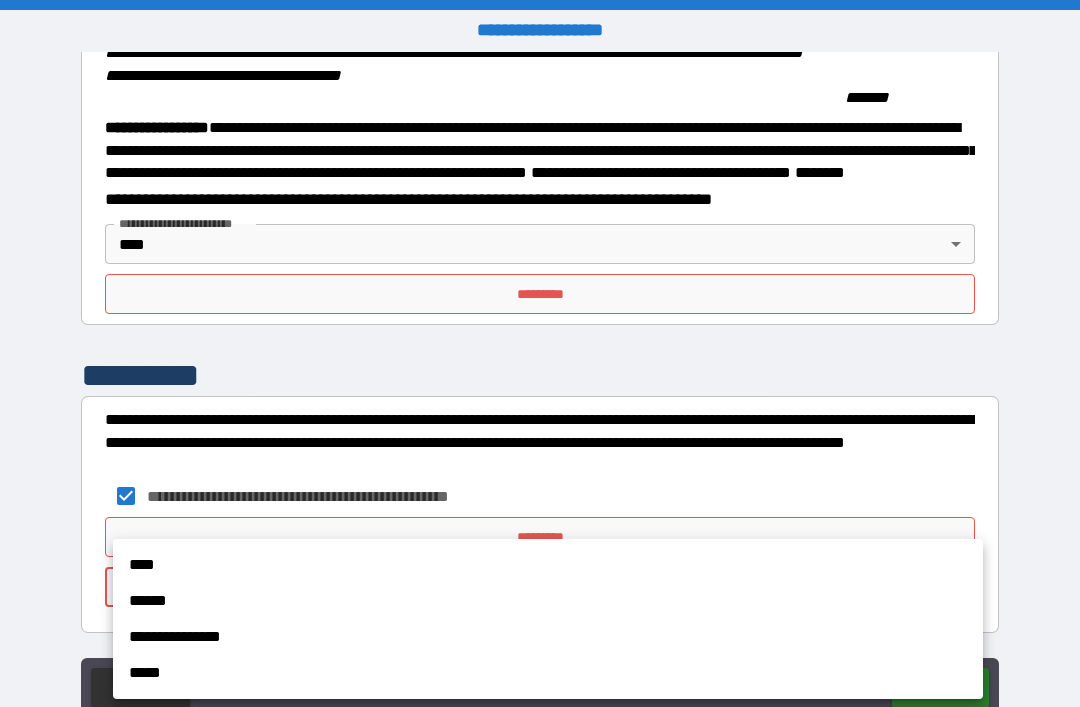 click on "****" at bounding box center [548, 565] 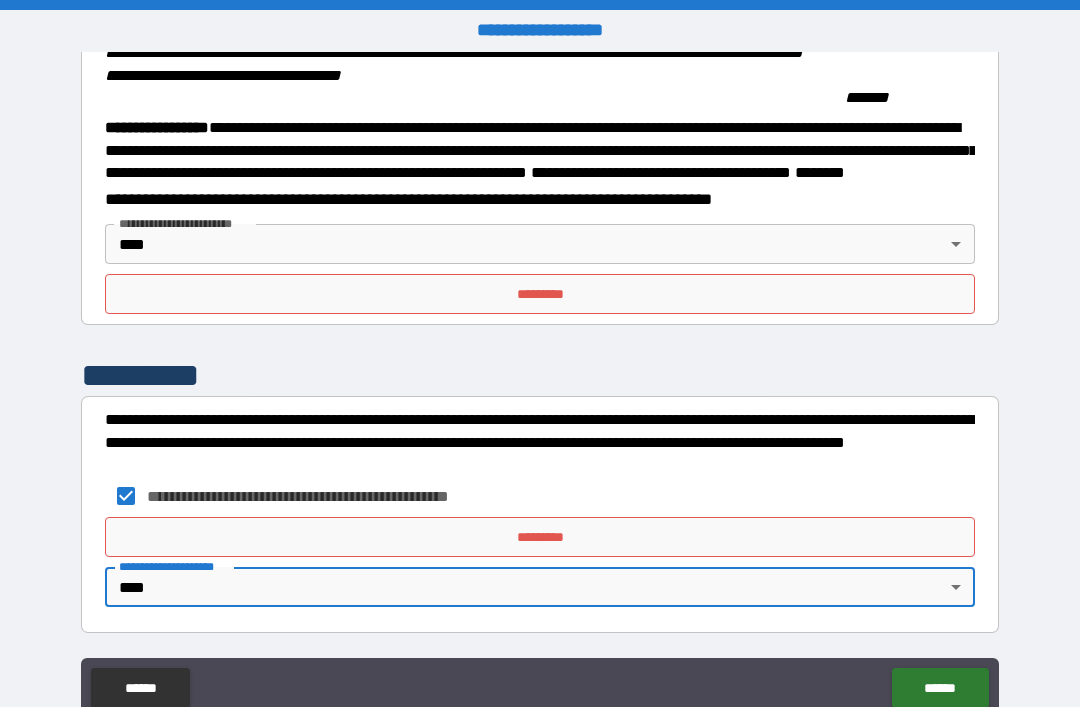 click on "*********" at bounding box center [540, 294] 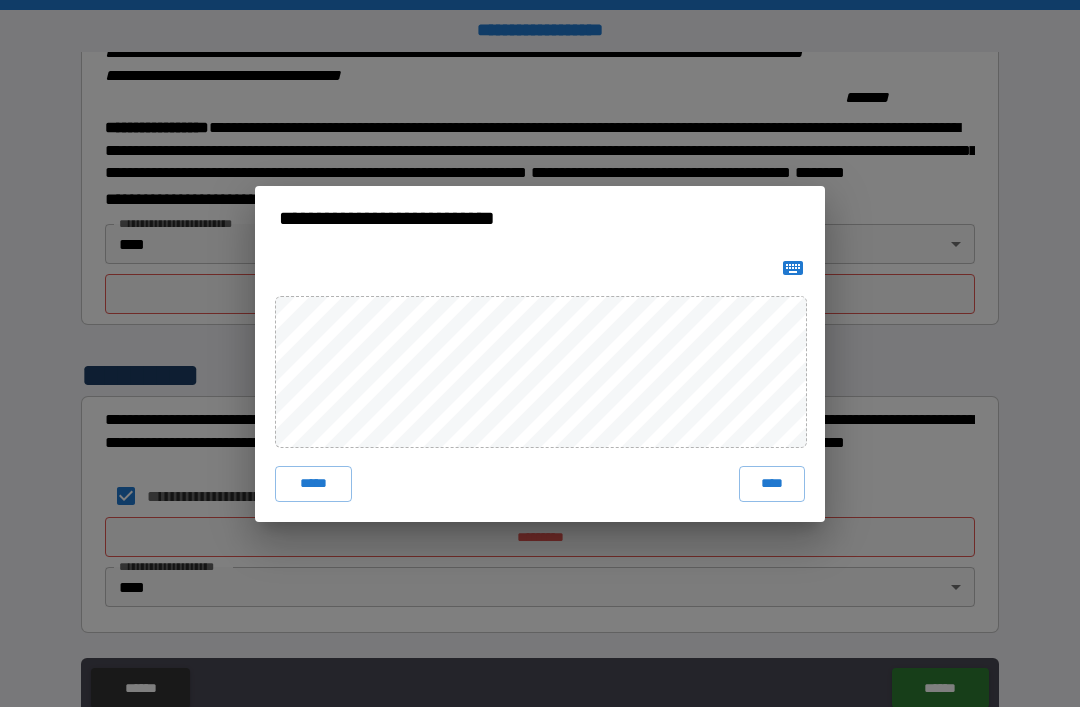 click on "****" at bounding box center [772, 484] 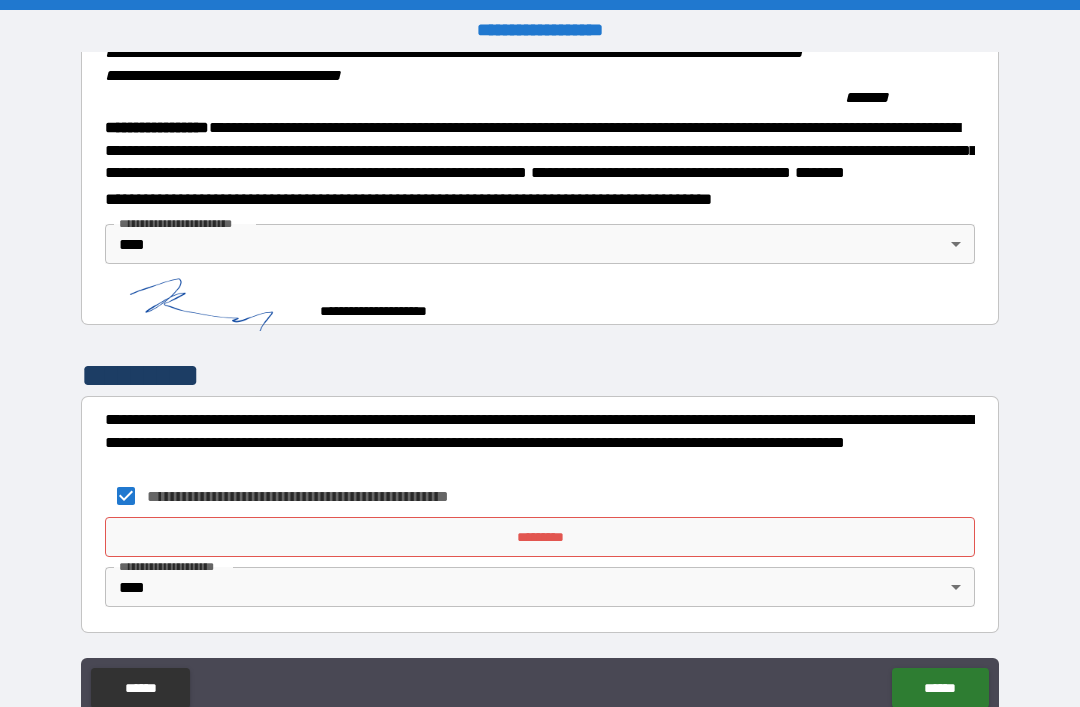 scroll, scrollTop: 2139, scrollLeft: 0, axis: vertical 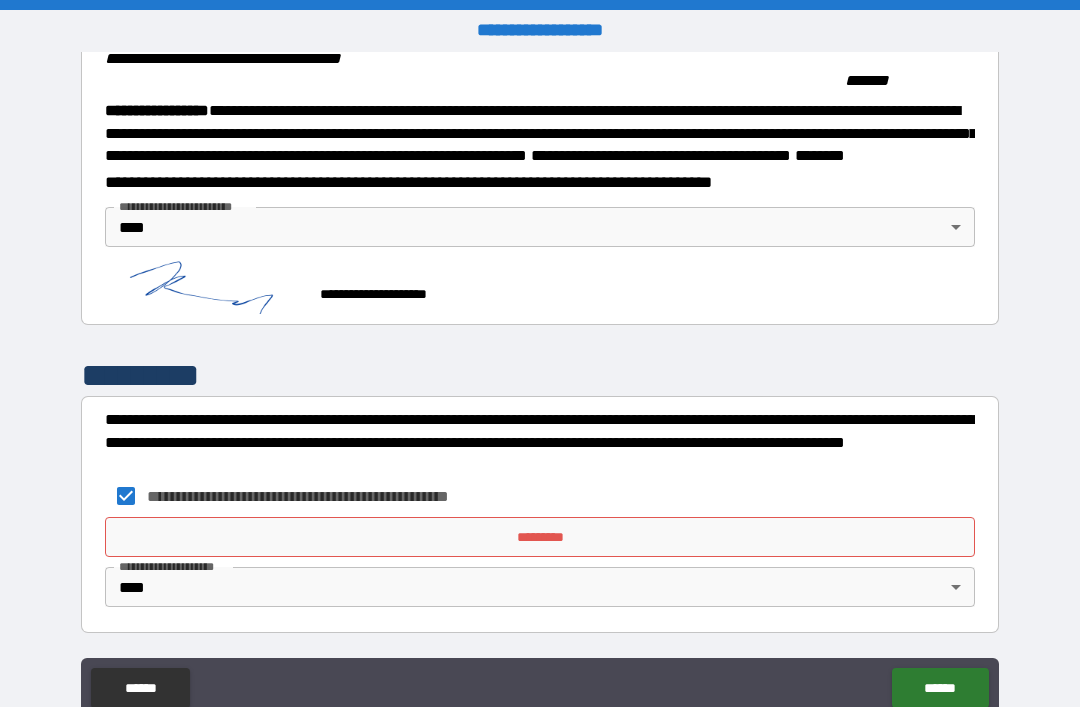click on "*********" at bounding box center [540, 537] 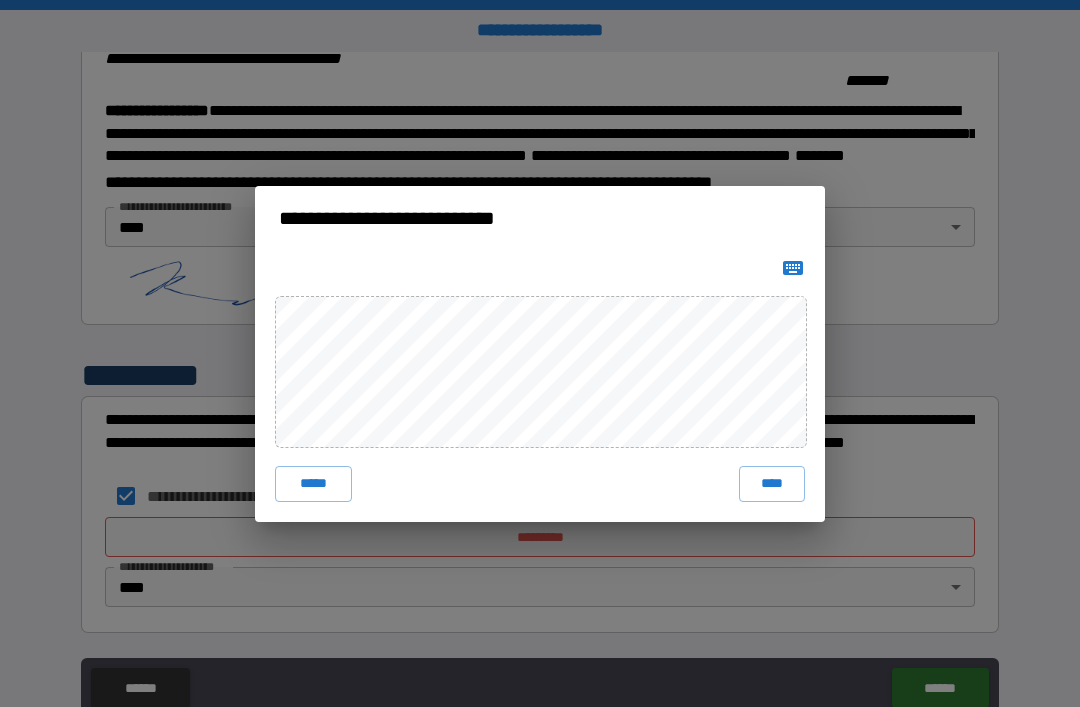 click on "****" at bounding box center (772, 484) 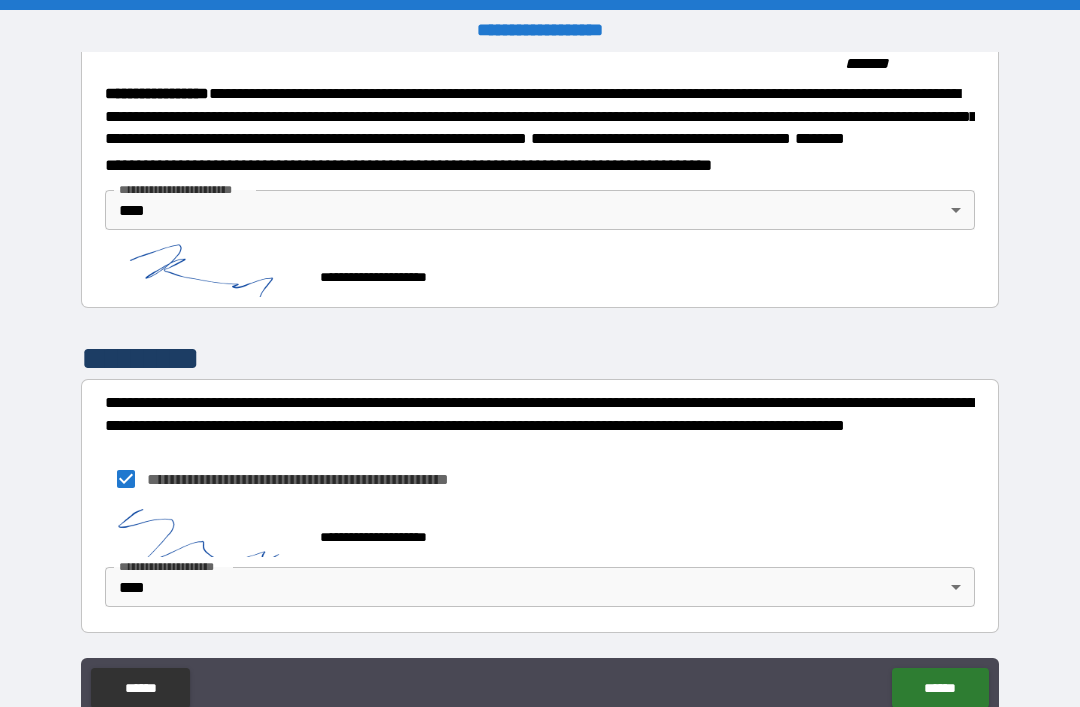 click on "******" at bounding box center (940, 688) 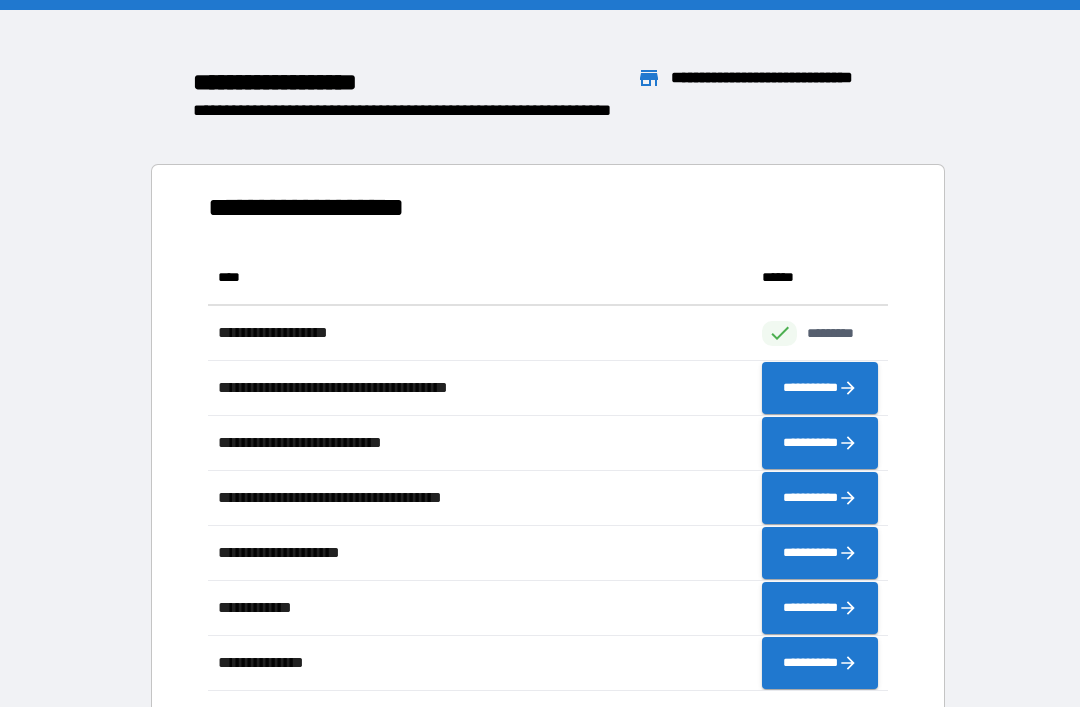 scroll, scrollTop: 1, scrollLeft: 1, axis: both 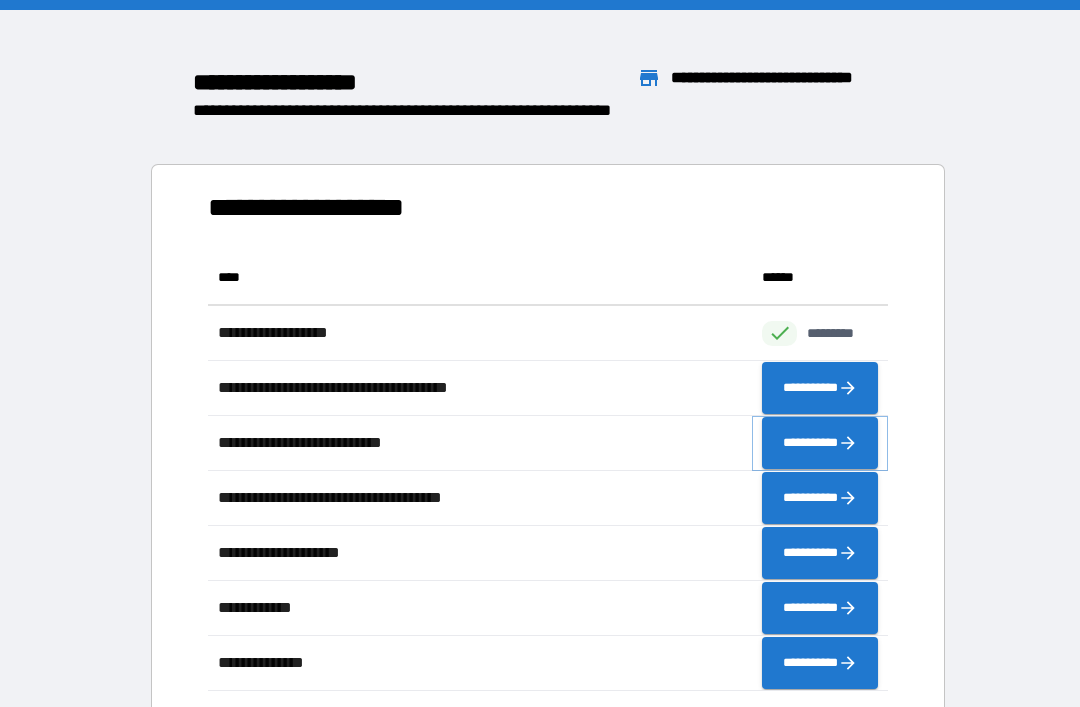 click on "**********" at bounding box center (820, 443) 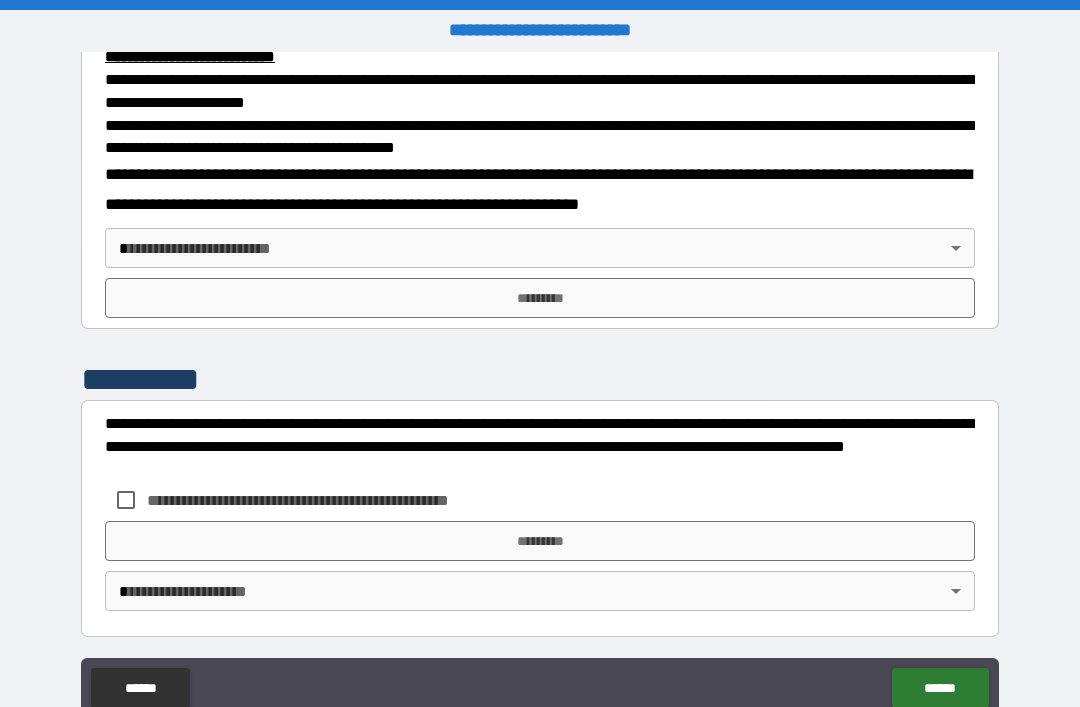 scroll, scrollTop: 677, scrollLeft: 0, axis: vertical 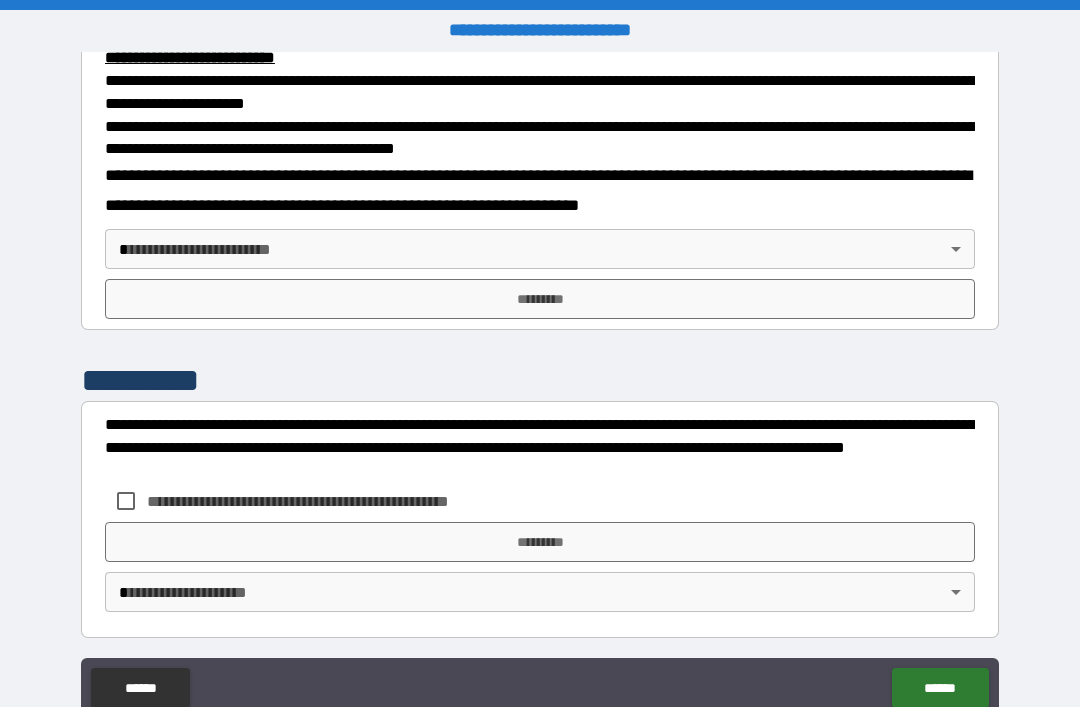 click on "**********" at bounding box center [540, 385] 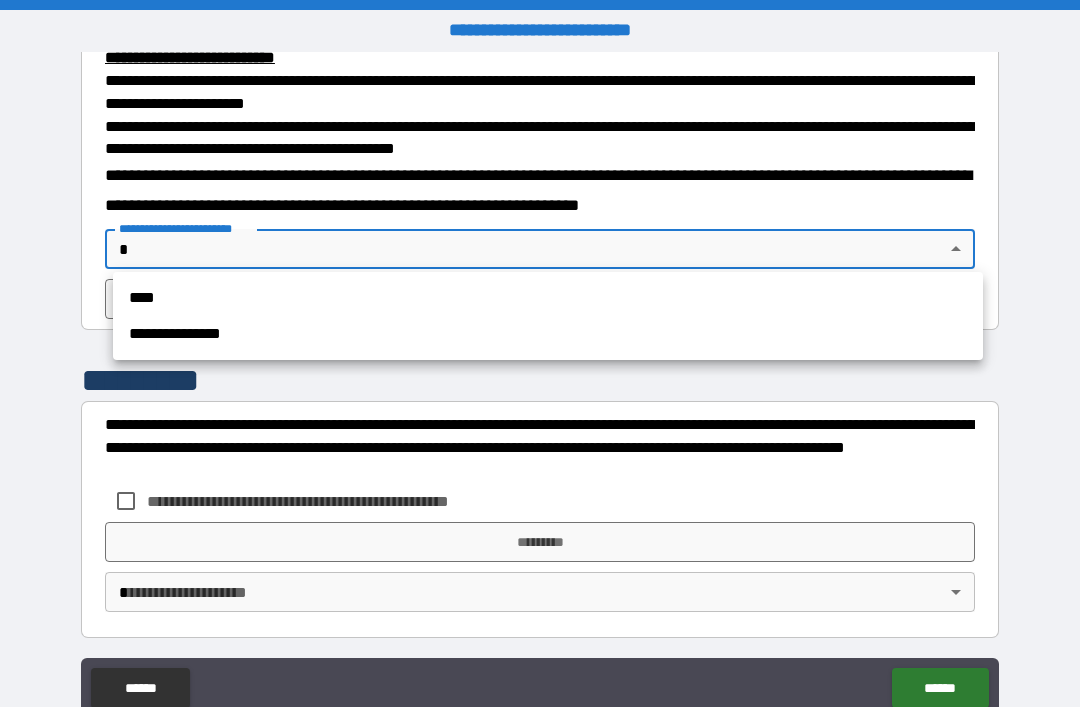 click on "****" at bounding box center (548, 298) 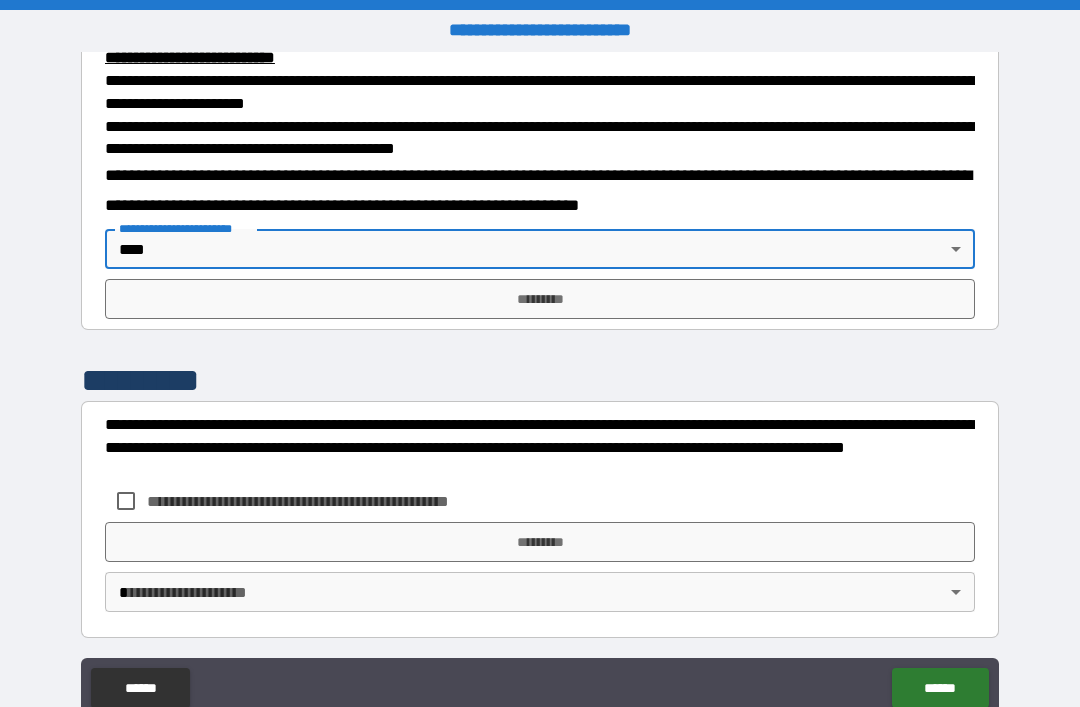 click on "*********" at bounding box center (540, 299) 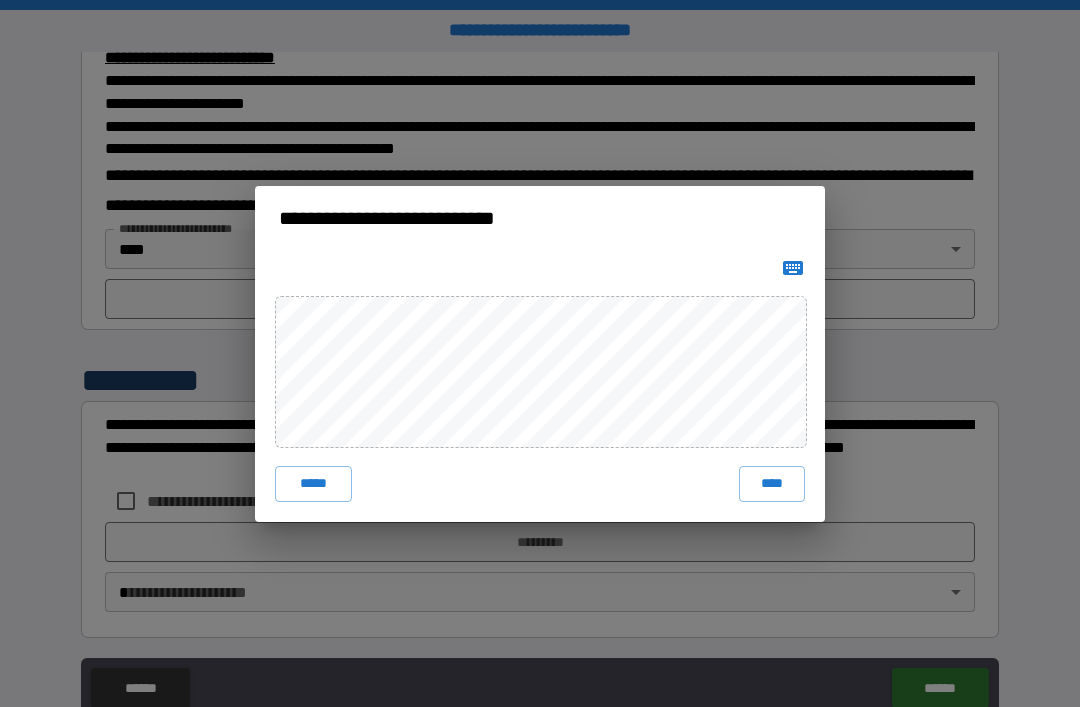 click on "****" at bounding box center [772, 484] 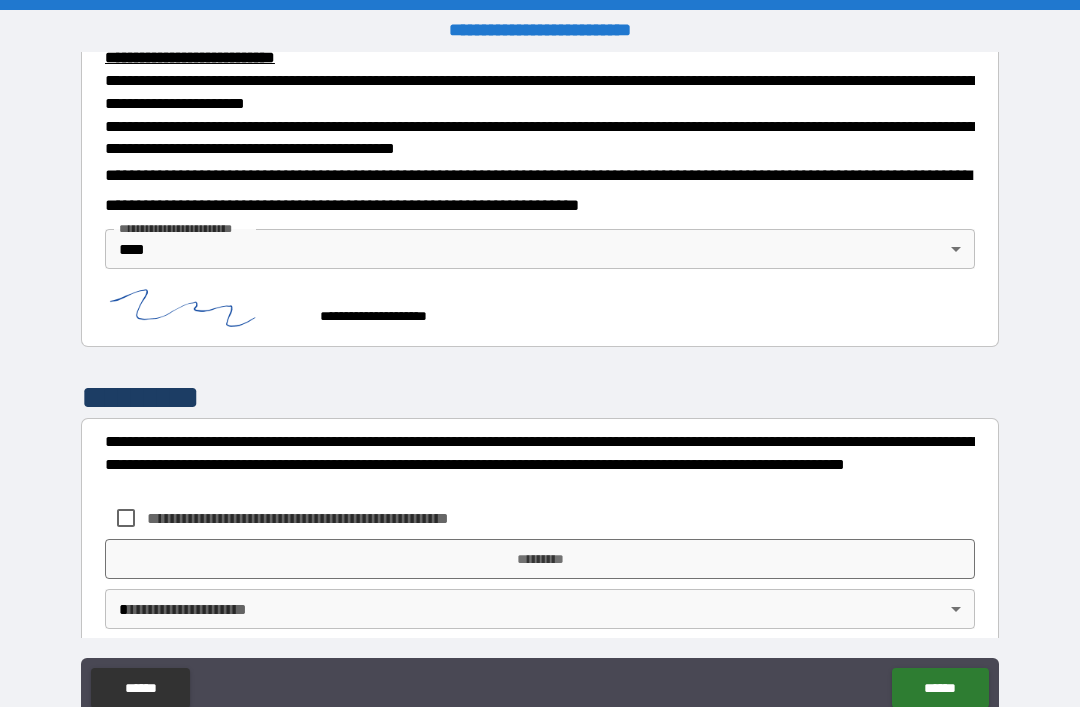 scroll, scrollTop: 667, scrollLeft: 0, axis: vertical 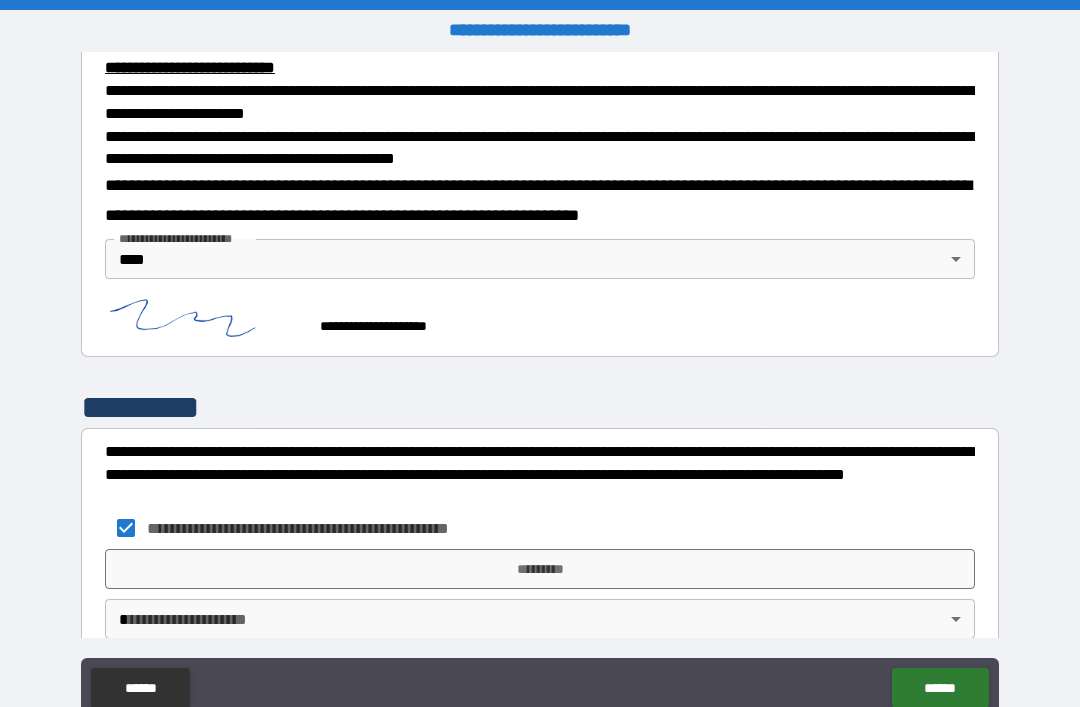 click on "**********" at bounding box center [540, 385] 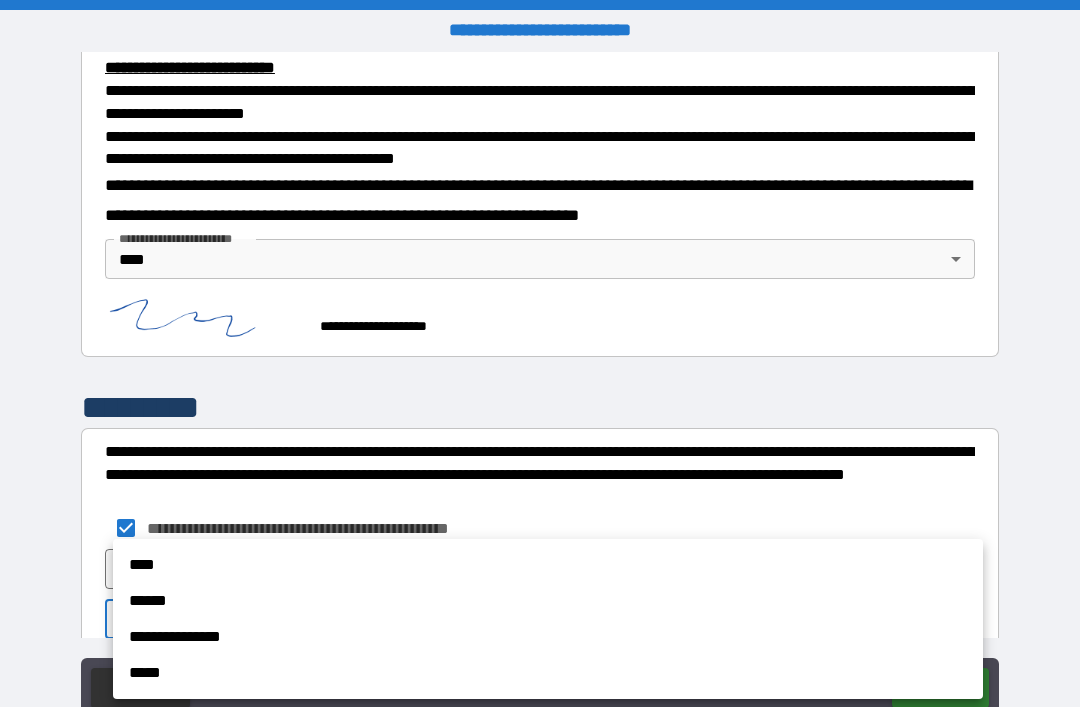click on "****" at bounding box center (548, 565) 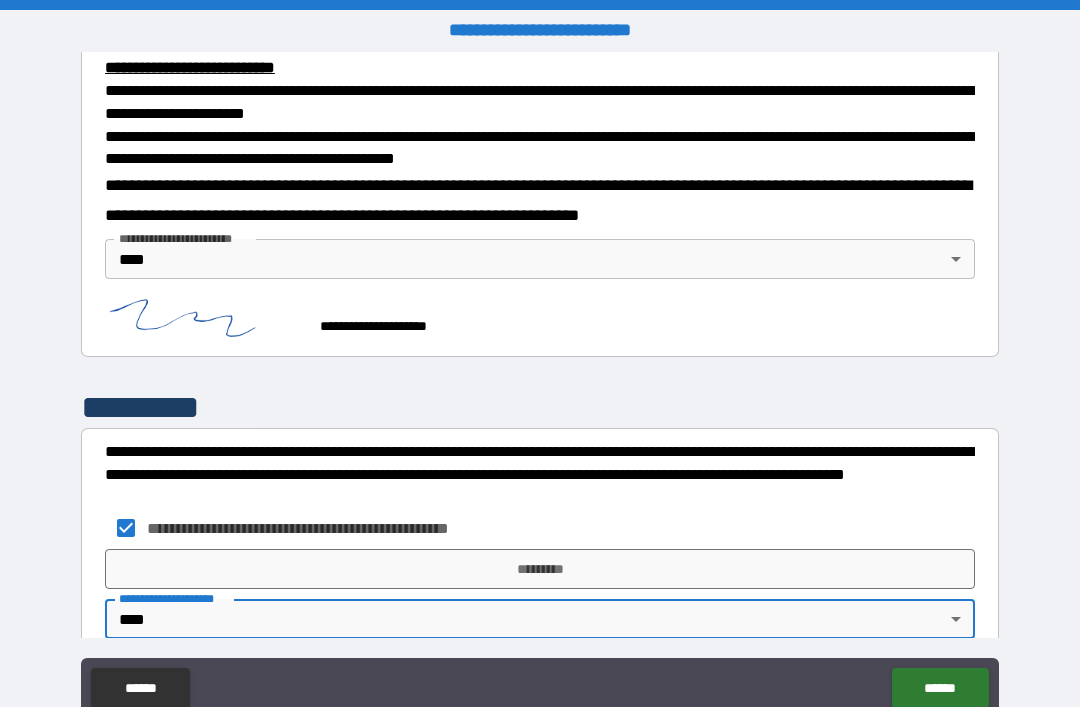 click on "*********" at bounding box center (540, 569) 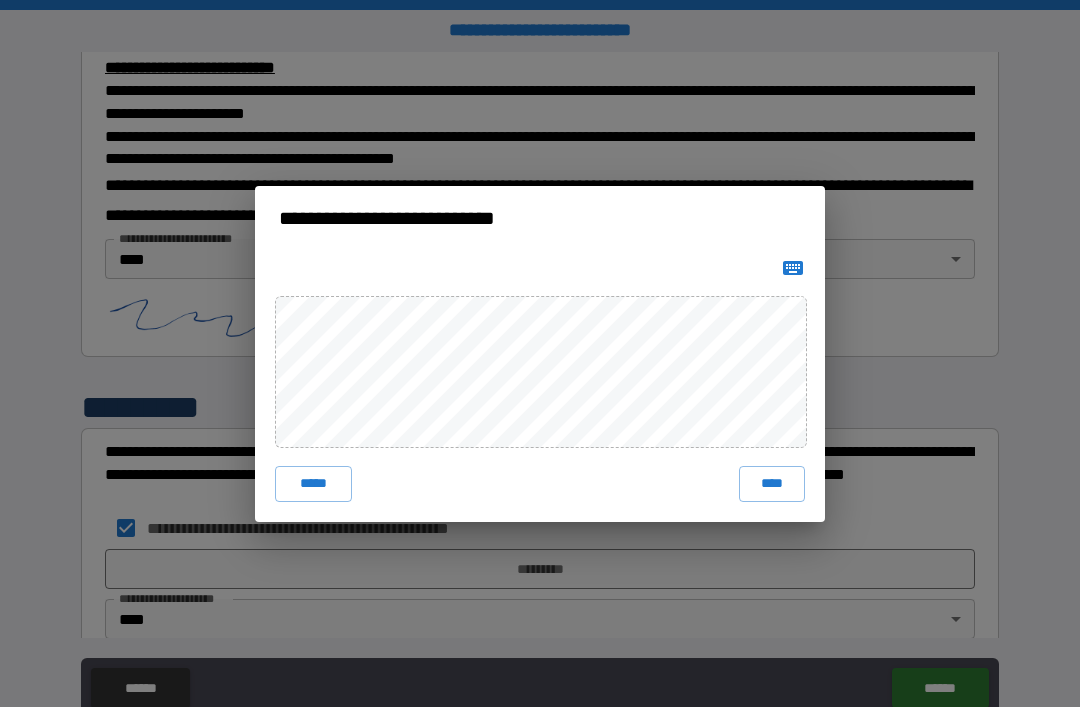 click on "****" at bounding box center [772, 484] 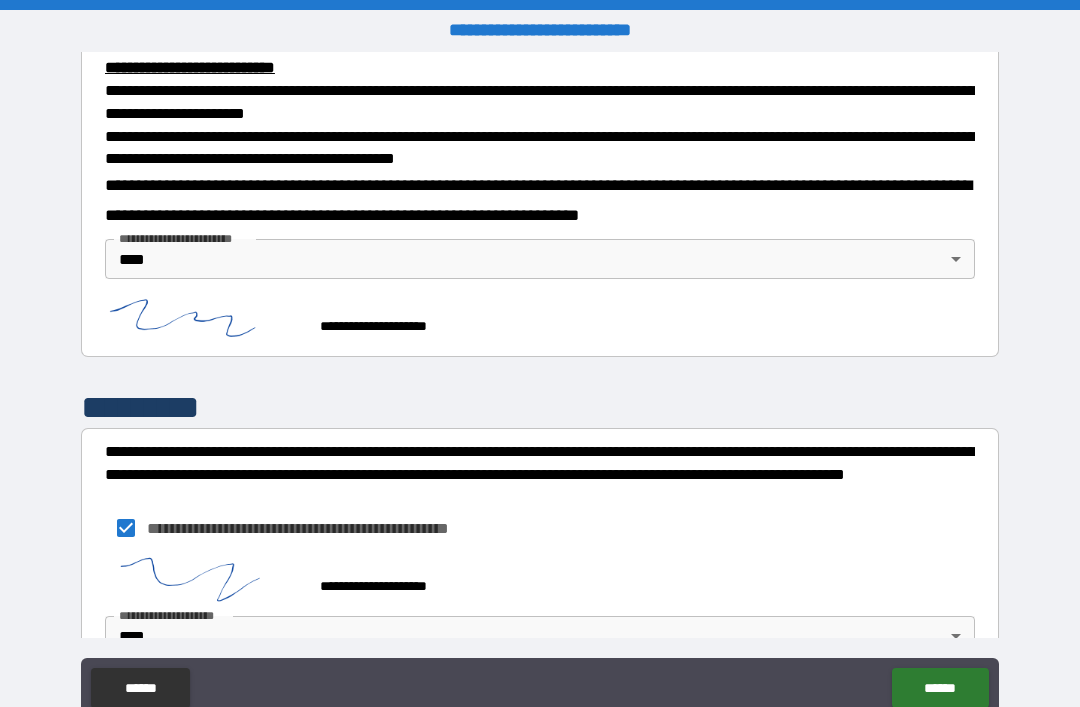click on "******" at bounding box center [940, 688] 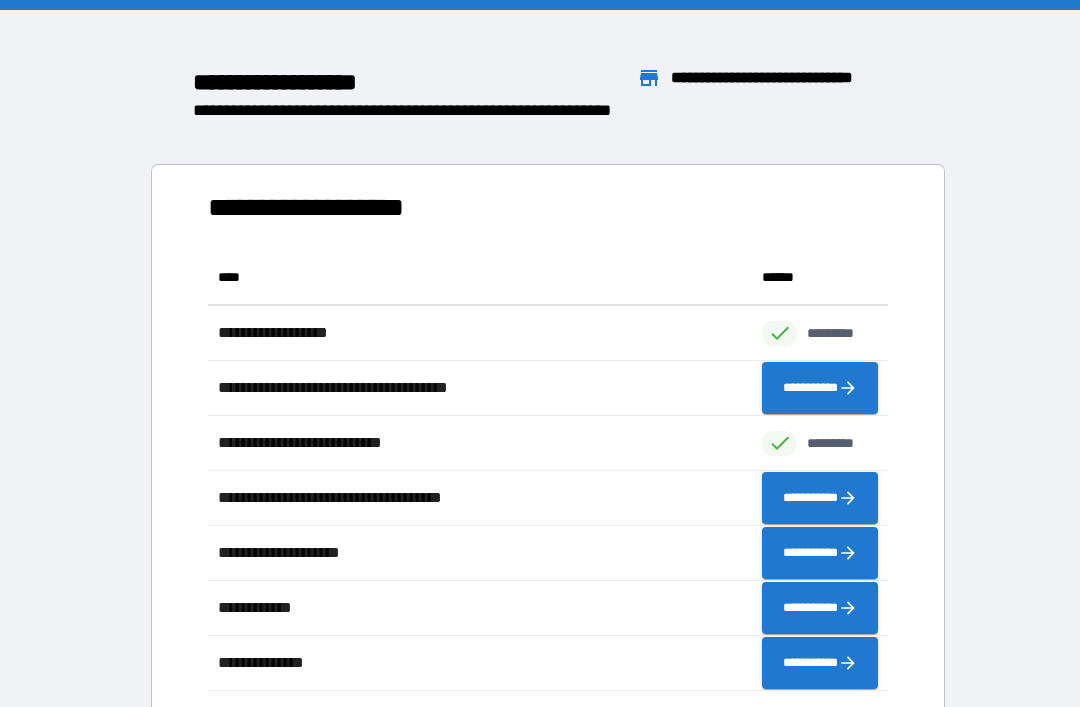 scroll, scrollTop: 441, scrollLeft: 680, axis: both 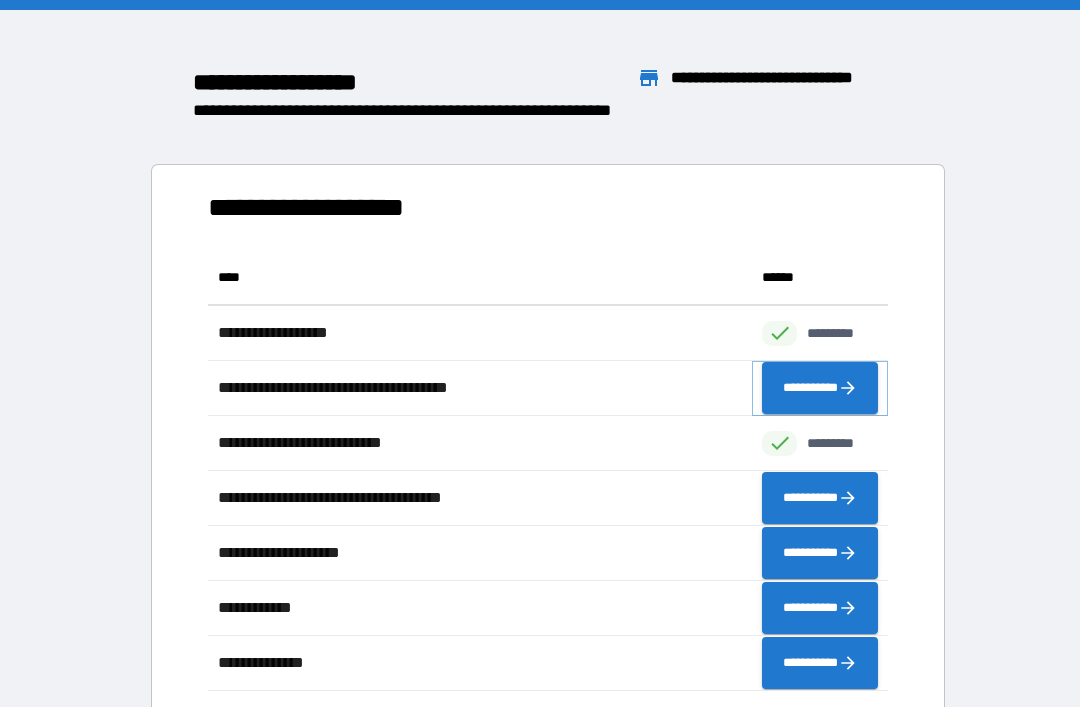 click on "**********" at bounding box center (820, 388) 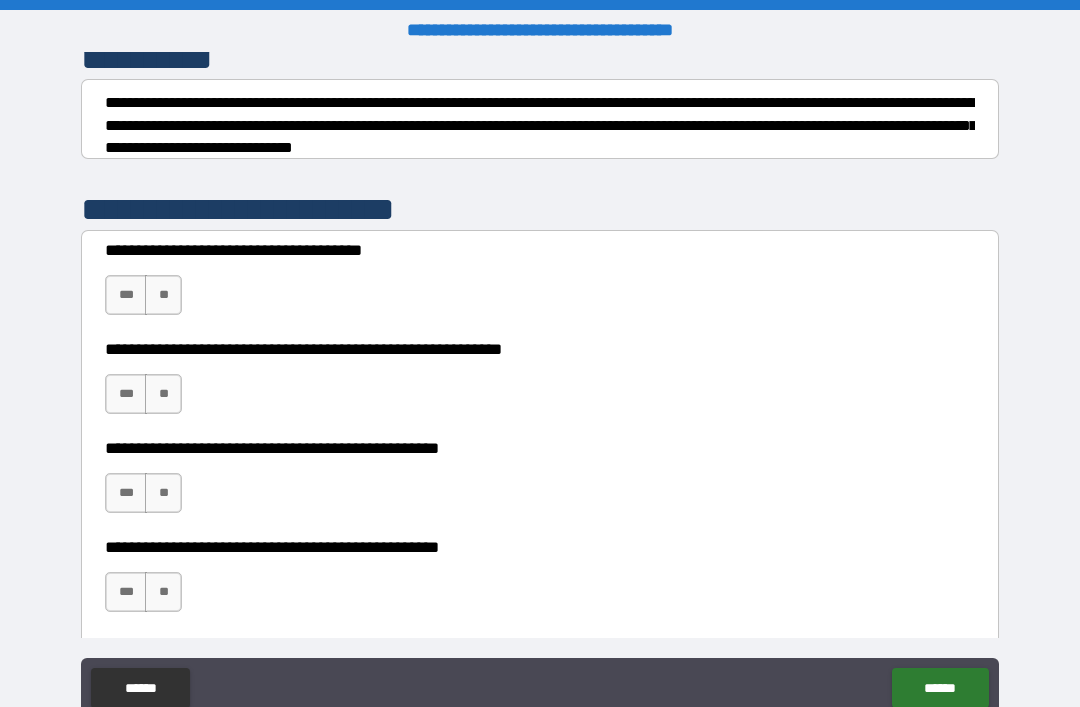 scroll, scrollTop: 291, scrollLeft: 0, axis: vertical 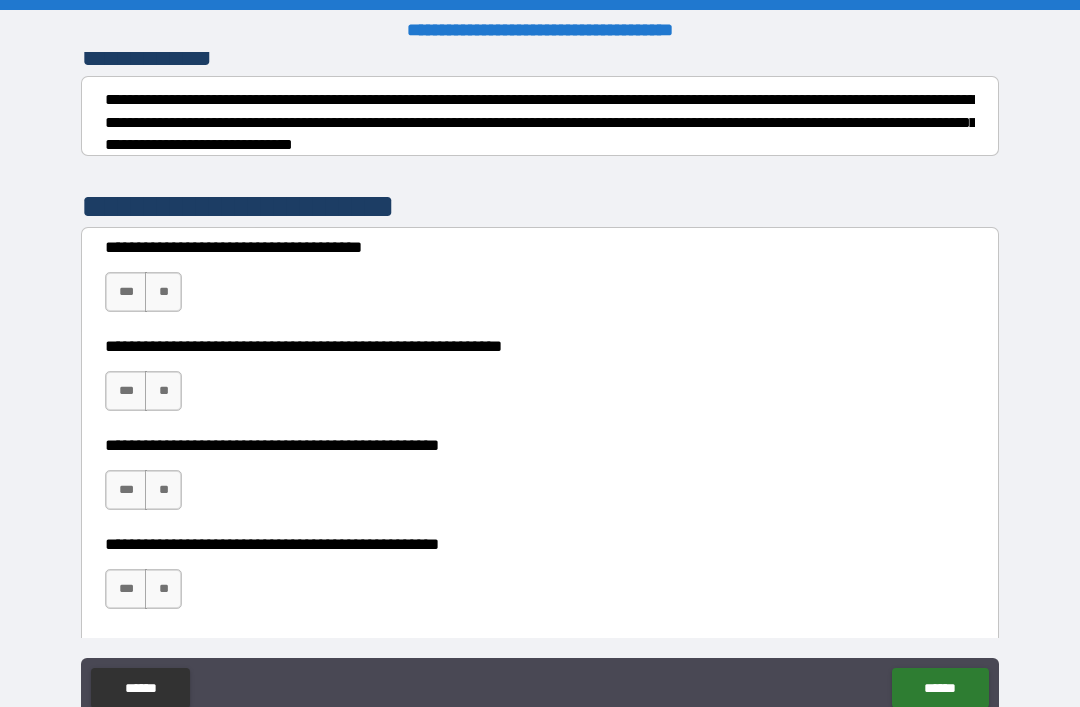 click on "***" at bounding box center [126, 292] 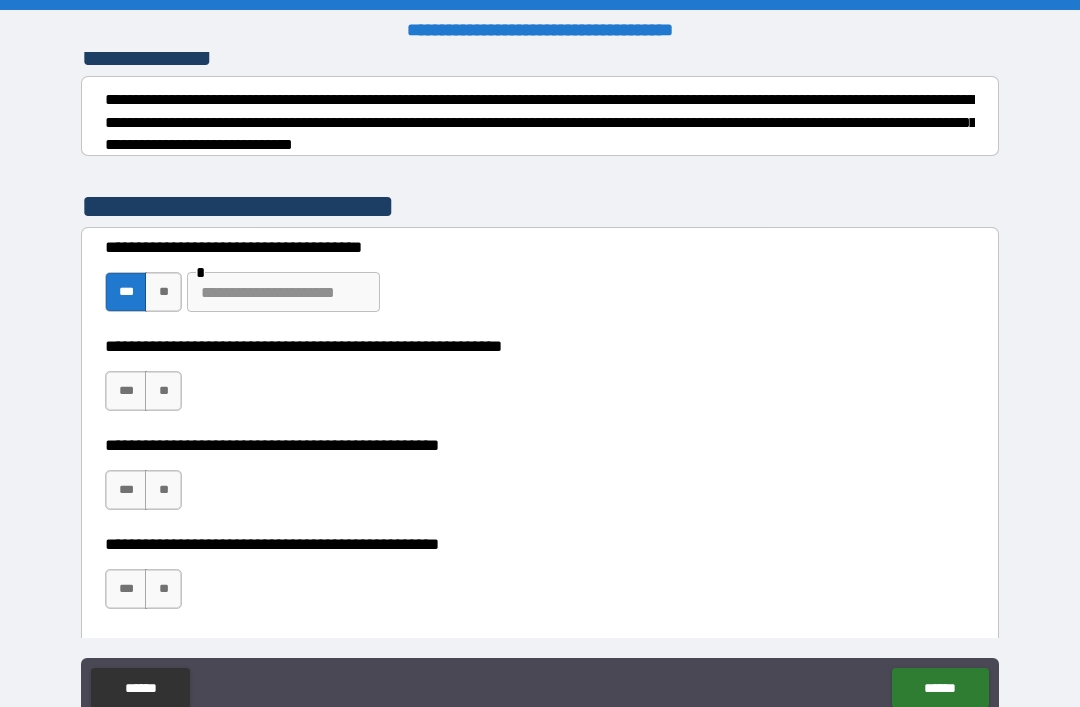 click on "**" at bounding box center (163, 391) 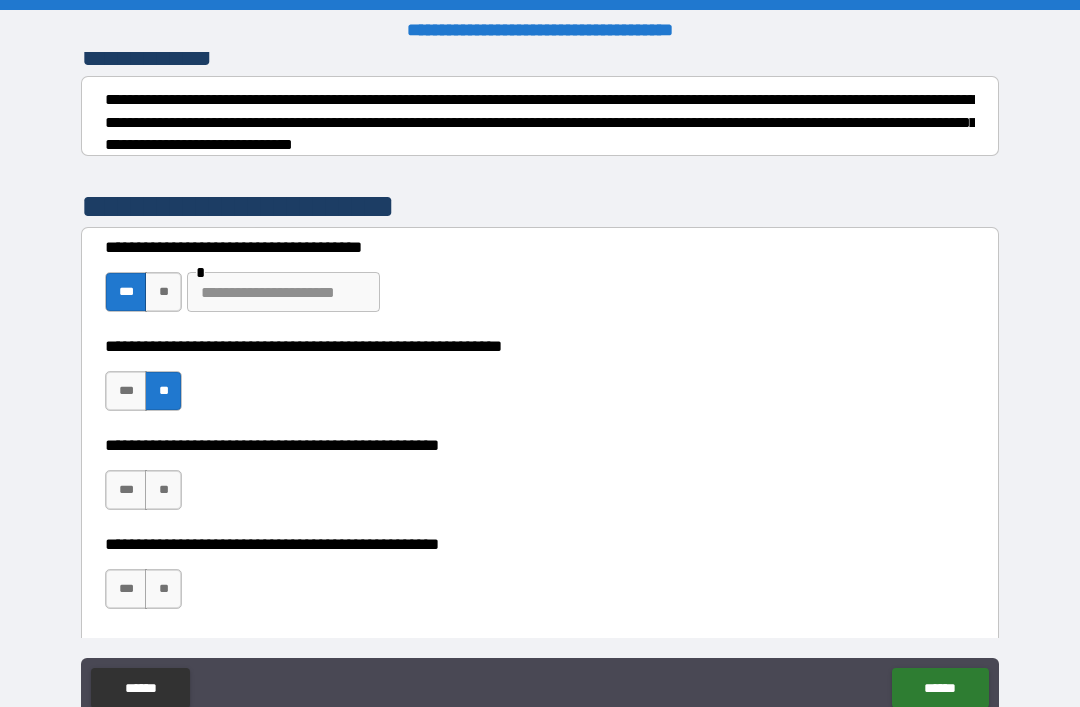click on "**" at bounding box center (163, 292) 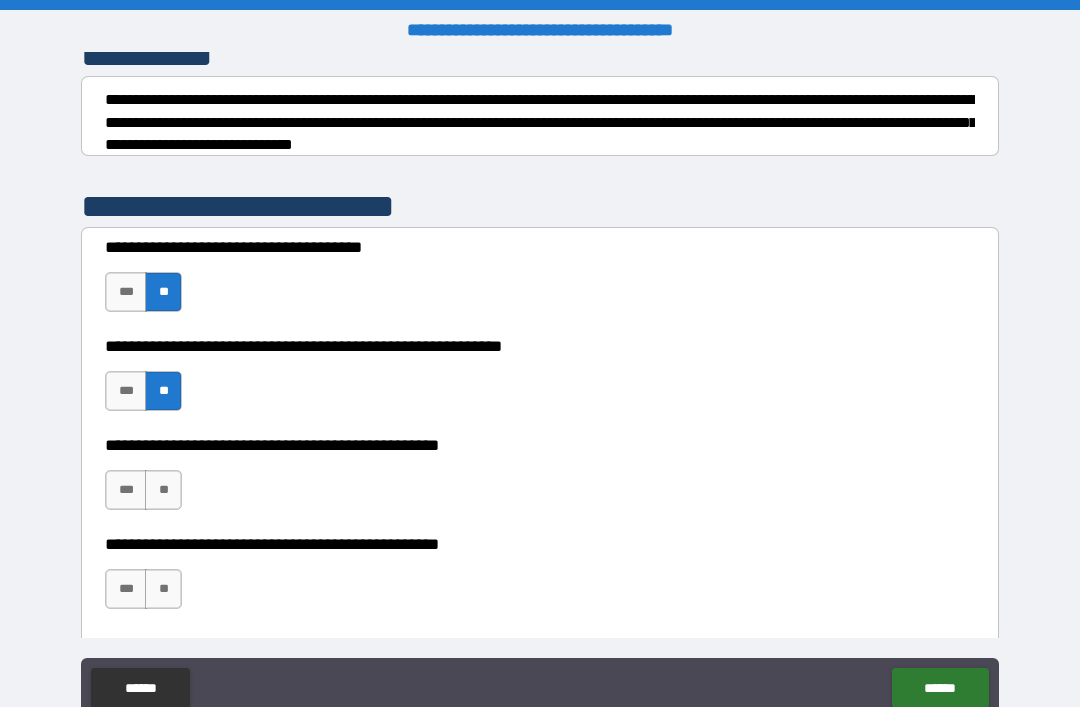 click on "**" at bounding box center (163, 490) 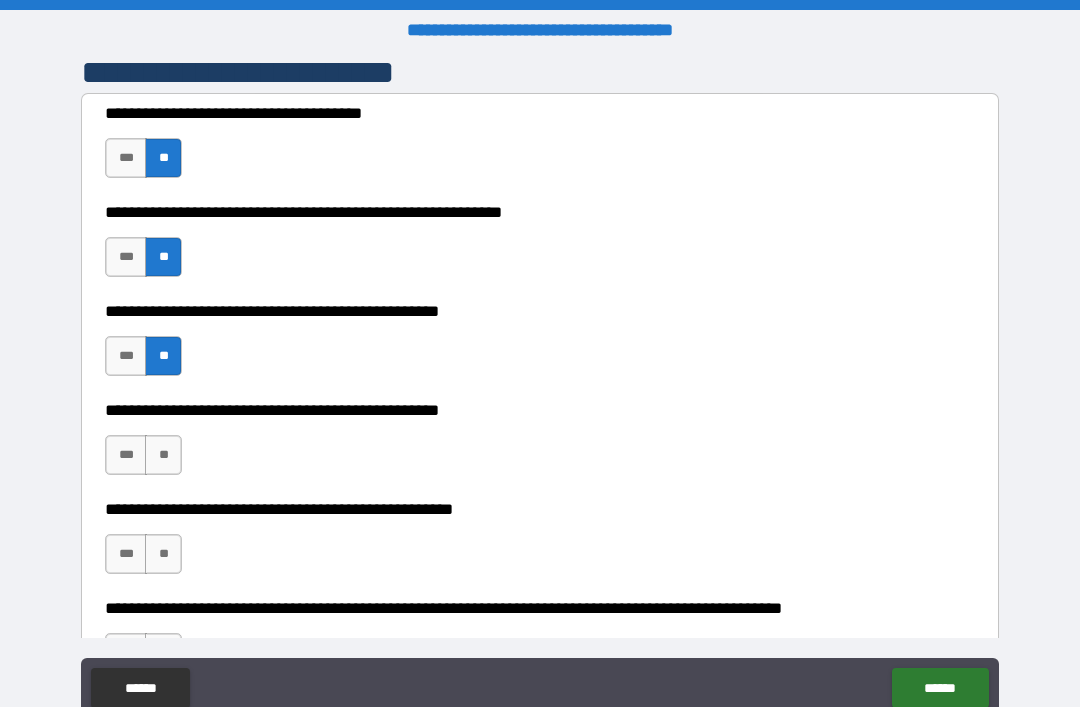 scroll, scrollTop: 443, scrollLeft: 0, axis: vertical 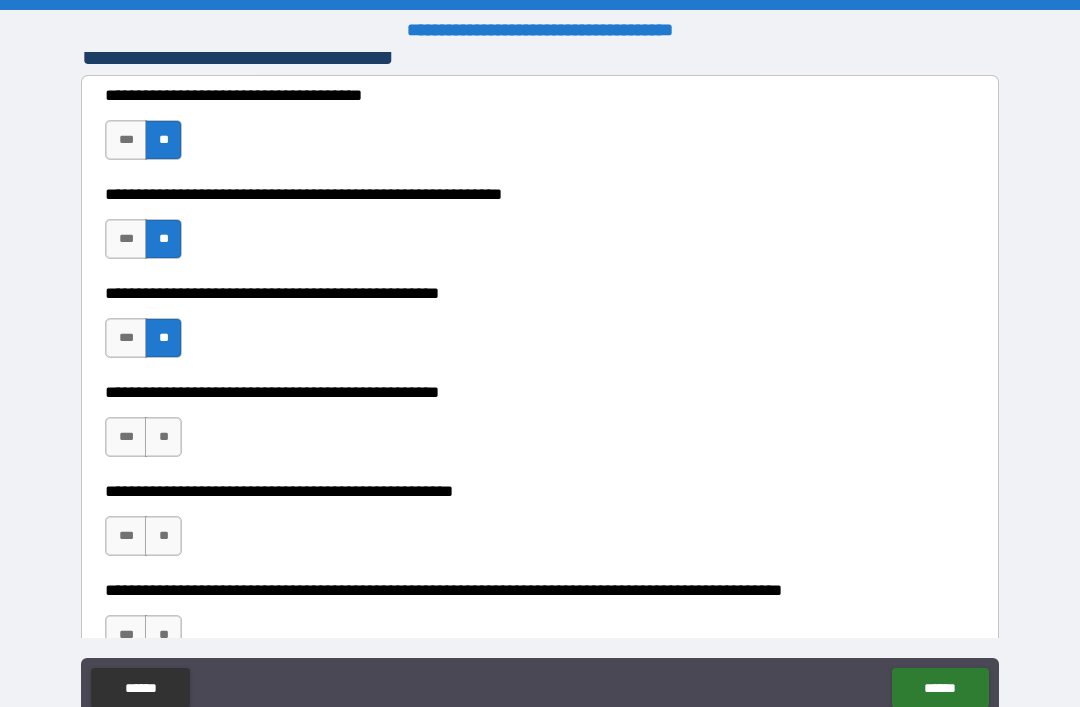click on "**" at bounding box center (163, 437) 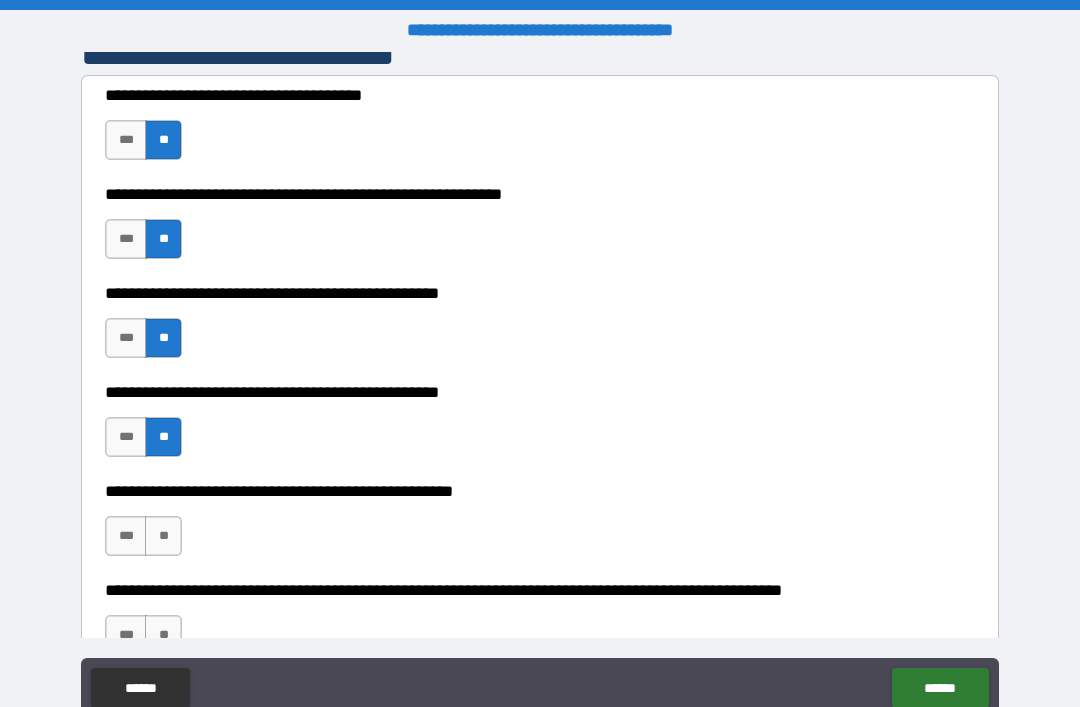 click on "**" at bounding box center [163, 536] 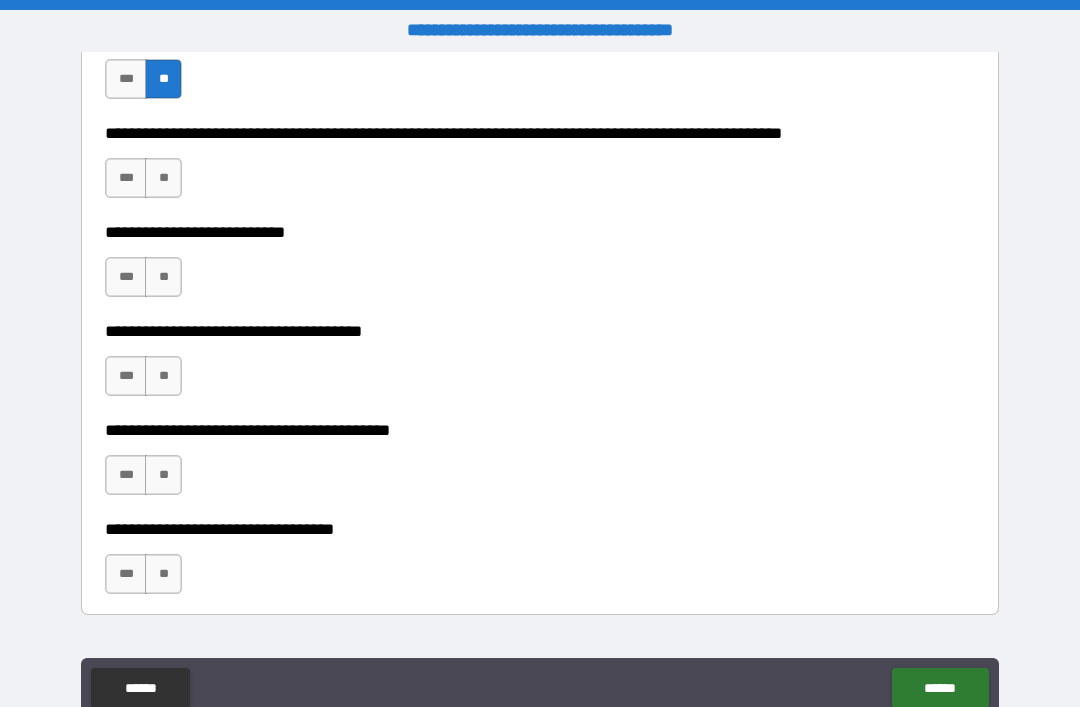 scroll, scrollTop: 912, scrollLeft: 0, axis: vertical 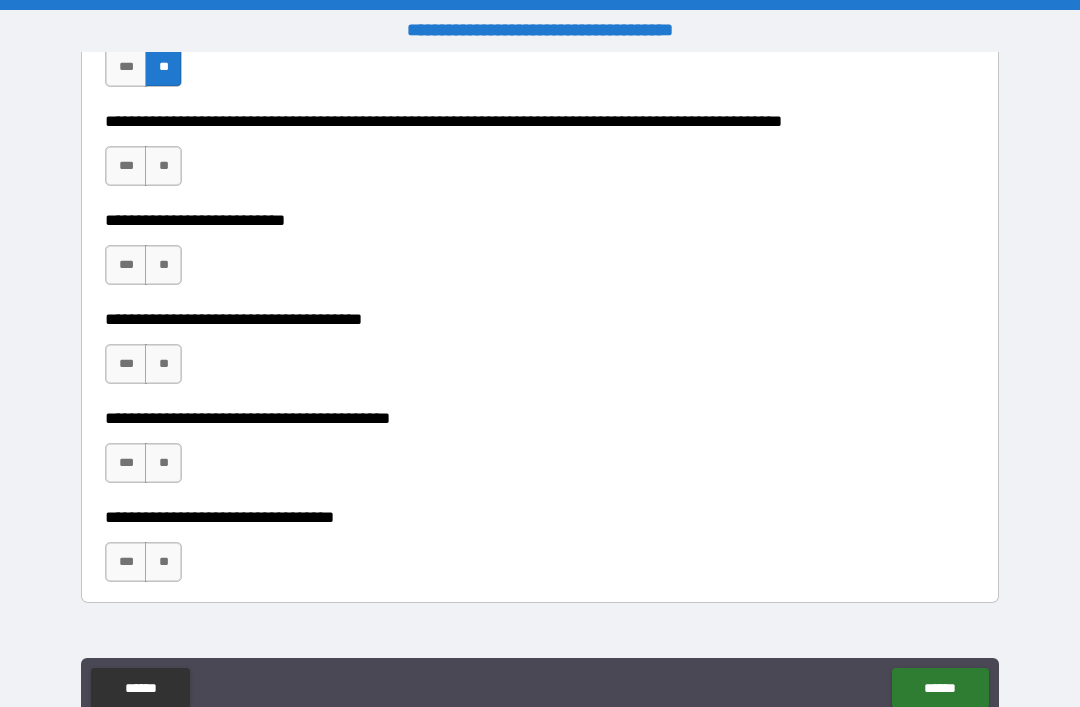 click on "**" at bounding box center (163, 265) 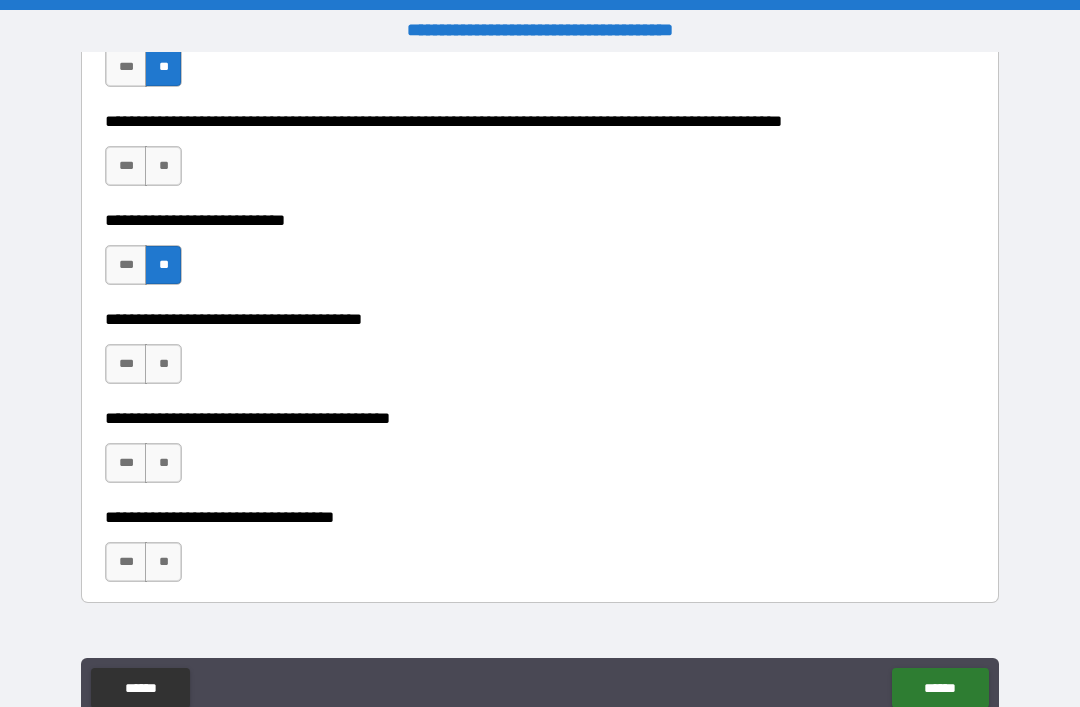 click on "**" at bounding box center (163, 166) 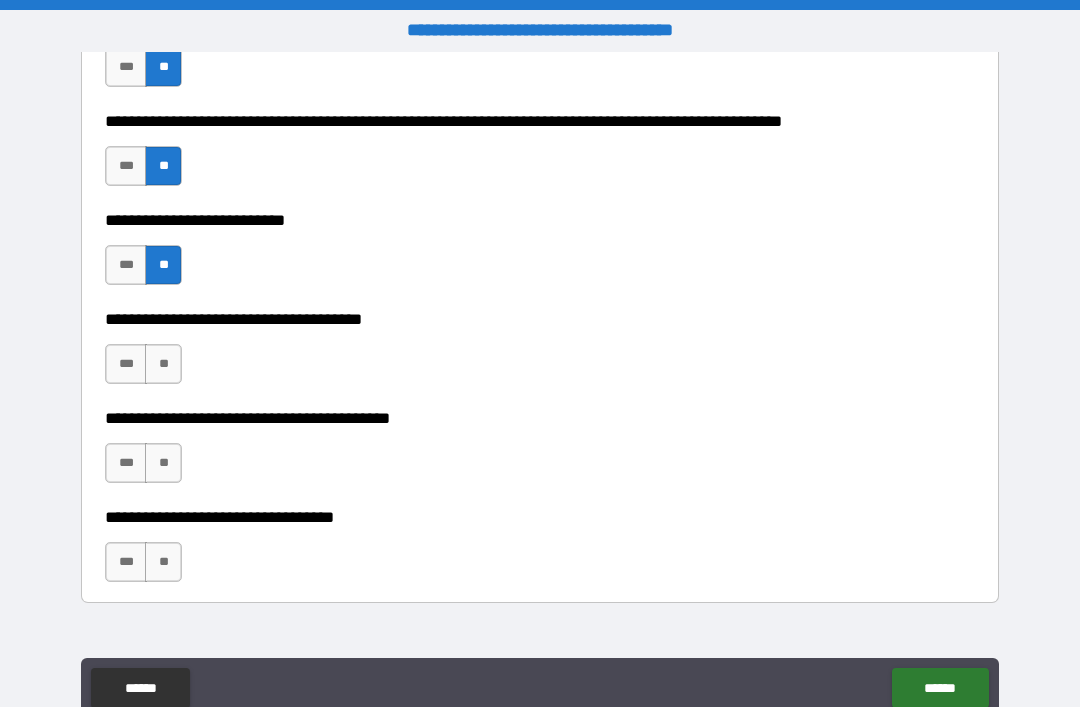 click on "**" at bounding box center (163, 364) 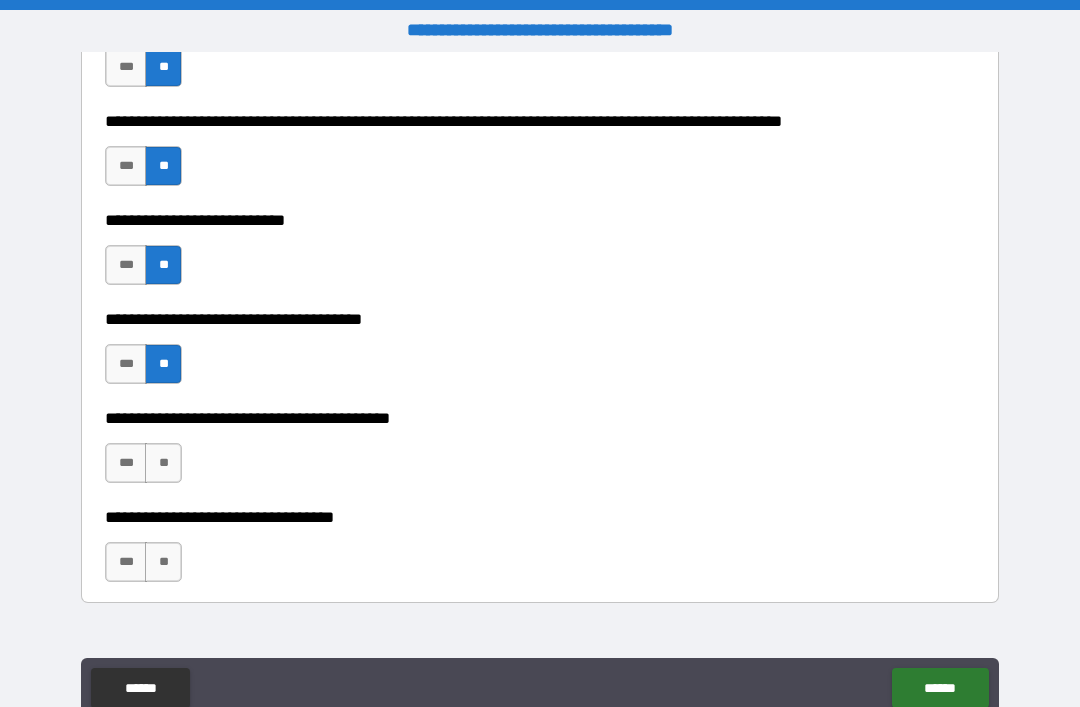 click on "**" at bounding box center [163, 463] 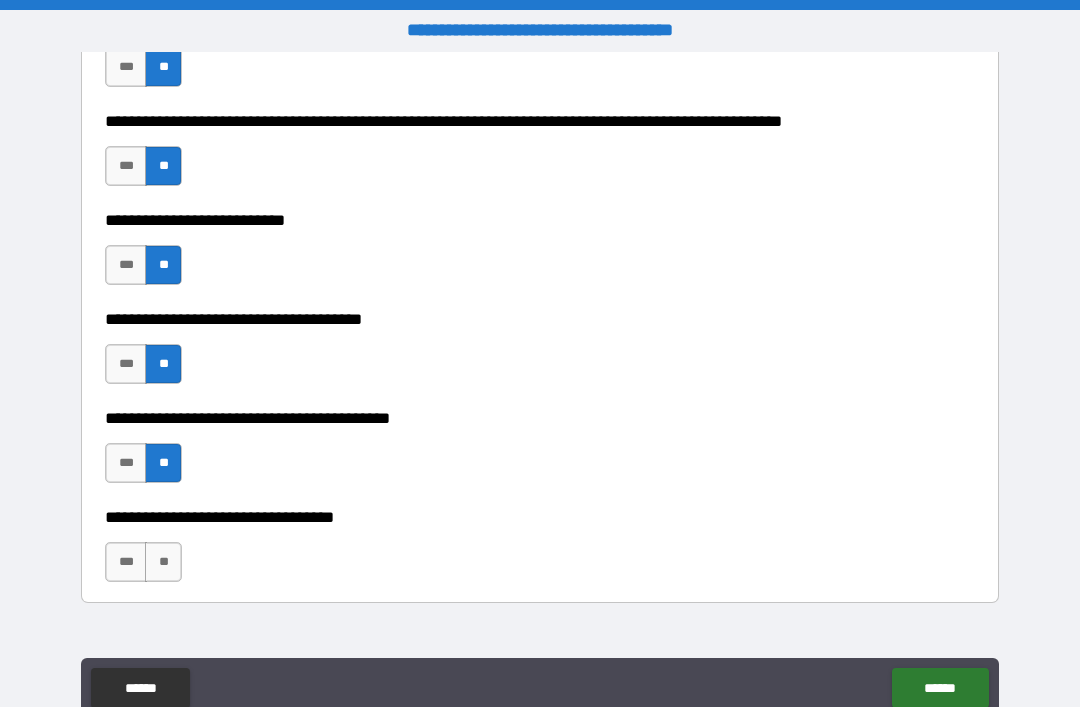 click on "**" at bounding box center [163, 562] 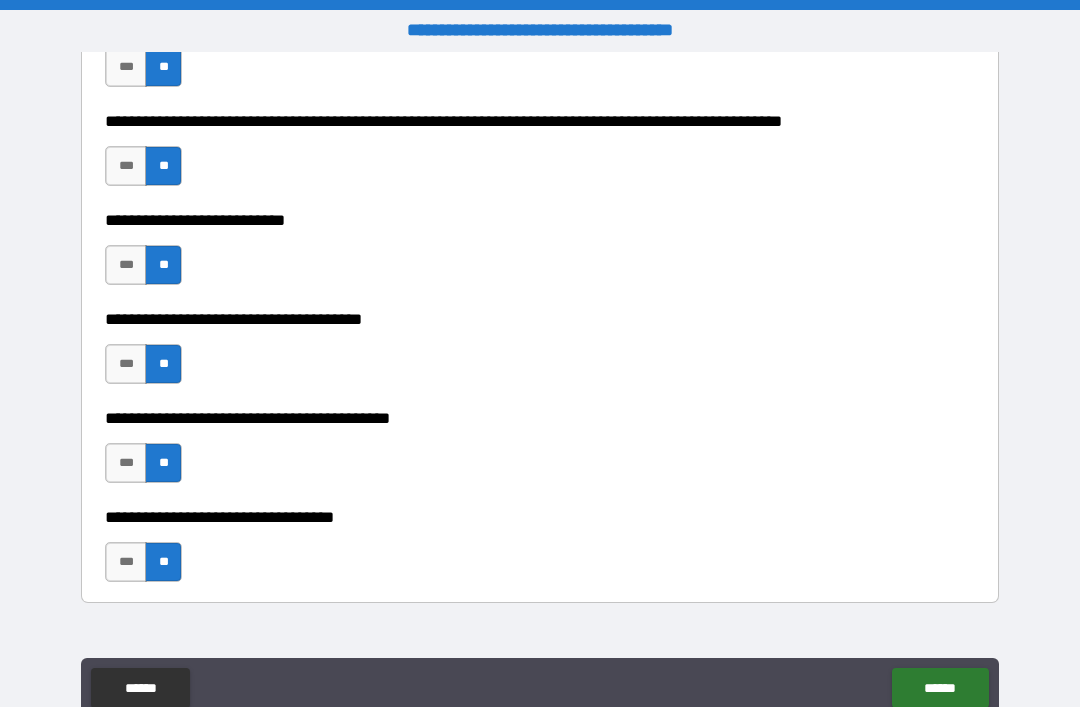 click on "******" at bounding box center (940, 688) 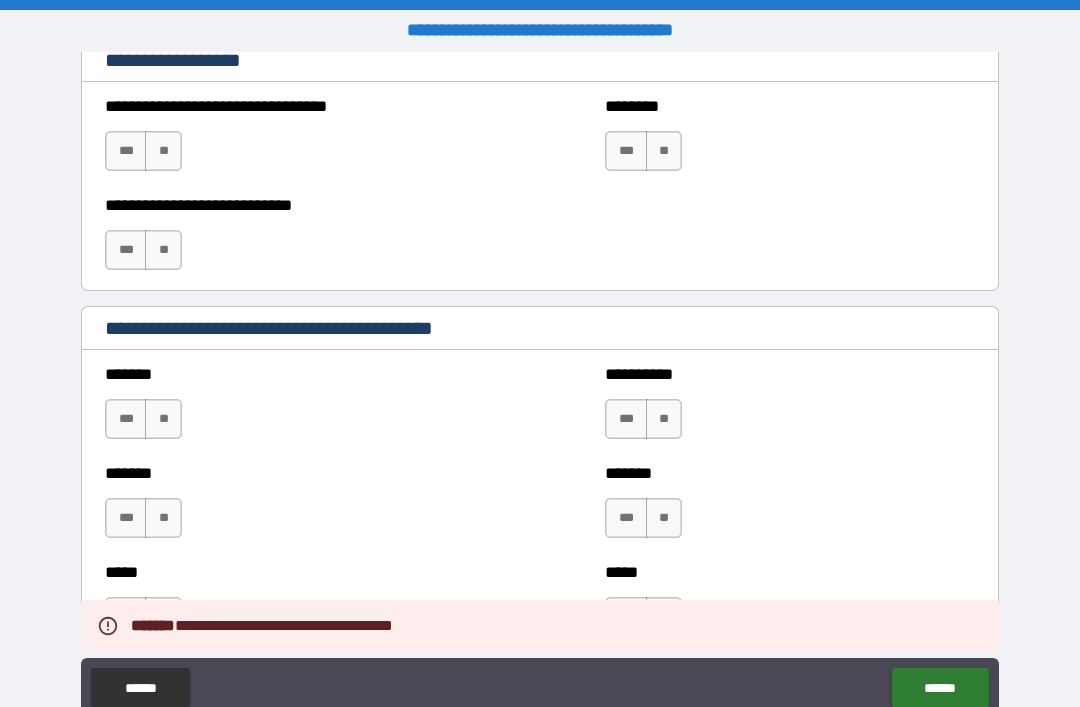 scroll, scrollTop: 1564, scrollLeft: 0, axis: vertical 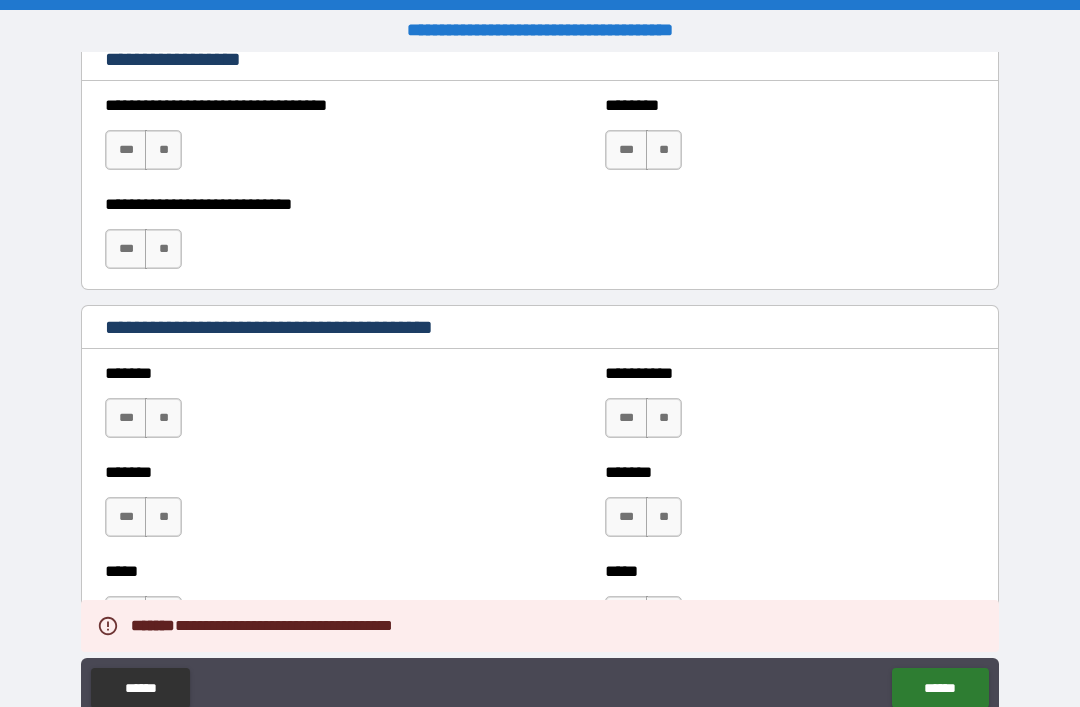 click on "**" at bounding box center (664, 150) 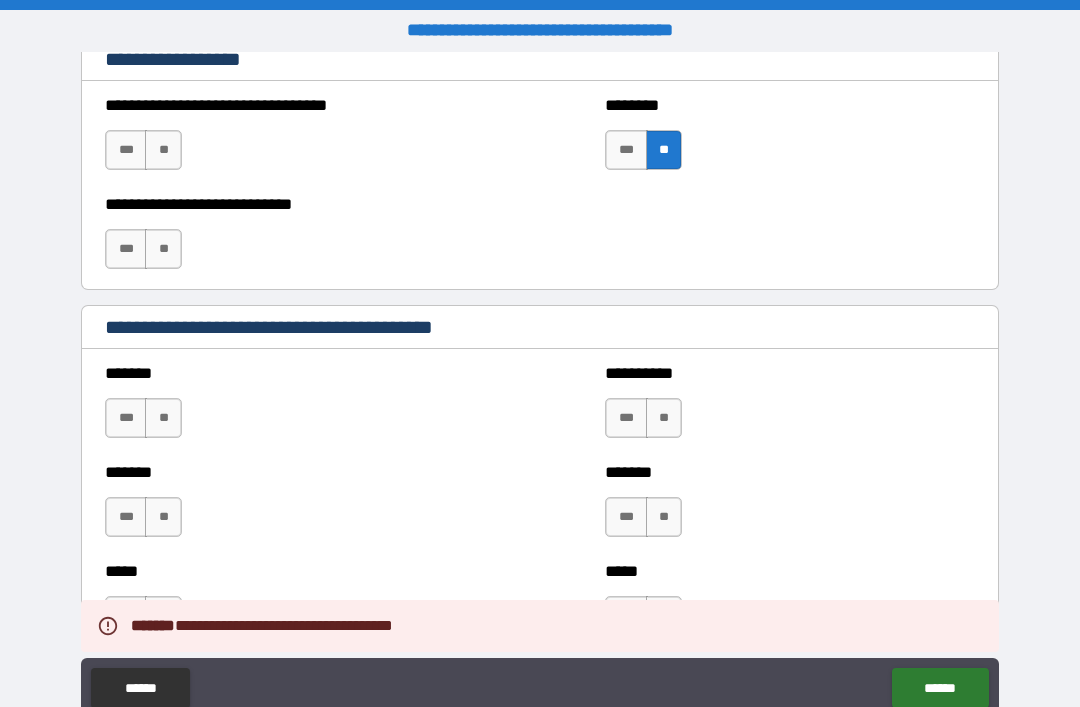 click on "**" at bounding box center [163, 249] 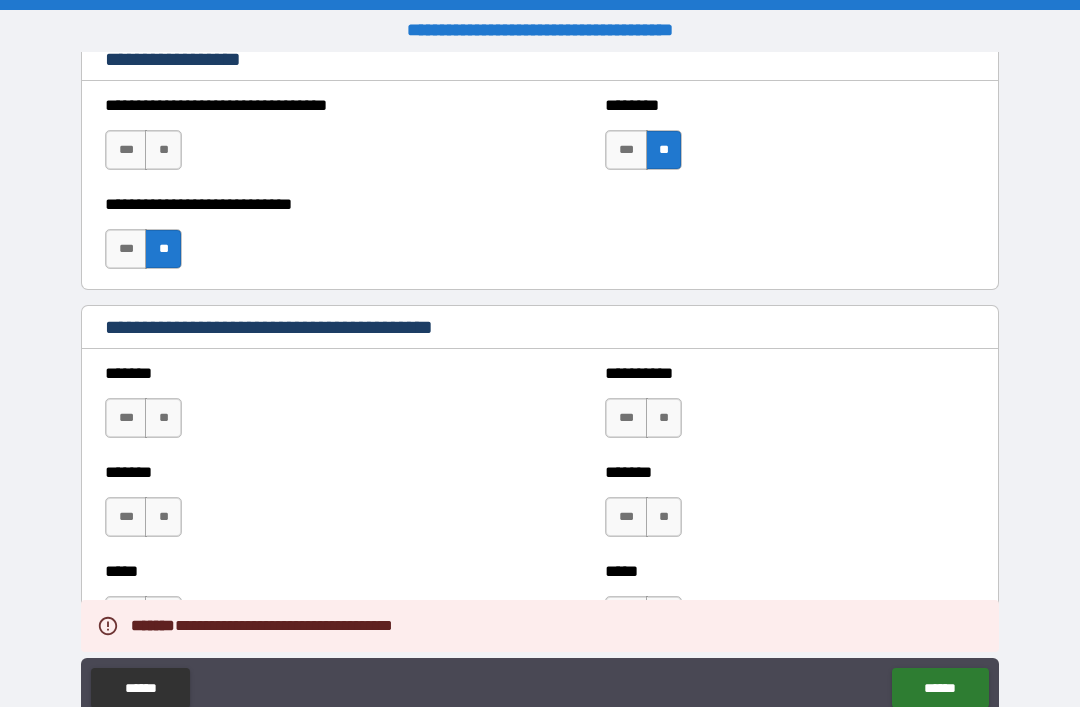 click on "**" at bounding box center (163, 150) 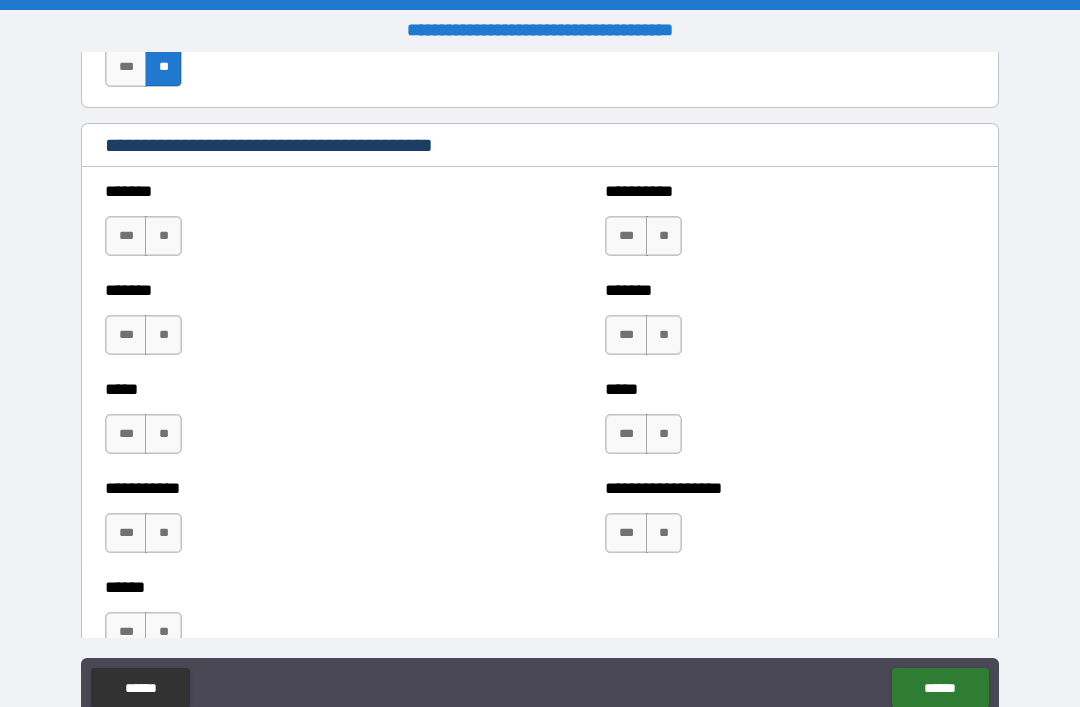 scroll, scrollTop: 1874, scrollLeft: 0, axis: vertical 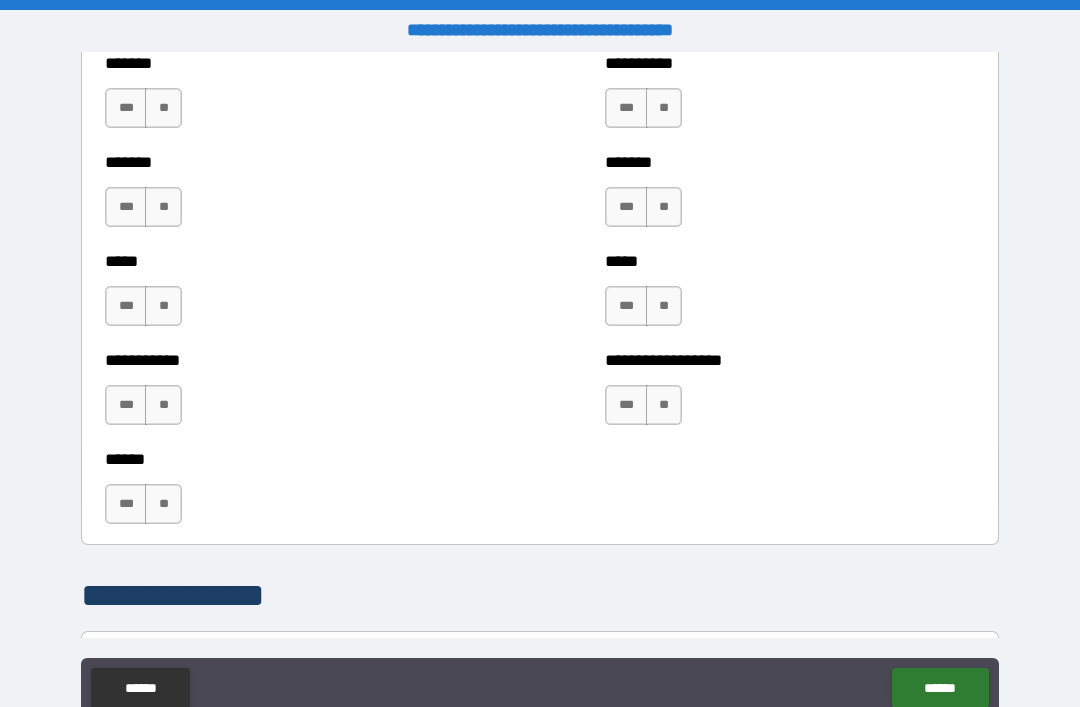 click on "**********" at bounding box center (790, 98) 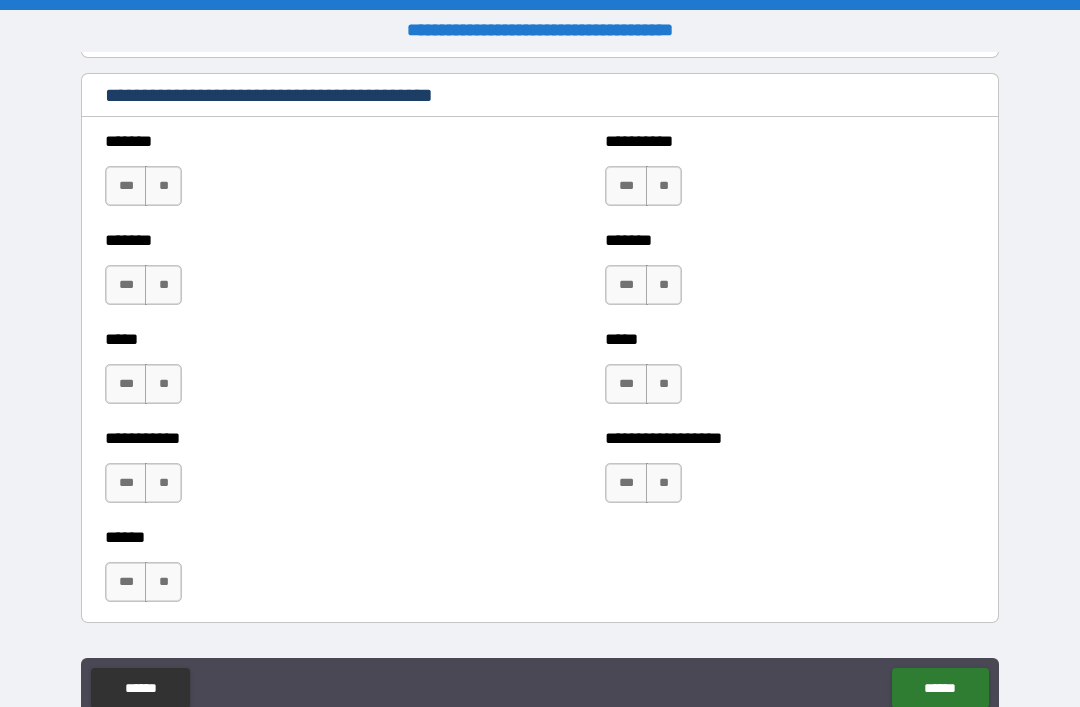scroll, scrollTop: 1799, scrollLeft: 0, axis: vertical 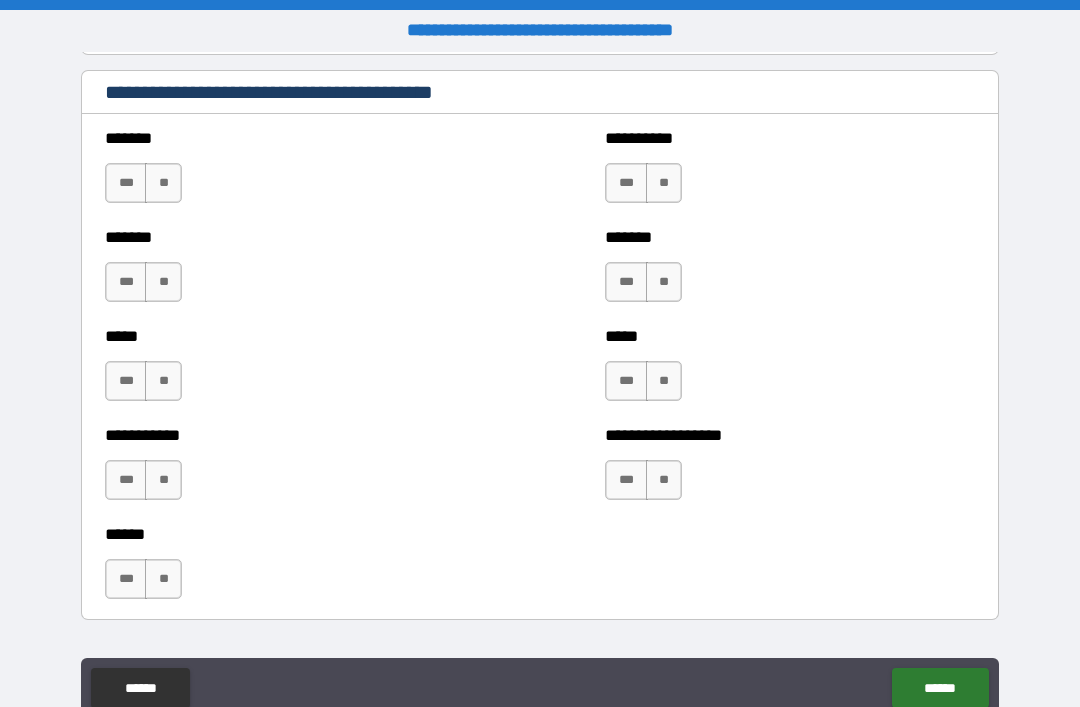 click on "**" at bounding box center (664, 183) 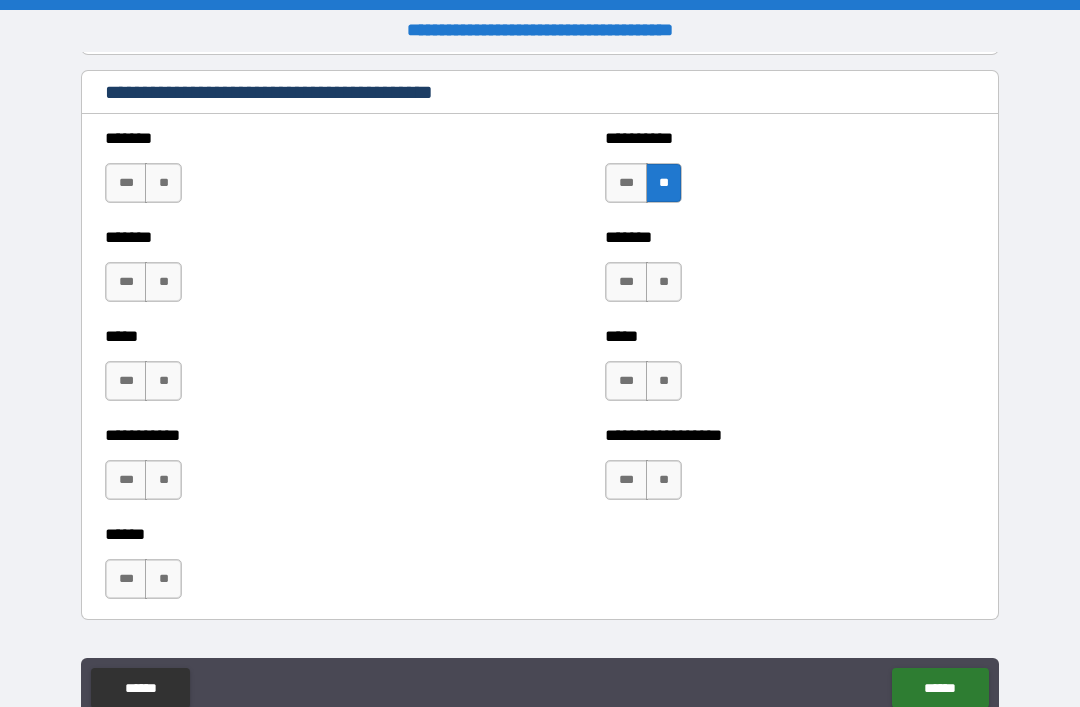 click on "**" at bounding box center [664, 282] 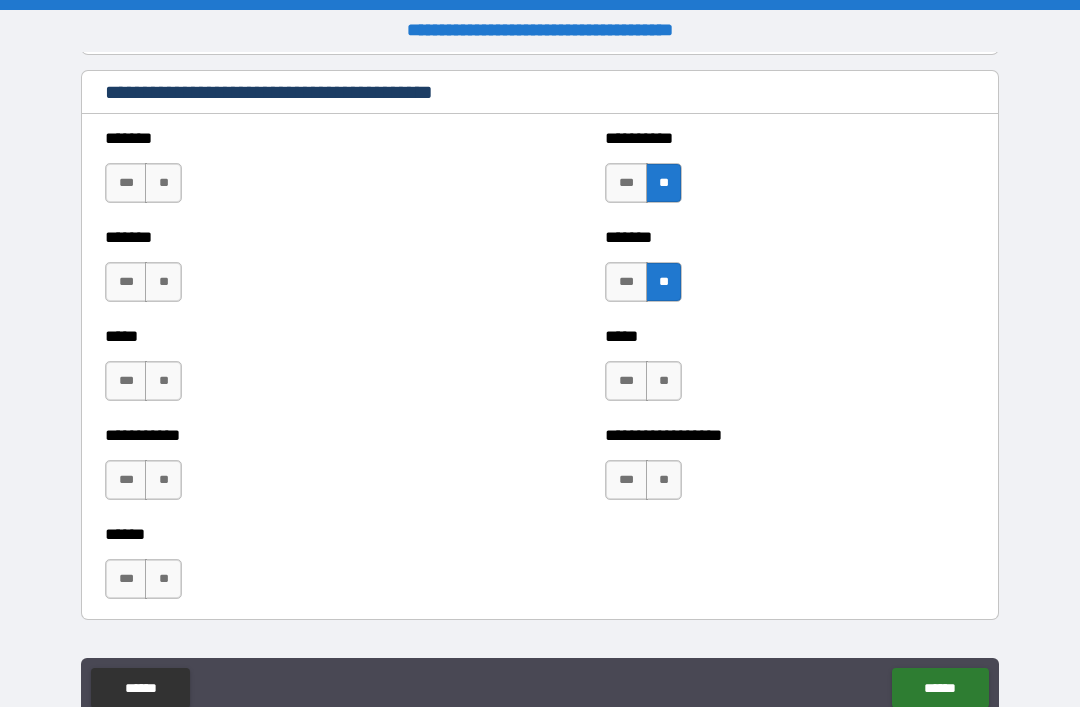 click on "**" at bounding box center [664, 381] 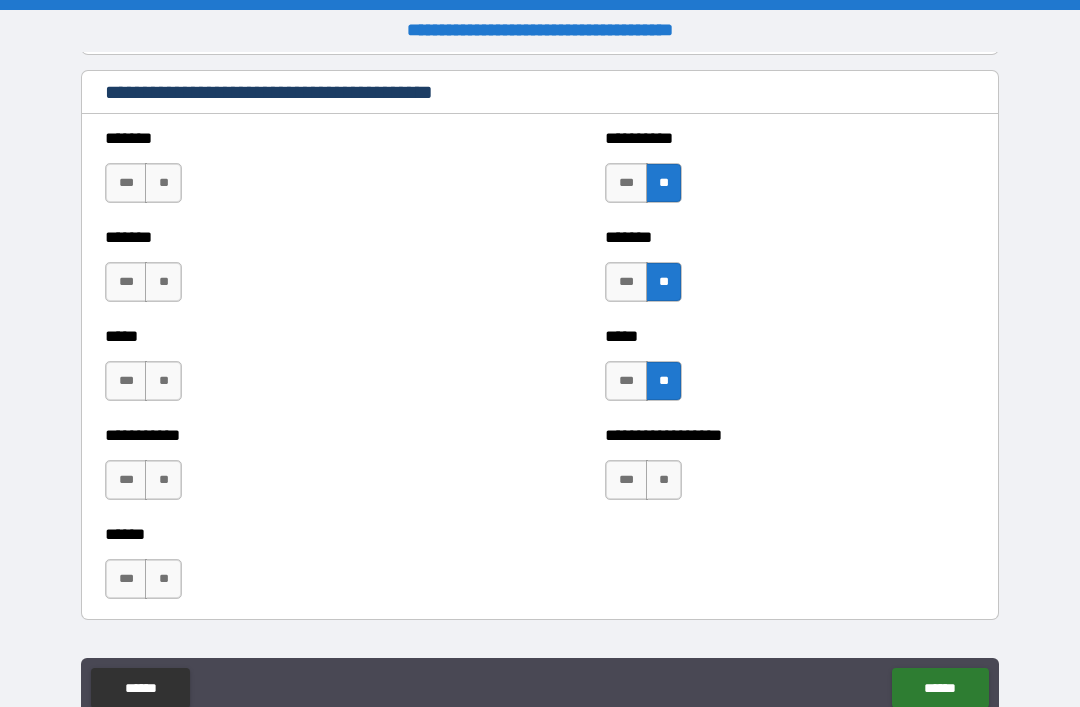 click on "**" at bounding box center (664, 480) 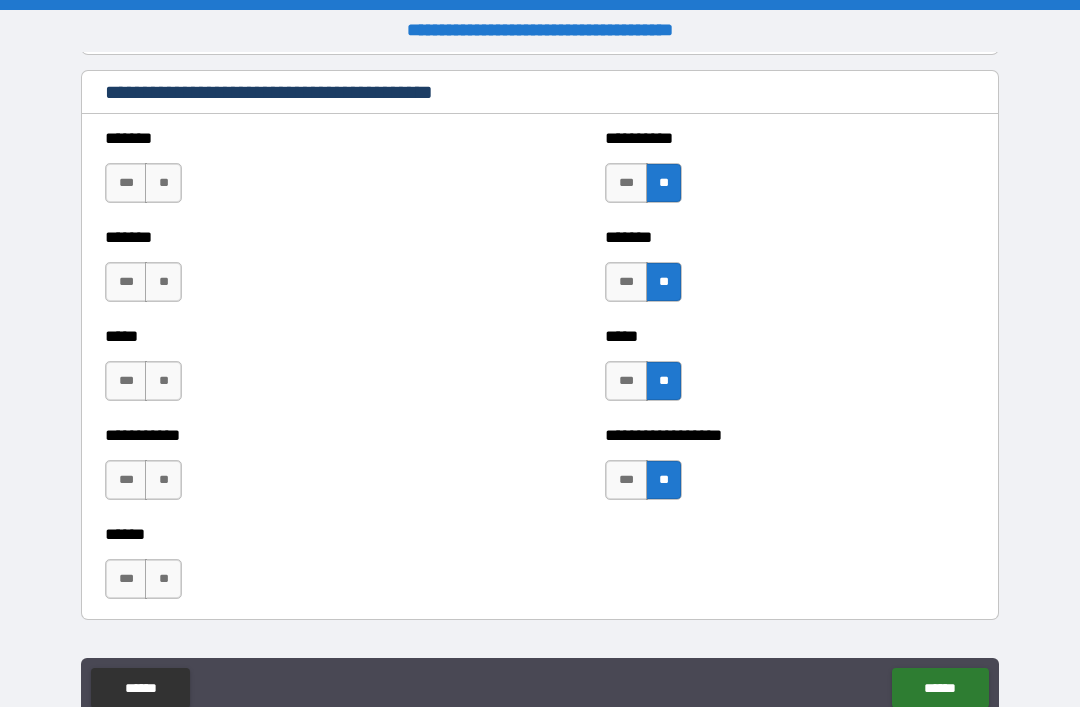 click on "**" at bounding box center (163, 579) 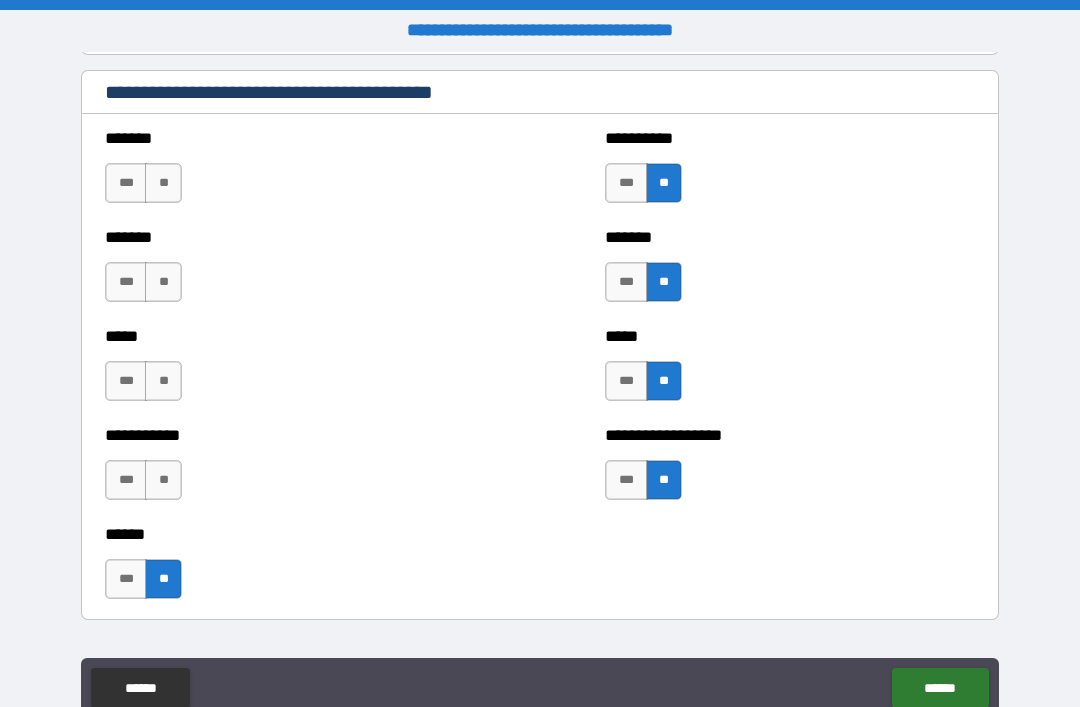 click on "**" at bounding box center (163, 480) 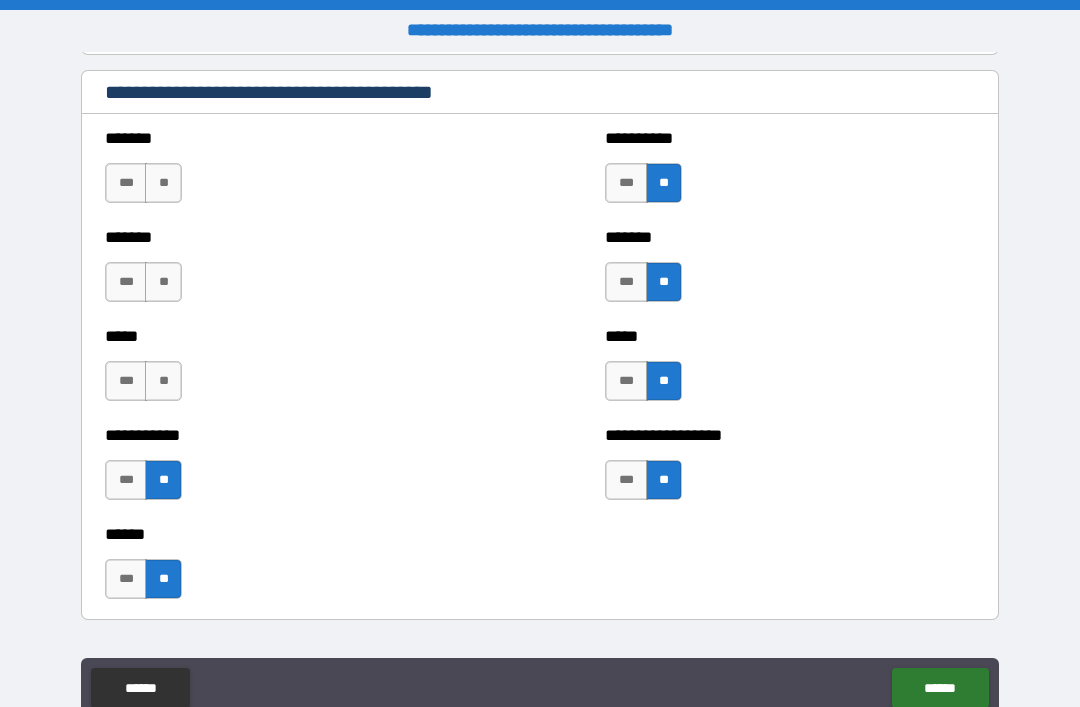 click on "**" at bounding box center [163, 381] 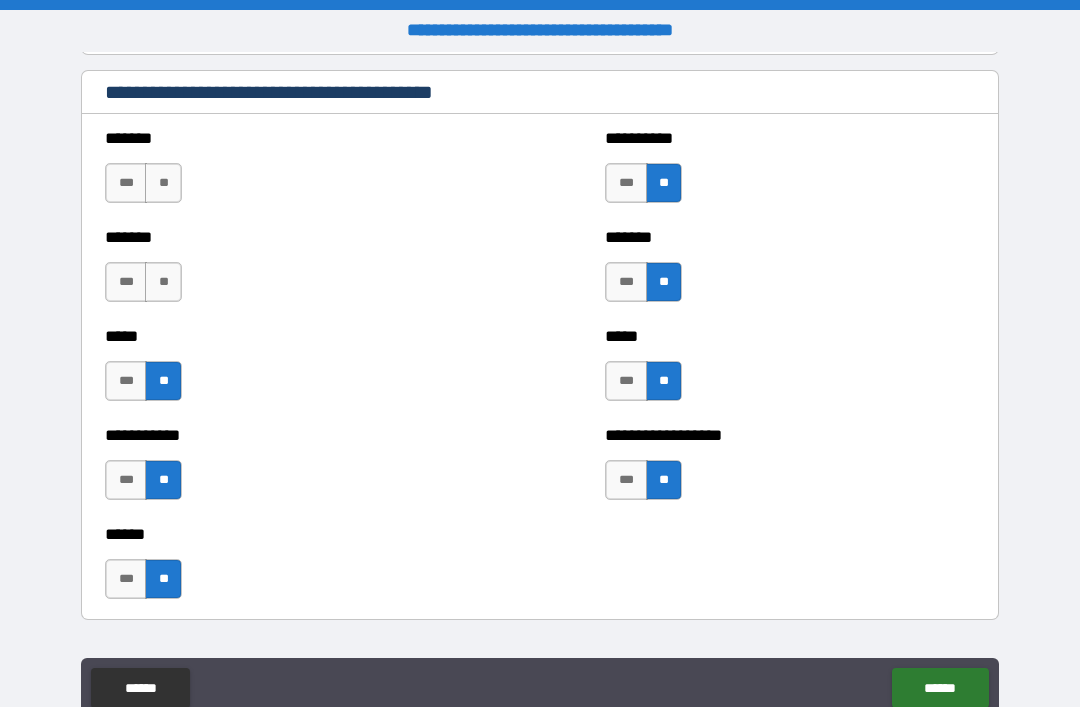 click on "**" at bounding box center [163, 282] 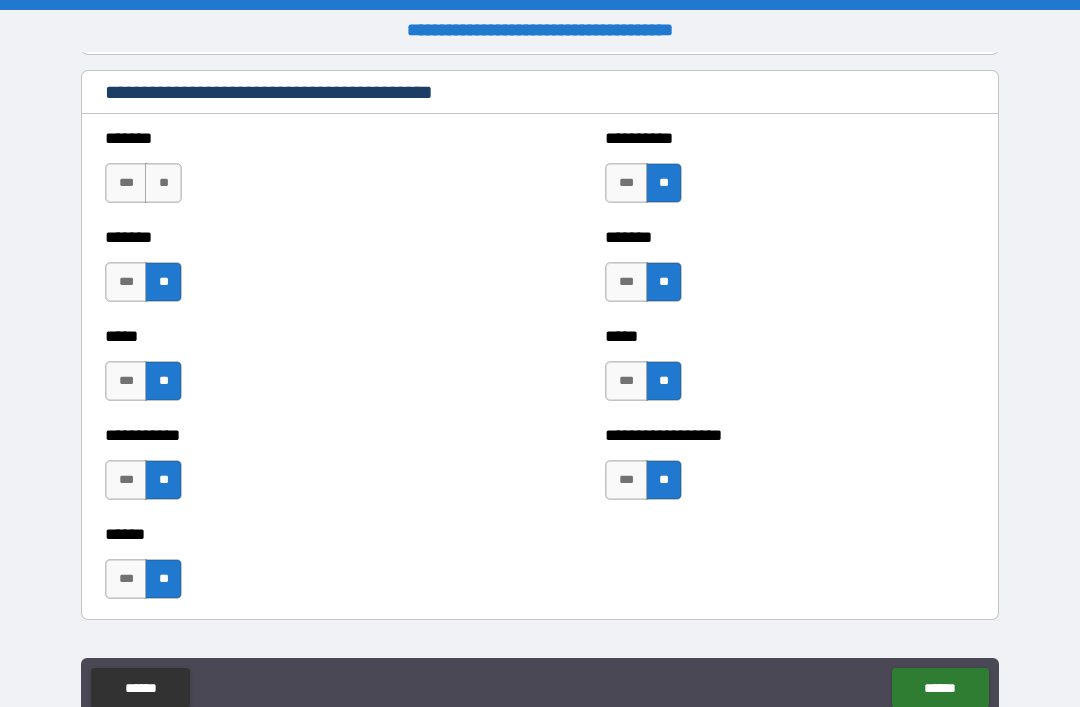 click on "**" at bounding box center (163, 183) 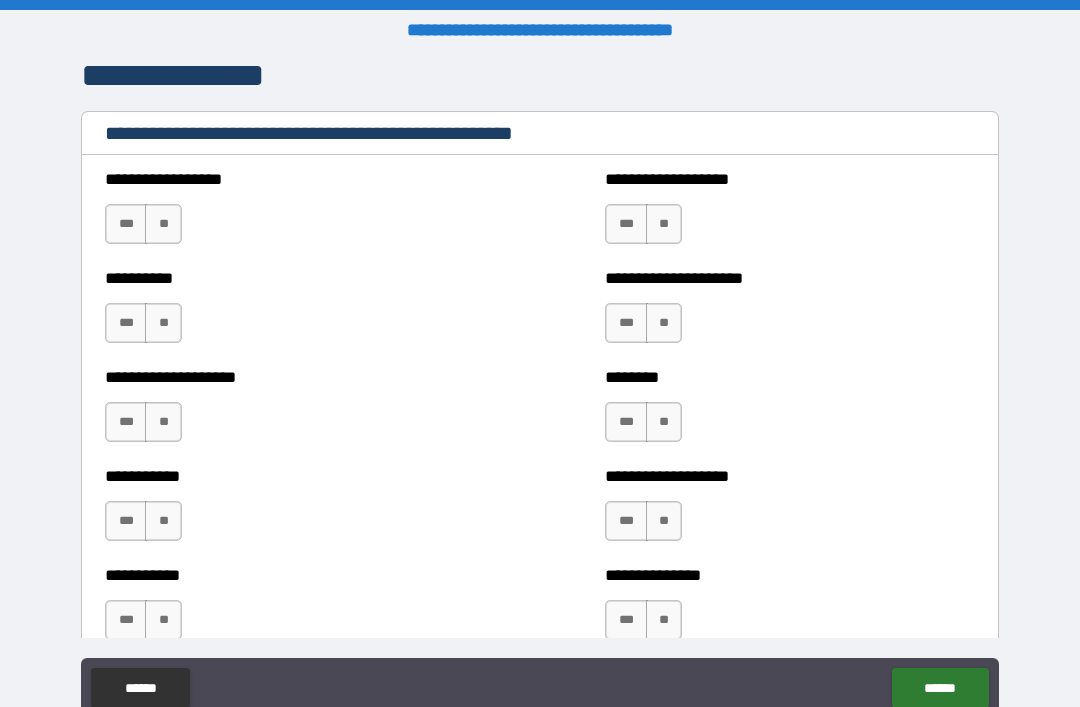 scroll, scrollTop: 2398, scrollLeft: 0, axis: vertical 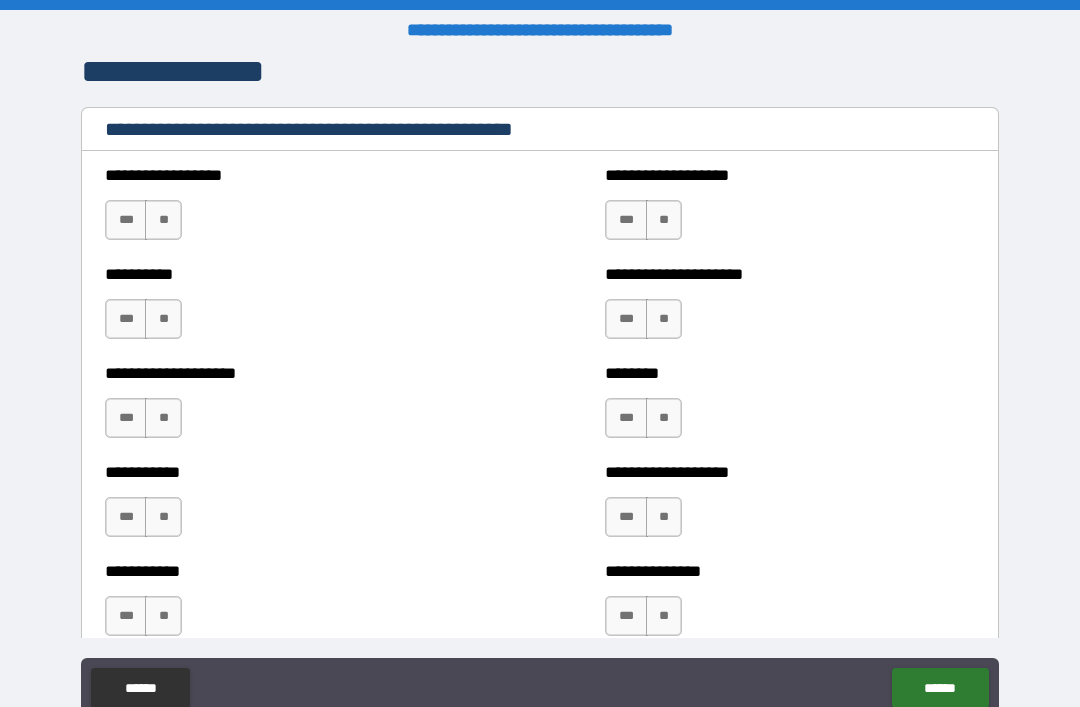 click on "**" at bounding box center [664, 220] 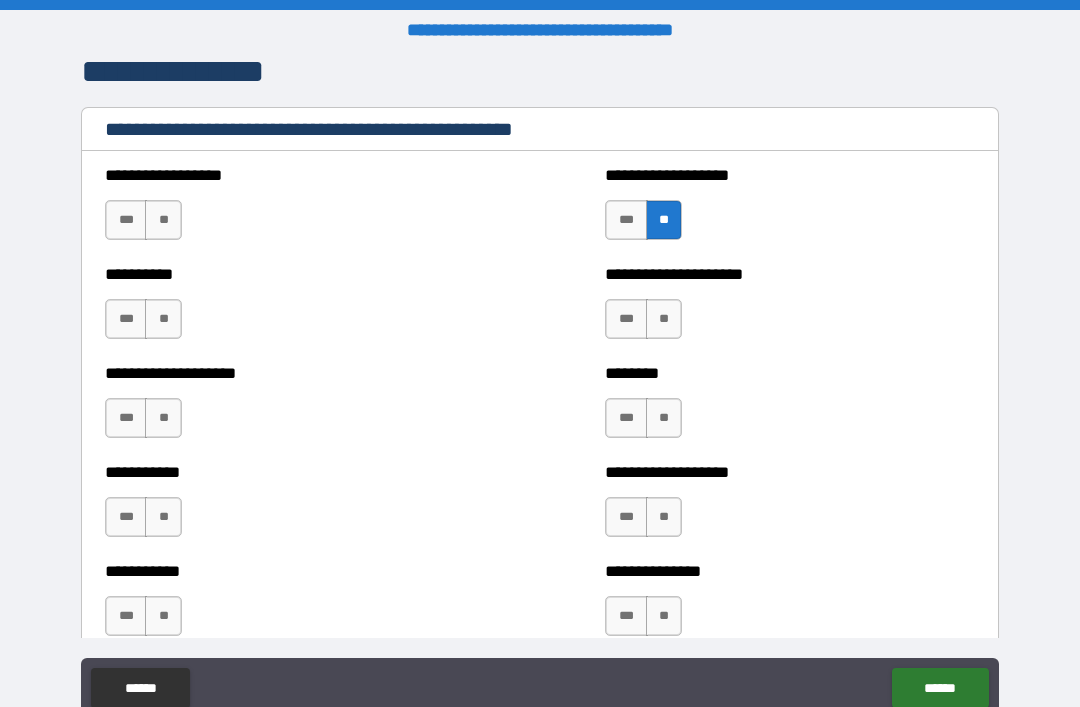 click on "**" at bounding box center (664, 319) 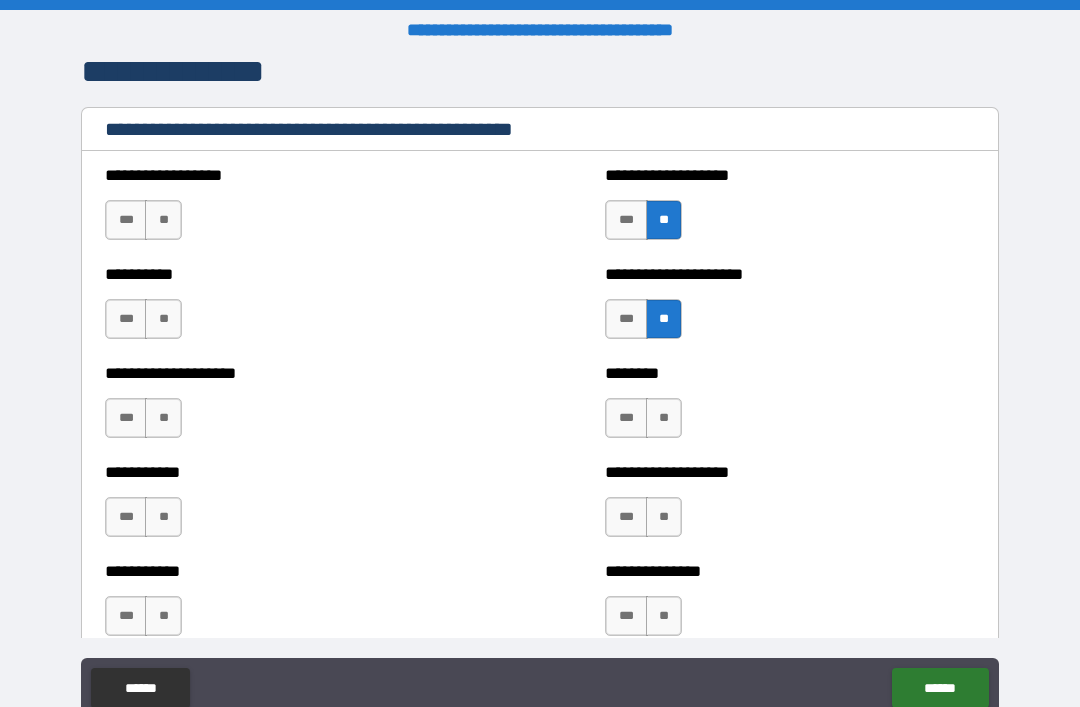 click on "**" at bounding box center (664, 418) 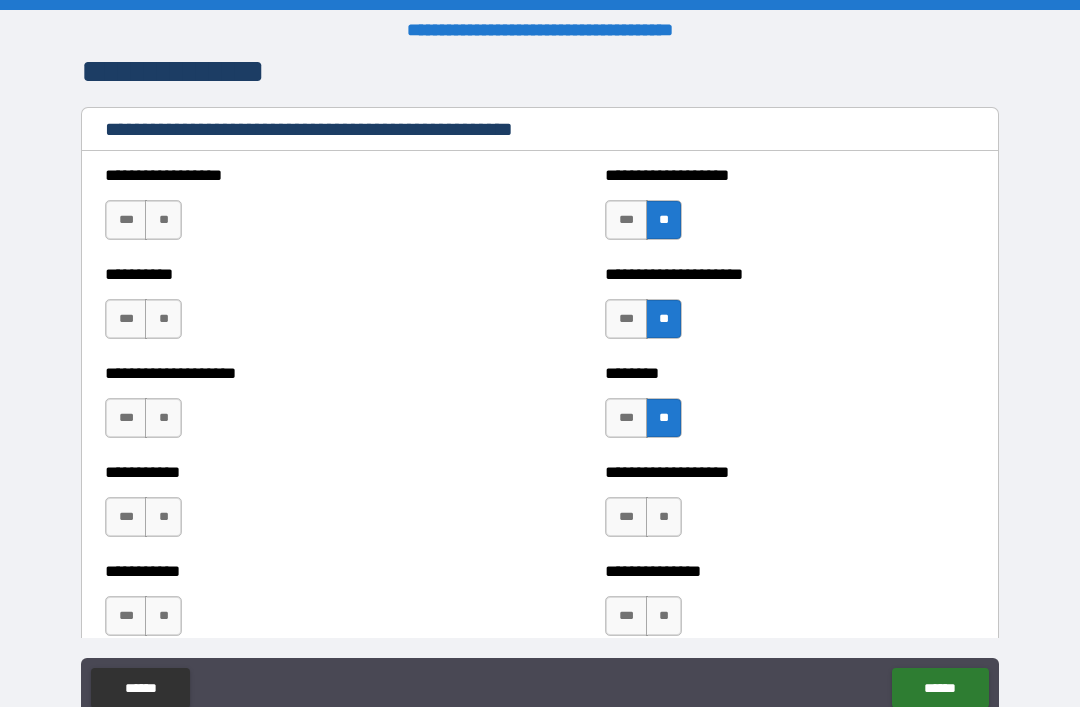 click on "**" at bounding box center [664, 517] 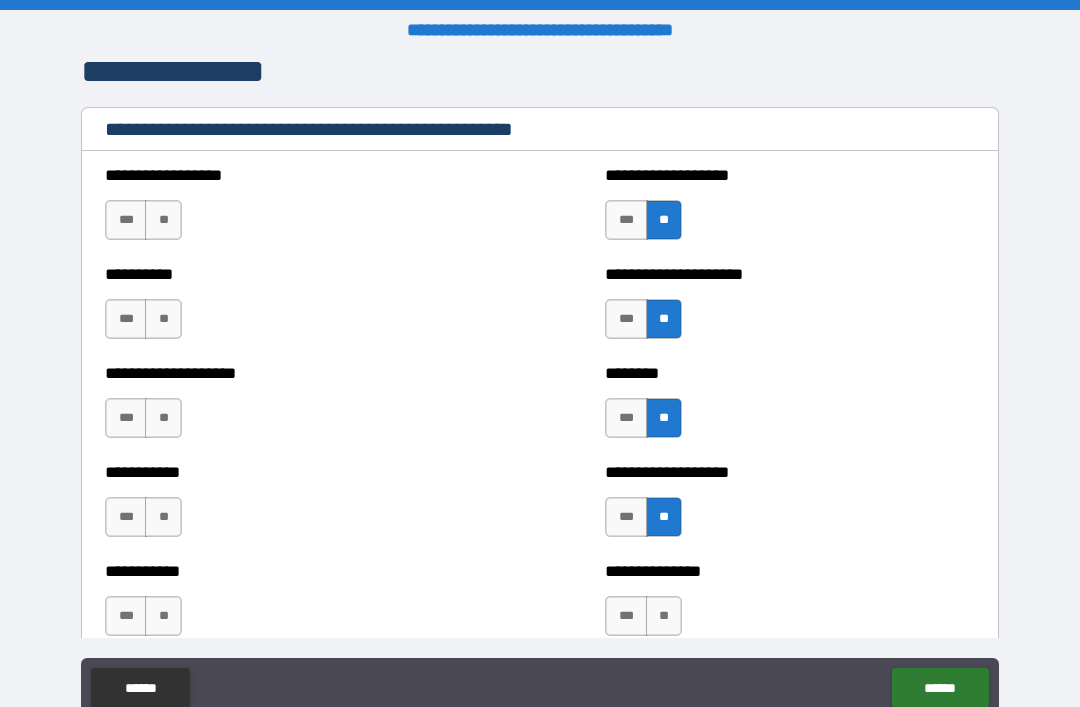 click on "**" at bounding box center [664, 616] 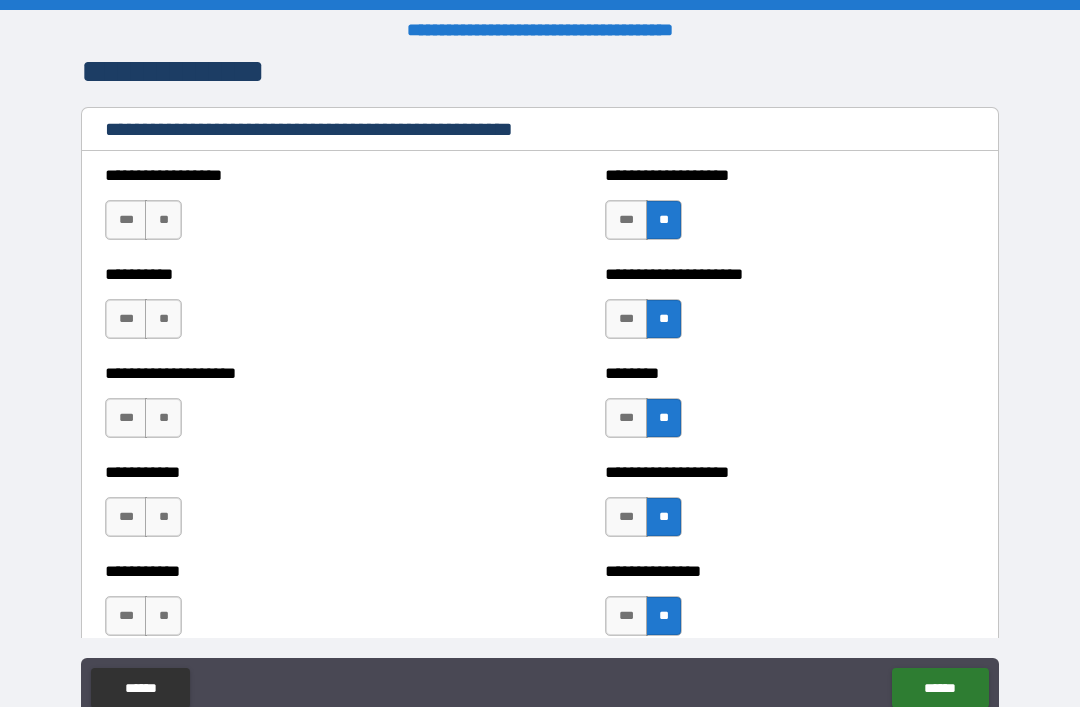 click on "**" at bounding box center (163, 616) 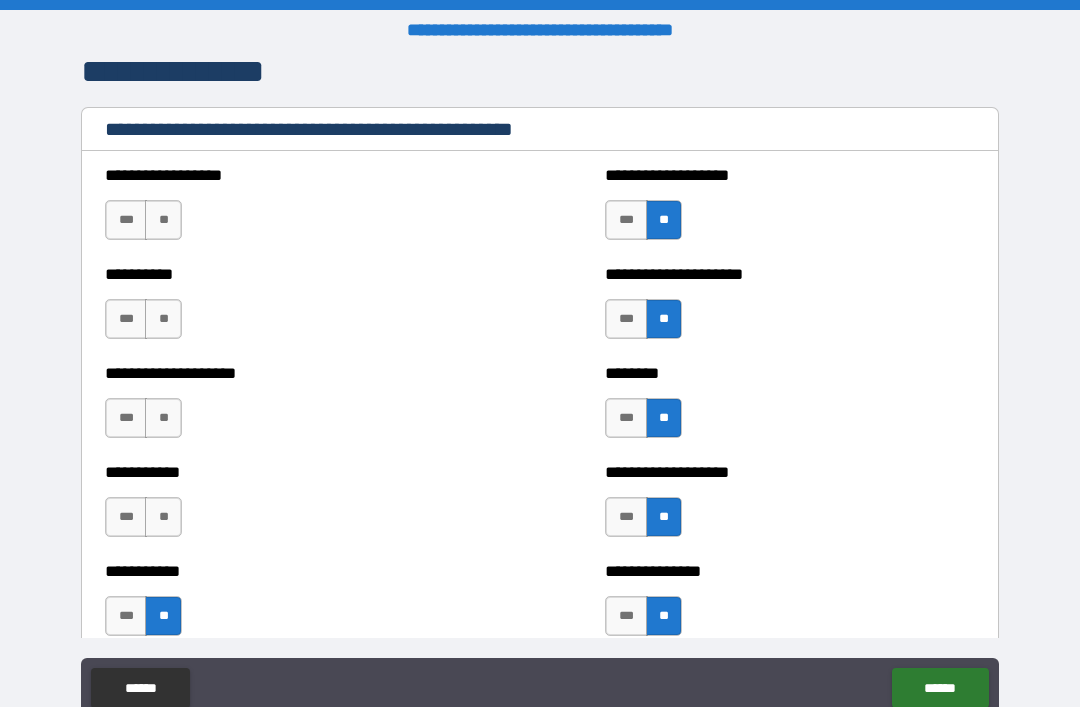 click on "**" at bounding box center (163, 517) 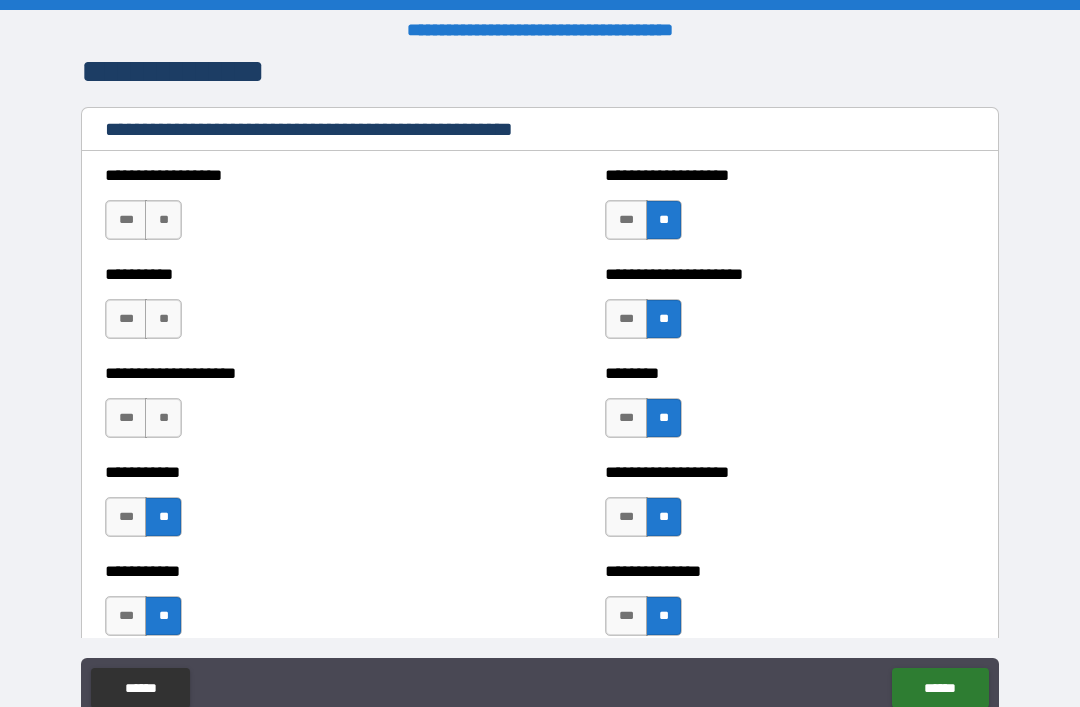 click on "**" at bounding box center (163, 418) 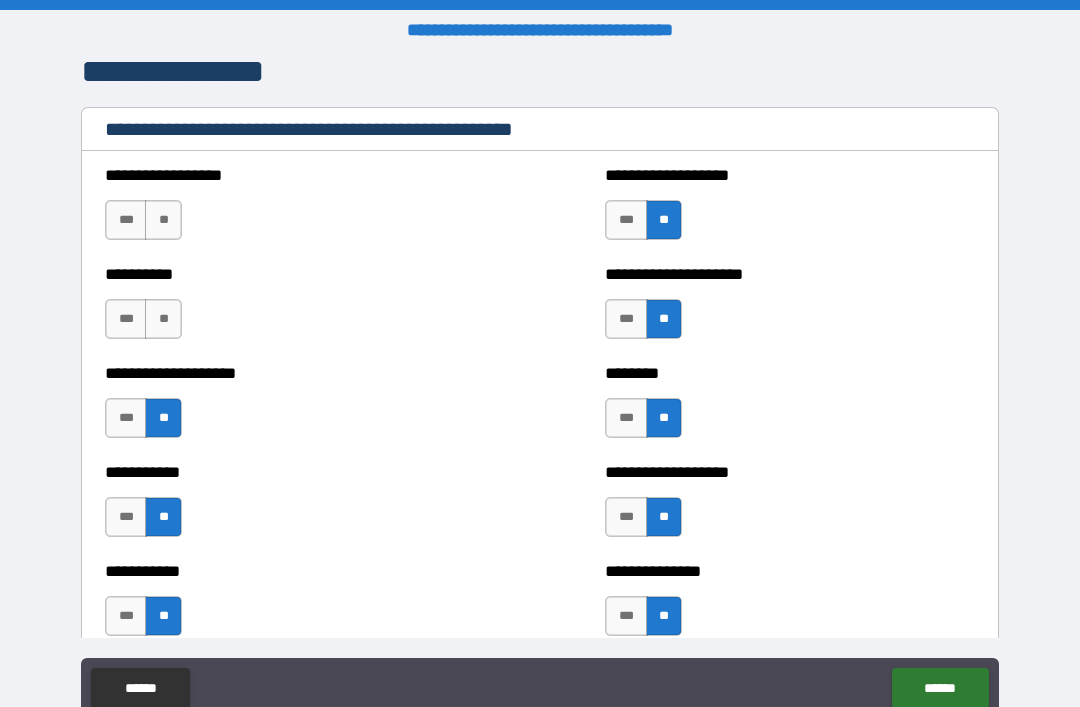 click on "**" at bounding box center (163, 319) 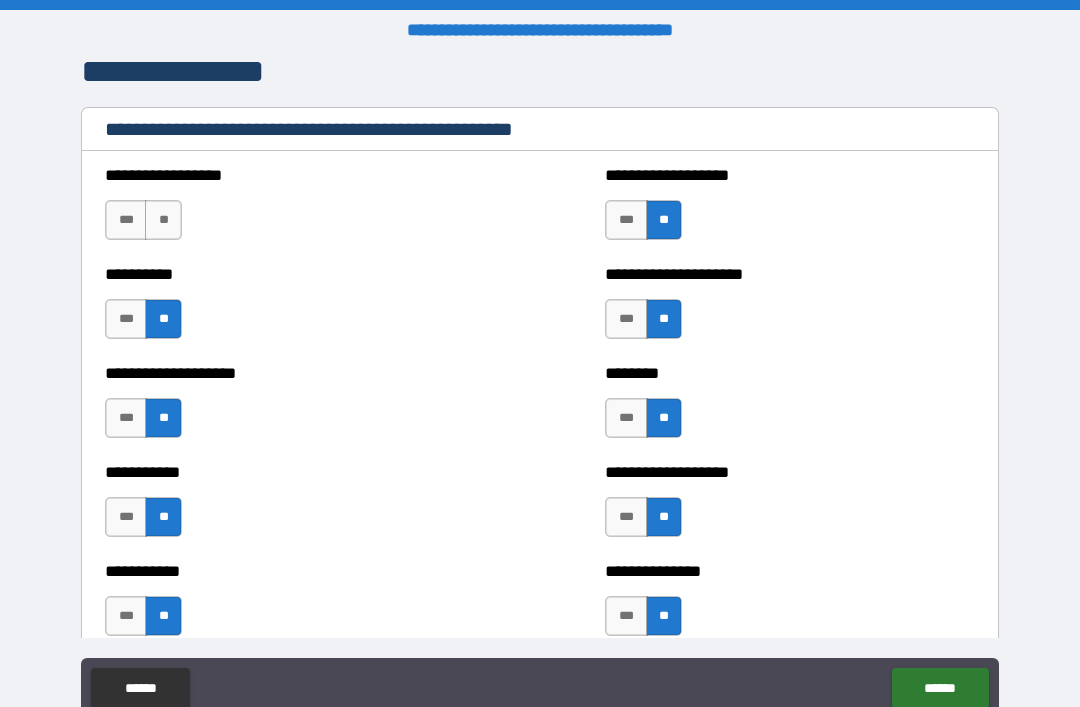 click on "**" at bounding box center (163, 220) 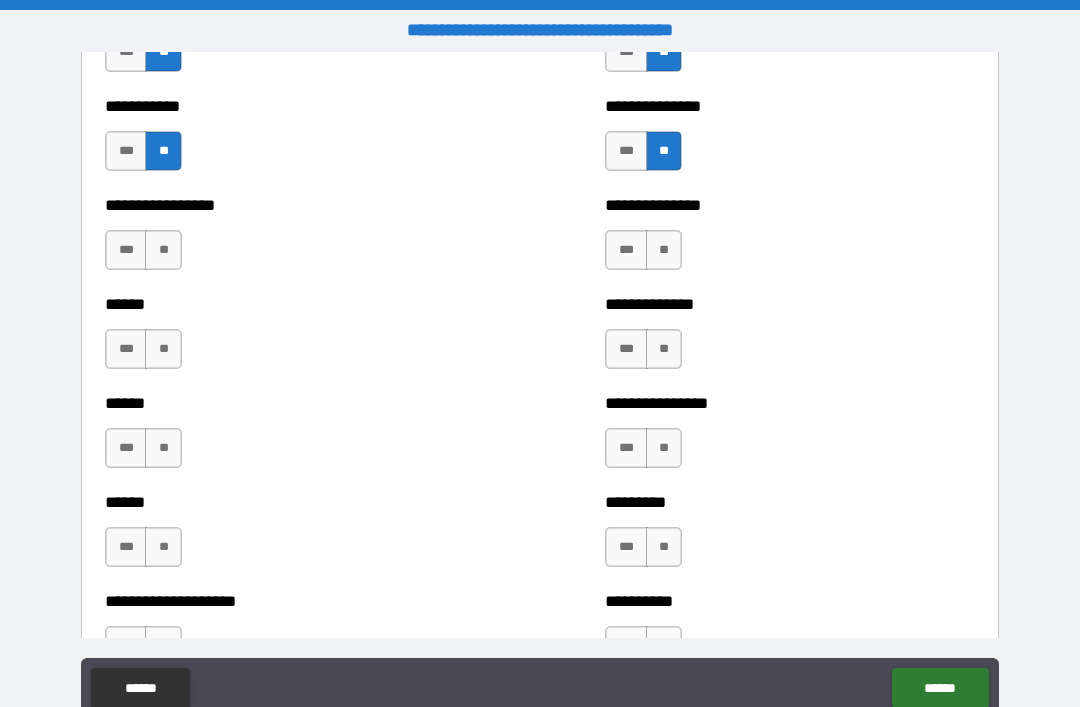 scroll, scrollTop: 2902, scrollLeft: 0, axis: vertical 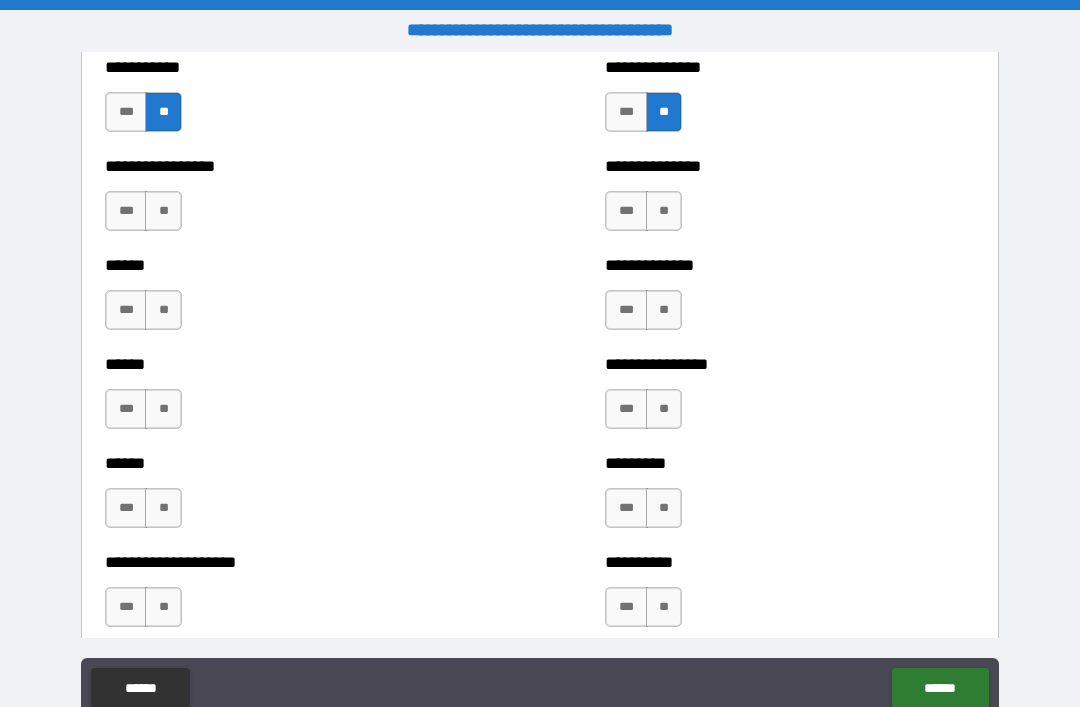 click on "**********" at bounding box center [790, 201] 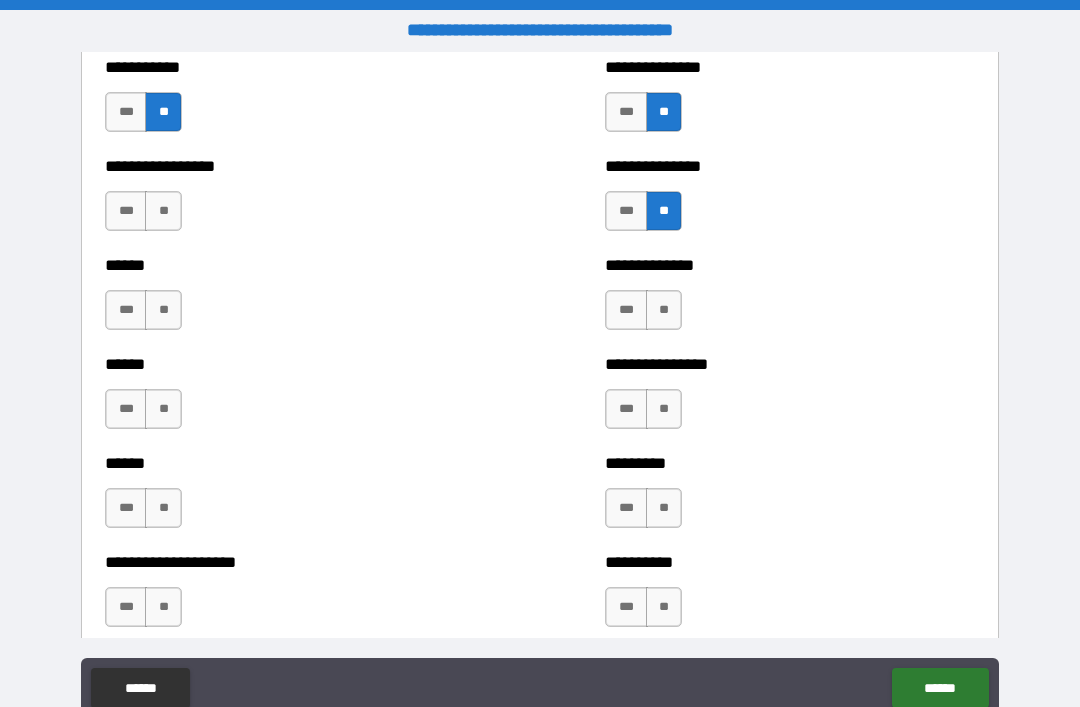 click on "**" at bounding box center (163, 211) 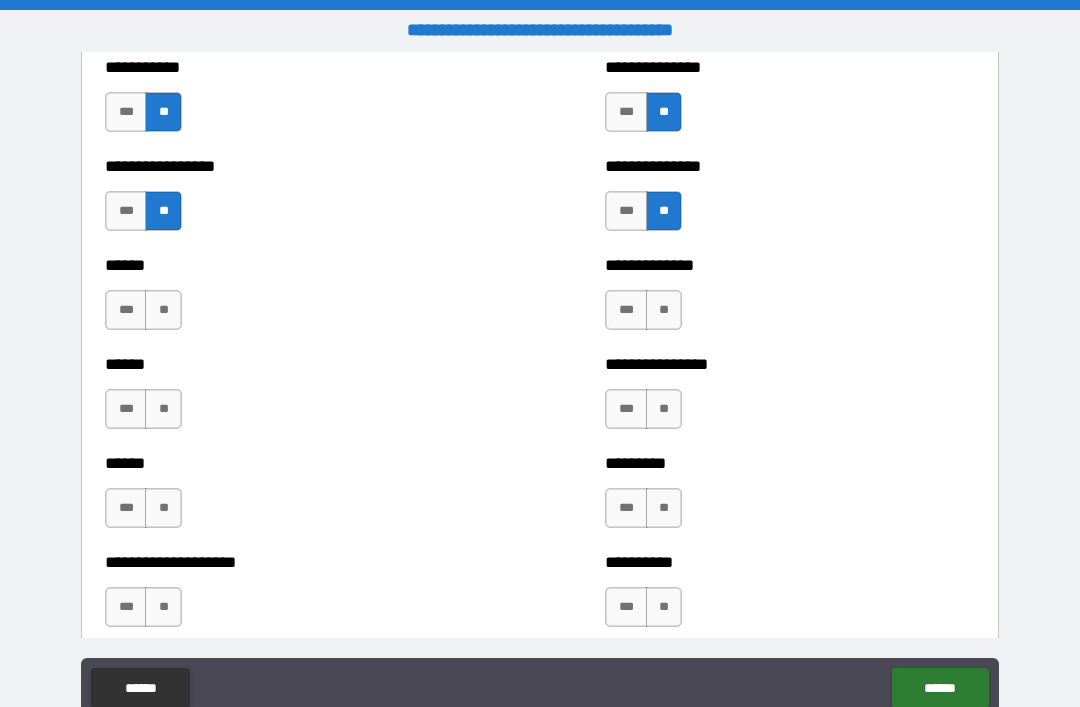 click on "**" at bounding box center [163, 310] 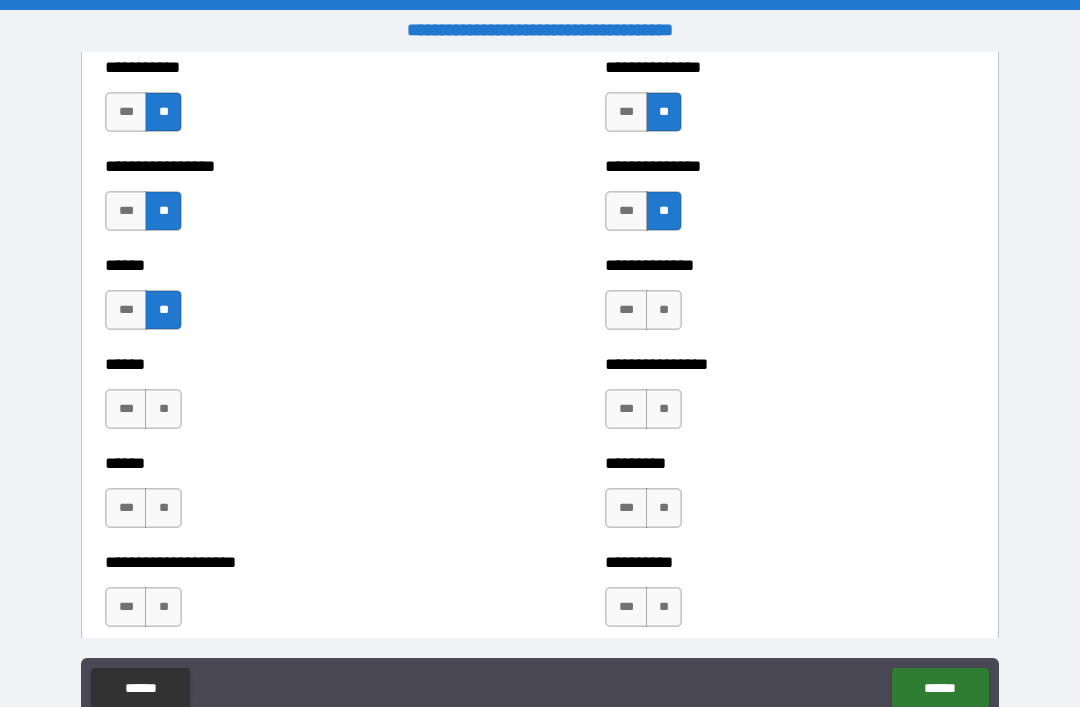 click on "**" at bounding box center [163, 409] 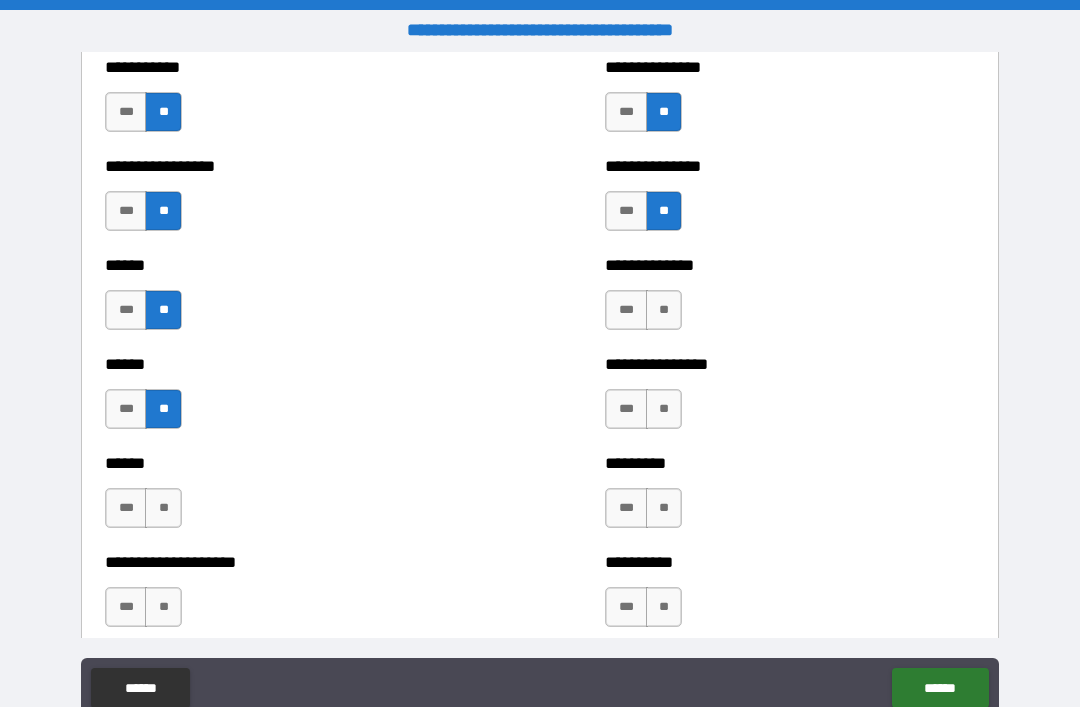 click on "**" at bounding box center [163, 508] 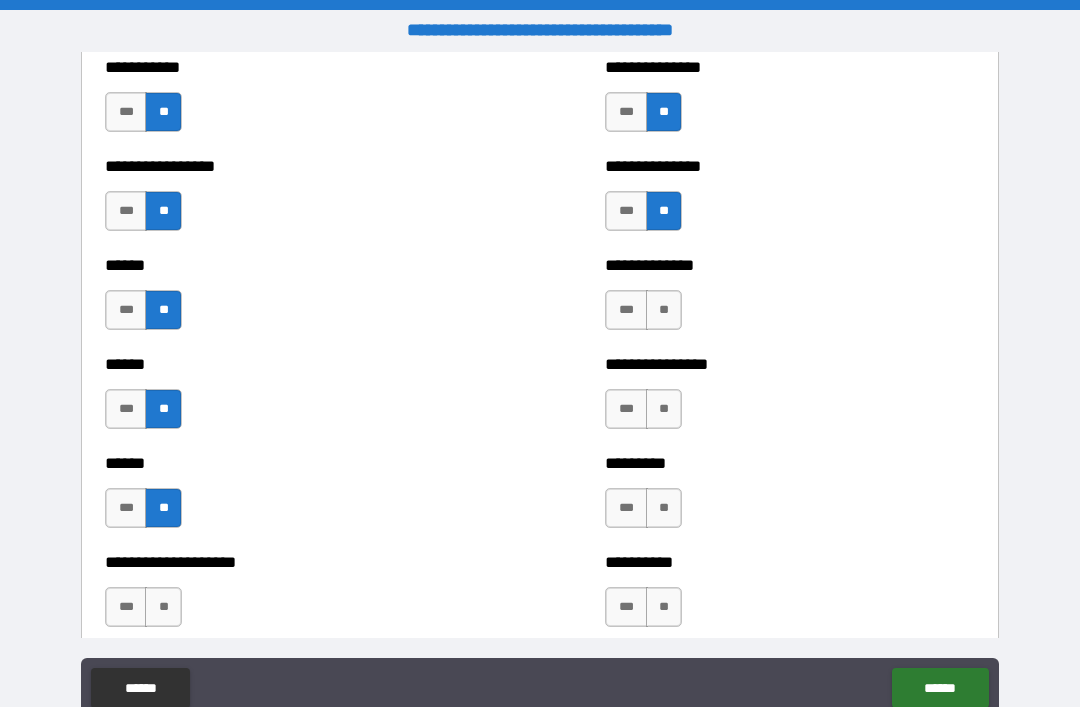 click on "**" at bounding box center [664, 310] 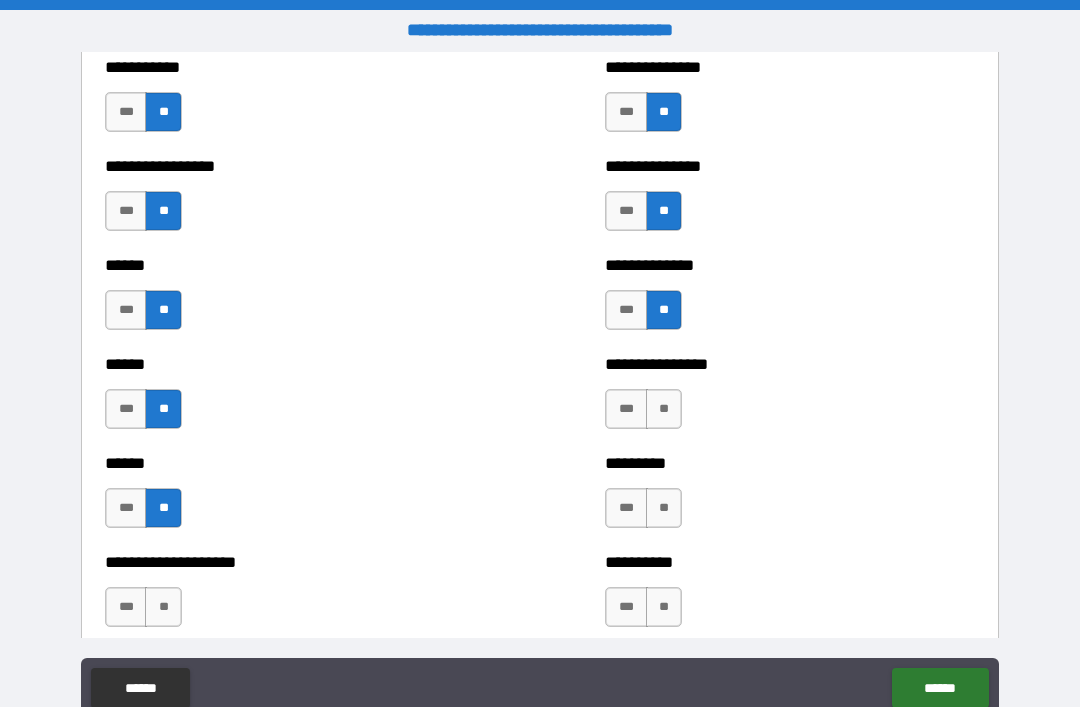 click on "**" at bounding box center (664, 409) 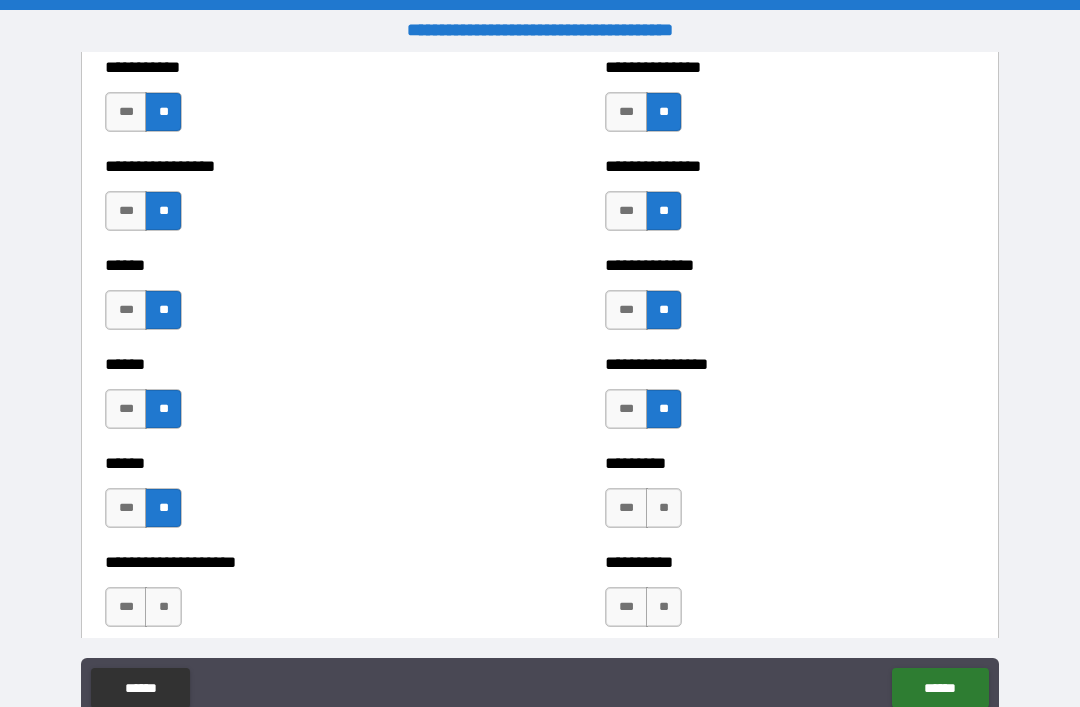 click on "**" at bounding box center [664, 508] 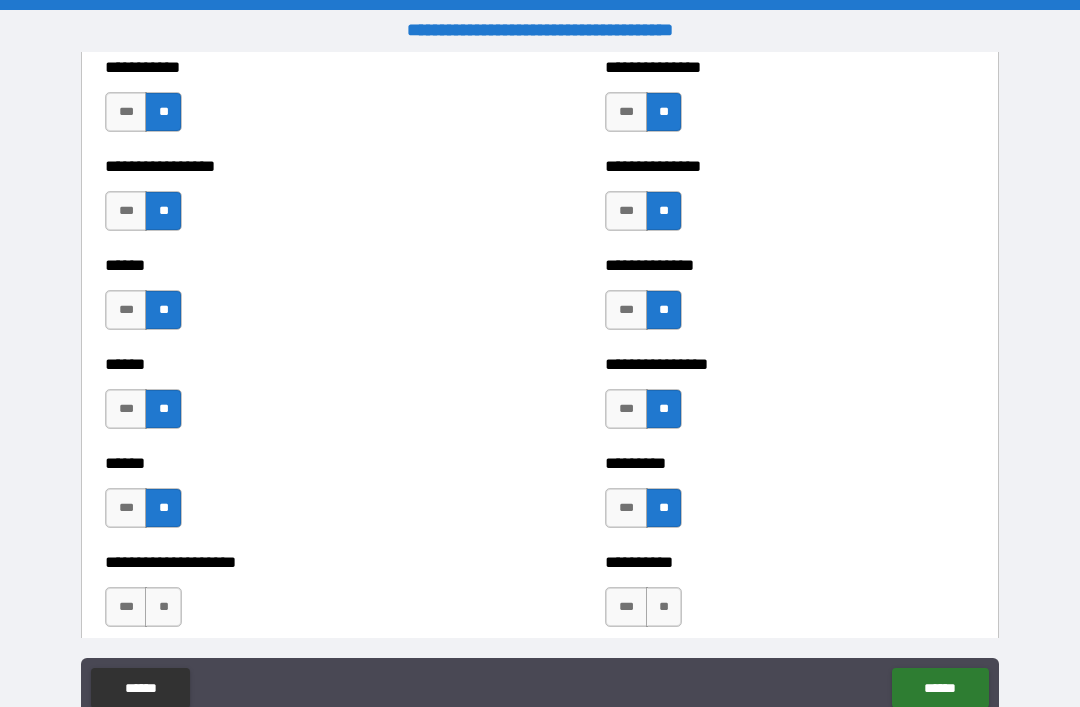 click on "**" at bounding box center (664, 607) 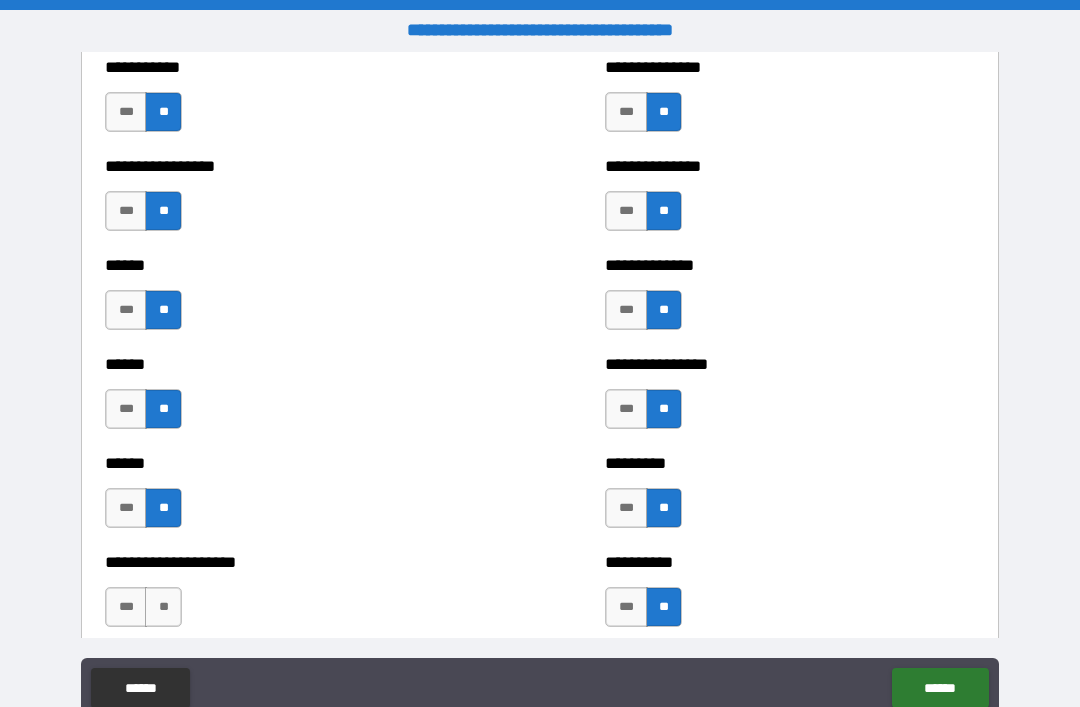 click on "**" at bounding box center (163, 607) 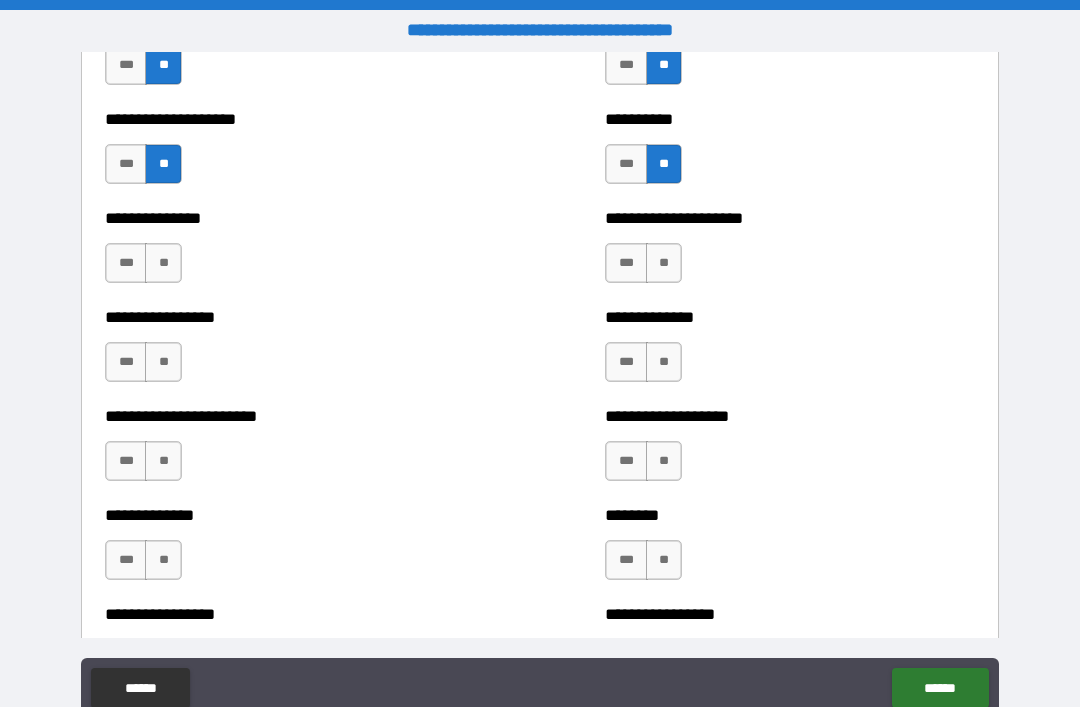 scroll, scrollTop: 3345, scrollLeft: 0, axis: vertical 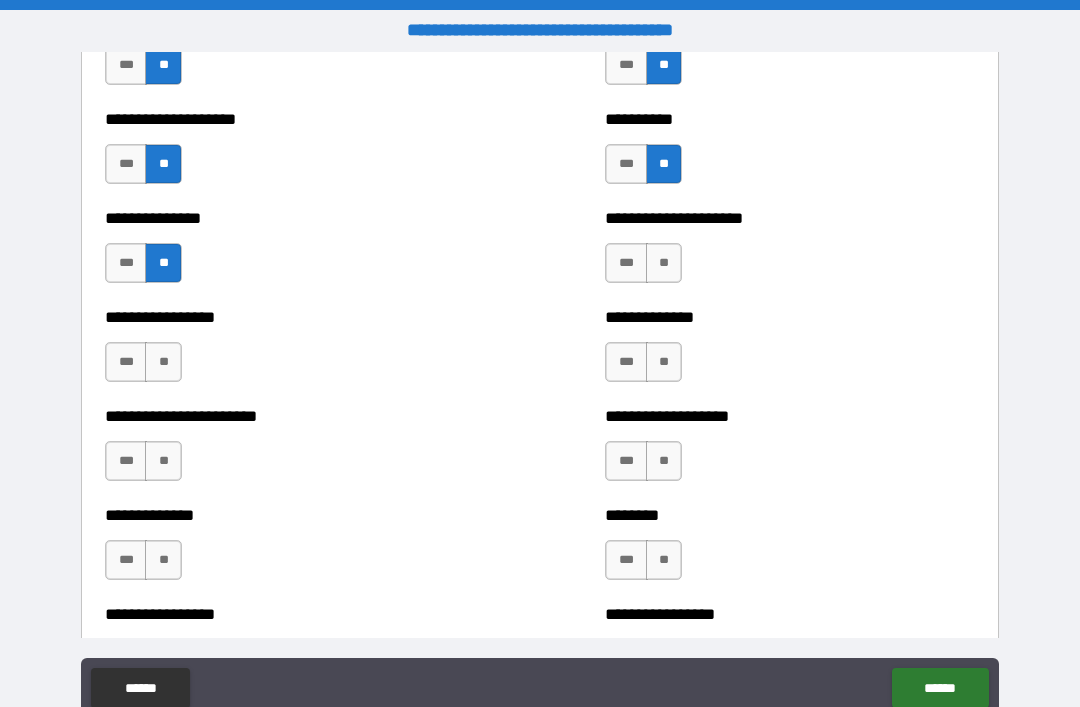 click on "**" at bounding box center [163, 362] 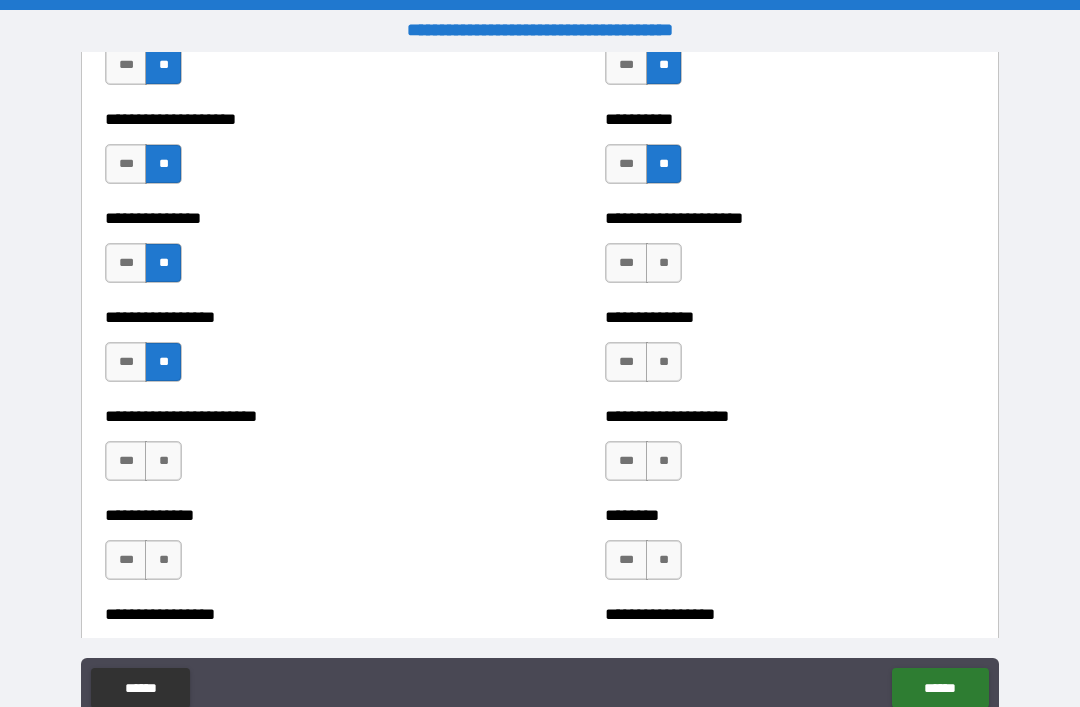click on "**" at bounding box center [163, 461] 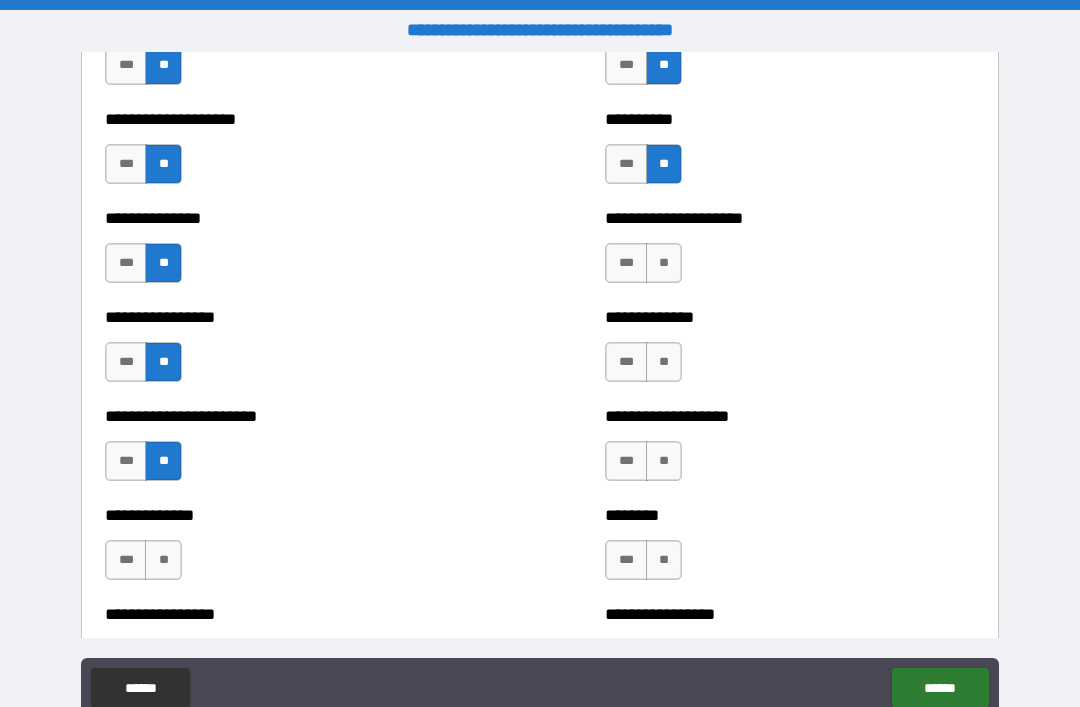 click on "**" at bounding box center [163, 560] 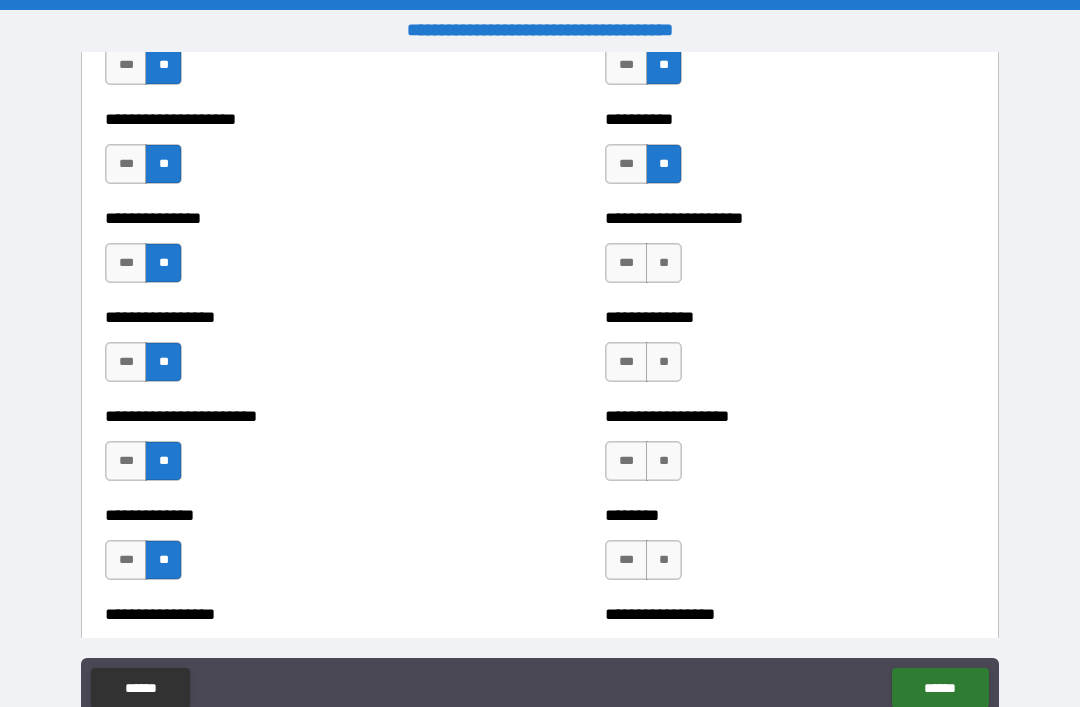 click on "**" at bounding box center [664, 263] 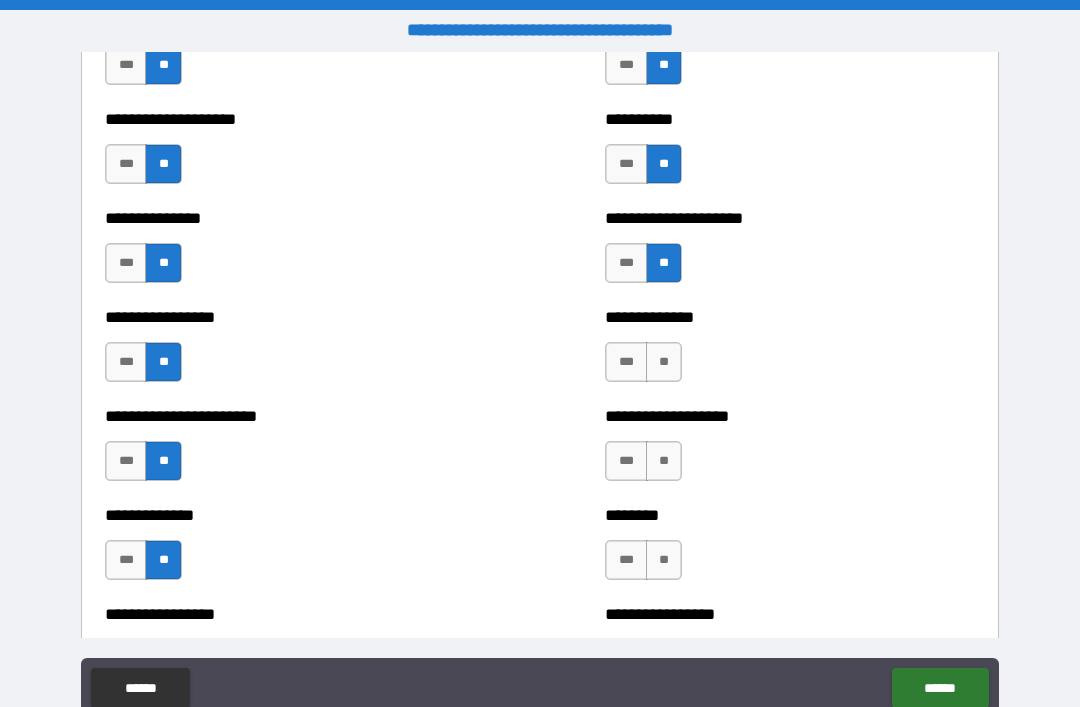 click on "**" at bounding box center (664, 362) 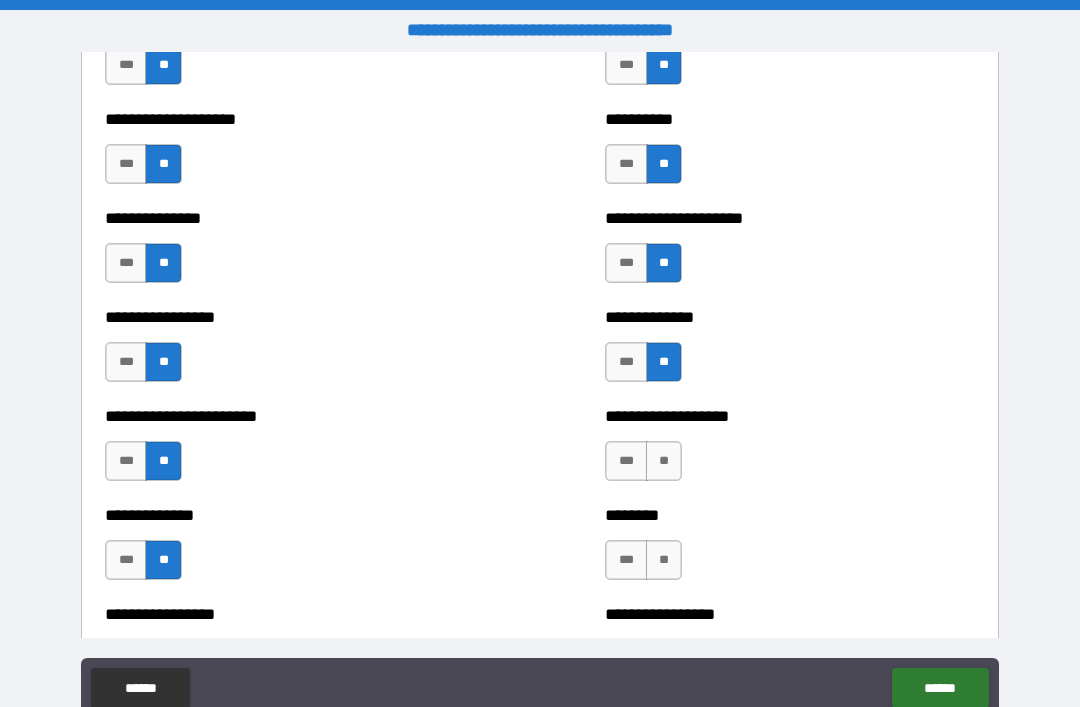 click on "**" at bounding box center [664, 461] 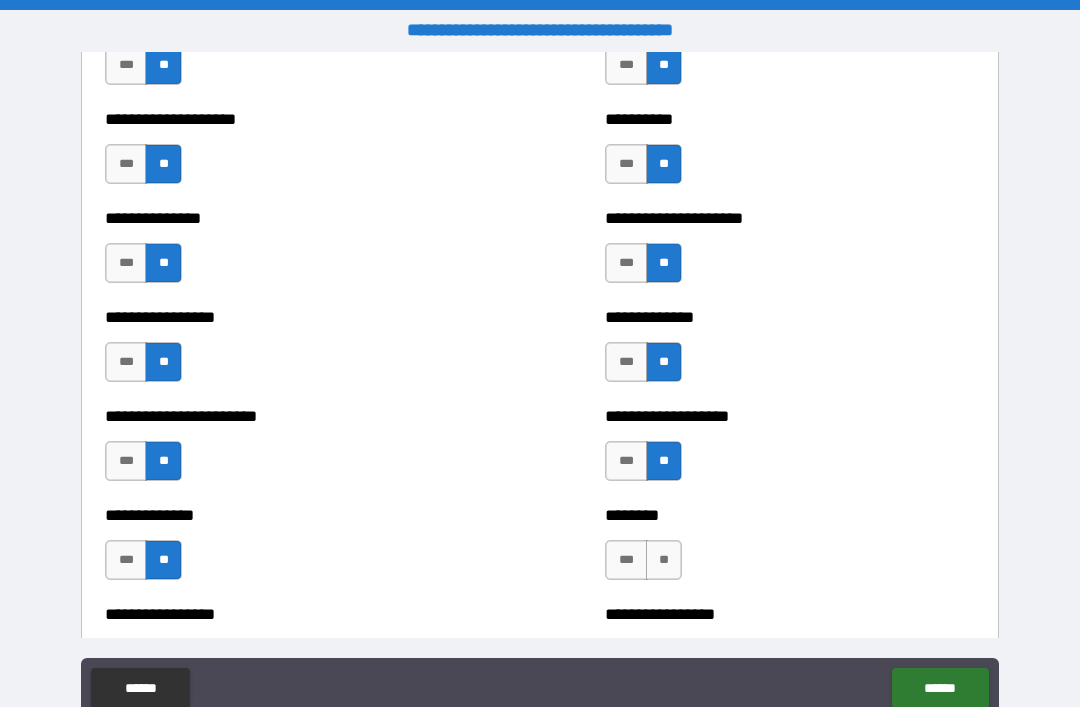 click on "**" at bounding box center [664, 560] 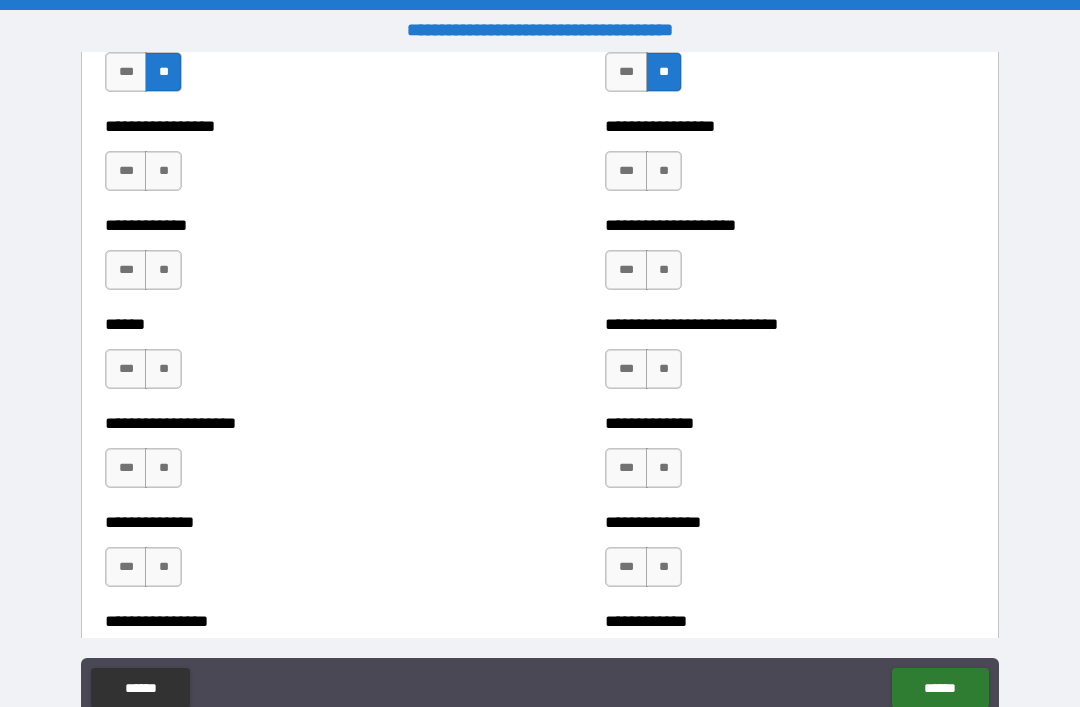scroll, scrollTop: 3857, scrollLeft: 0, axis: vertical 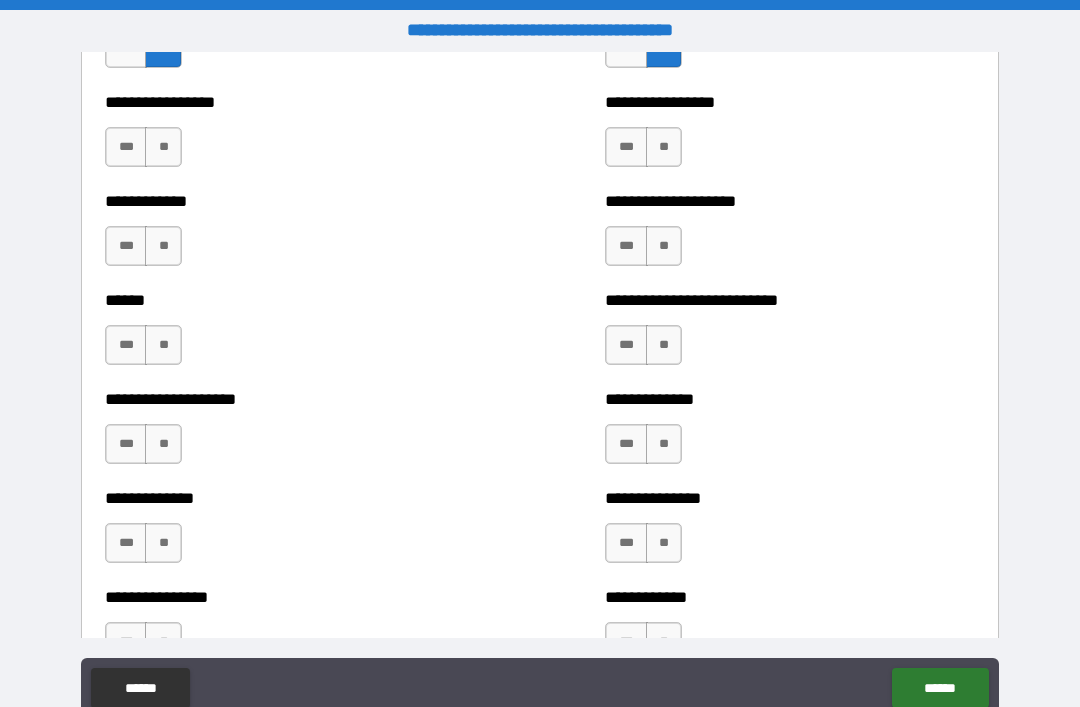 click on "**" at bounding box center [664, 147] 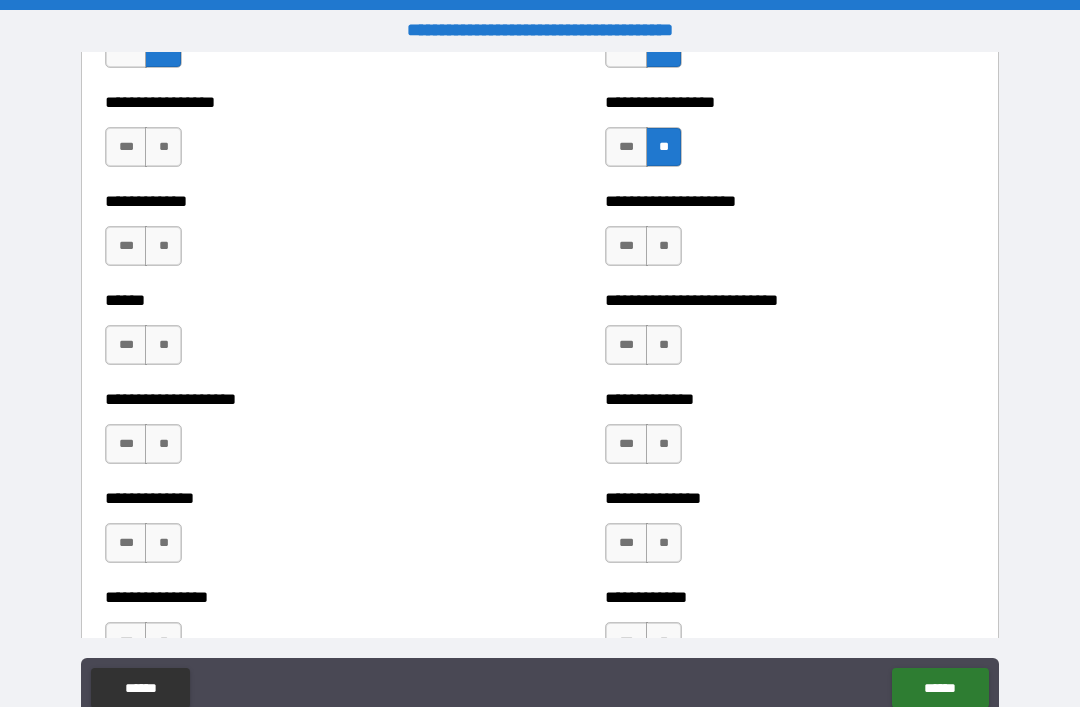 click on "**" at bounding box center (664, 246) 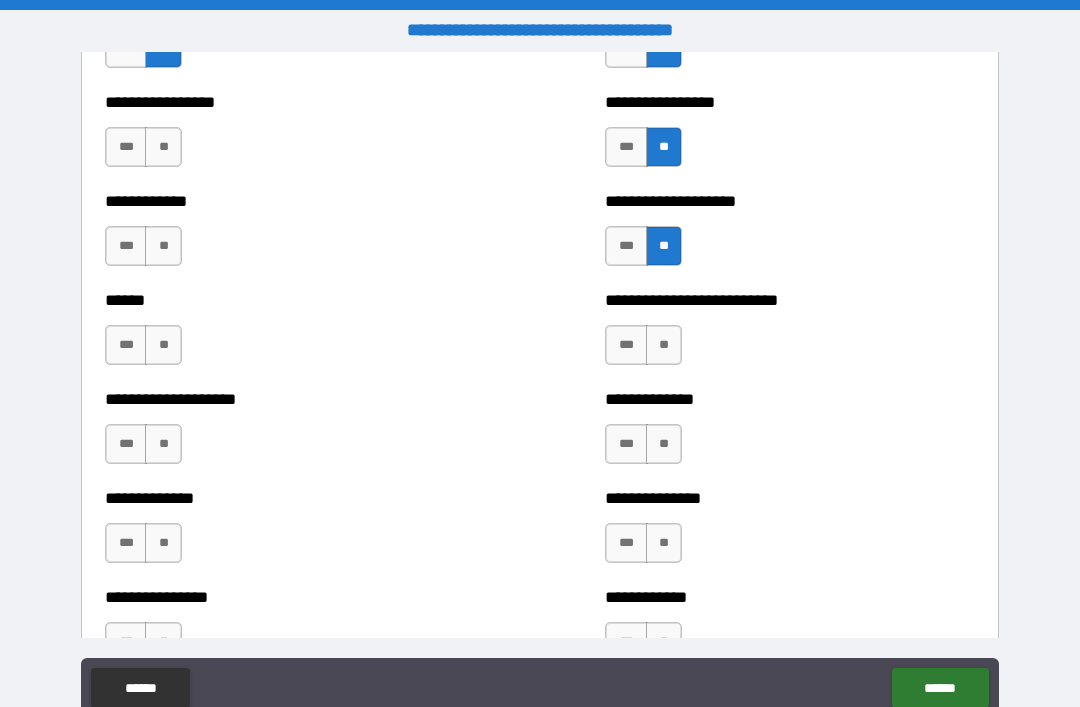click on "**" at bounding box center (664, 345) 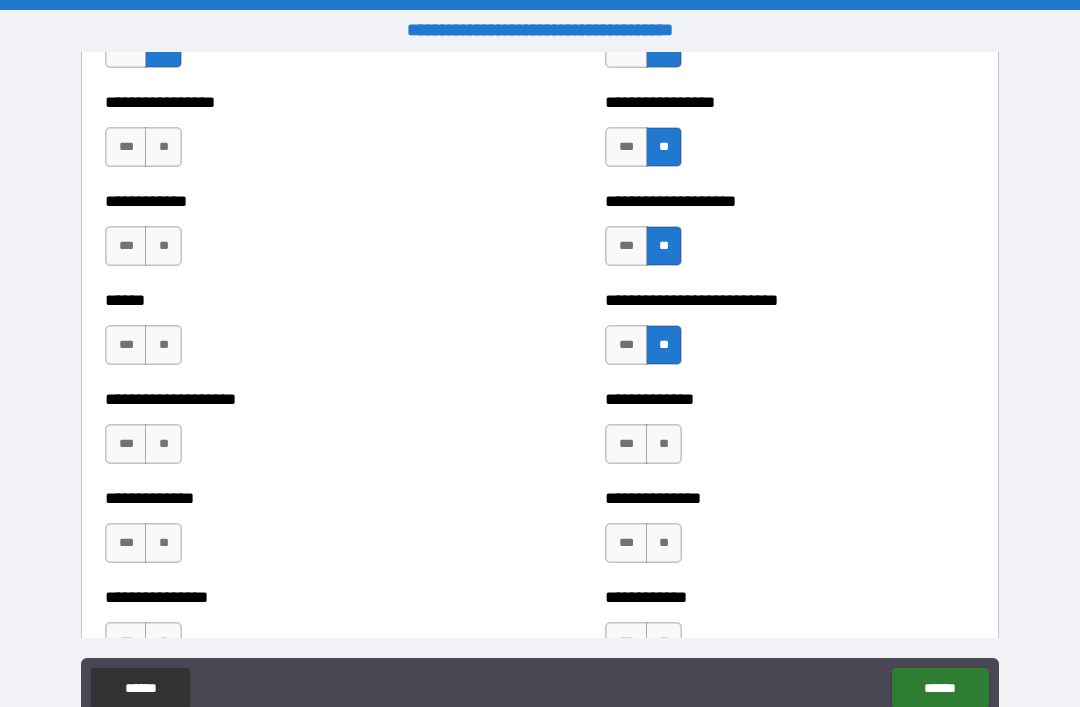click on "**" at bounding box center [664, 444] 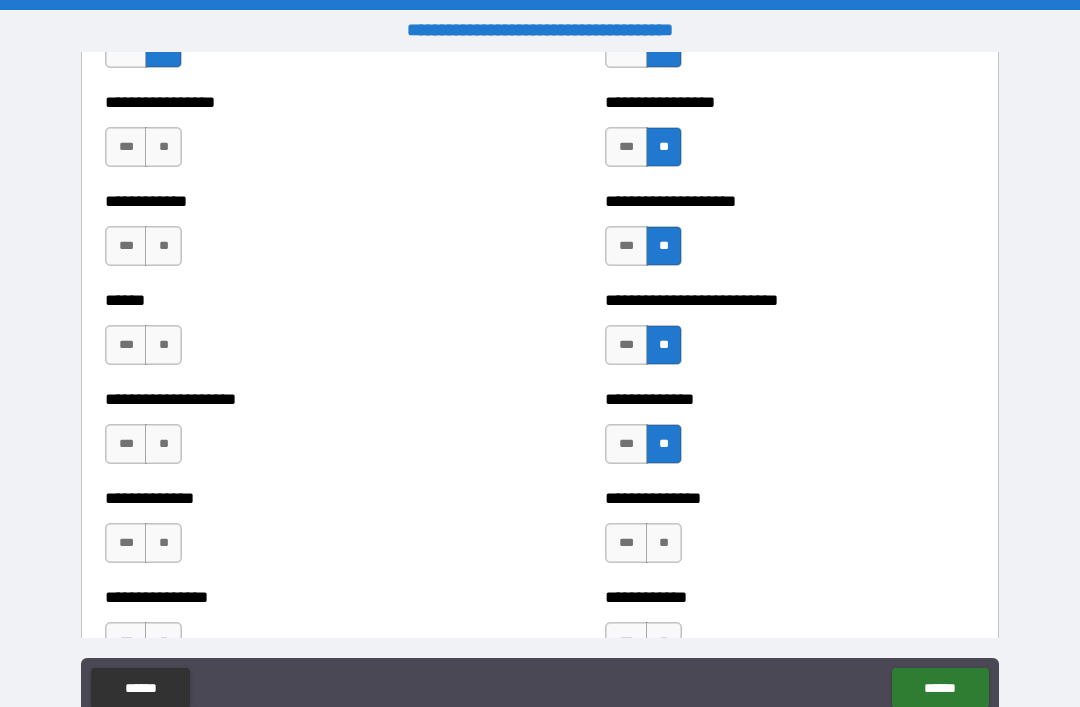 click on "**" at bounding box center (664, 543) 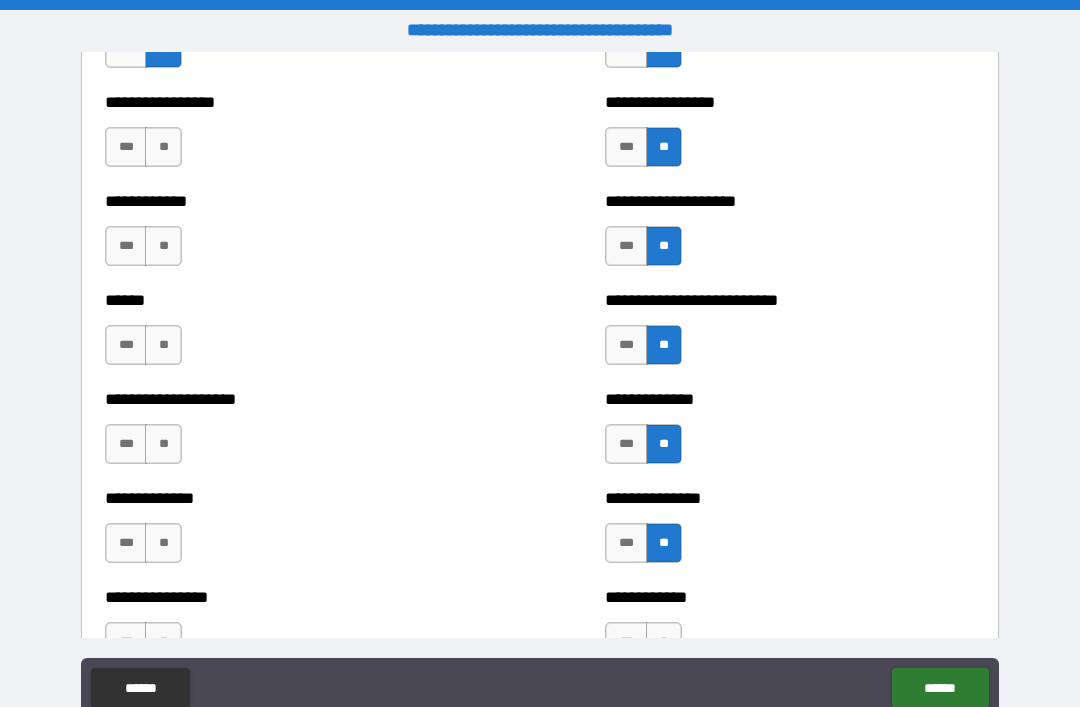 click on "**" at bounding box center (664, 642) 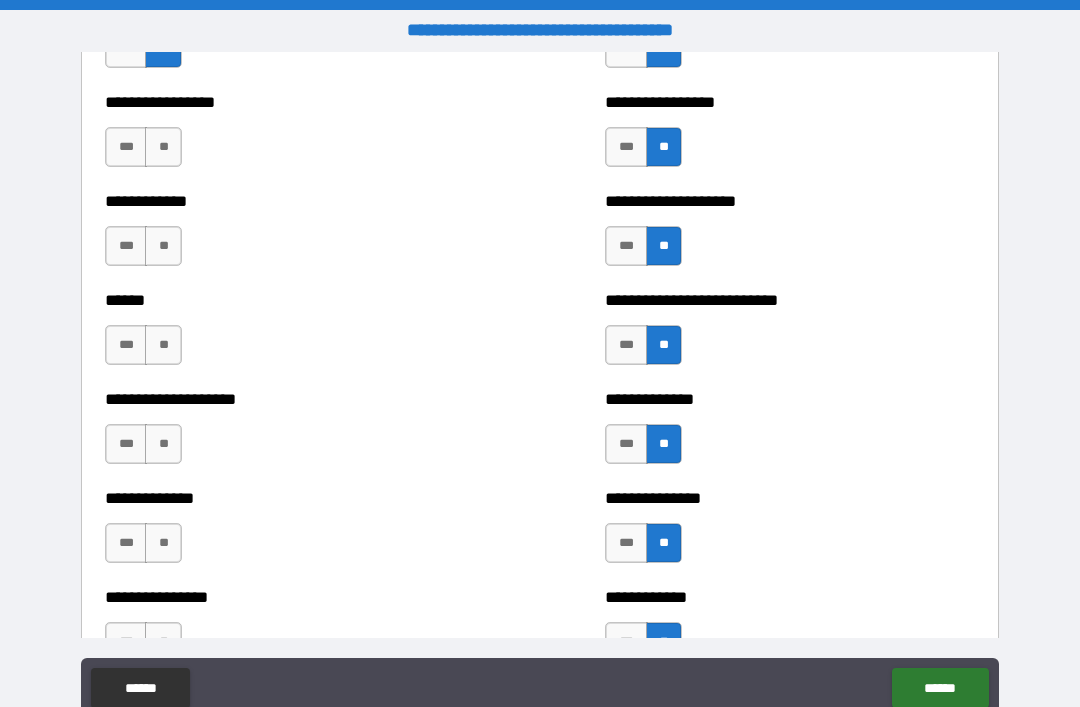click on "**" at bounding box center [163, 147] 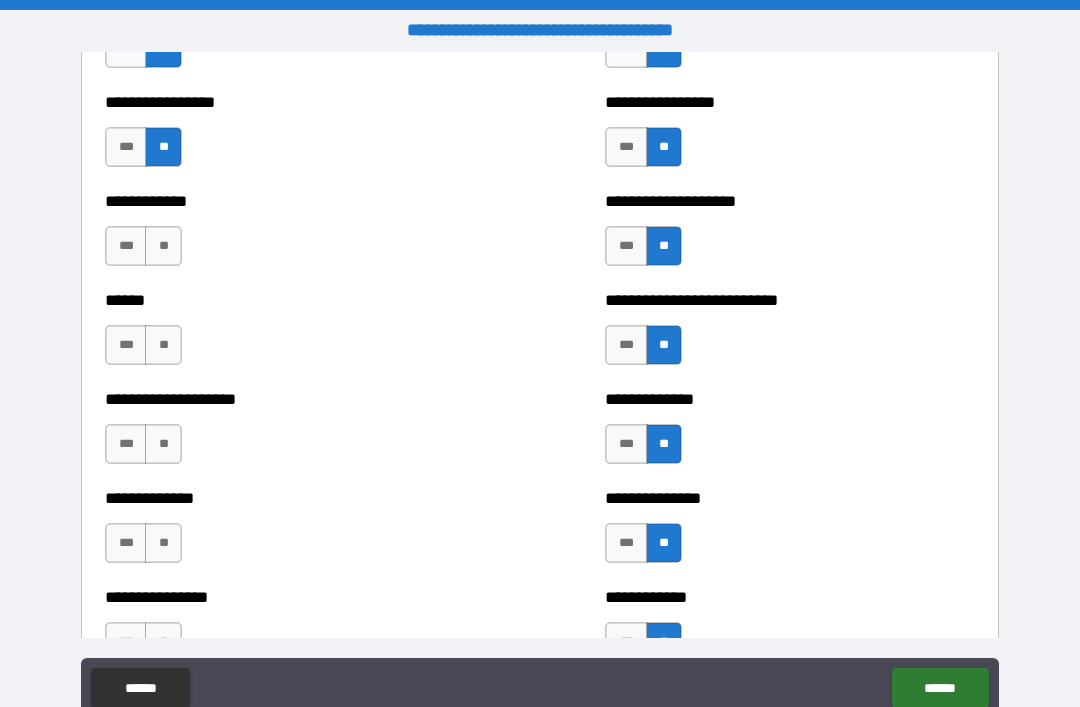 click on "**" at bounding box center [163, 246] 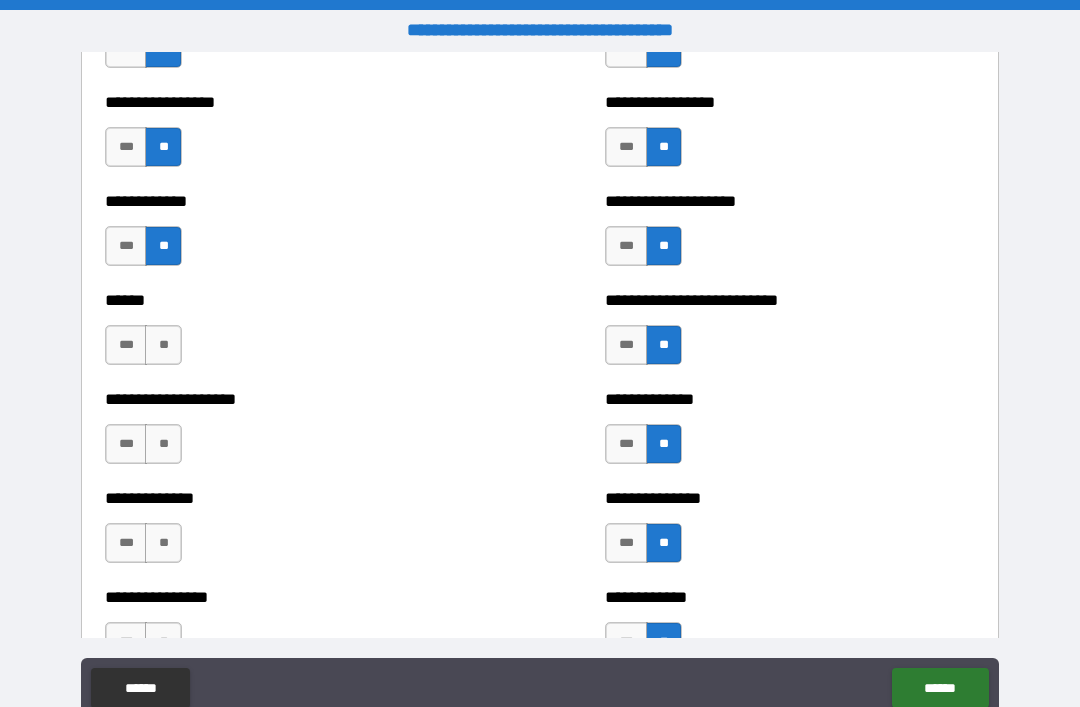 click on "**" at bounding box center [163, 345] 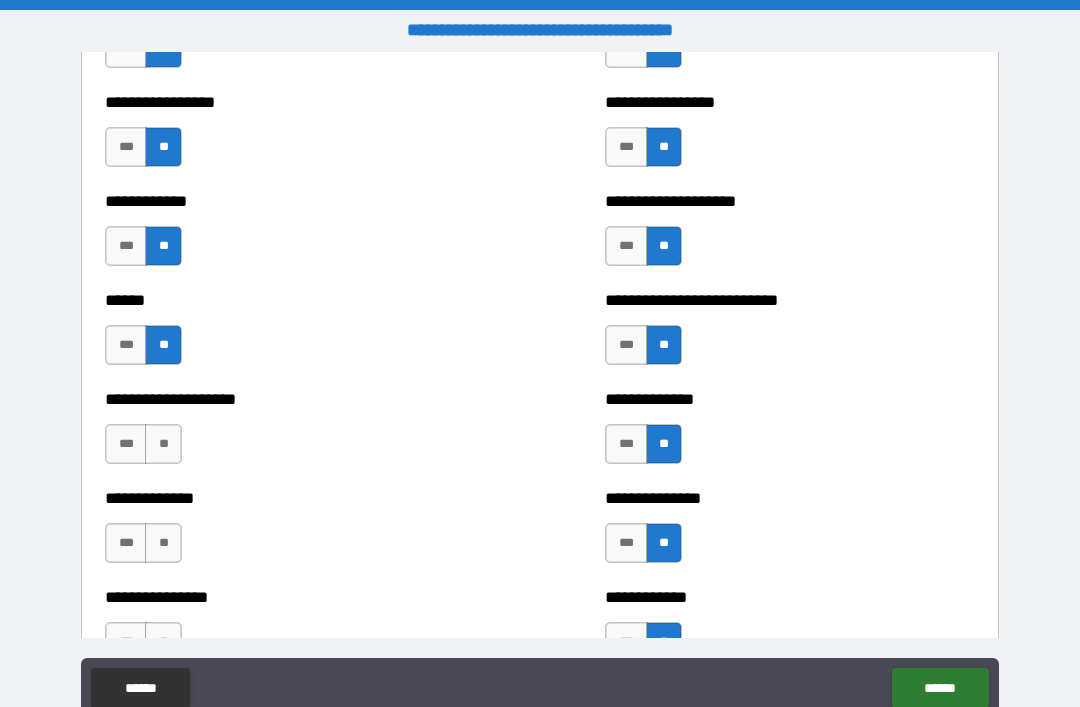 click on "**" at bounding box center (163, 444) 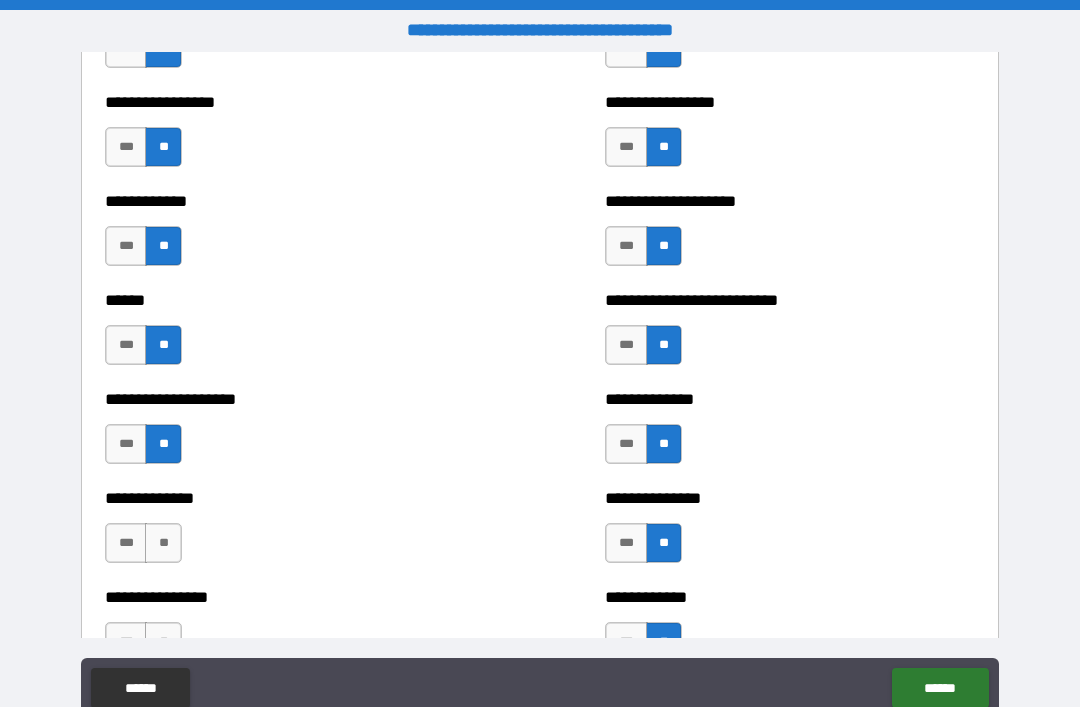 click on "**" at bounding box center [163, 543] 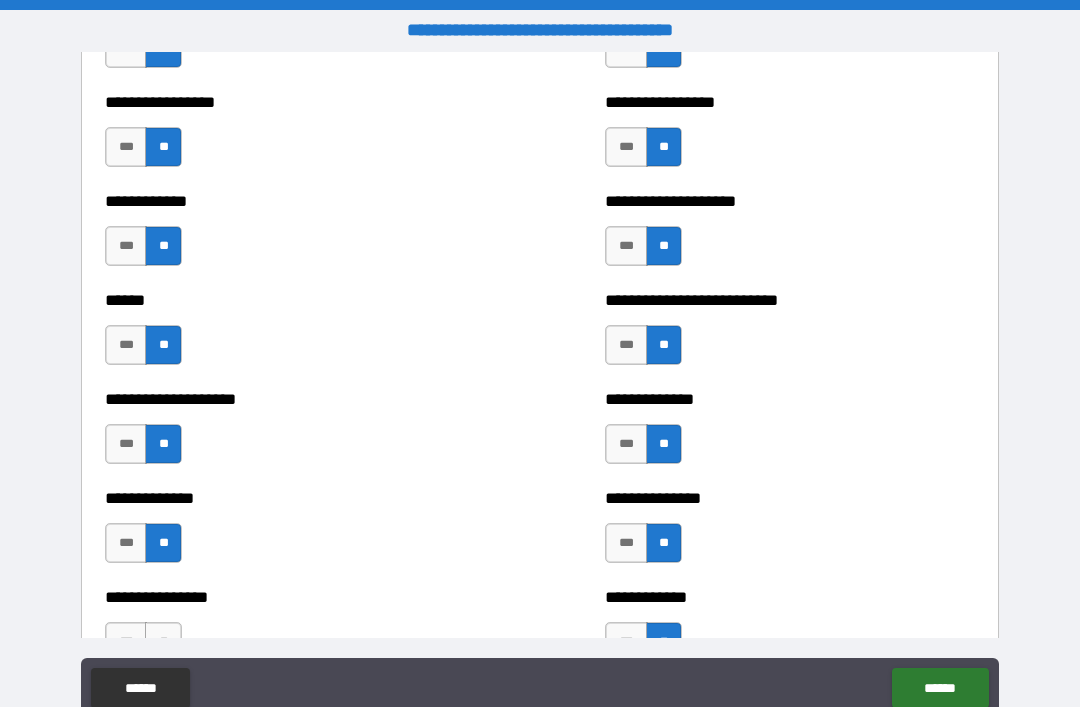 click on "**" at bounding box center (163, 642) 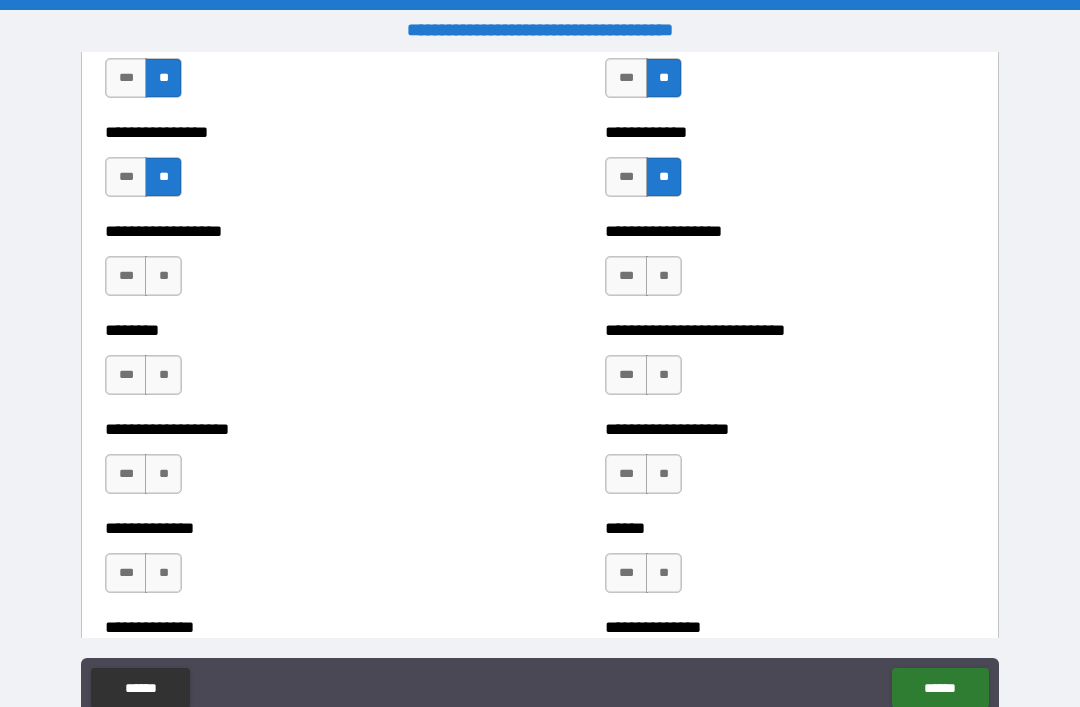 scroll, scrollTop: 4336, scrollLeft: 0, axis: vertical 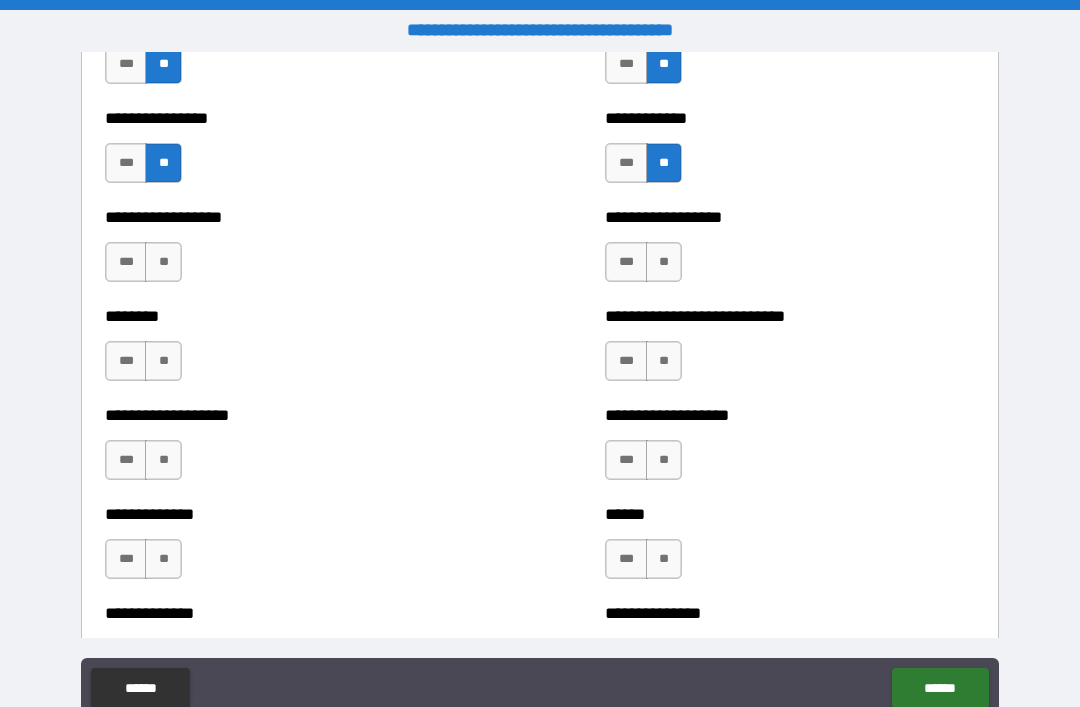 click on "**" at bounding box center (664, 262) 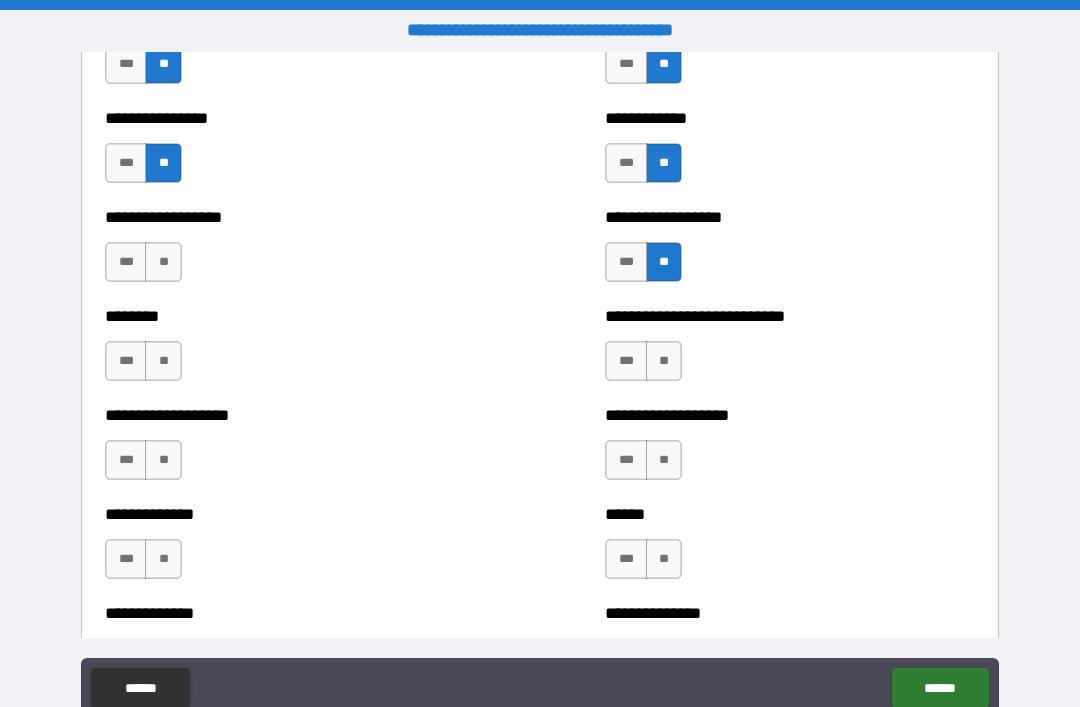 click on "**" at bounding box center [664, 361] 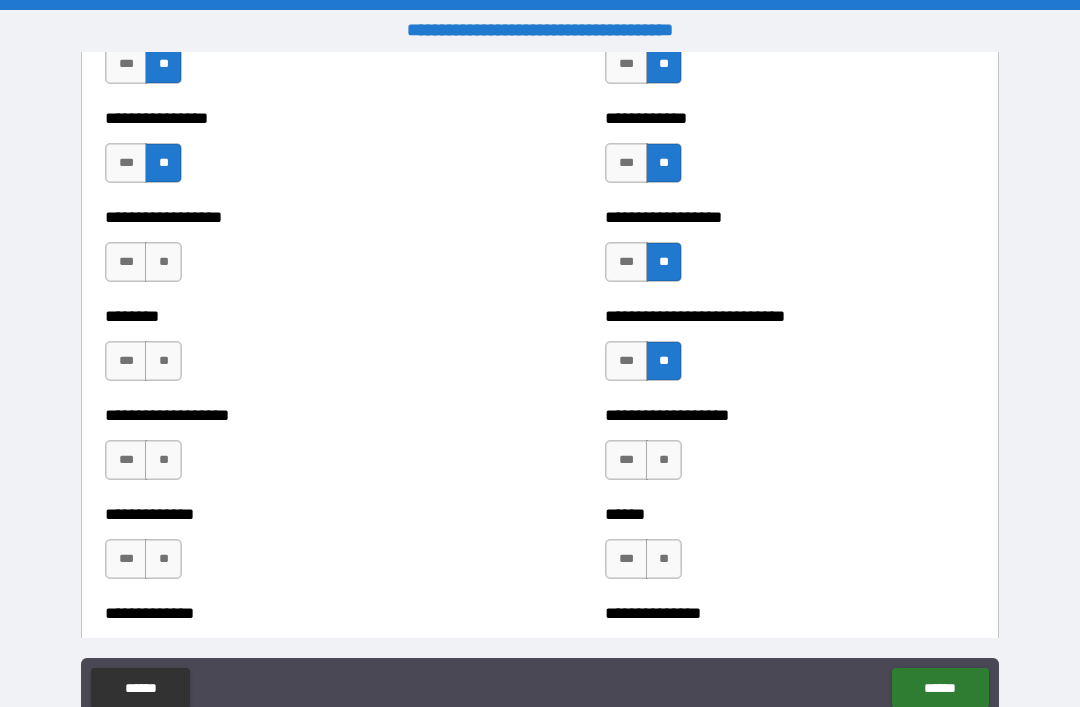 click on "**" at bounding box center (664, 460) 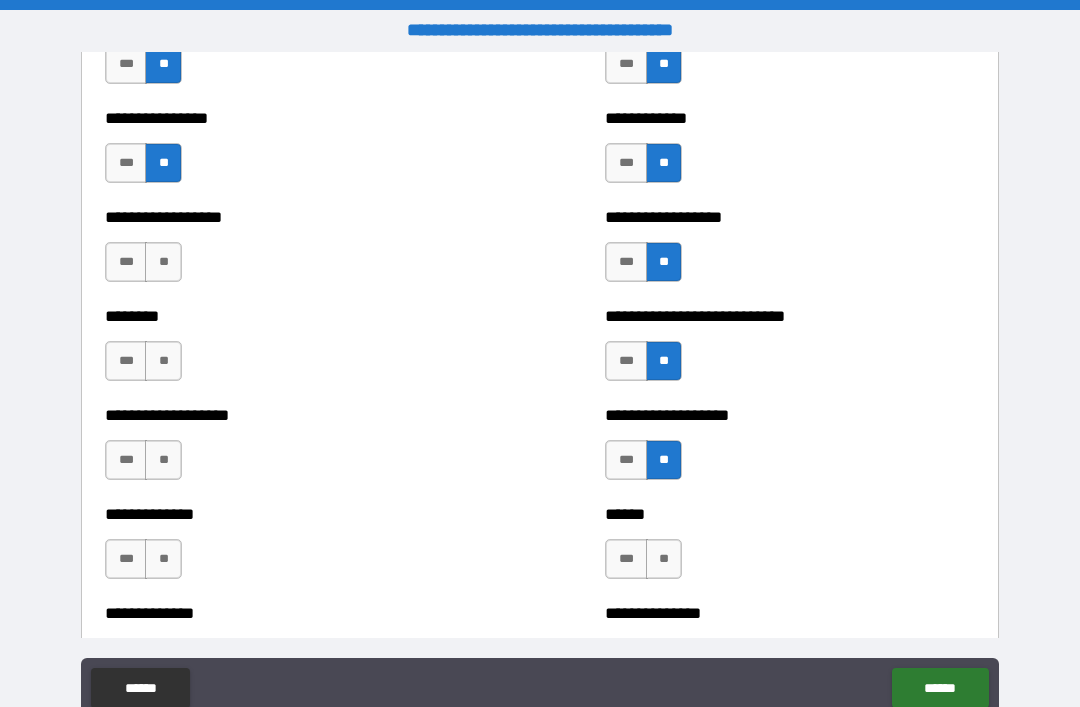 click on "**" at bounding box center [664, 559] 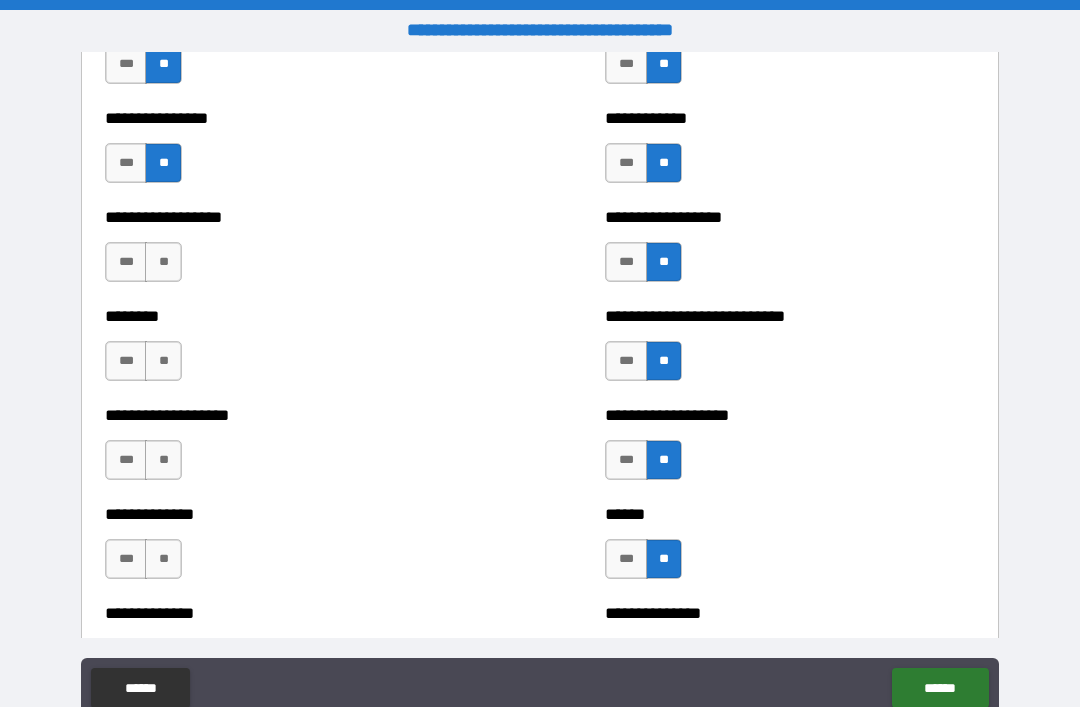 click on "**" at bounding box center (163, 262) 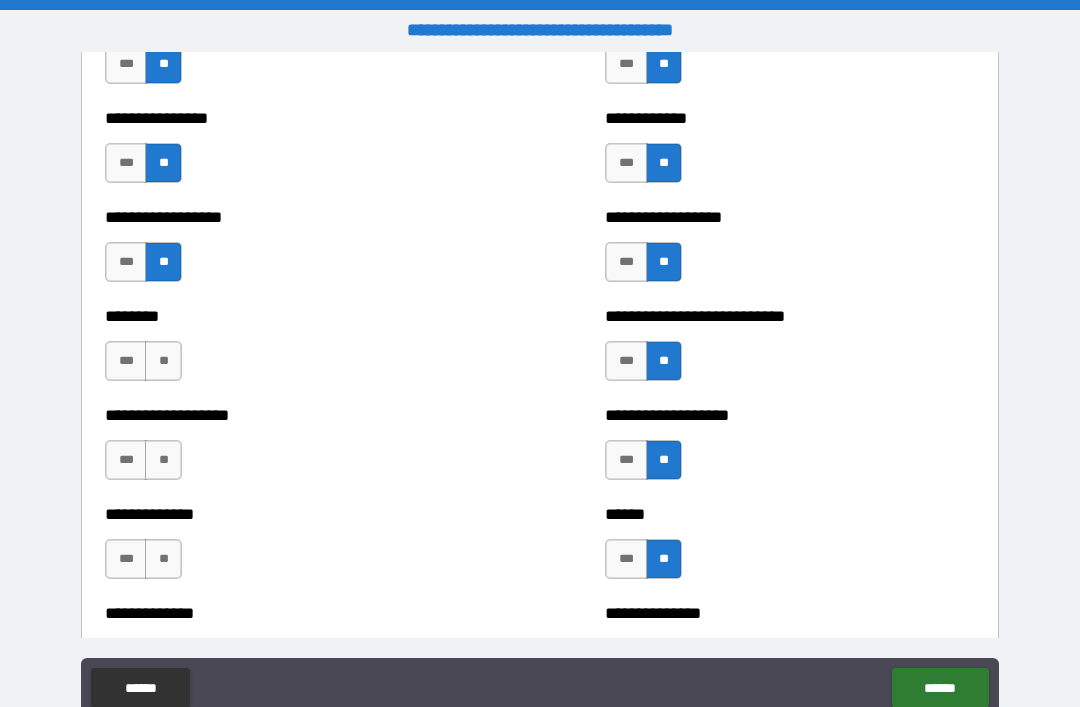 click on "**" at bounding box center (163, 361) 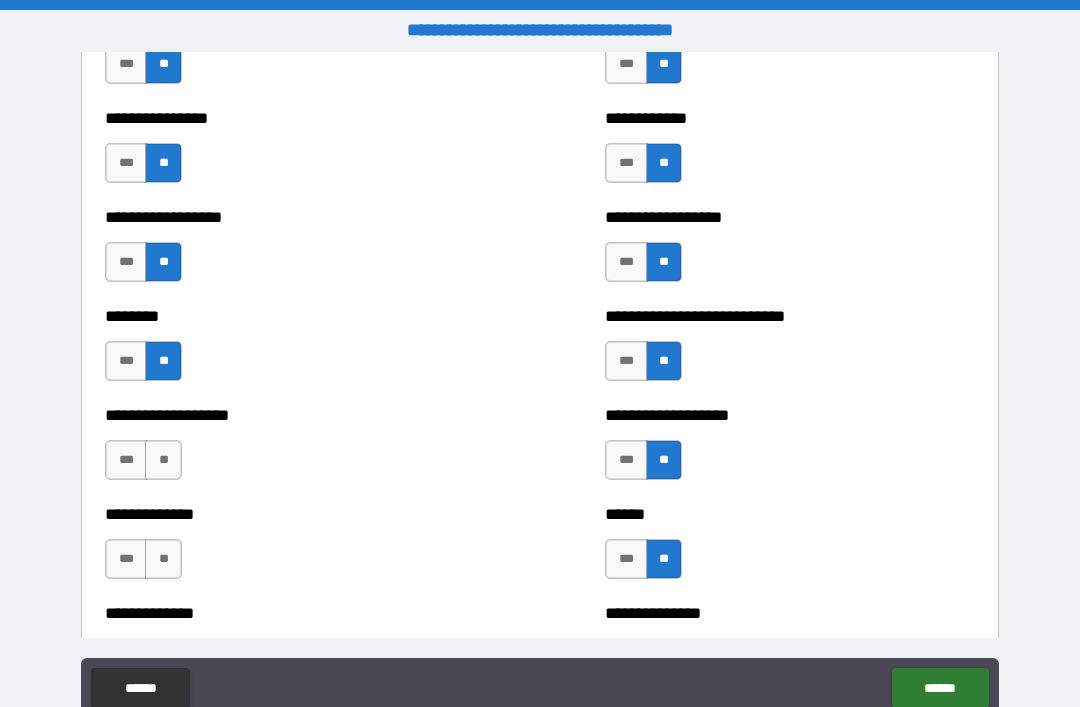 click on "**" at bounding box center (163, 460) 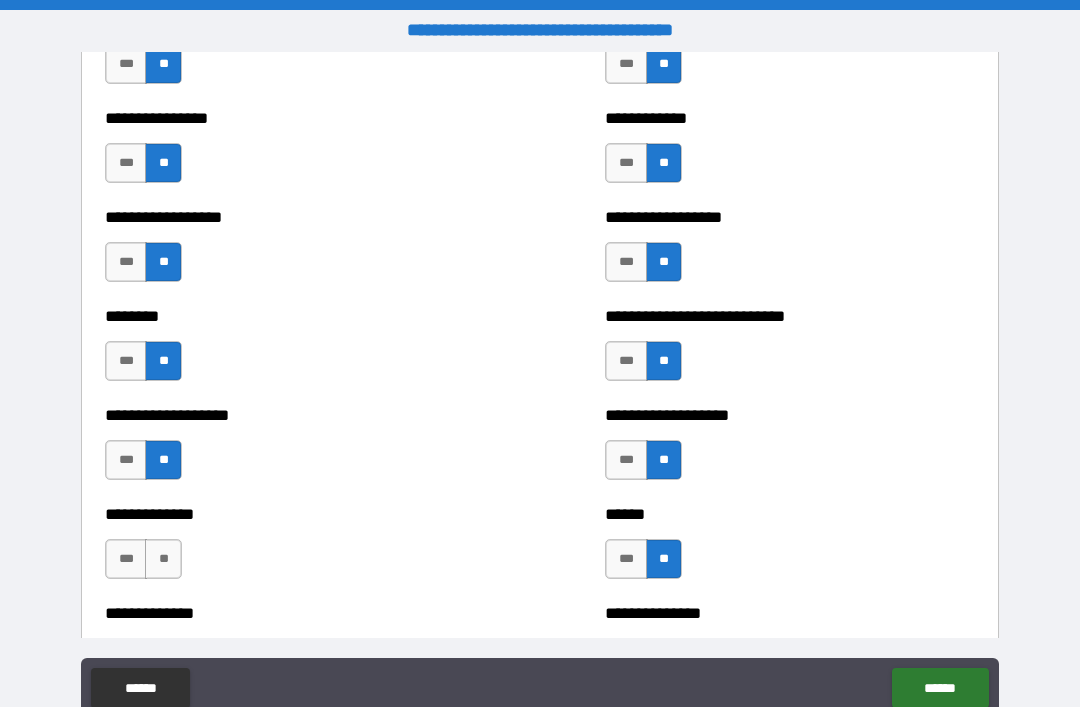 click on "**" at bounding box center [163, 559] 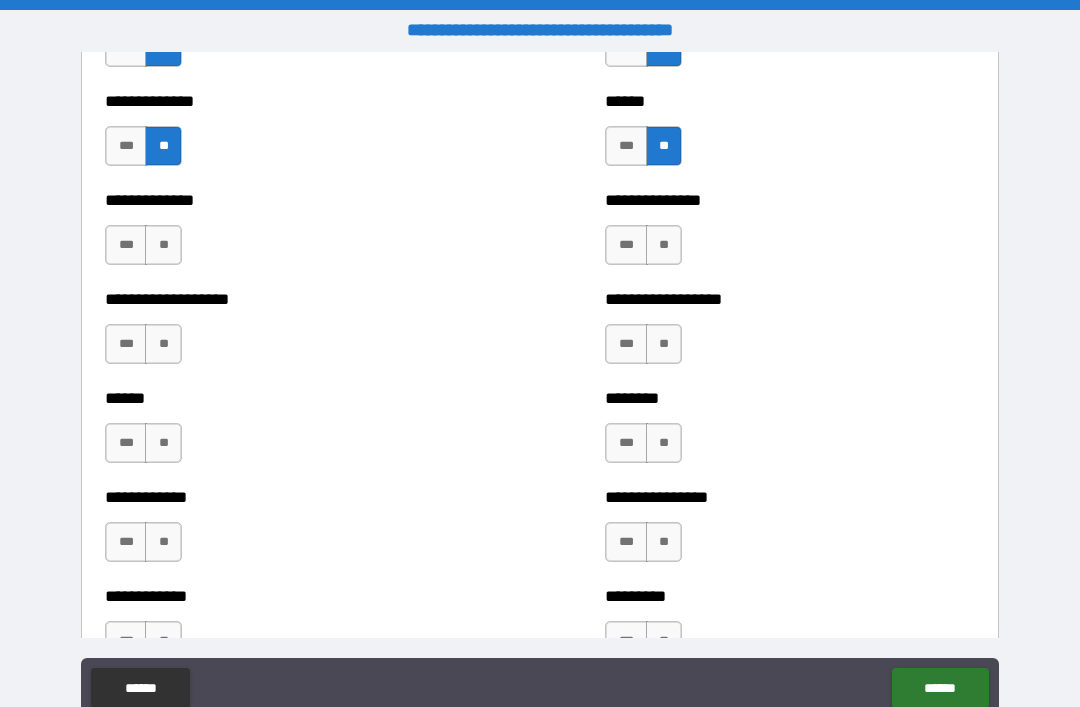 scroll, scrollTop: 4798, scrollLeft: 0, axis: vertical 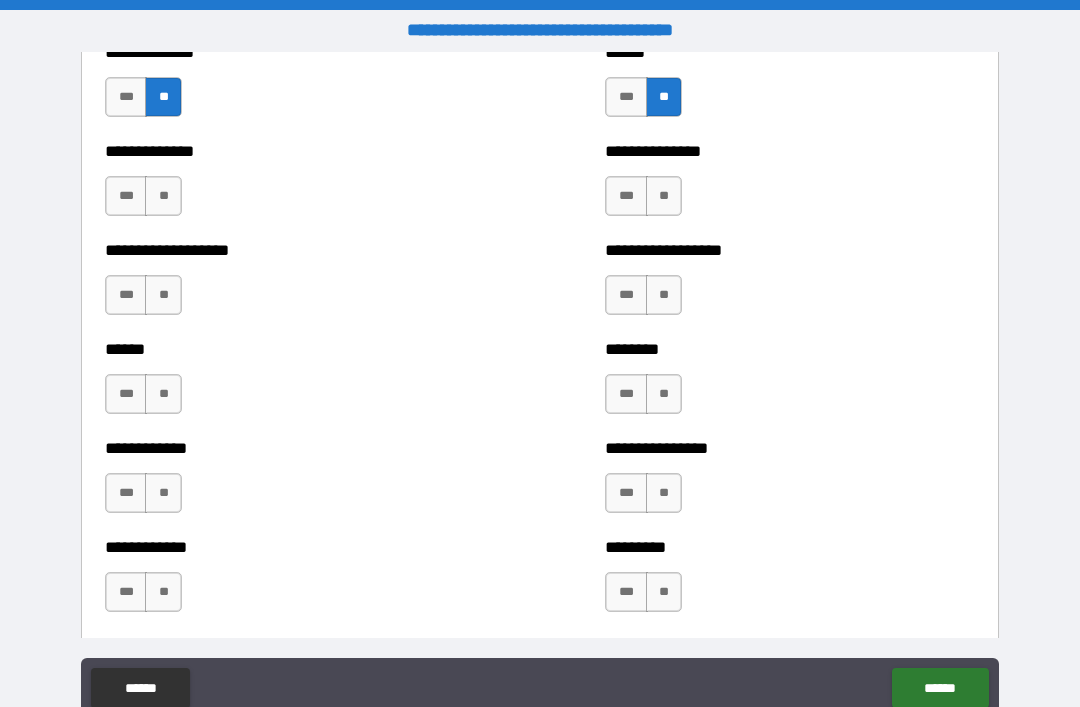 click on "**" at bounding box center [664, 196] 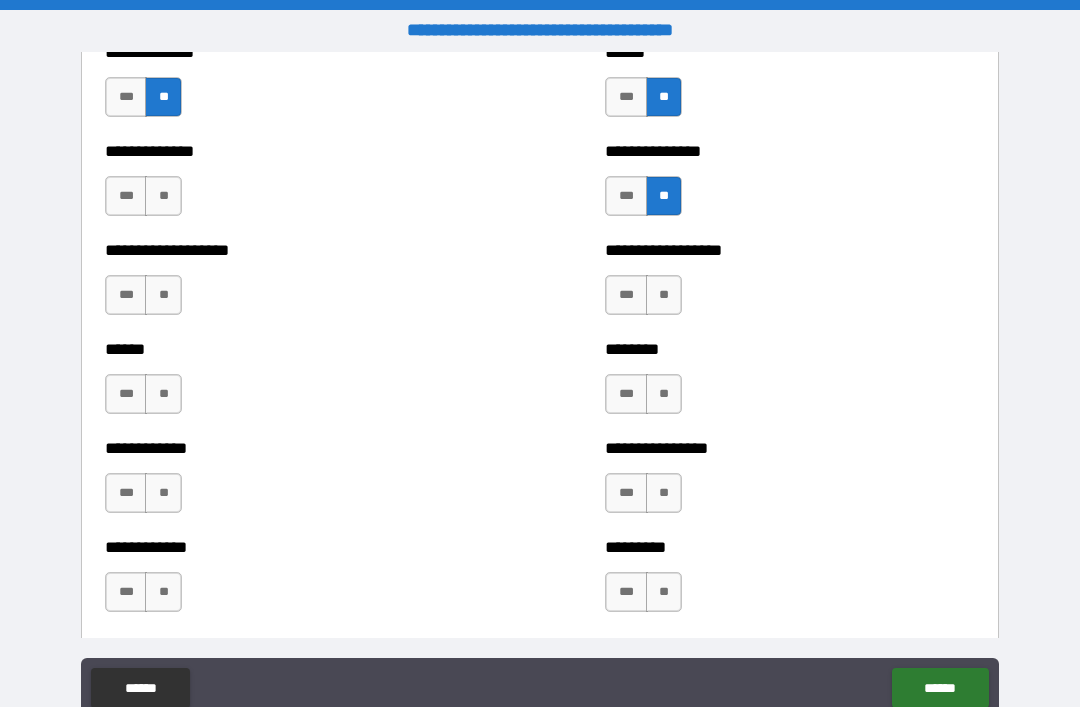 click on "**" at bounding box center [664, 295] 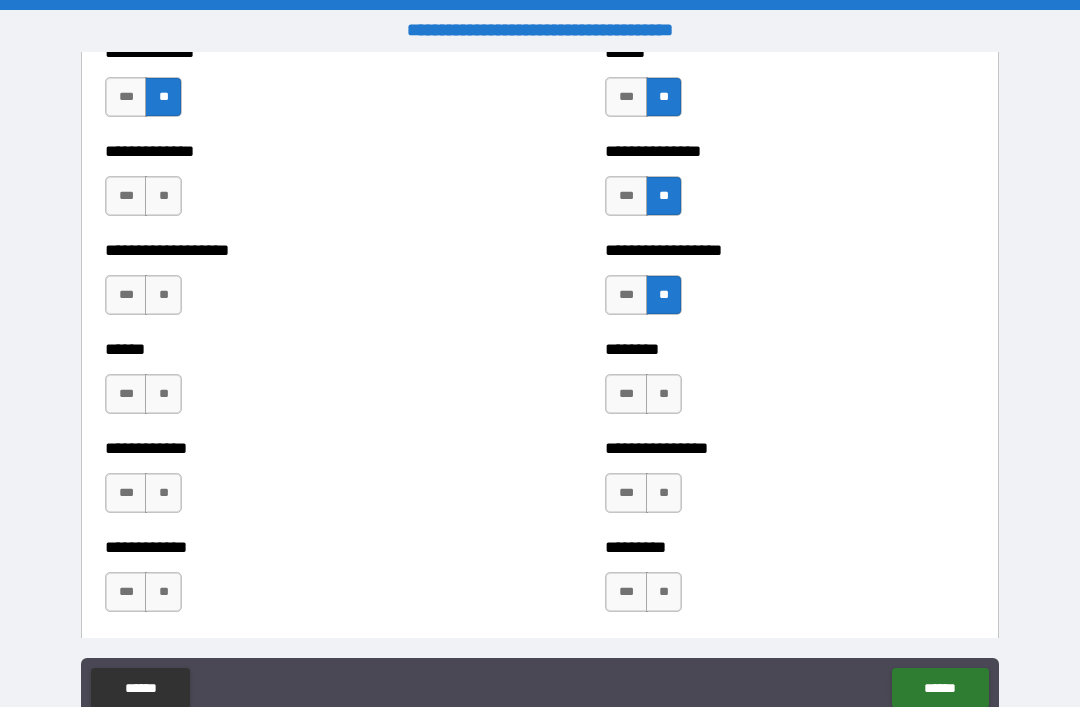 click on "**" at bounding box center [664, 394] 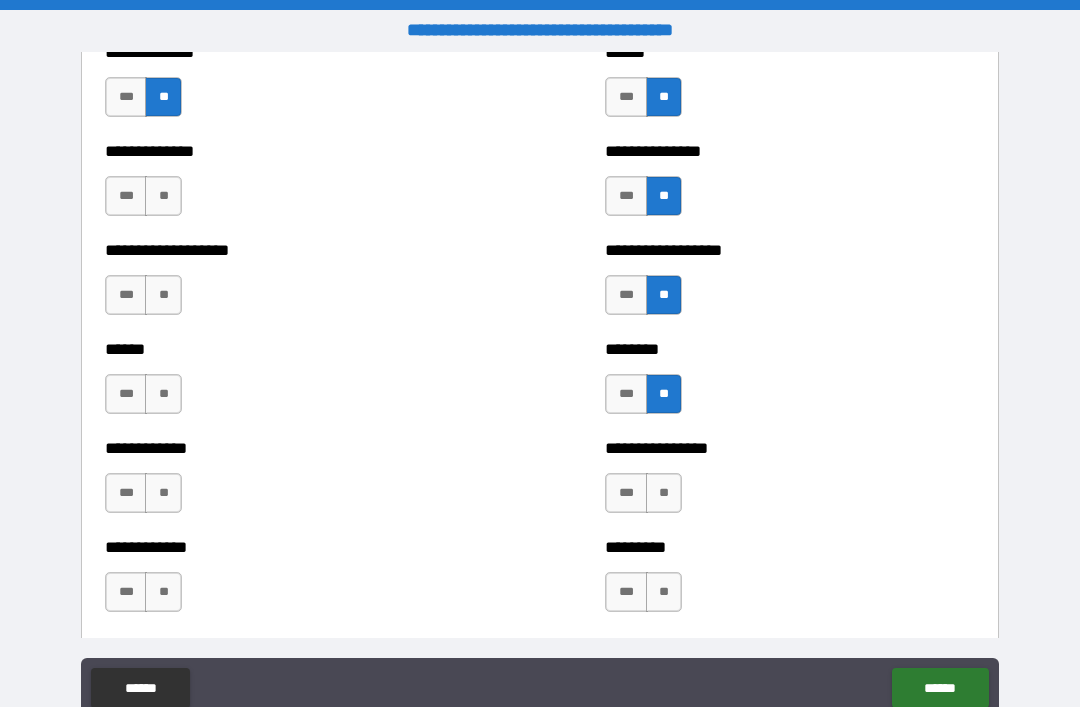 click on "**" at bounding box center (664, 493) 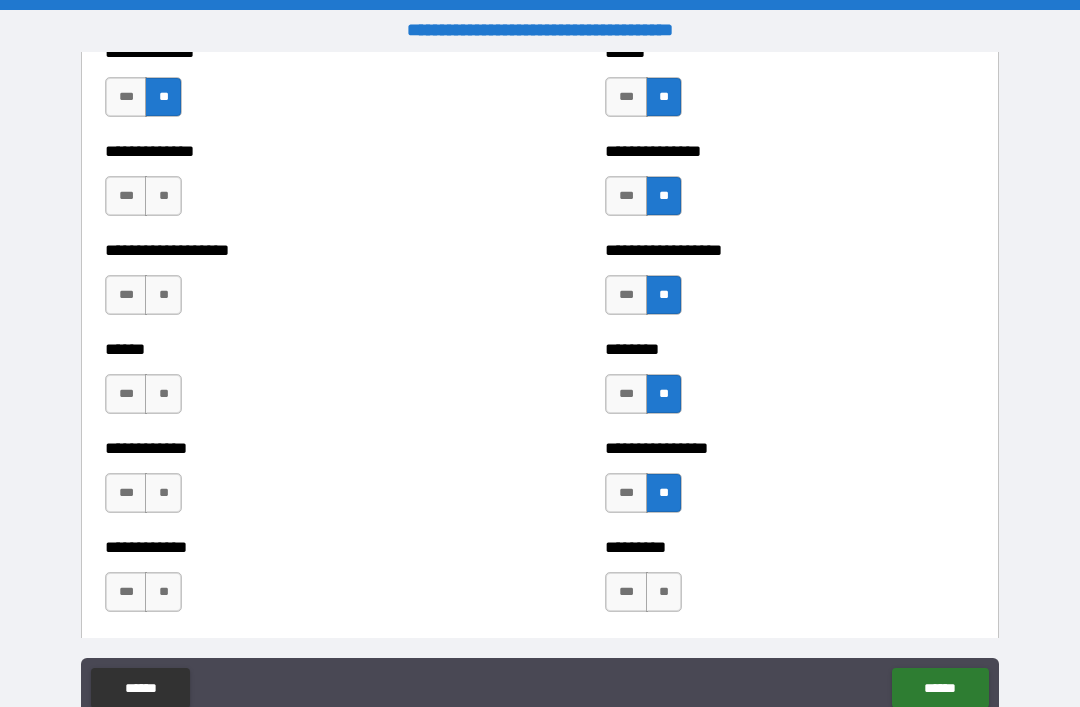 click on "**" at bounding box center (664, 592) 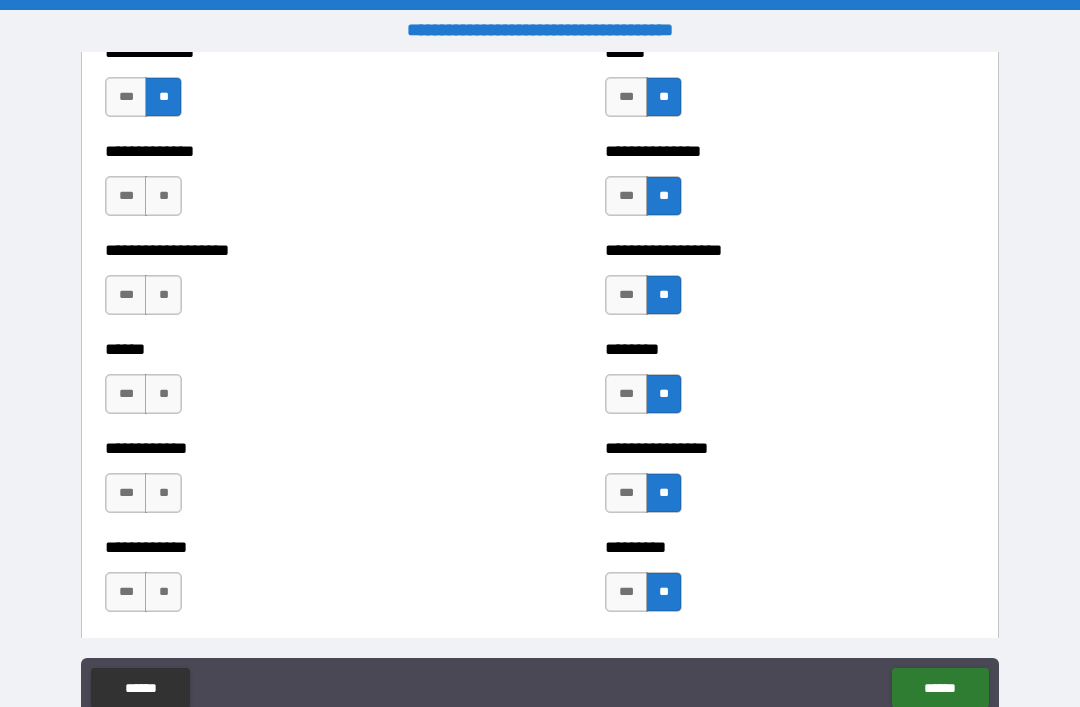 click on "**" at bounding box center (163, 592) 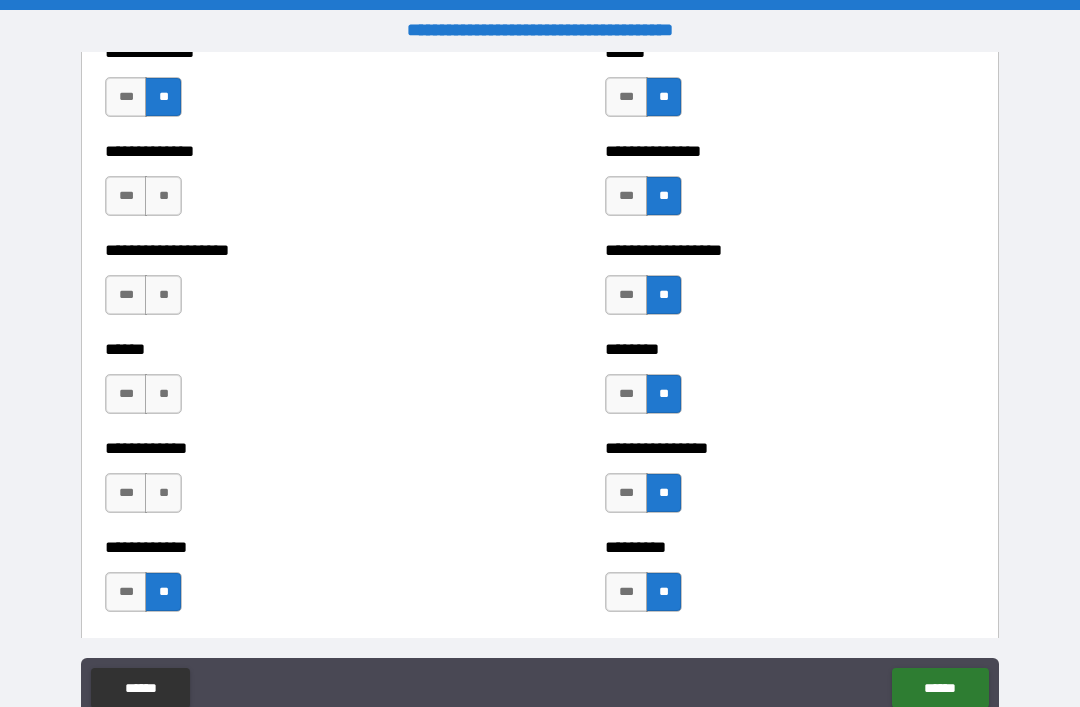 click on "**" at bounding box center [163, 493] 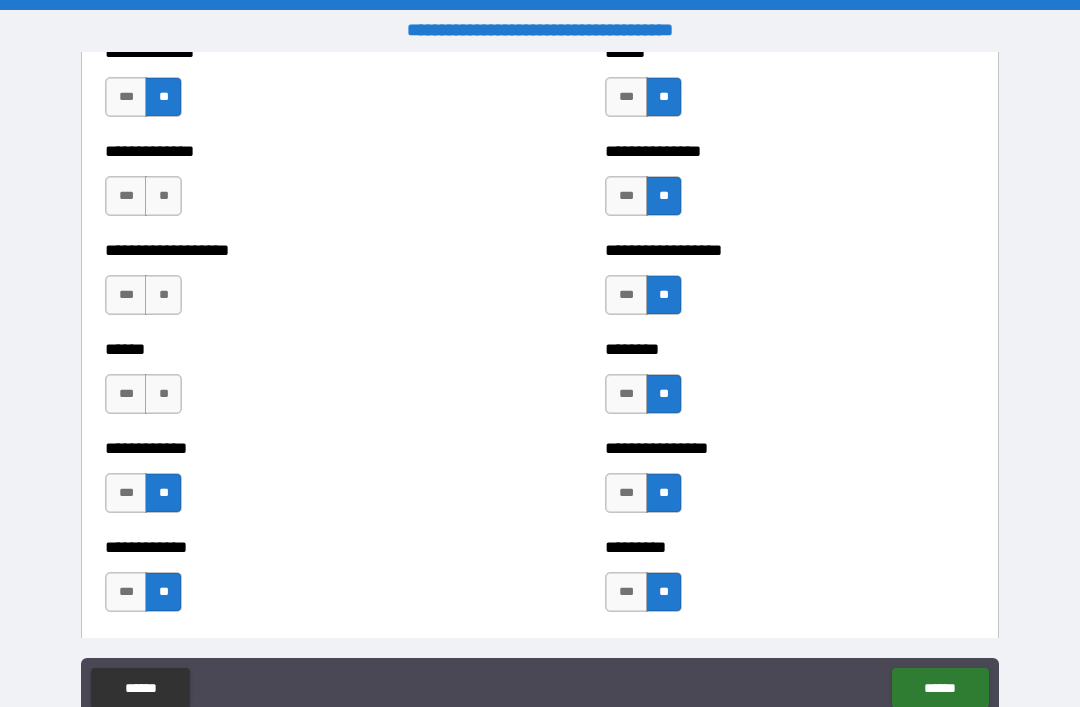 click on "**" at bounding box center [163, 394] 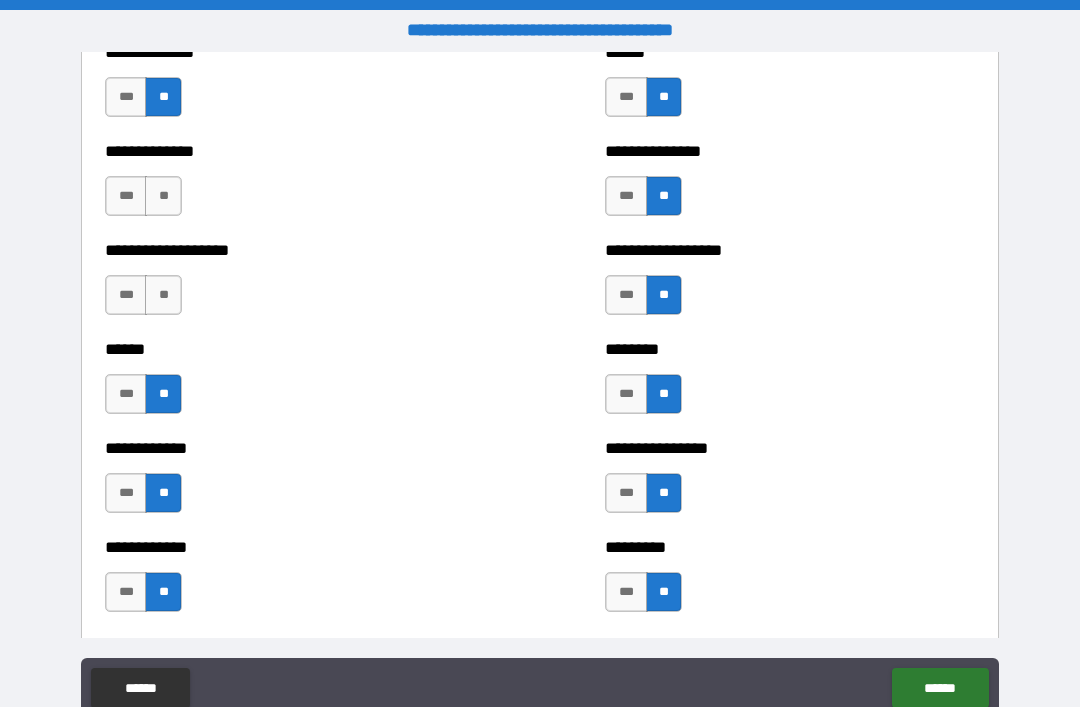 click on "**" at bounding box center [163, 295] 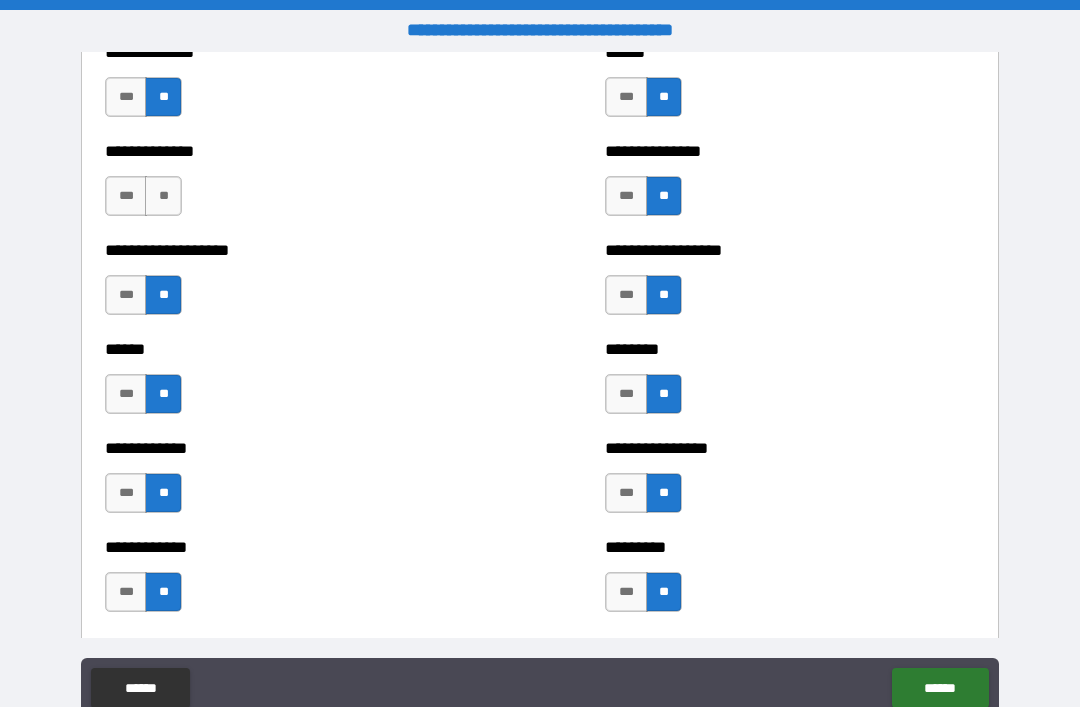 click on "**" at bounding box center (163, 196) 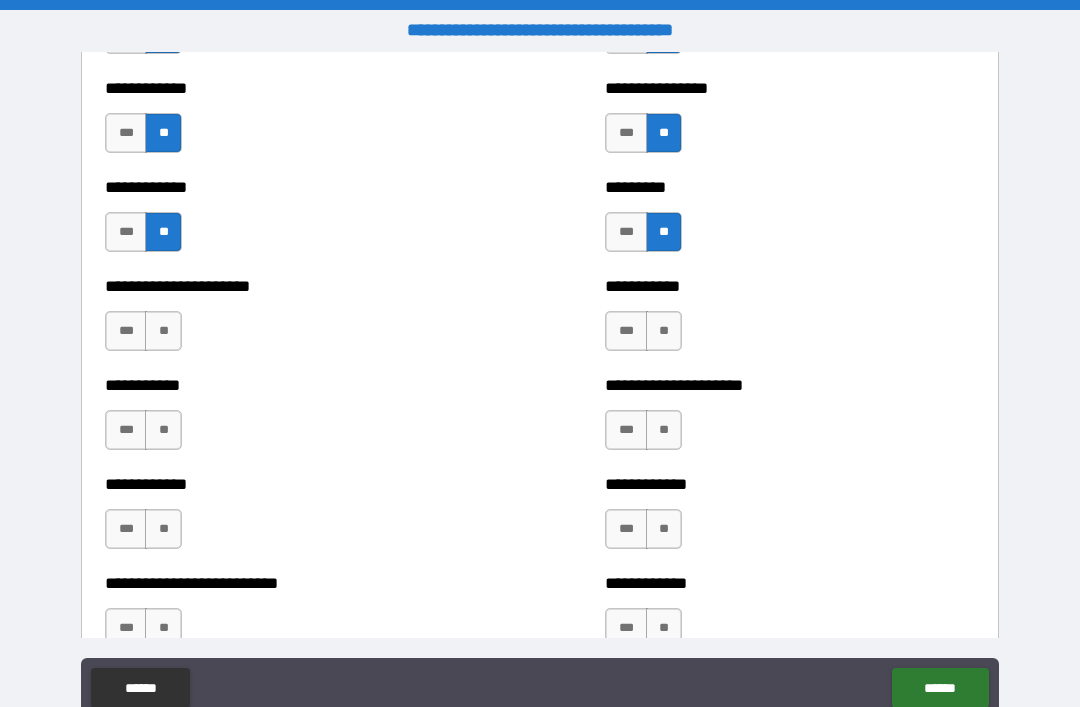 scroll, scrollTop: 5195, scrollLeft: 0, axis: vertical 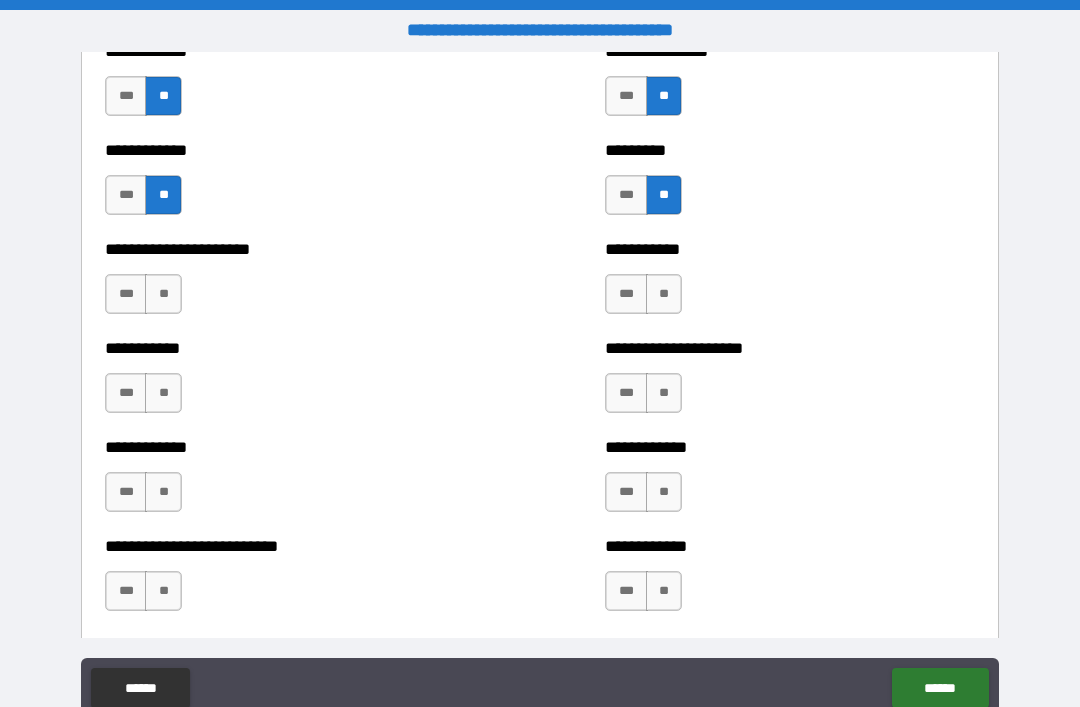 click on "**" at bounding box center (664, 294) 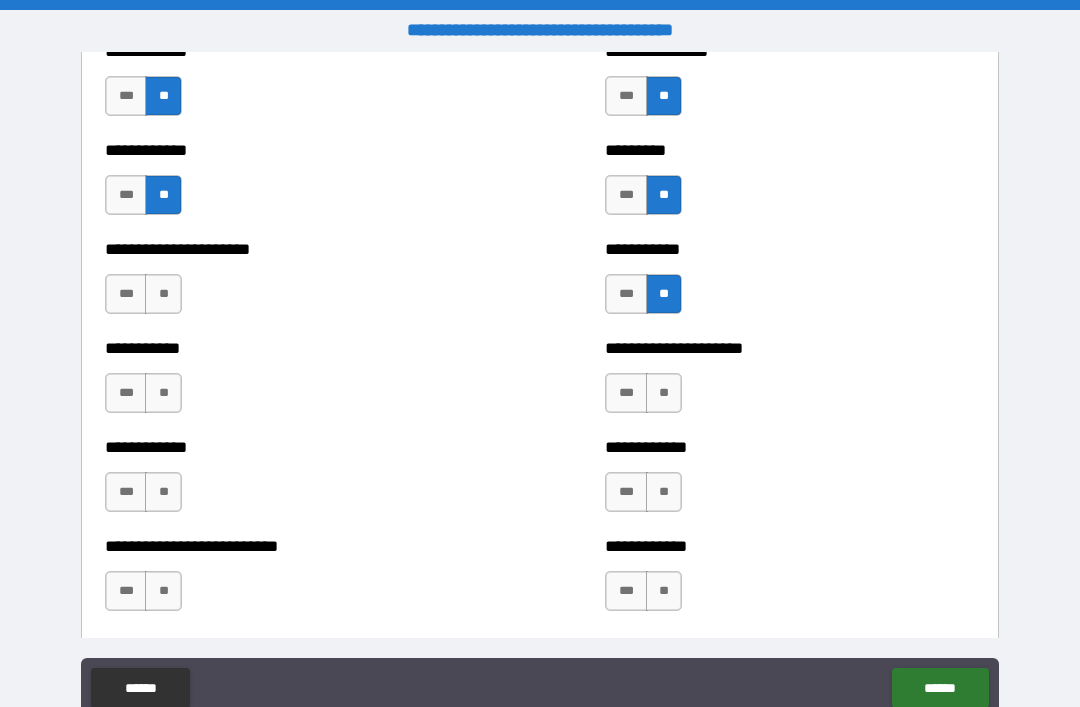 click on "**" at bounding box center [664, 393] 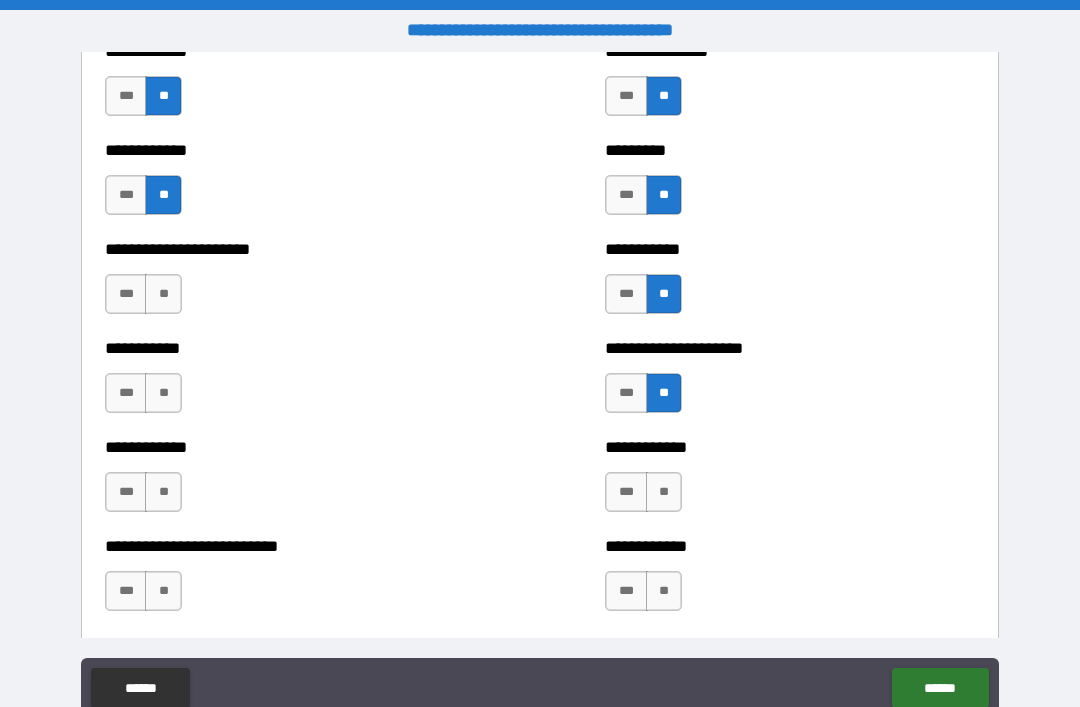 click on "**********" at bounding box center (790, 546) 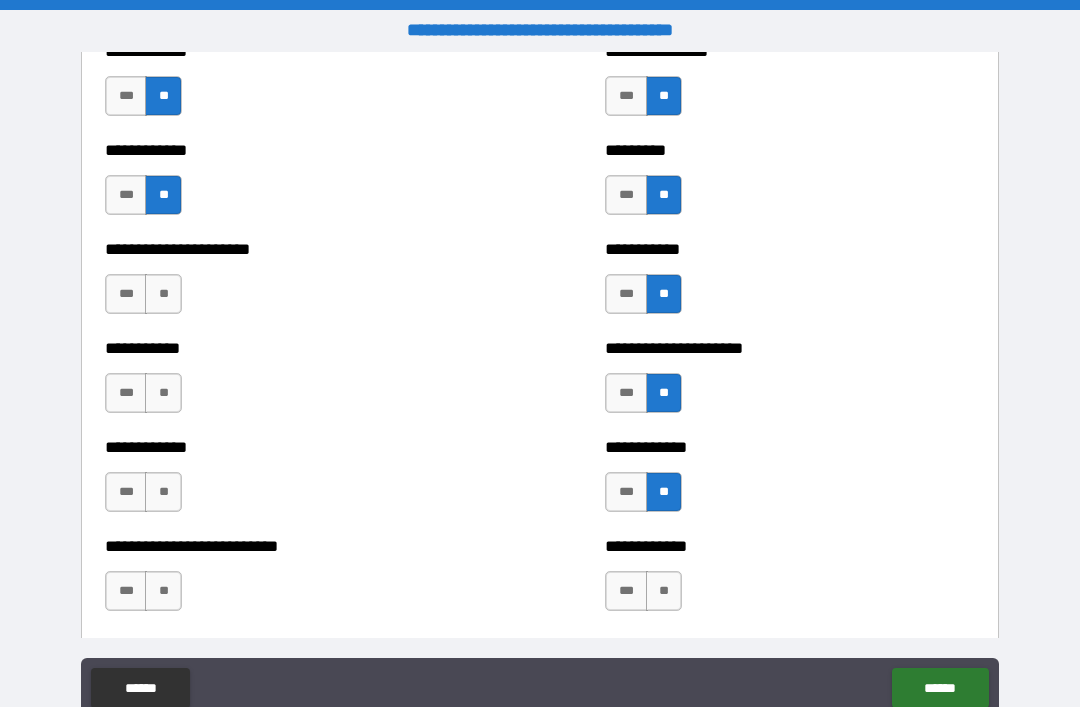 click on "**" at bounding box center [664, 591] 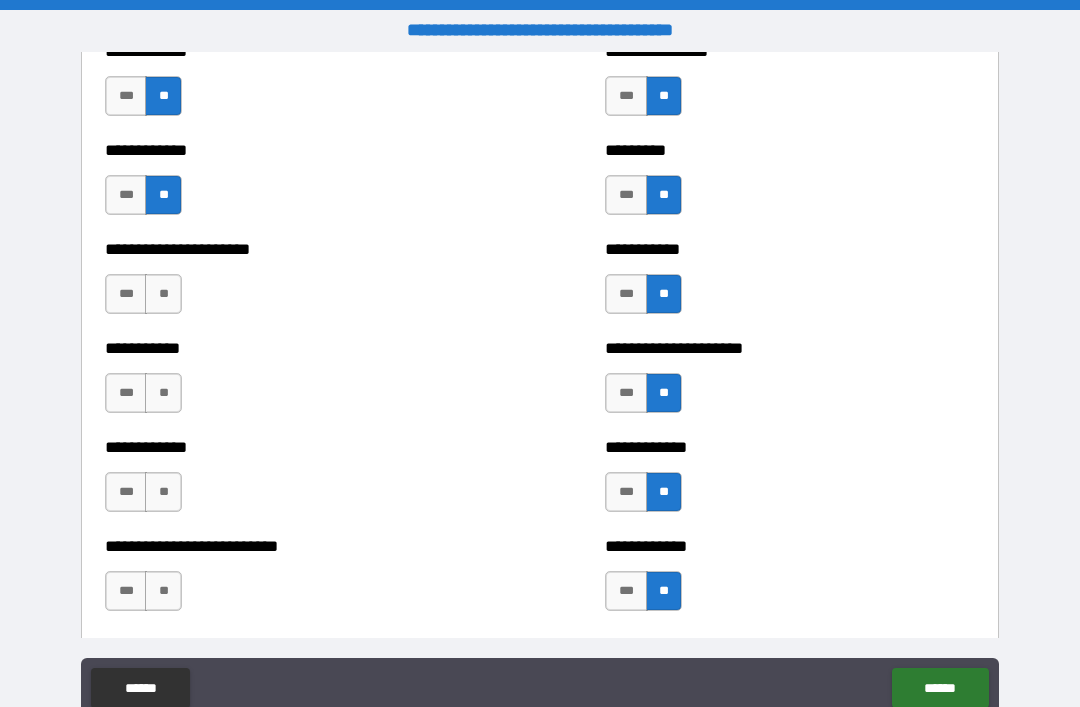 click on "**" at bounding box center [163, 294] 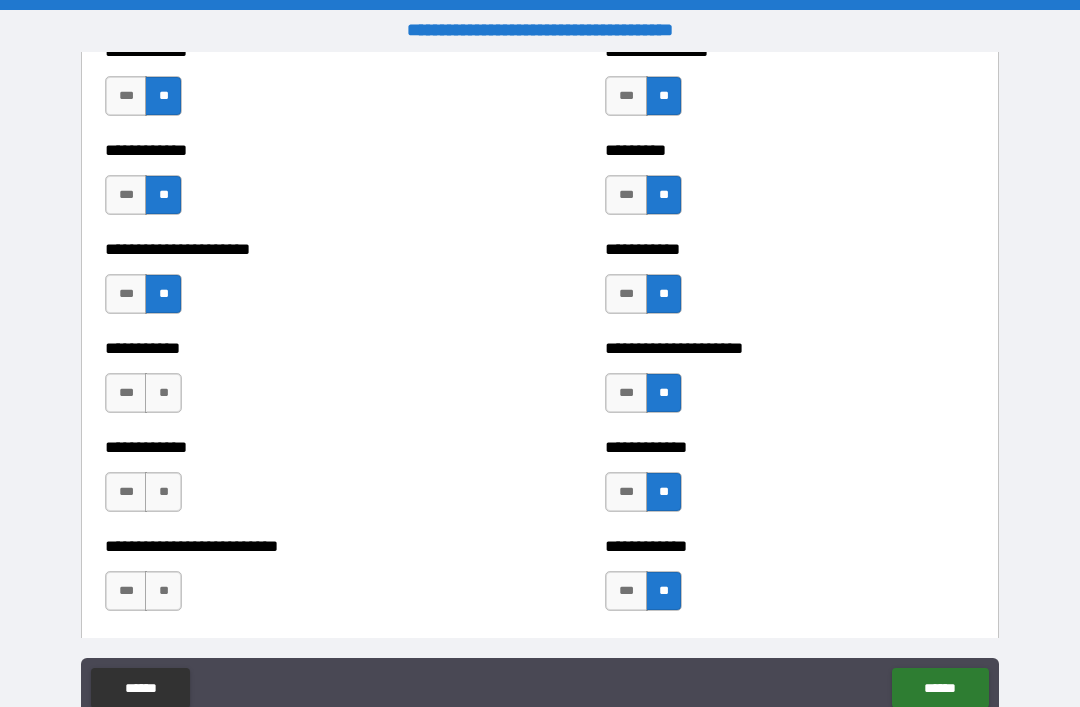 click on "**" at bounding box center (163, 393) 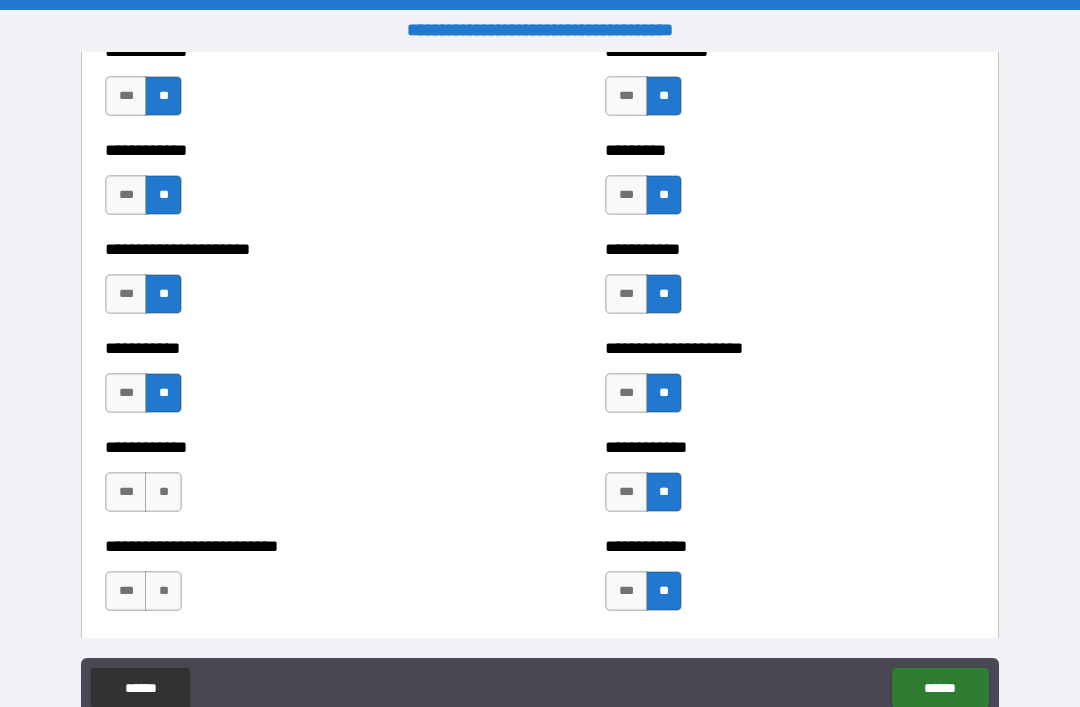 click on "**" at bounding box center [163, 492] 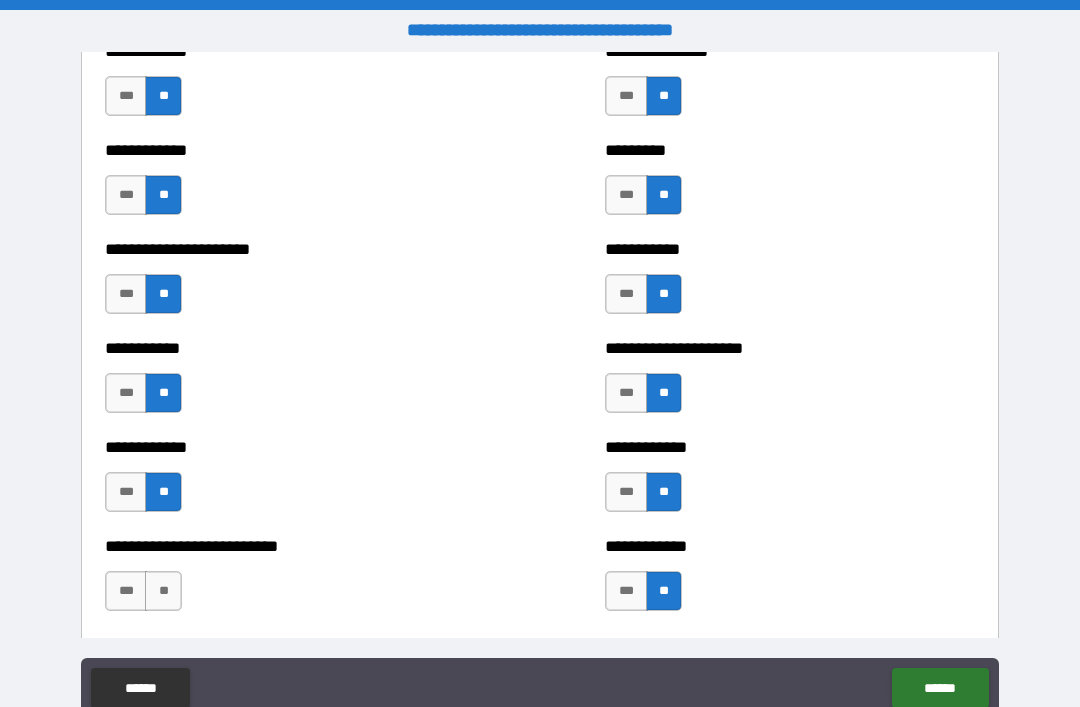 click on "**" at bounding box center (163, 591) 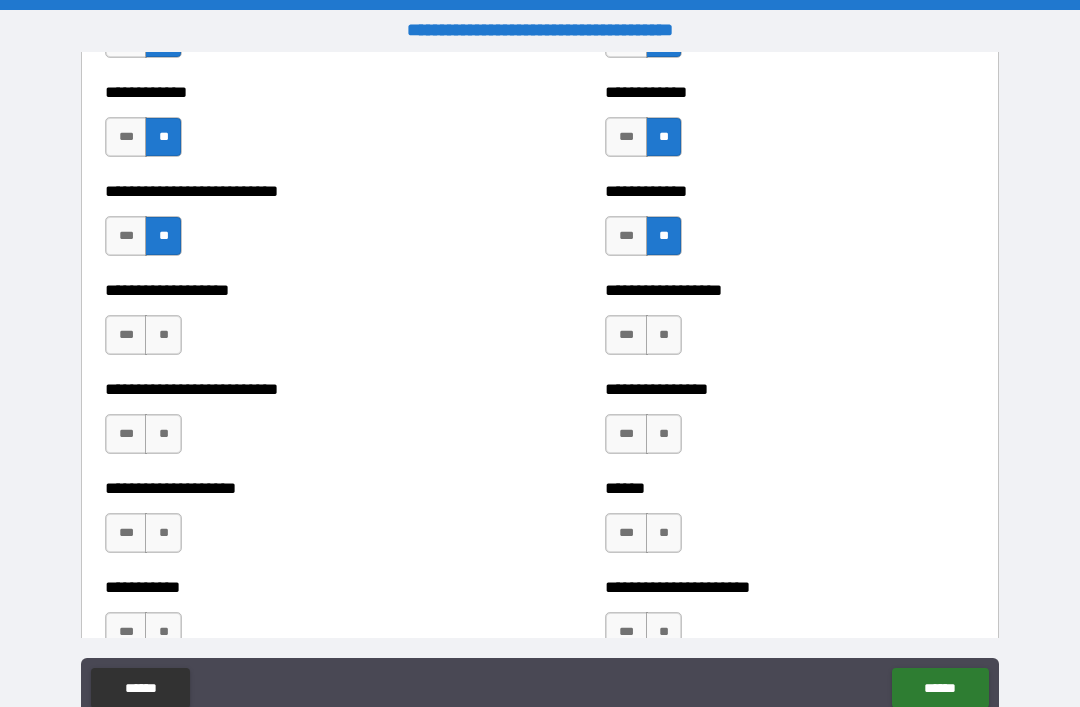 scroll, scrollTop: 5683, scrollLeft: 0, axis: vertical 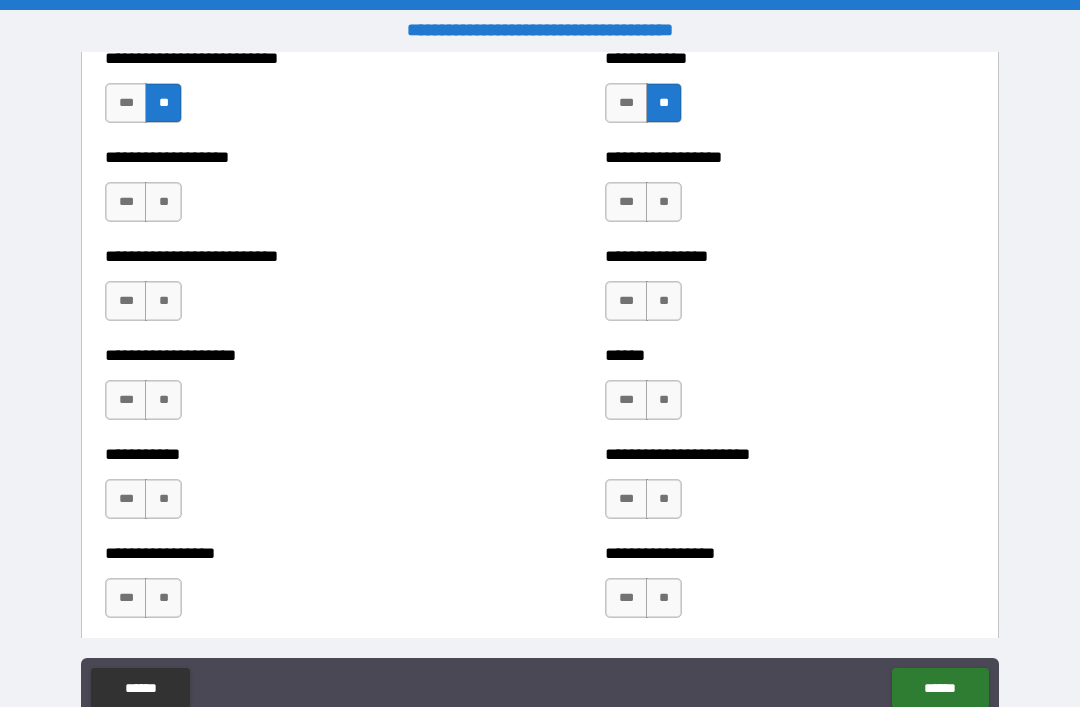 click on "**" at bounding box center (664, 202) 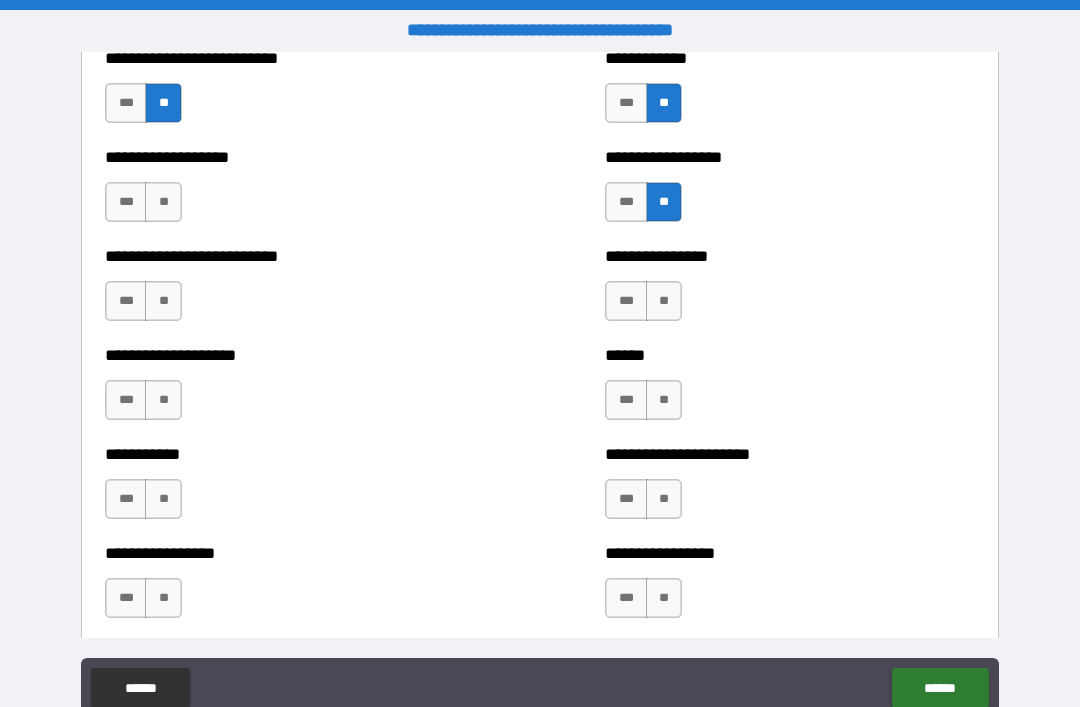 click on "**" at bounding box center [664, 301] 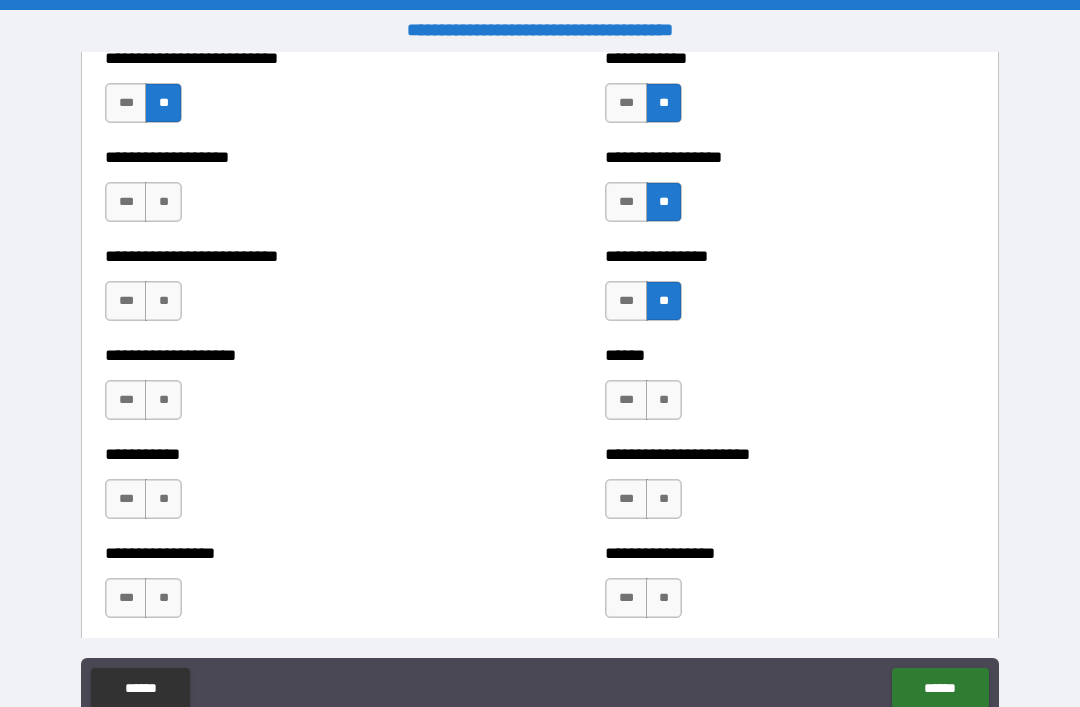 click on "**" at bounding box center [664, 400] 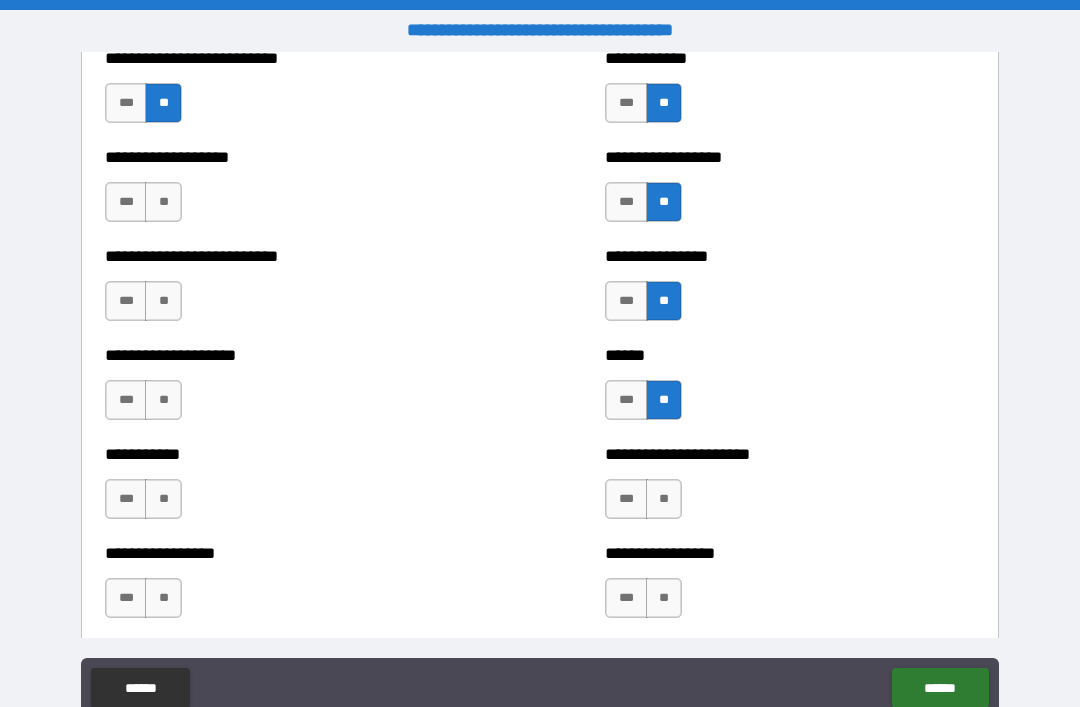 click on "**" at bounding box center (664, 499) 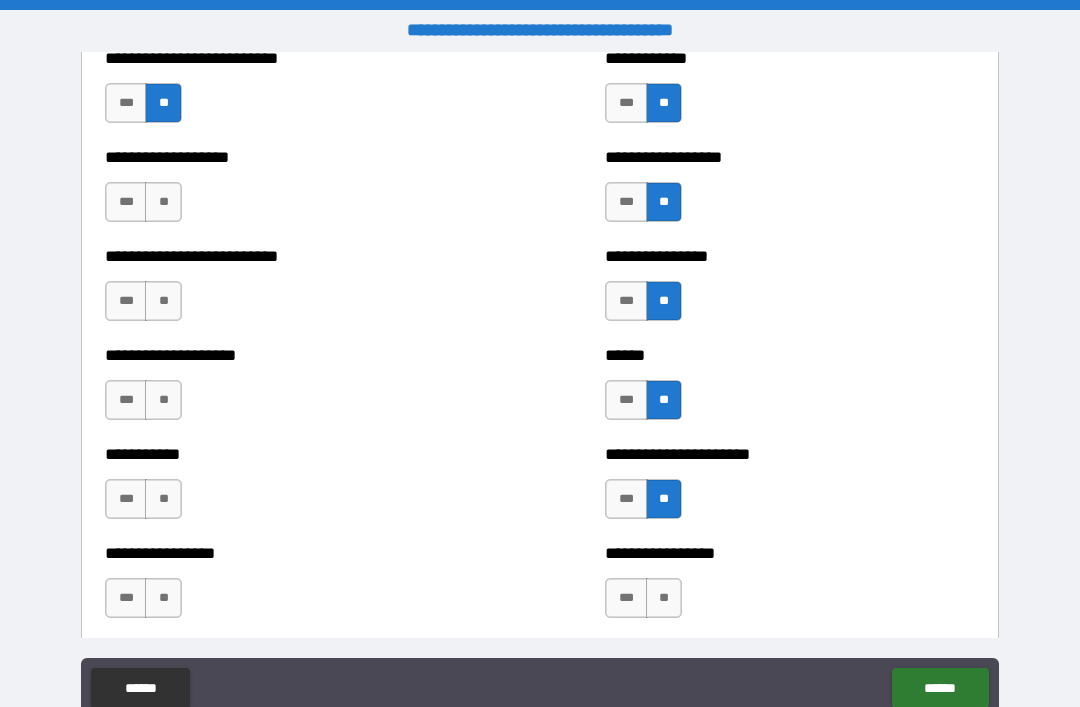 click on "**" at bounding box center (664, 598) 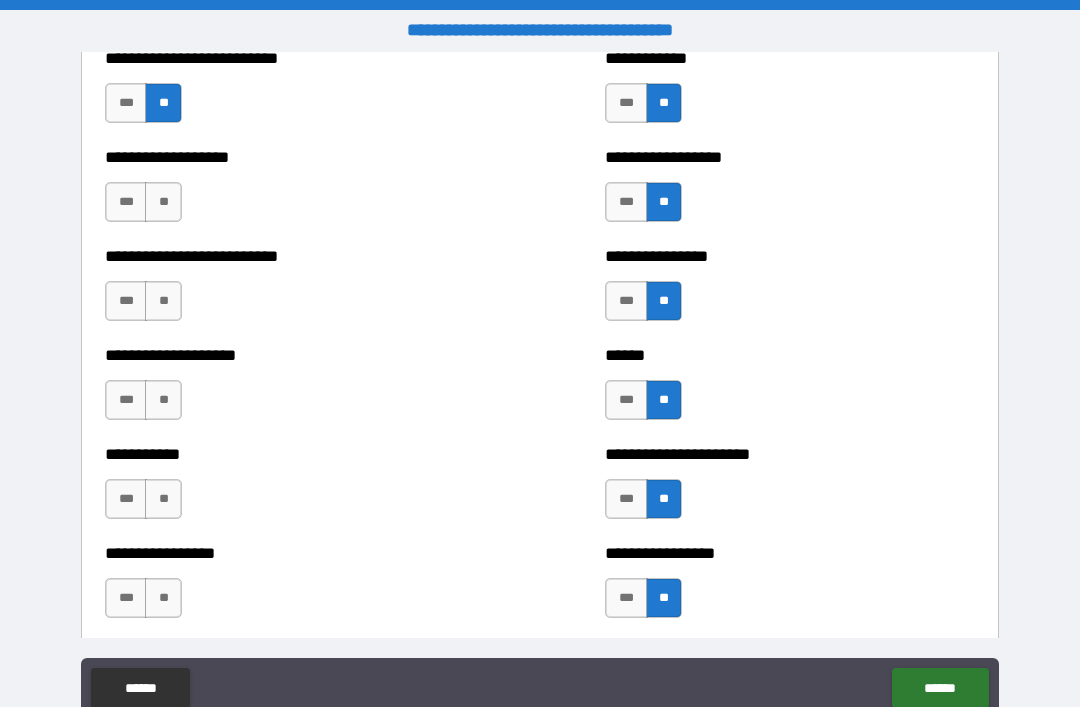 click on "**" at bounding box center (163, 598) 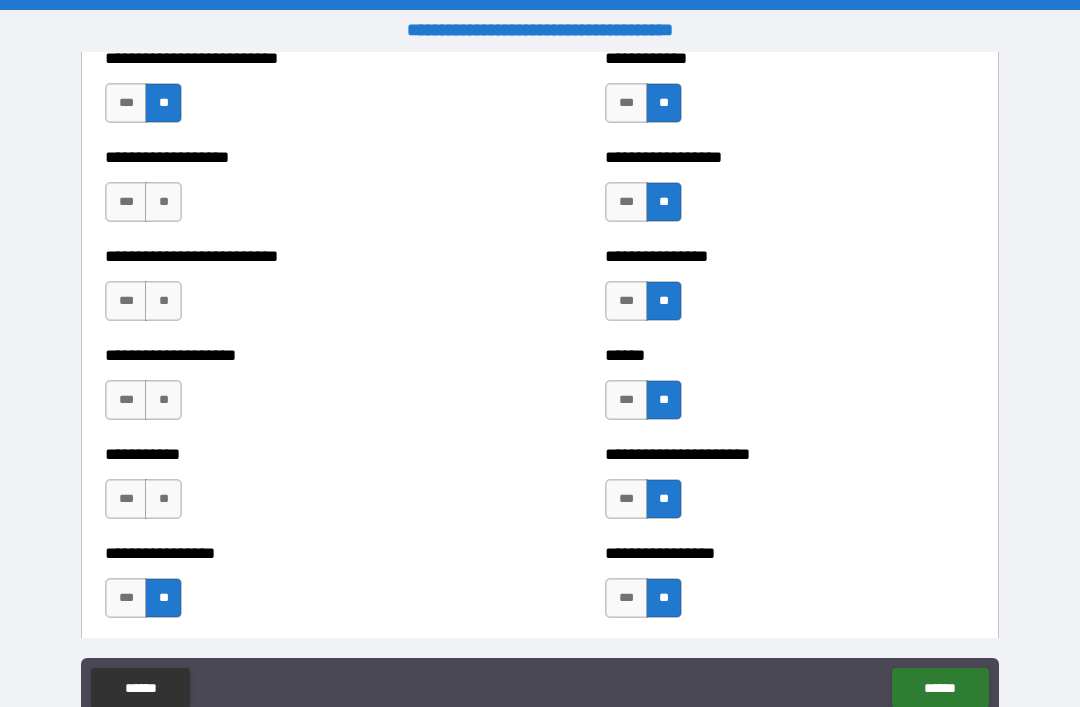 click on "**" at bounding box center [163, 499] 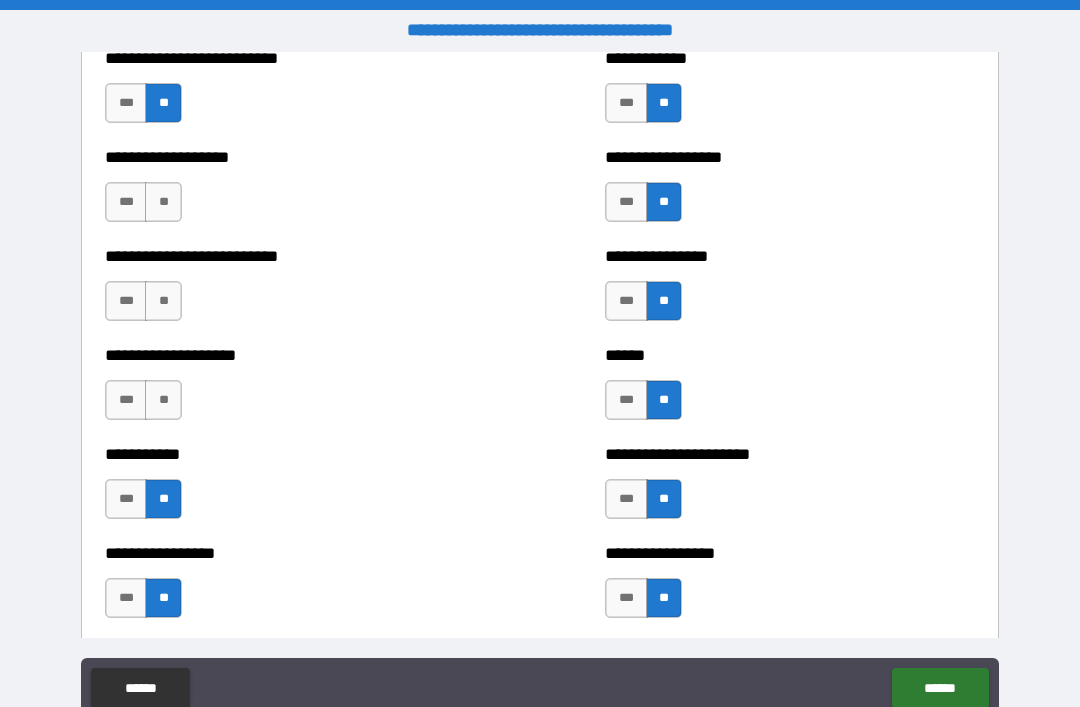 click on "**" at bounding box center (163, 400) 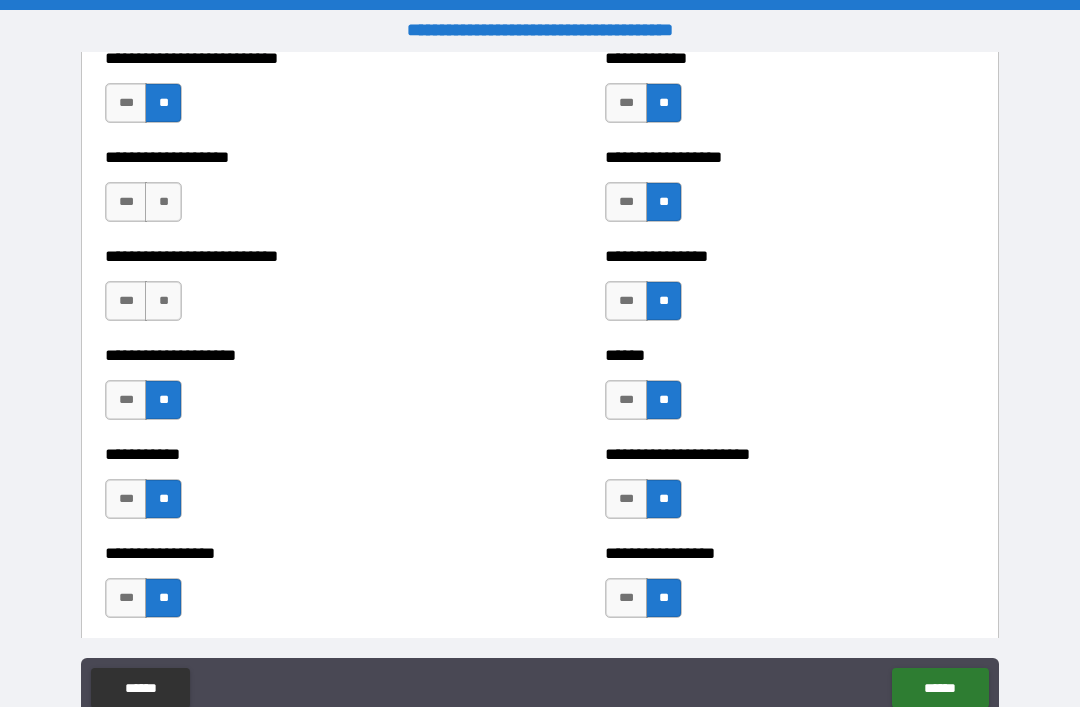 click on "**" at bounding box center (163, 301) 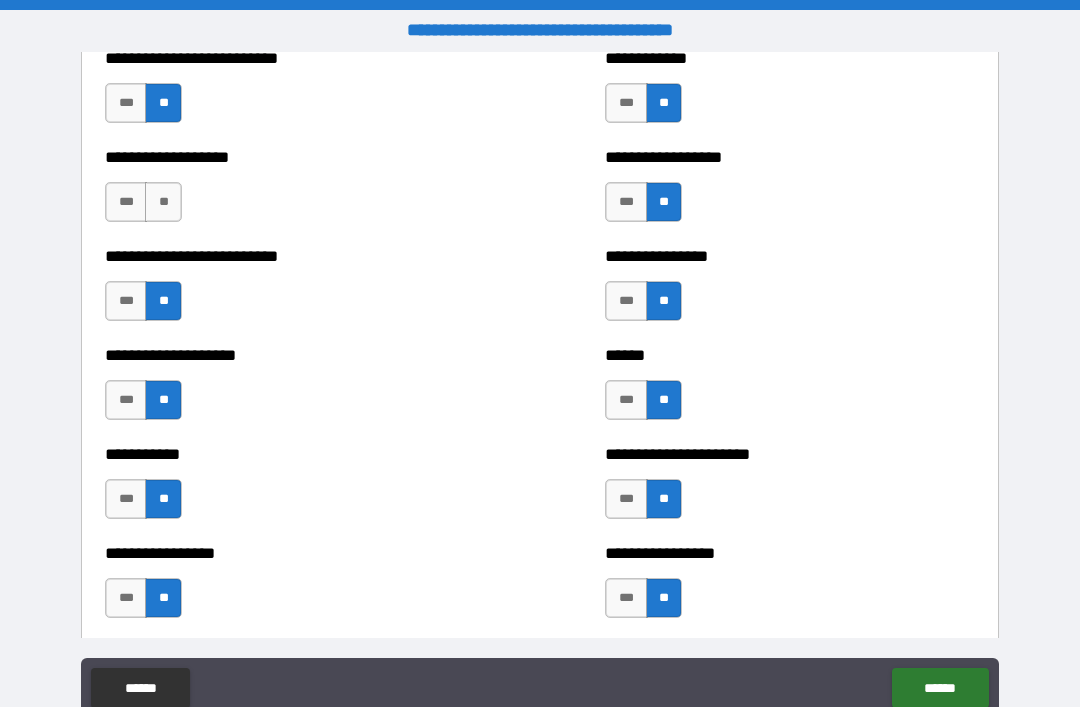 click on "**" at bounding box center [163, 202] 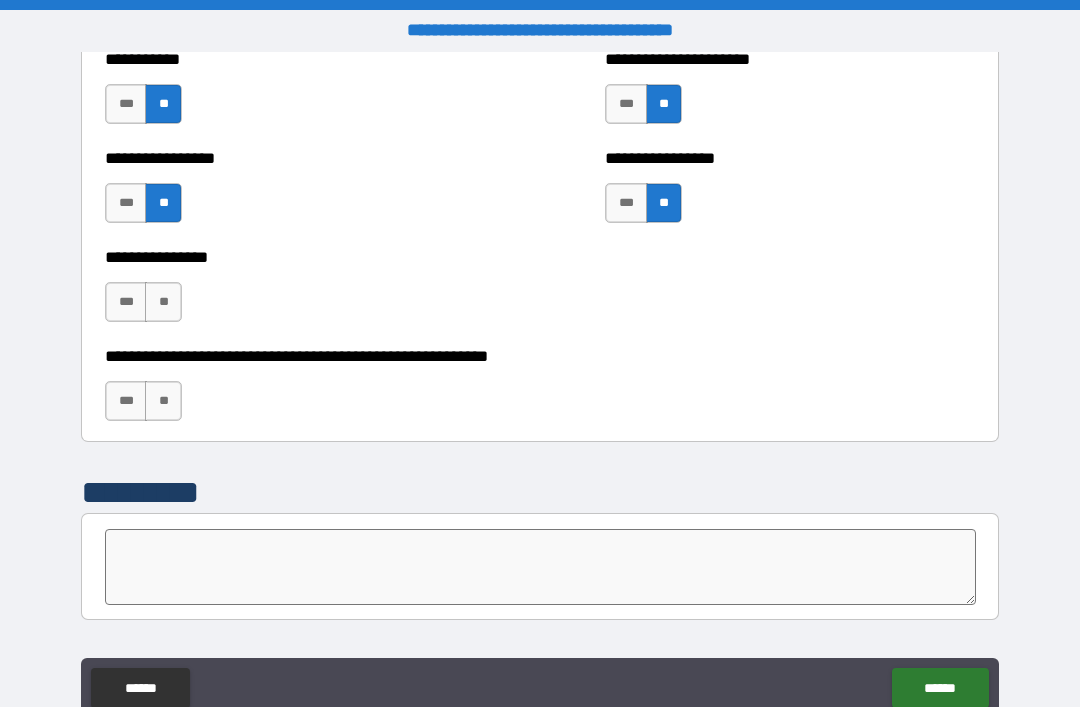 scroll, scrollTop: 6150, scrollLeft: 0, axis: vertical 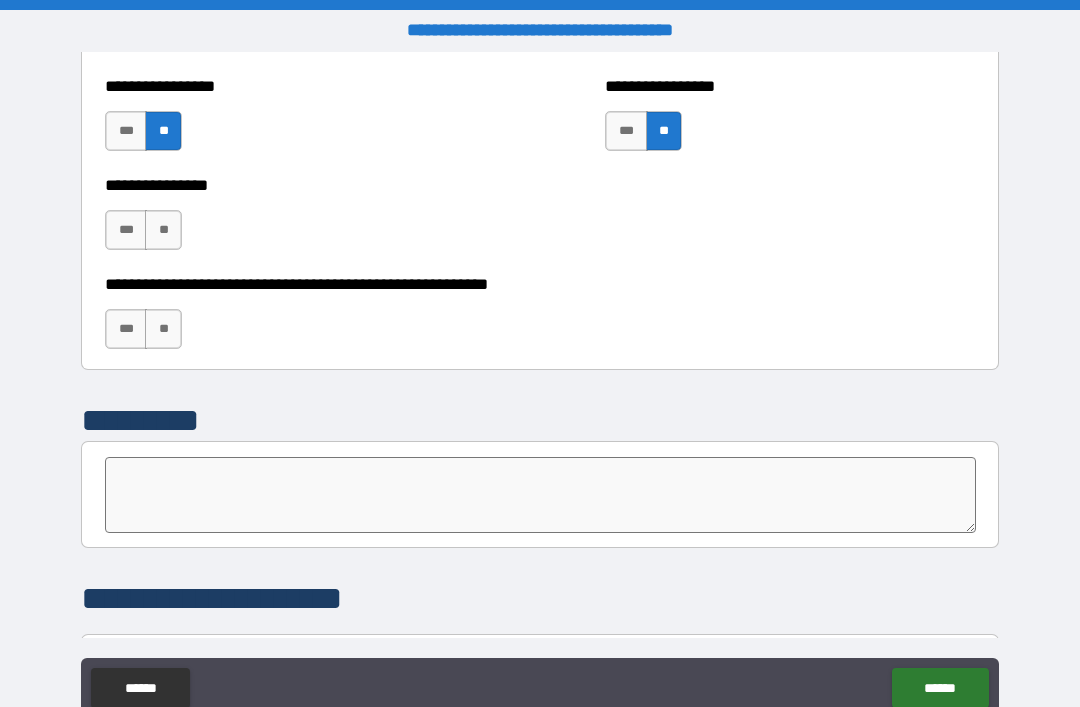 click on "**" at bounding box center (163, 230) 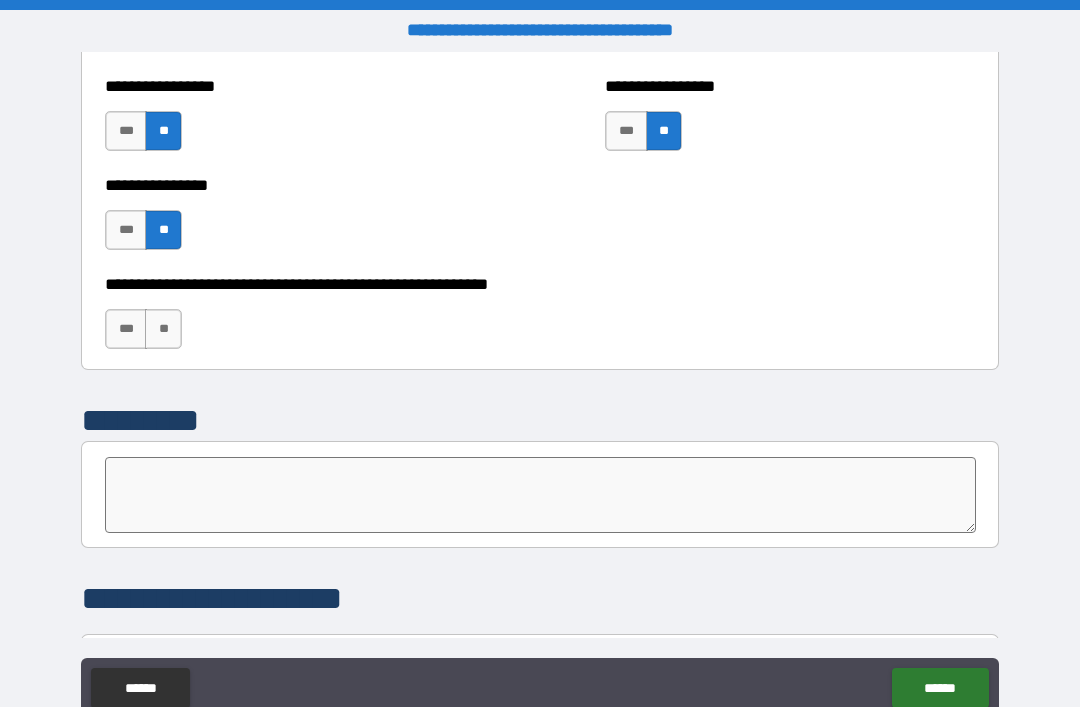 click on "**" at bounding box center (163, 329) 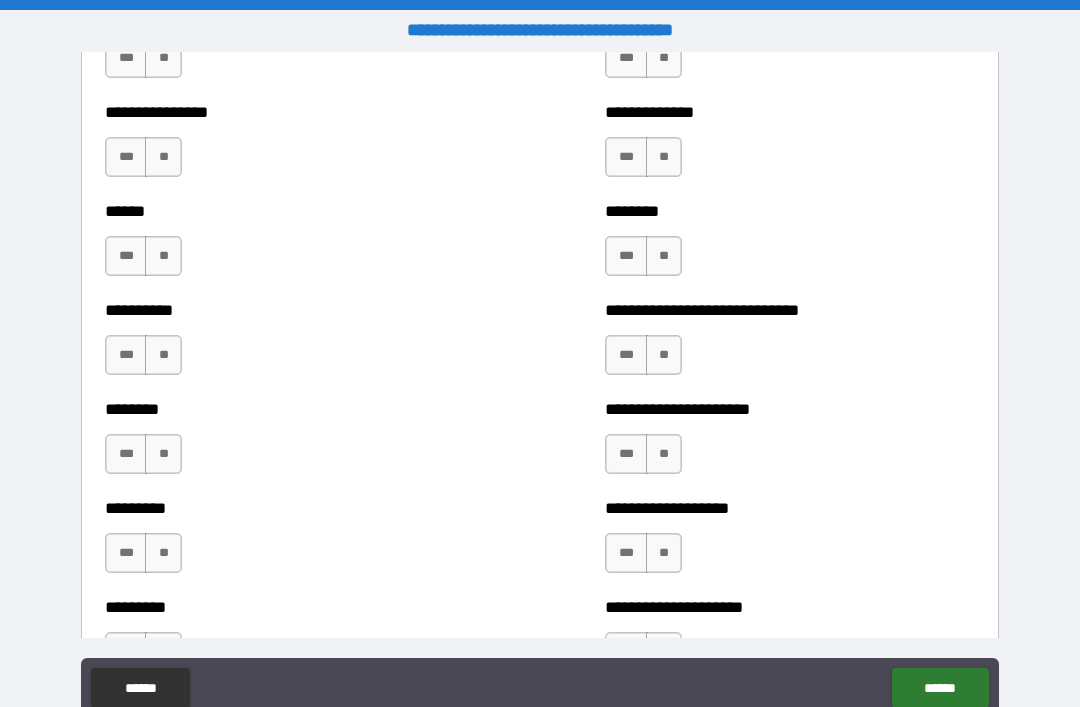 scroll, scrollTop: 6845, scrollLeft: 0, axis: vertical 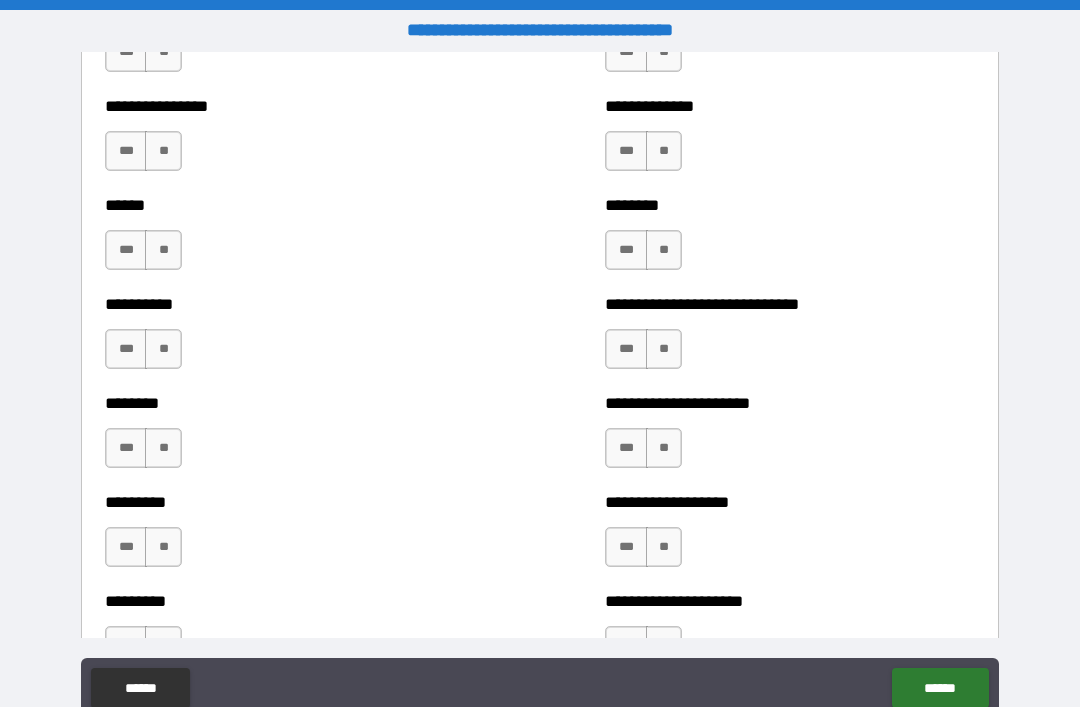 click on "**" at bounding box center [163, 52] 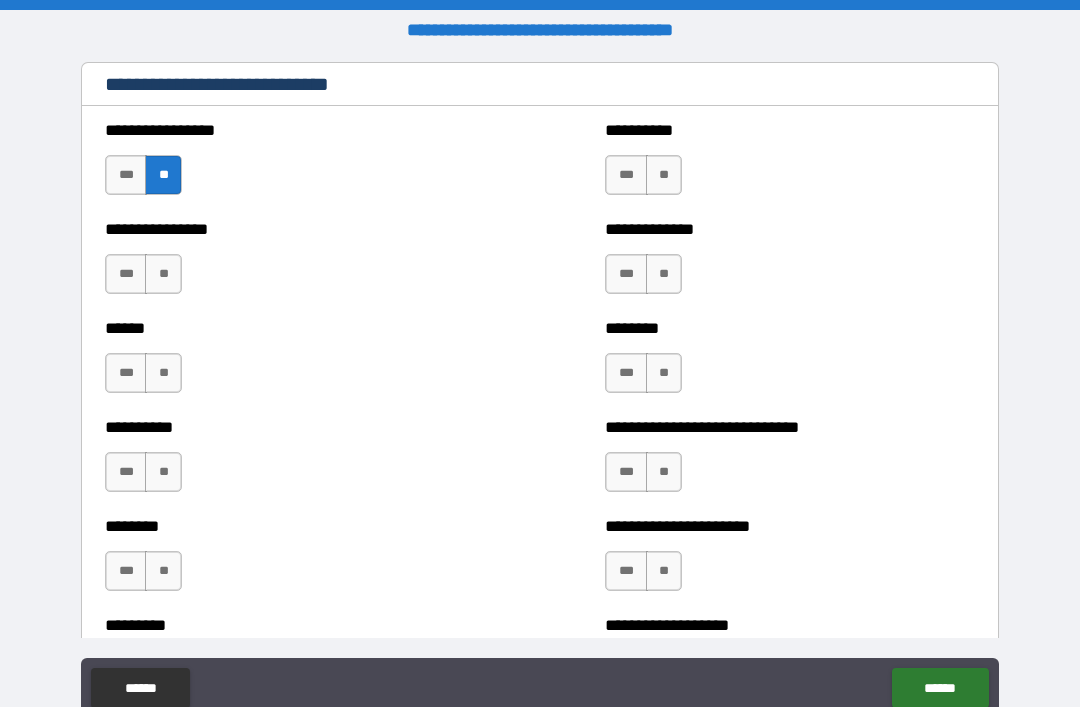 scroll, scrollTop: 6723, scrollLeft: 0, axis: vertical 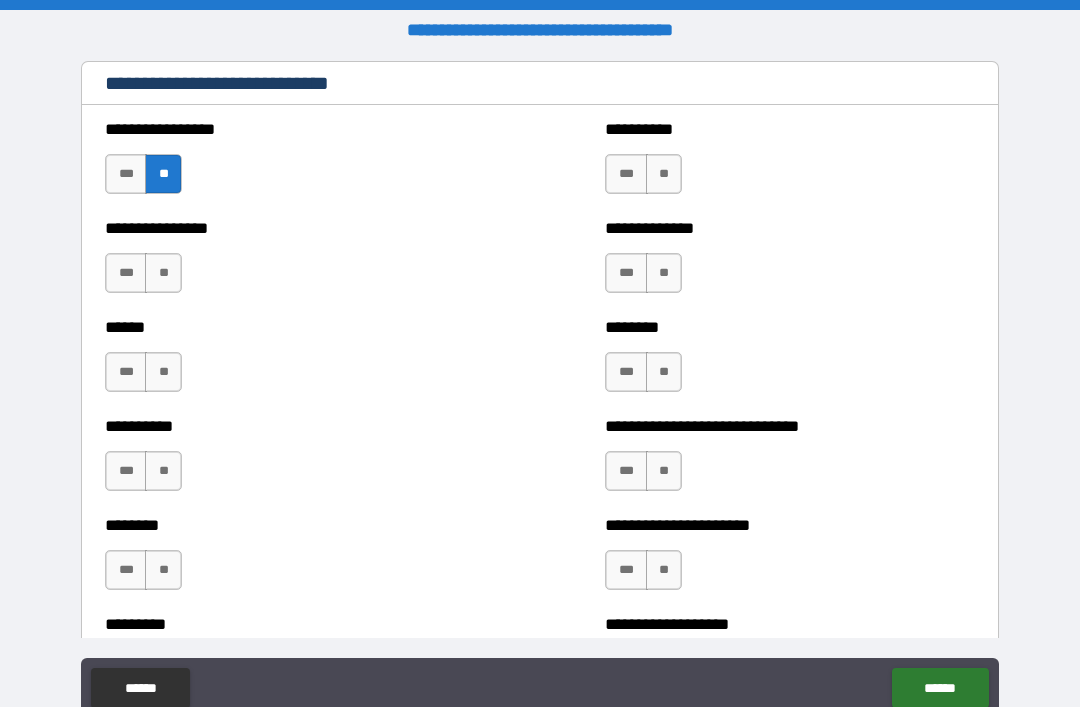 click on "**" at bounding box center [664, 174] 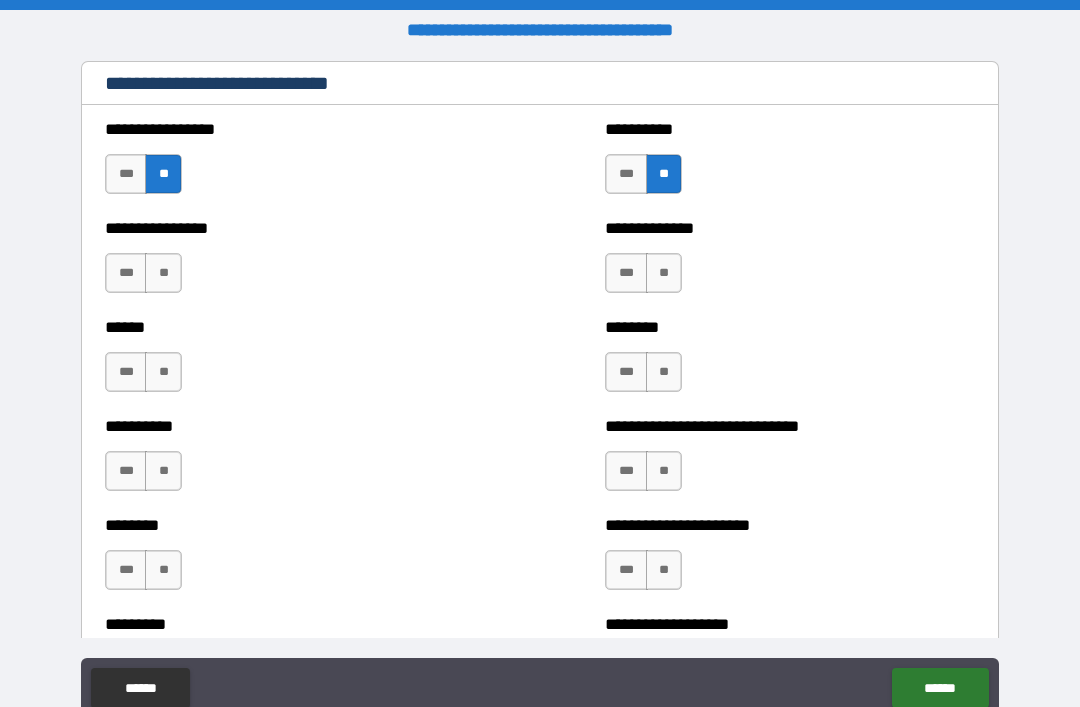 click on "***" at bounding box center (626, 273) 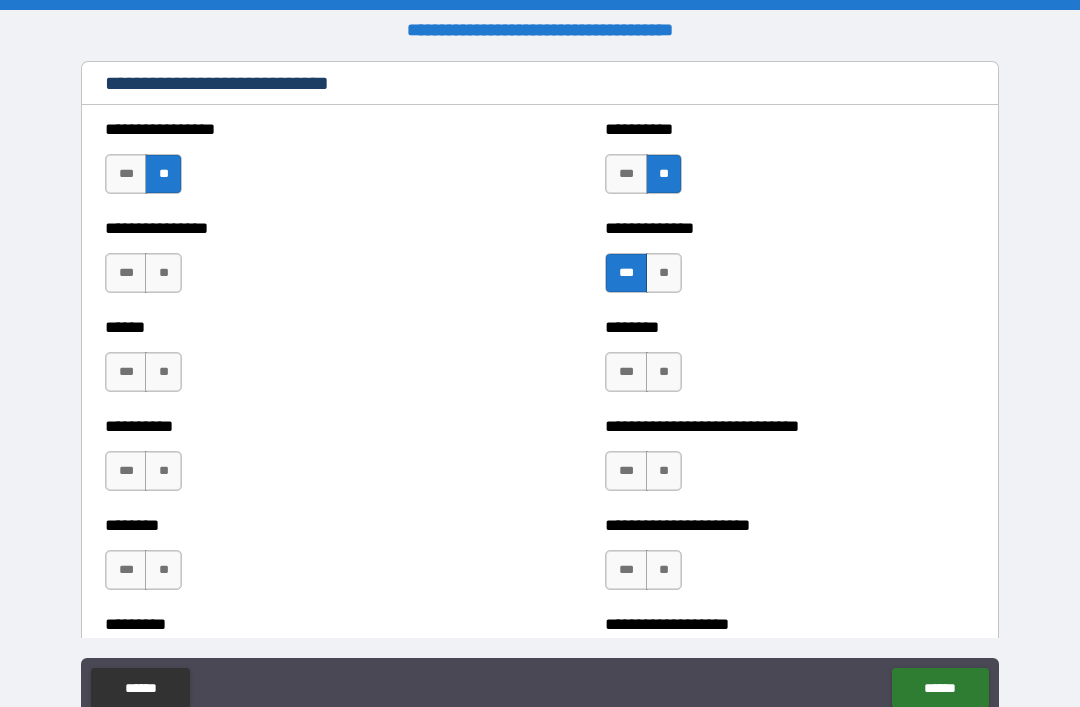 click on "**" at bounding box center [664, 372] 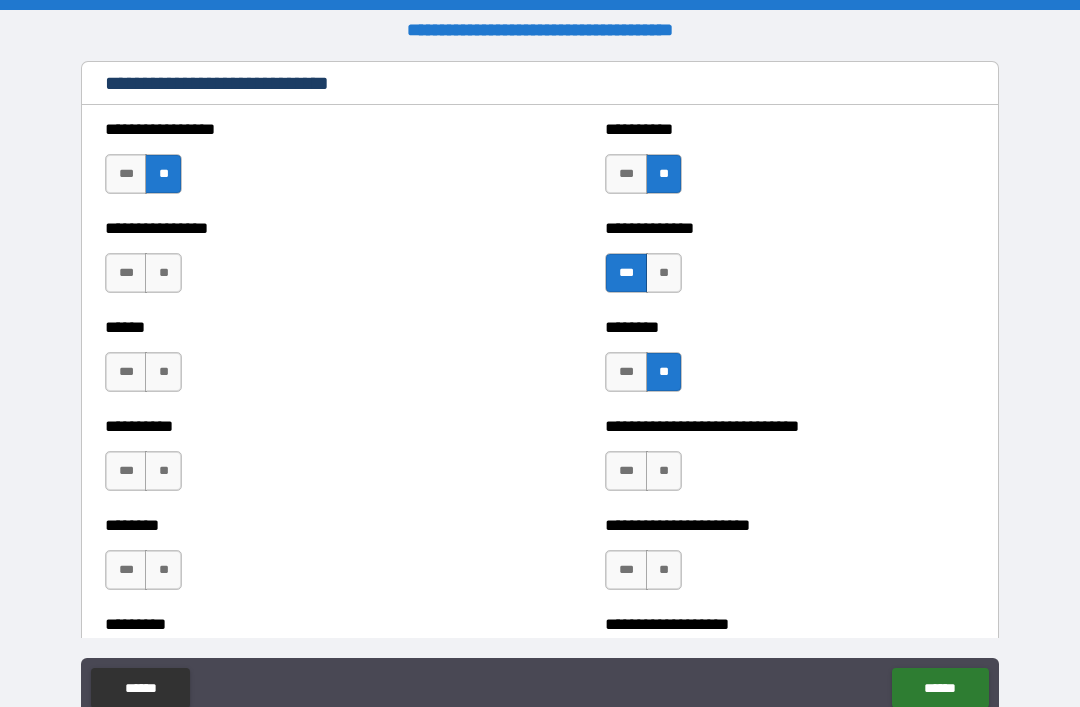 click on "**" at bounding box center (664, 471) 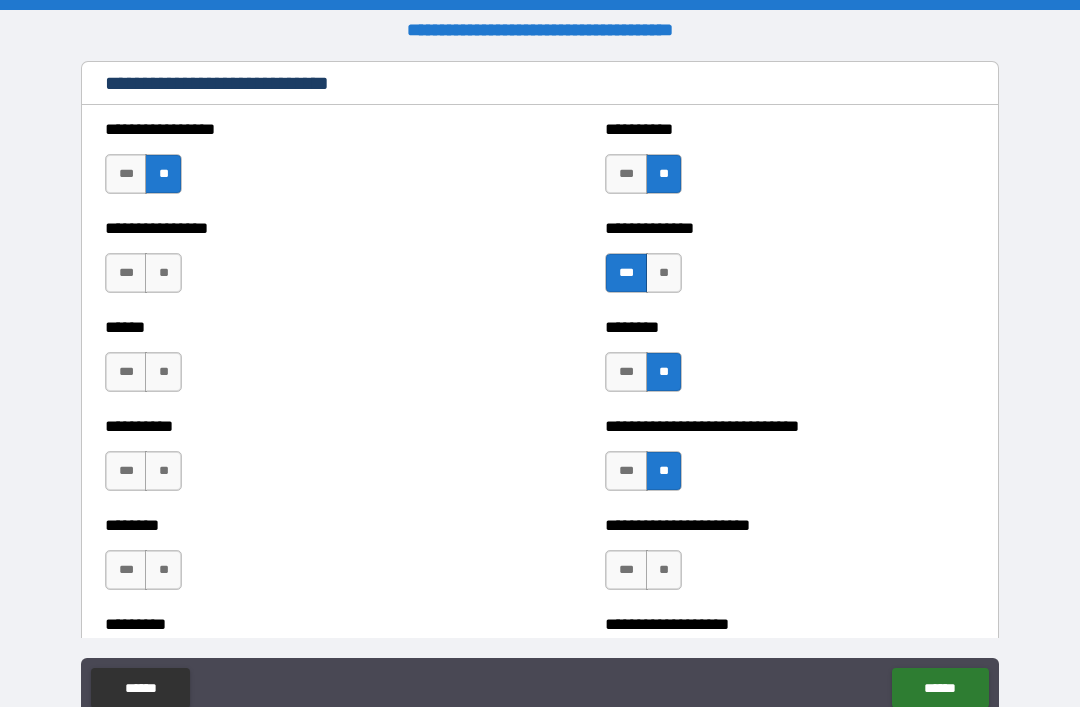 click on "**" at bounding box center (664, 570) 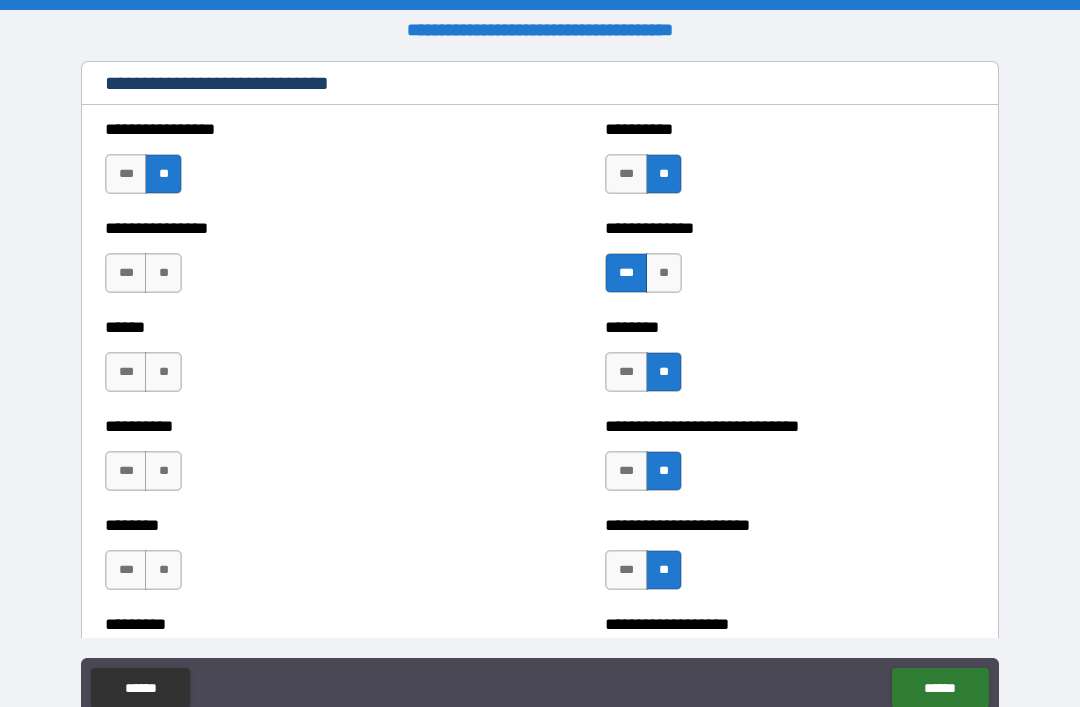 click on "***" at bounding box center (126, 273) 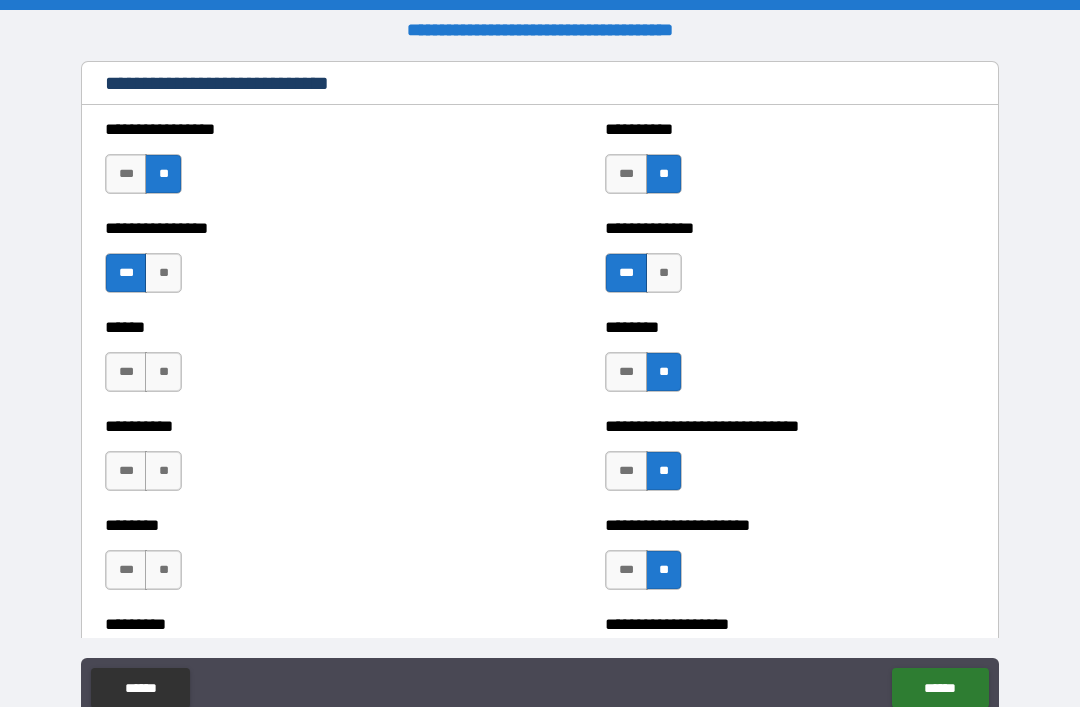click on "**" at bounding box center [163, 372] 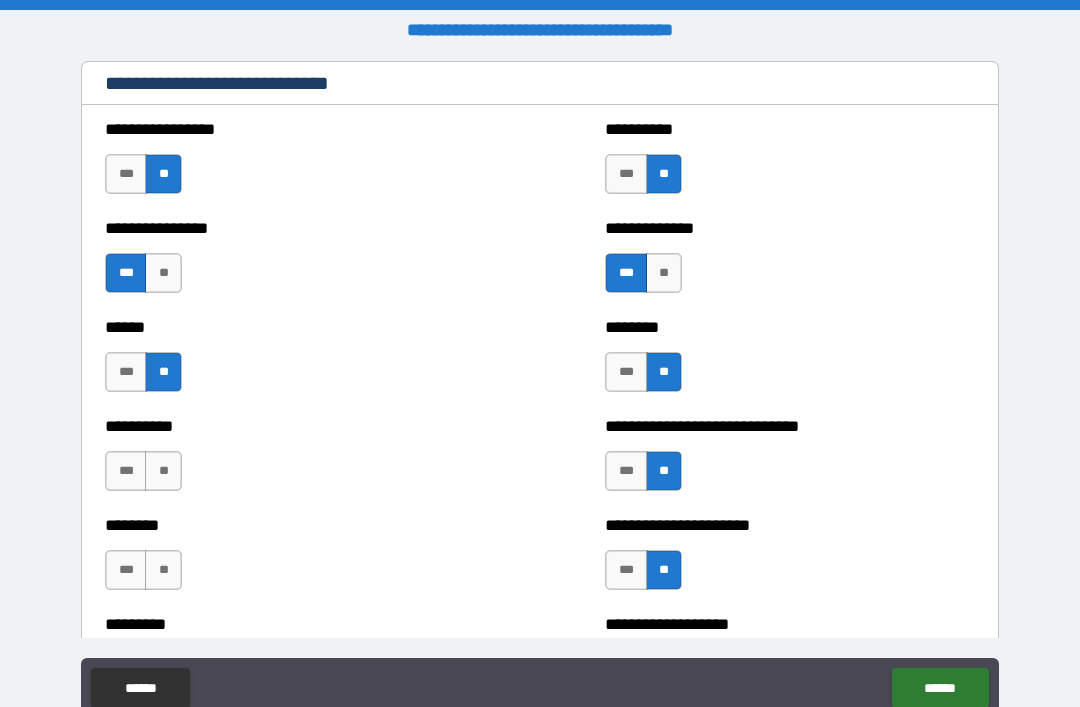 click on "**" at bounding box center (163, 471) 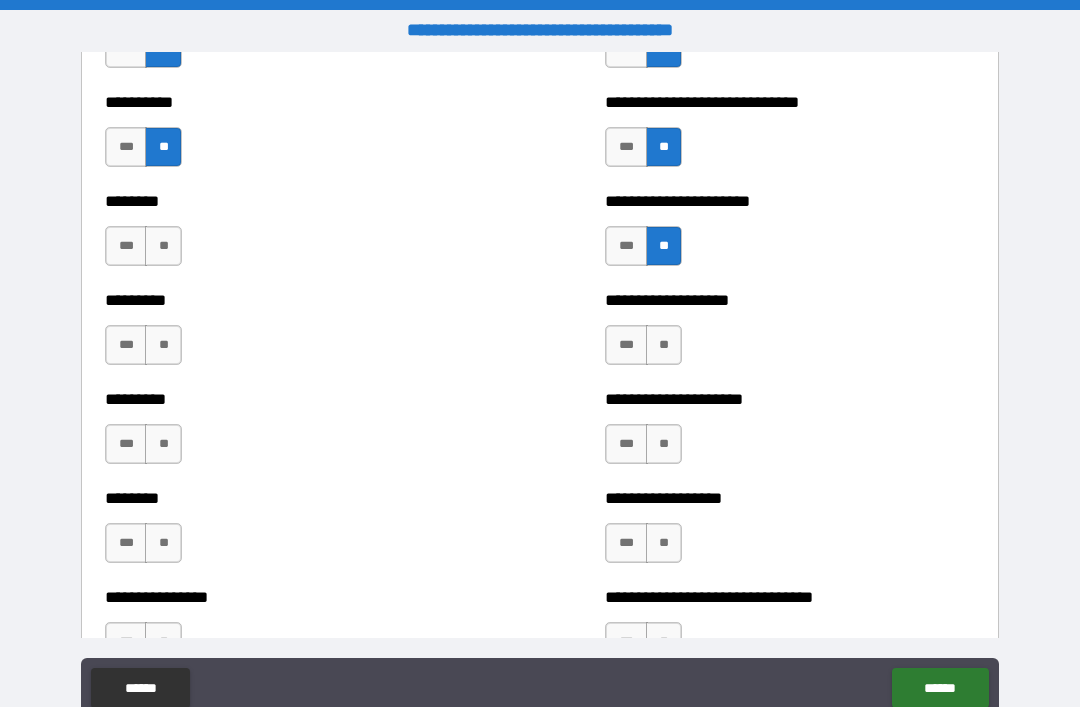 scroll, scrollTop: 7097, scrollLeft: 0, axis: vertical 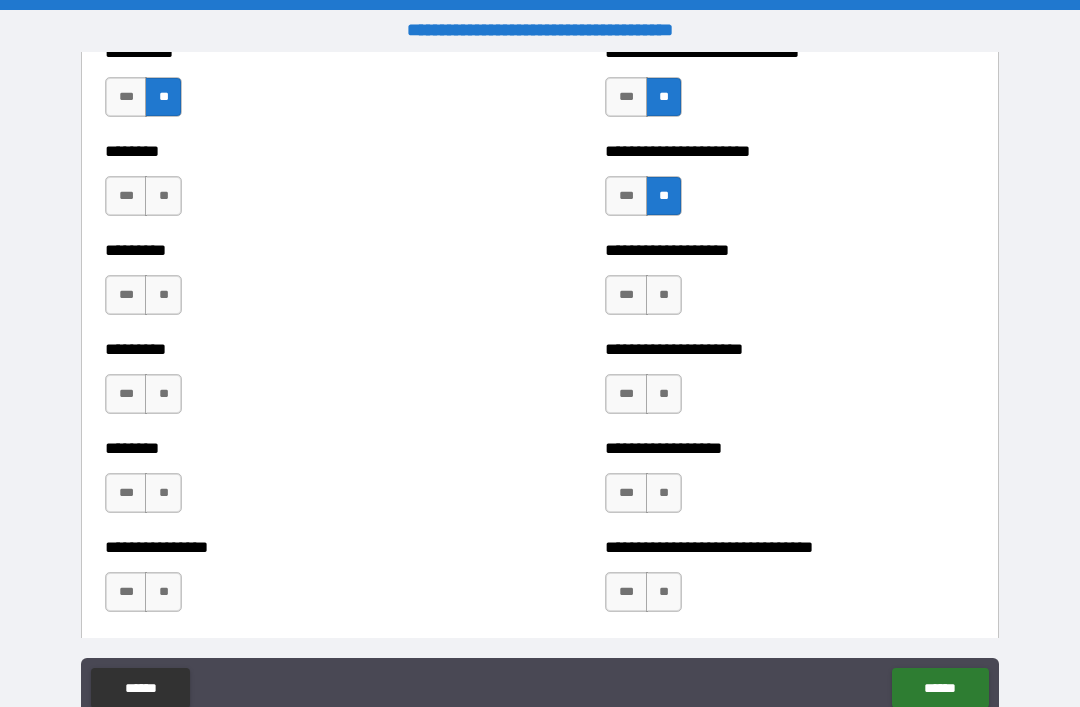 click on "**" at bounding box center [163, 196] 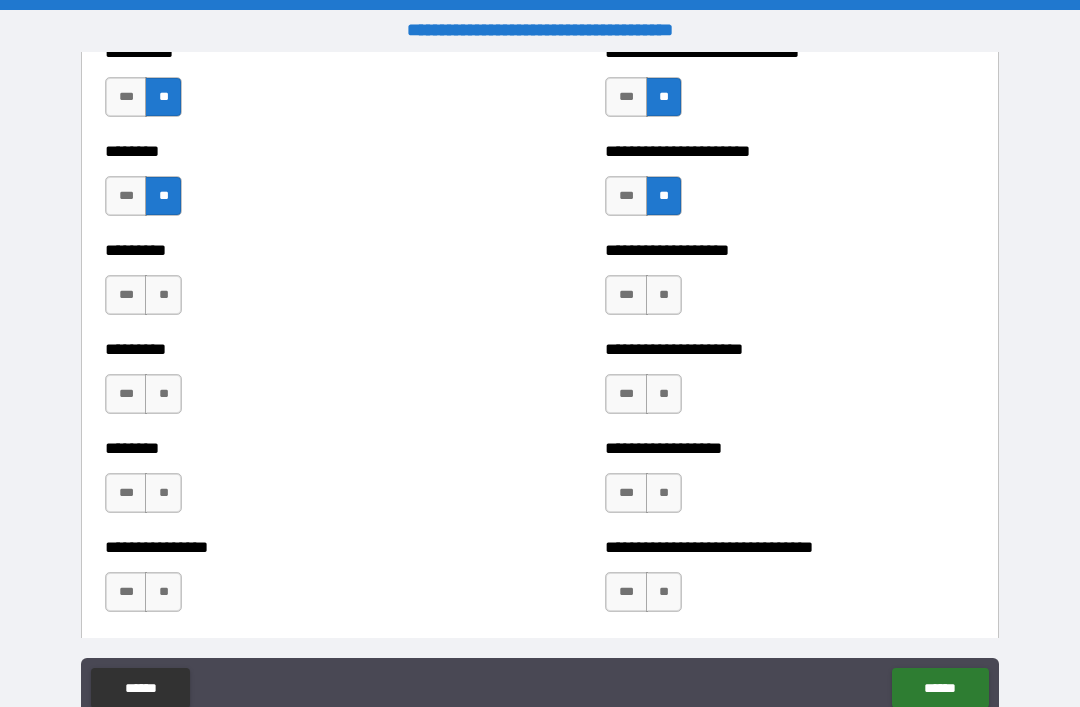 click on "**" at bounding box center [163, 295] 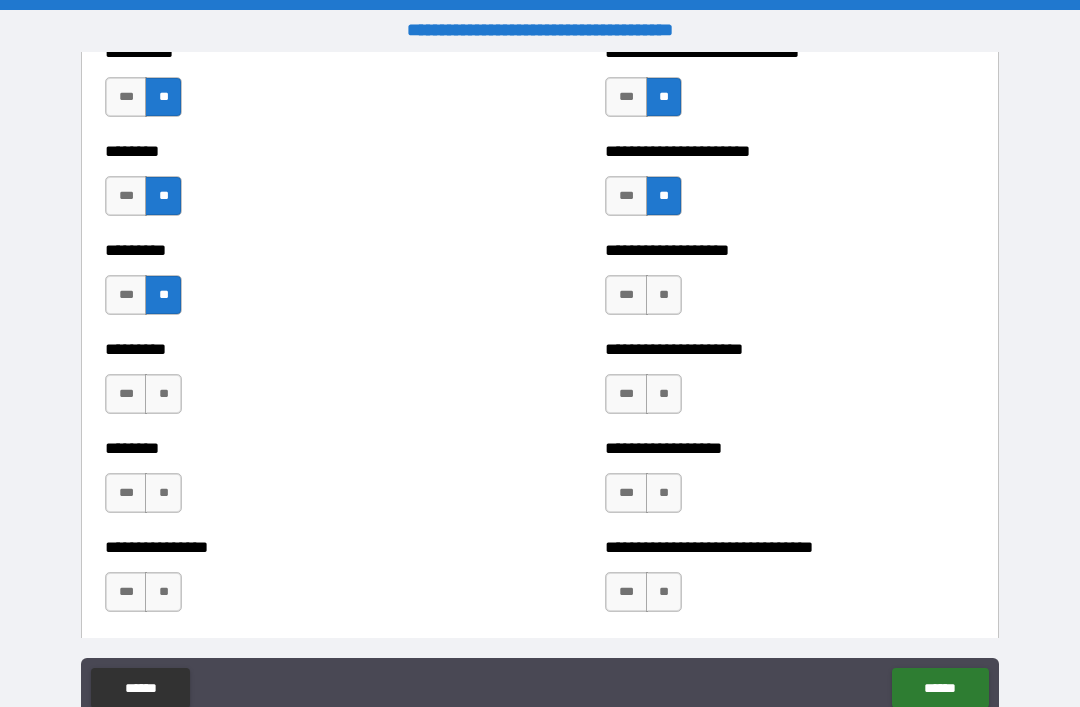 click on "**" at bounding box center (163, 394) 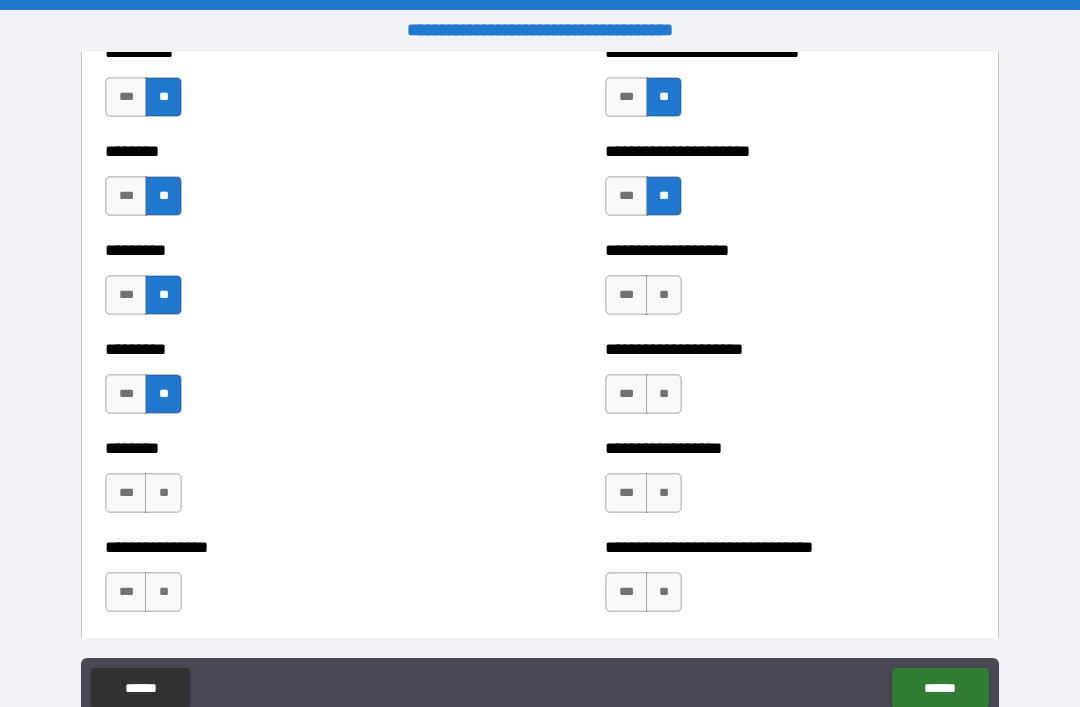 click on "**" at bounding box center (163, 493) 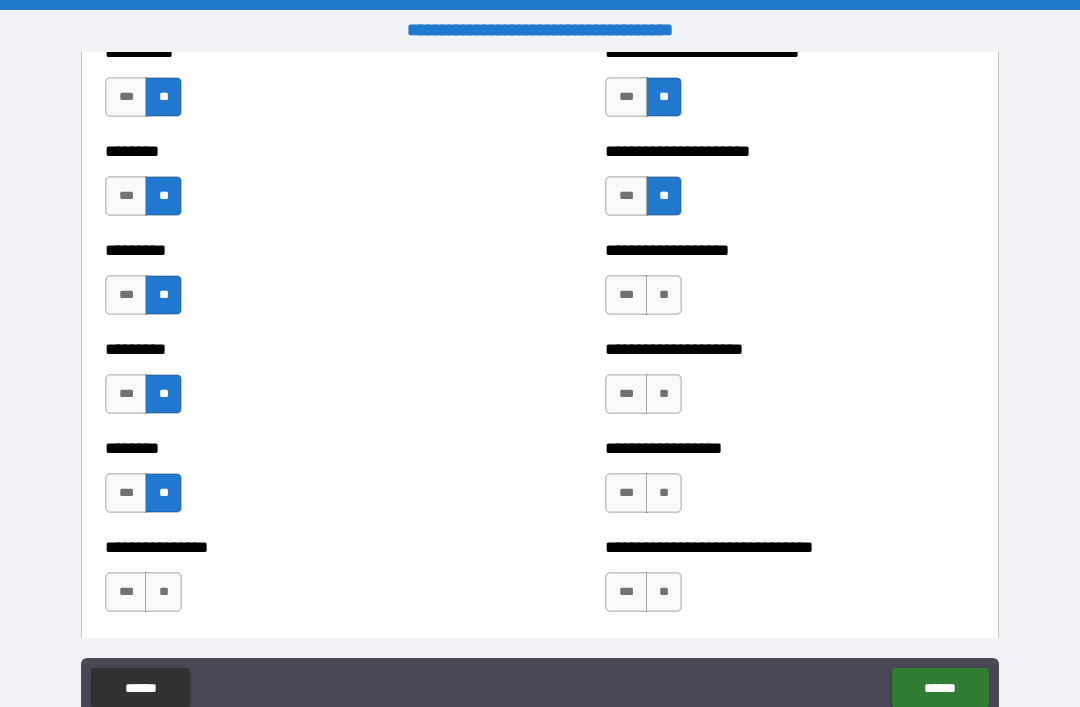 click on "**" at bounding box center [163, 592] 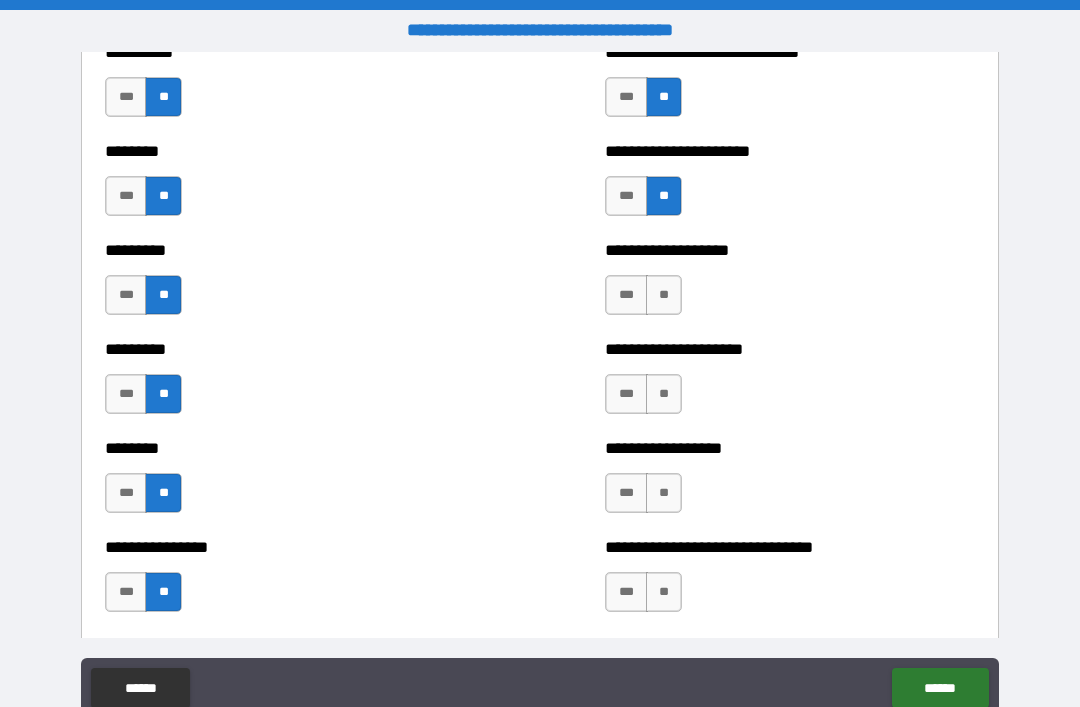 click on "**" at bounding box center [664, 295] 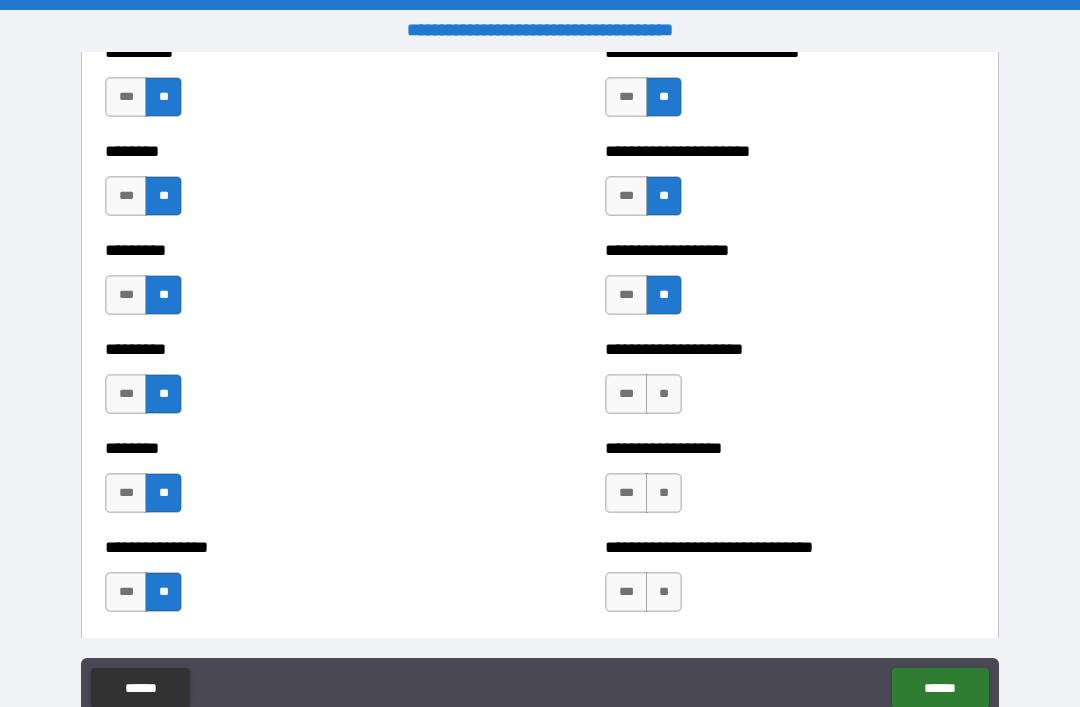 click on "**" at bounding box center [664, 394] 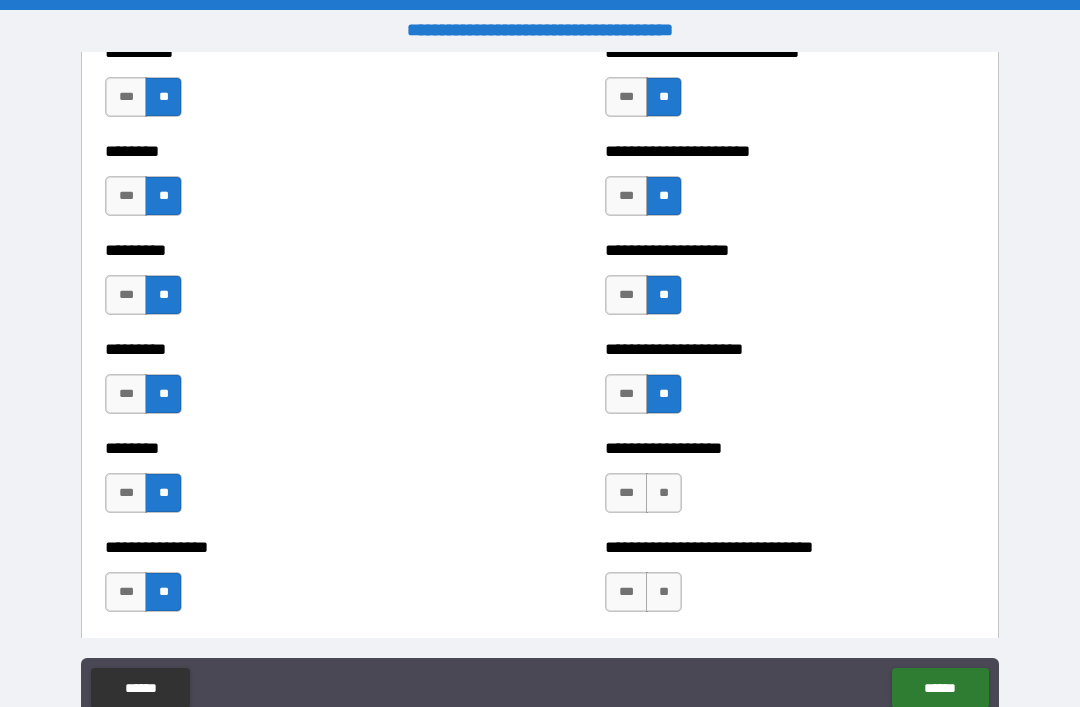 click on "**" at bounding box center (664, 493) 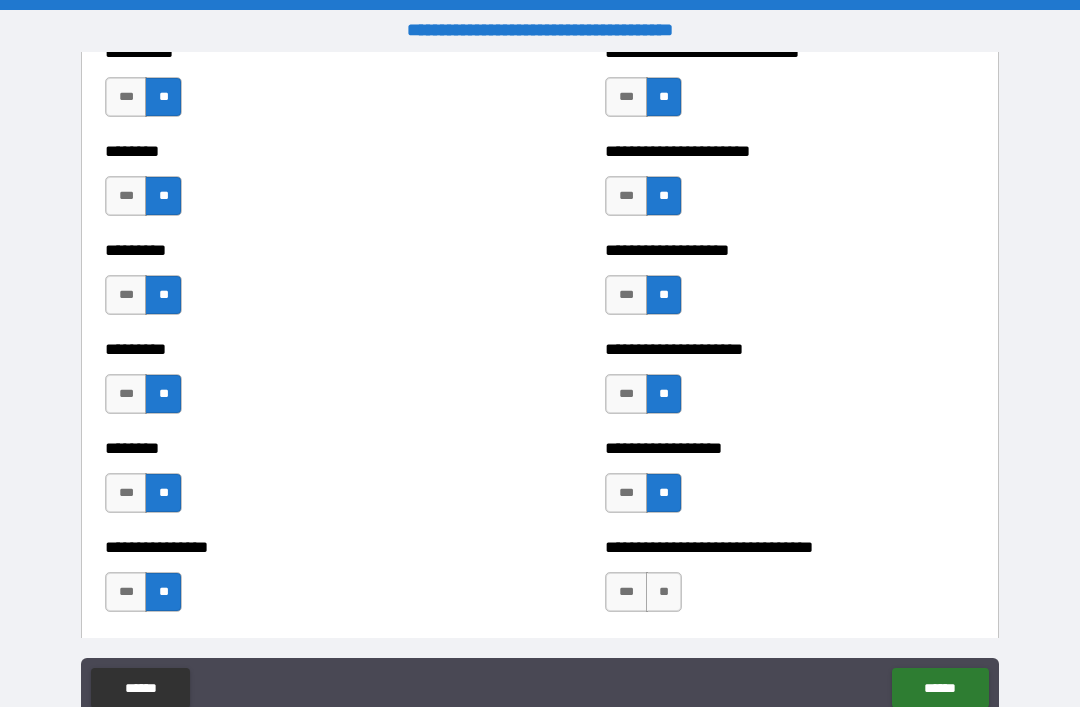click on "**" at bounding box center [664, 592] 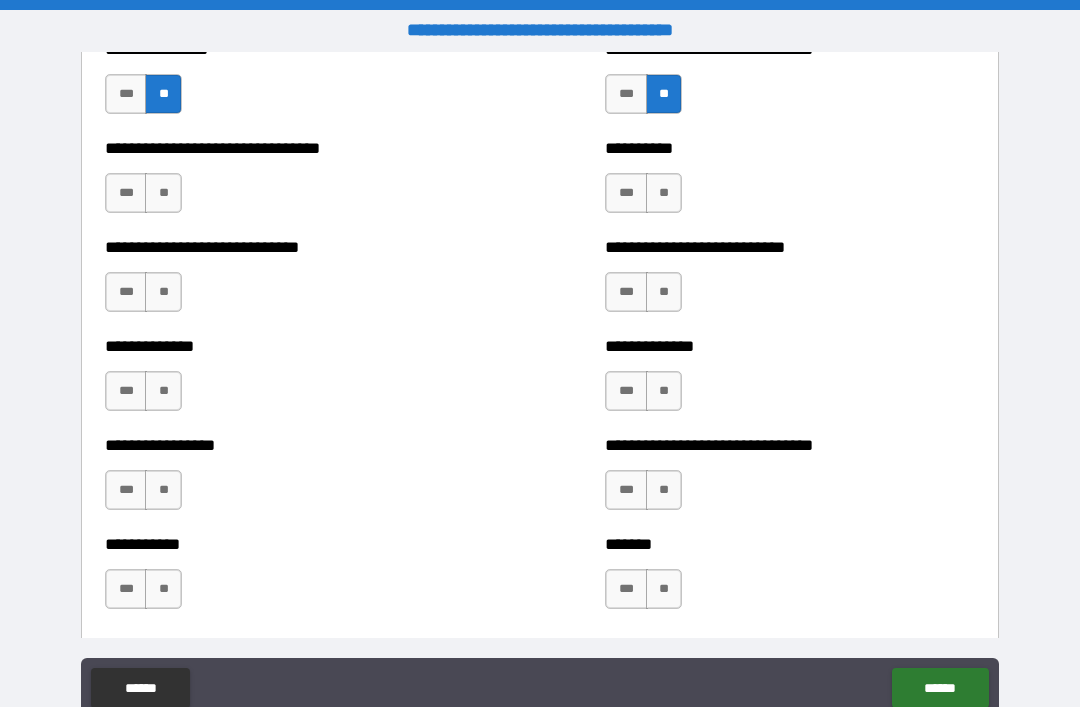 scroll, scrollTop: 7595, scrollLeft: 0, axis: vertical 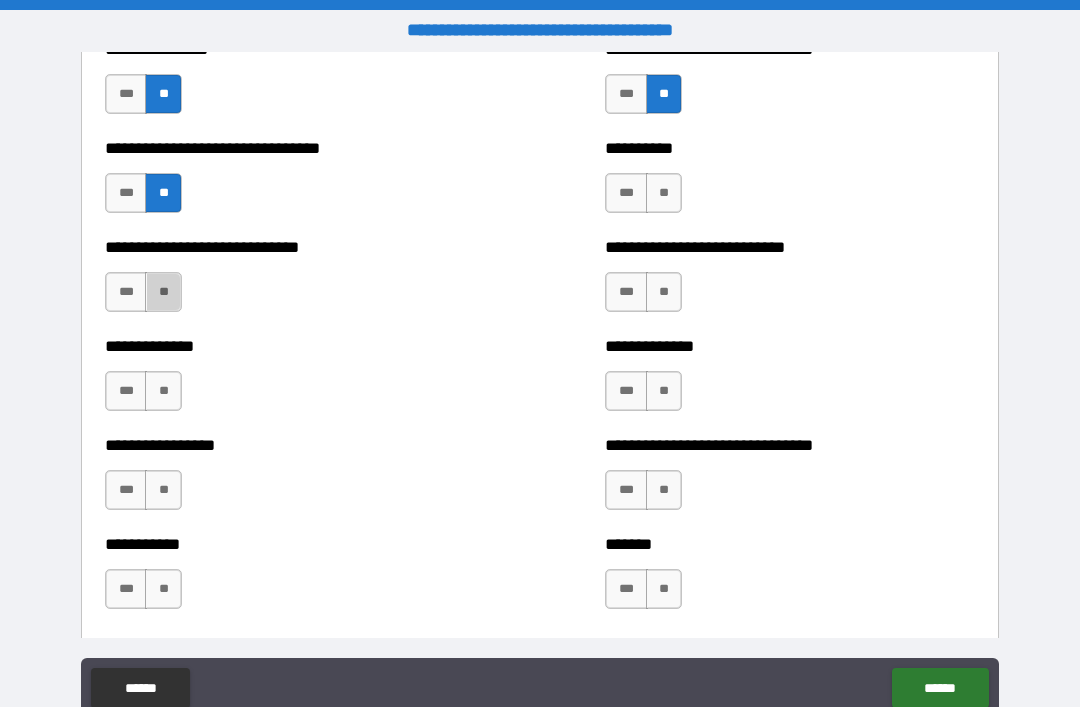 click on "**" at bounding box center [163, 292] 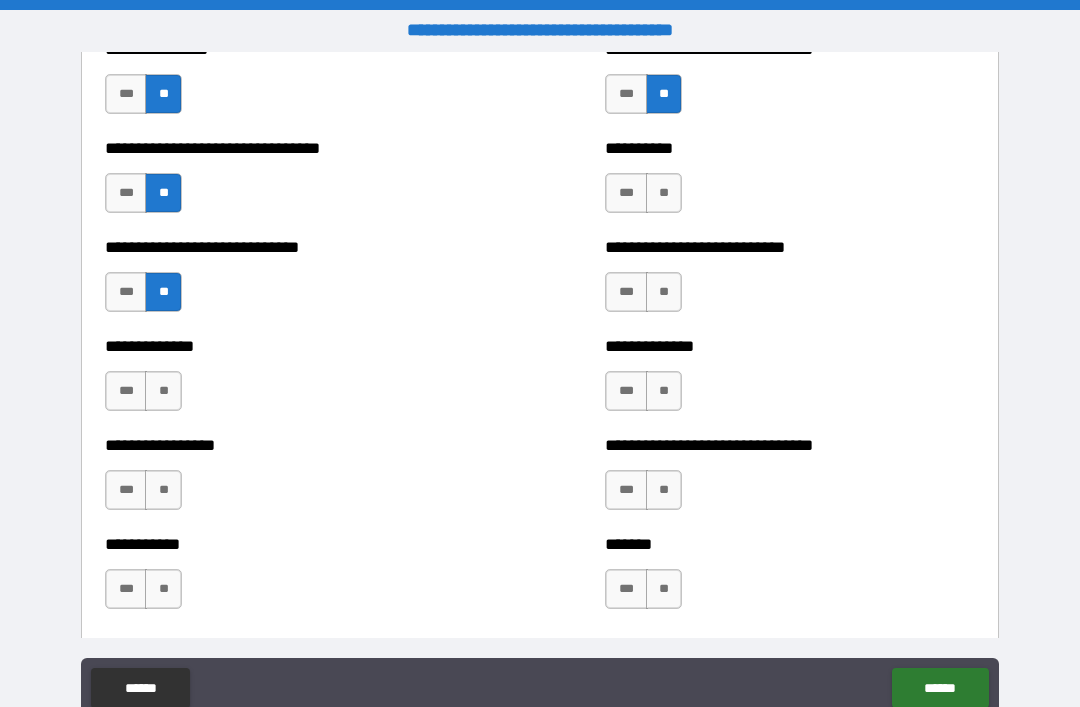 click on "**" at bounding box center (163, 391) 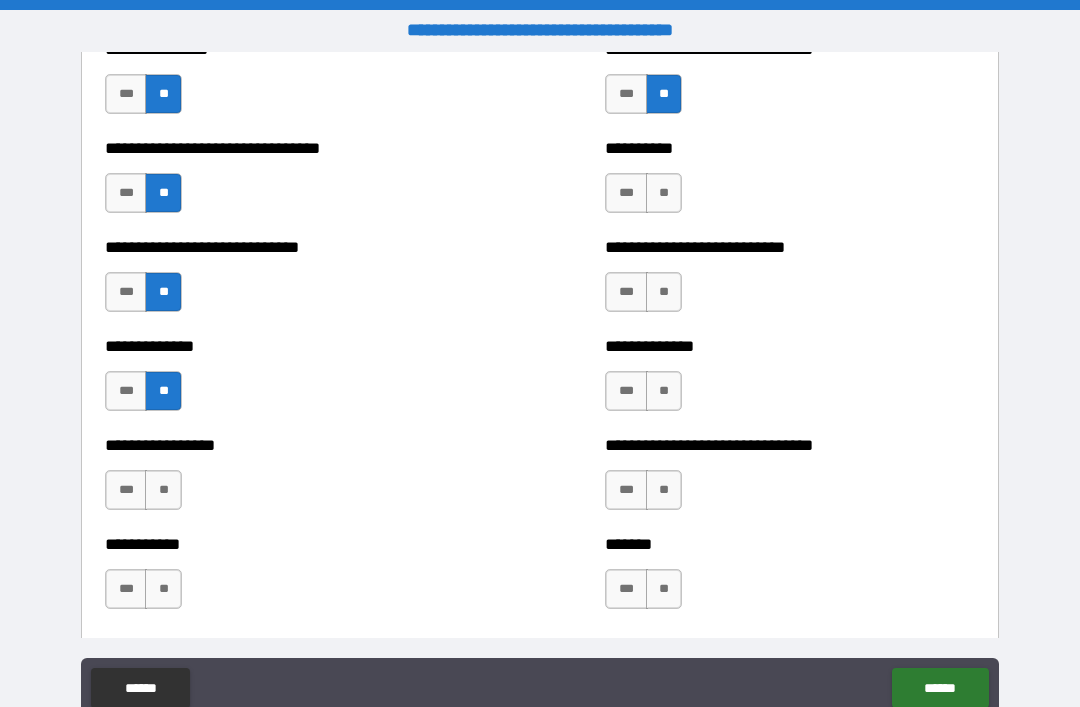 click on "**" at bounding box center (163, 490) 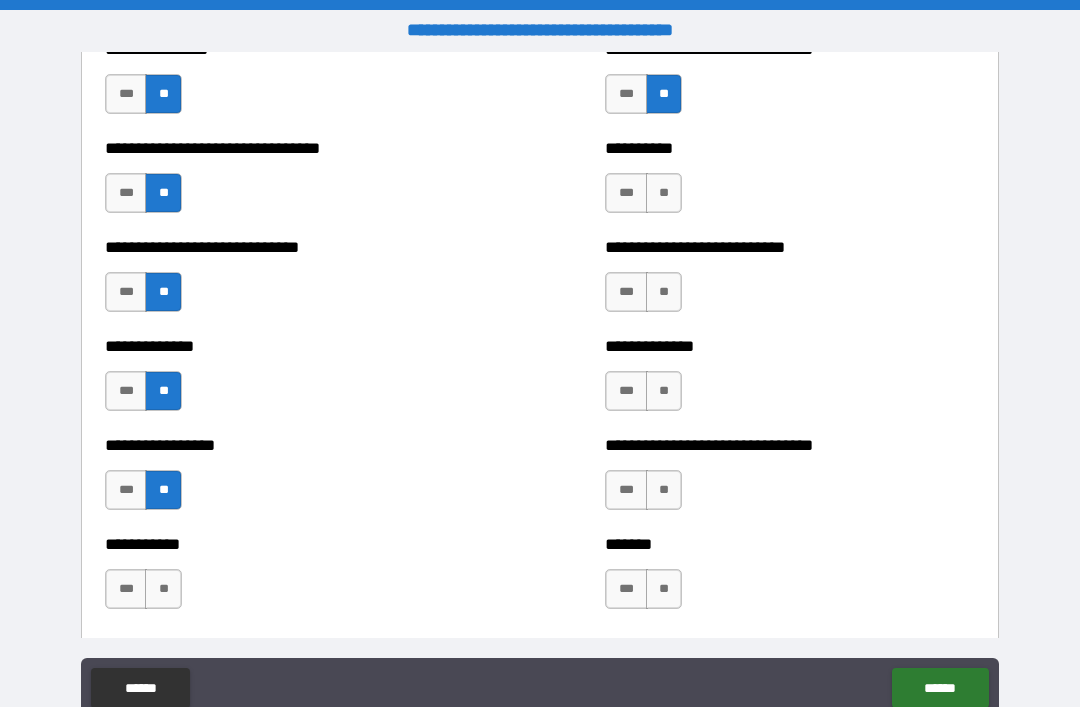 click on "**" at bounding box center [163, 589] 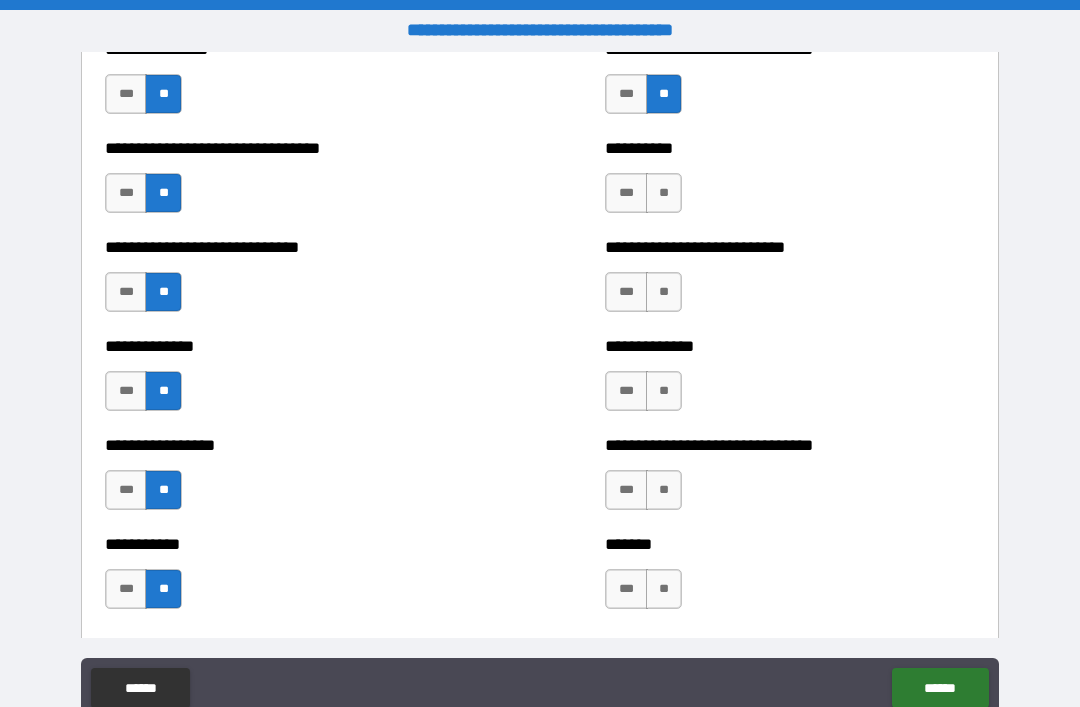 click on "**" at bounding box center [664, 292] 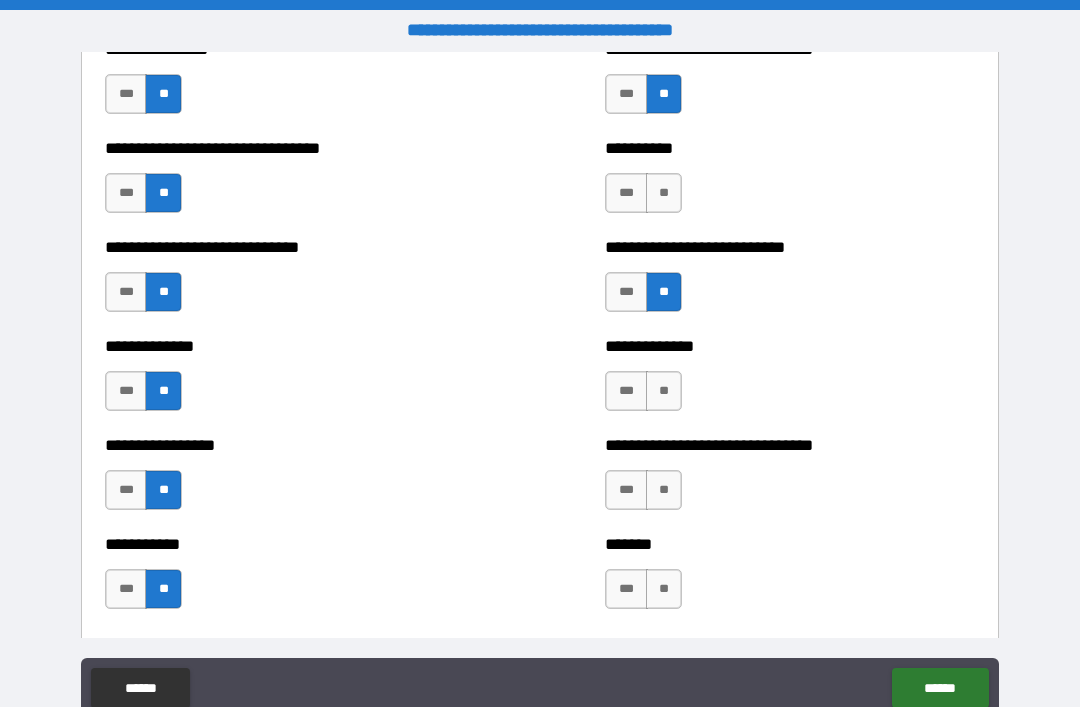 click on "**" at bounding box center (664, 391) 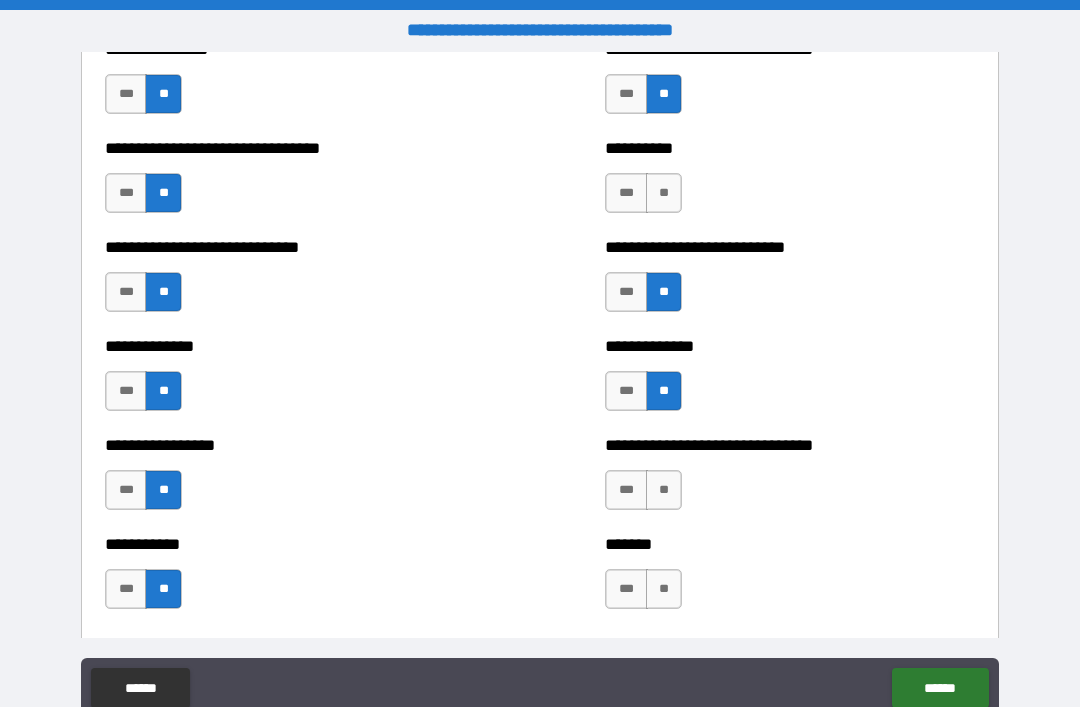 click on "**" at bounding box center (664, 193) 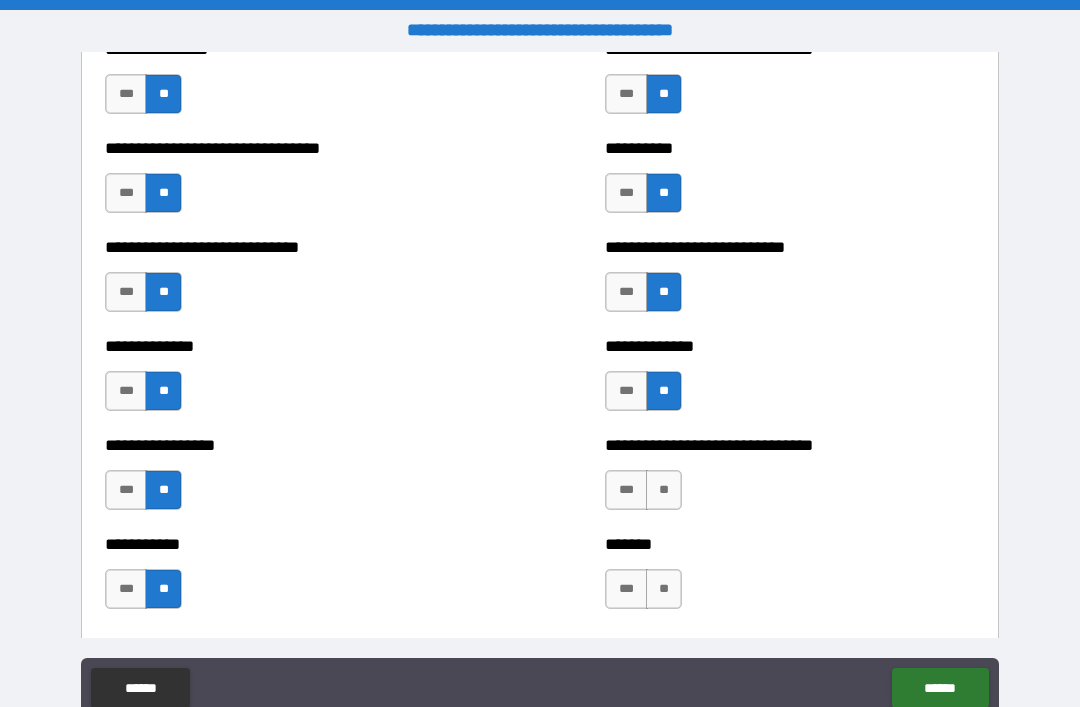click on "**" at bounding box center [664, 490] 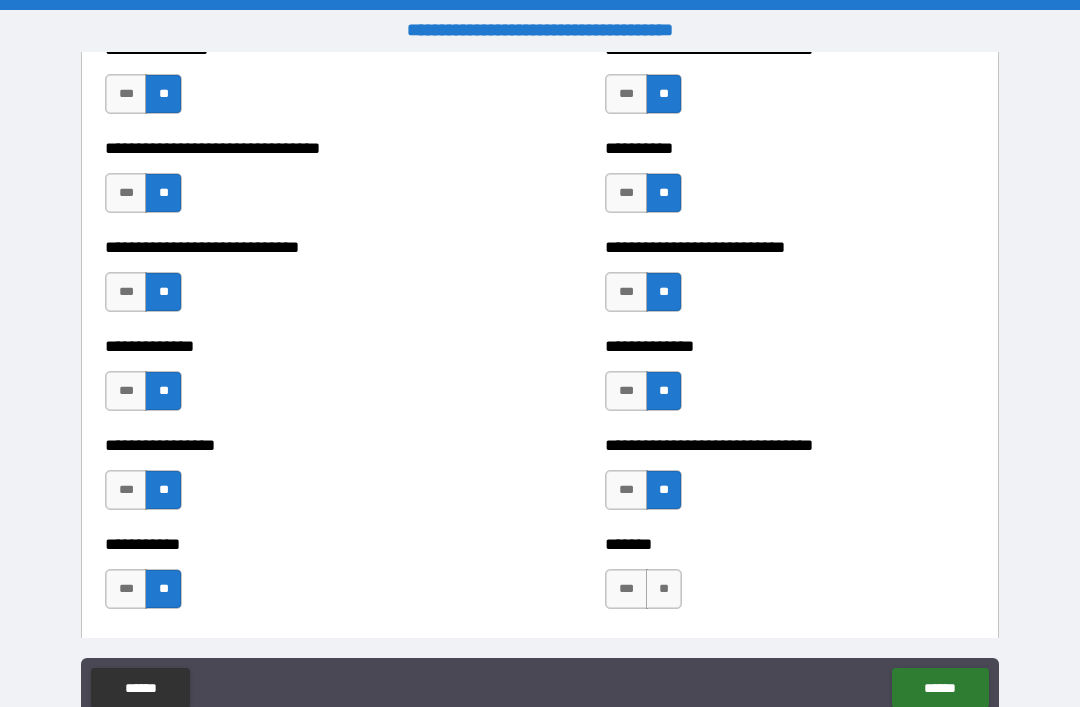 click on "**" at bounding box center [664, 589] 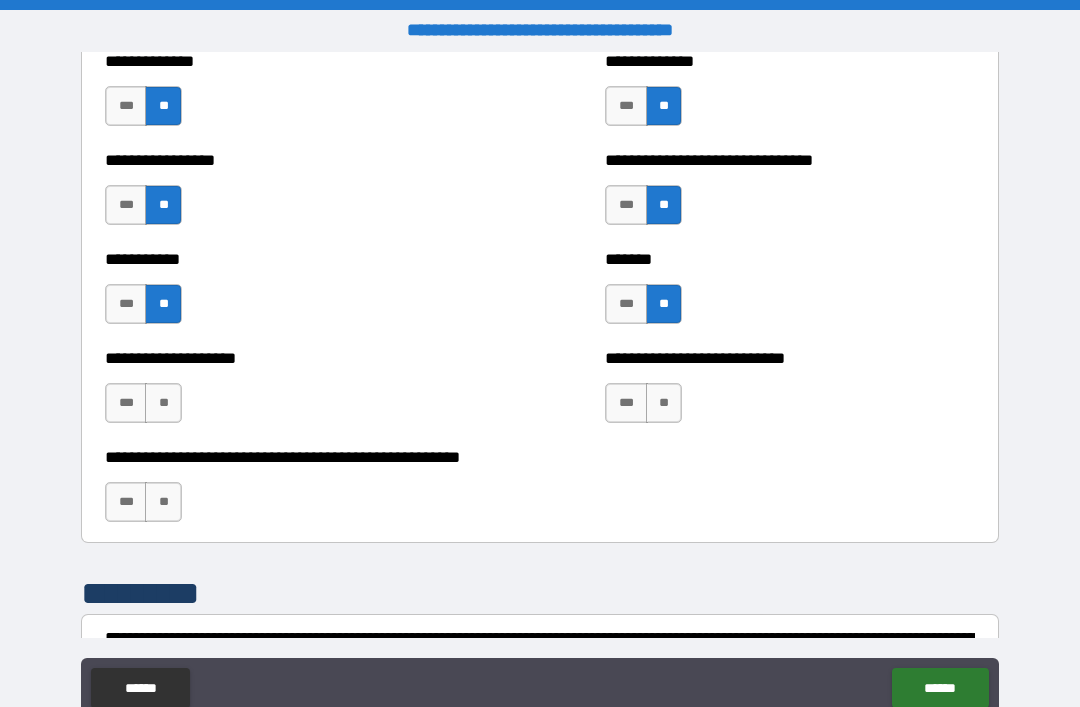 scroll, scrollTop: 7948, scrollLeft: 0, axis: vertical 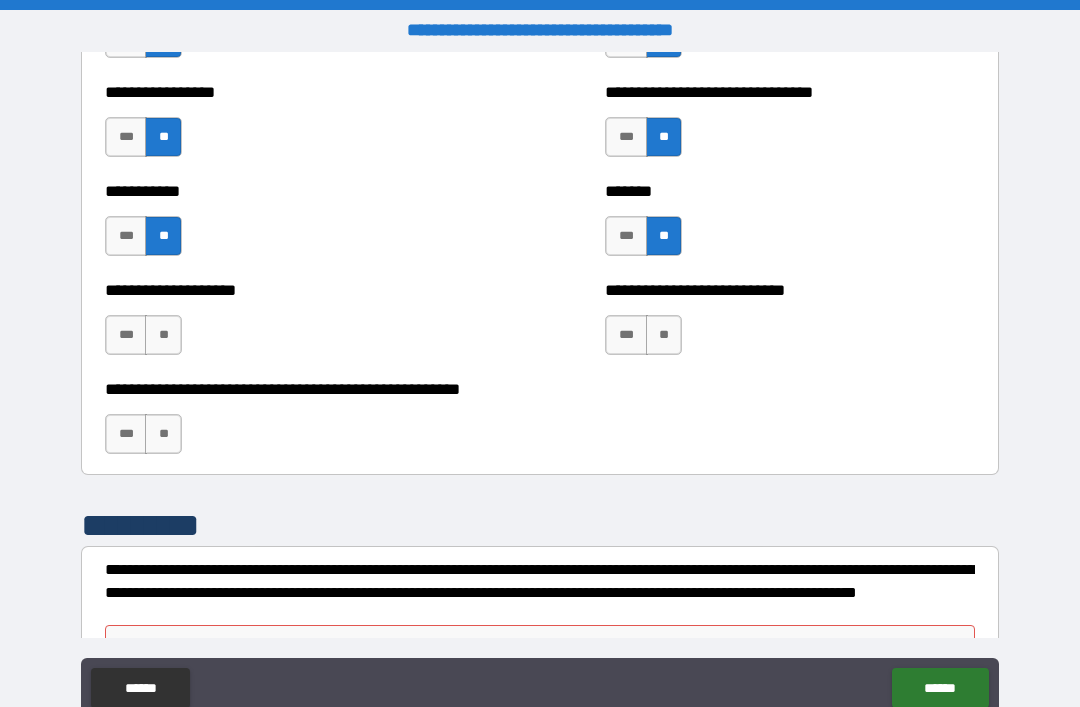 click on "**" at bounding box center (664, 335) 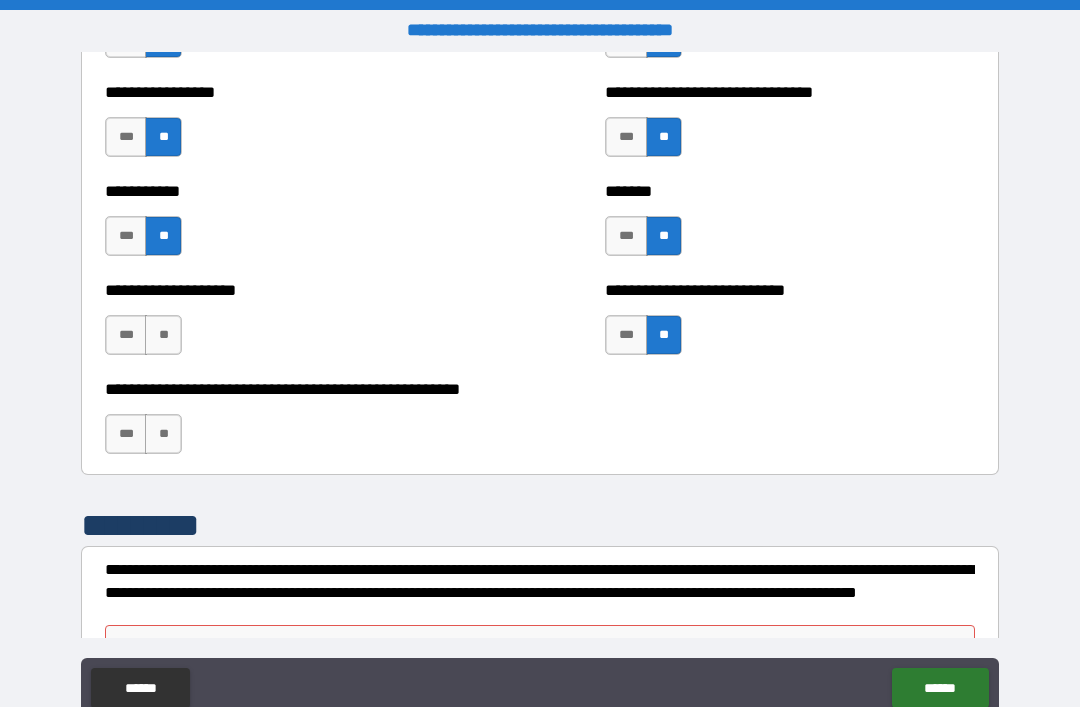 click on "***" at bounding box center [126, 434] 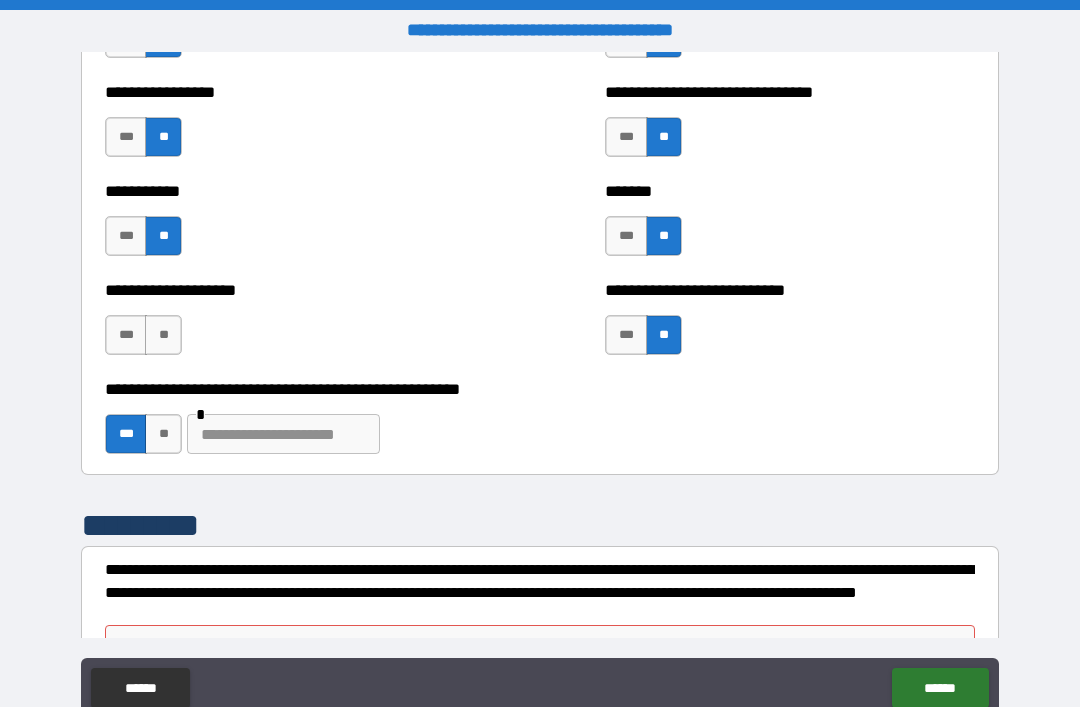 click on "**" at bounding box center (163, 335) 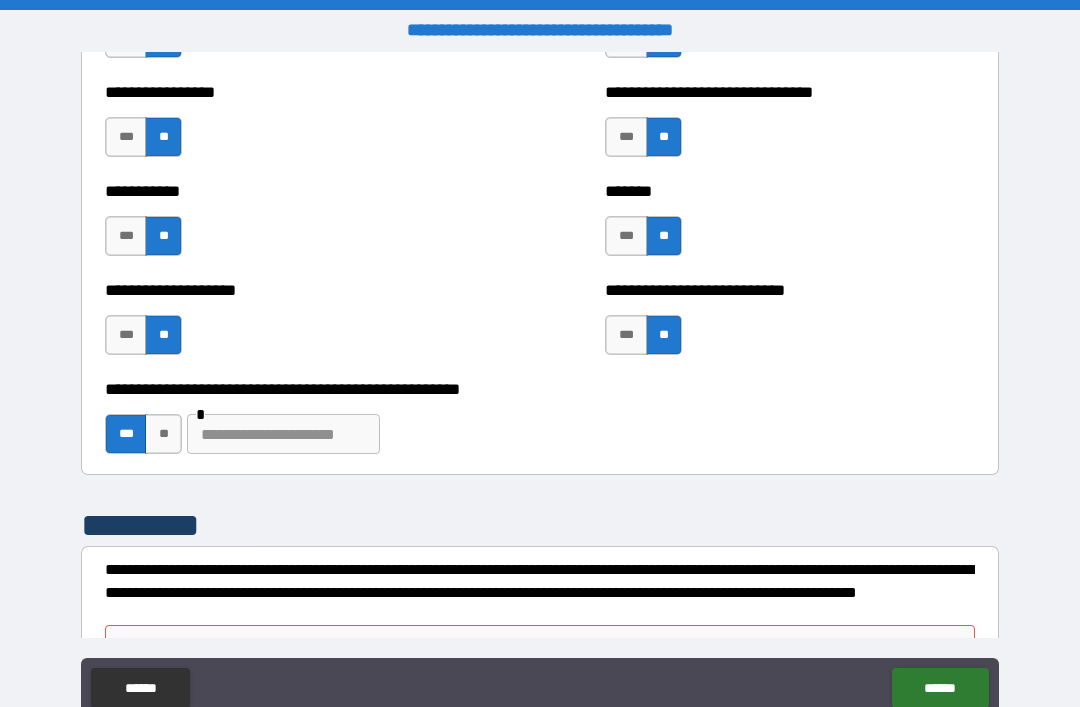 click on "**" at bounding box center [163, 434] 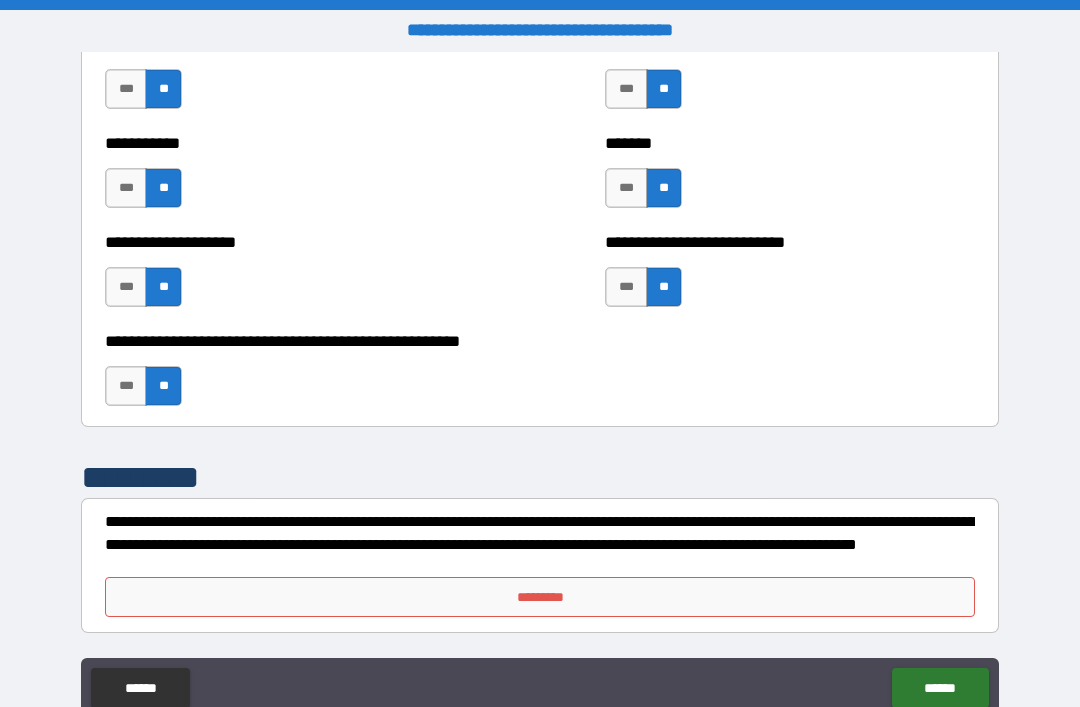 scroll, scrollTop: 7996, scrollLeft: 0, axis: vertical 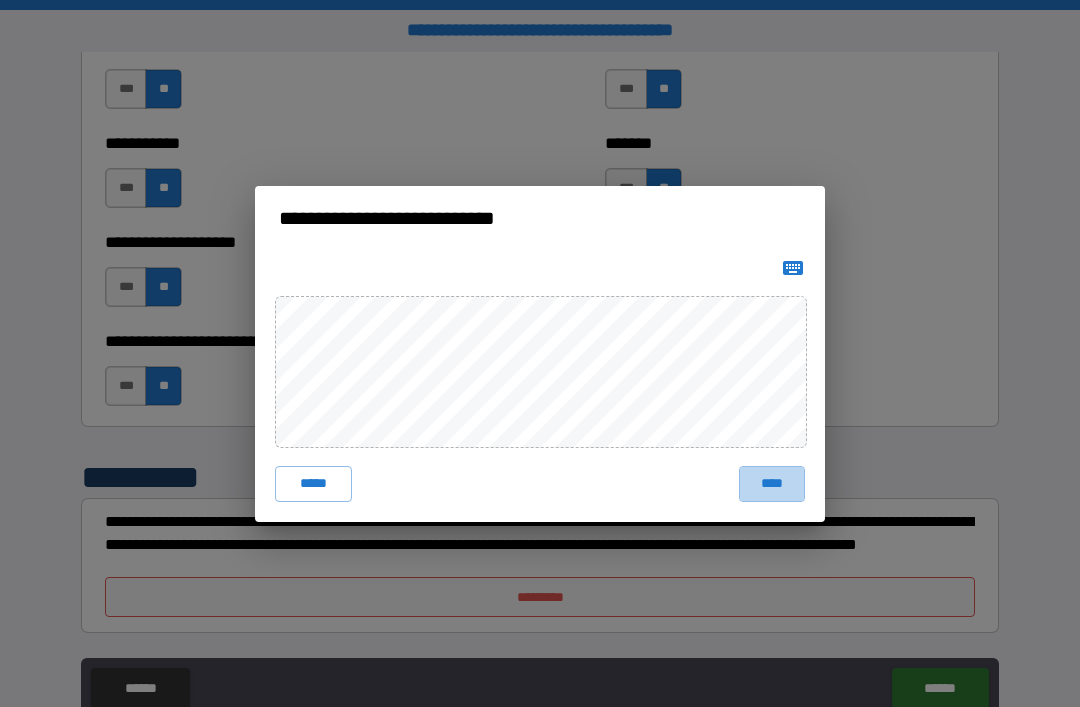 click on "****" at bounding box center (772, 484) 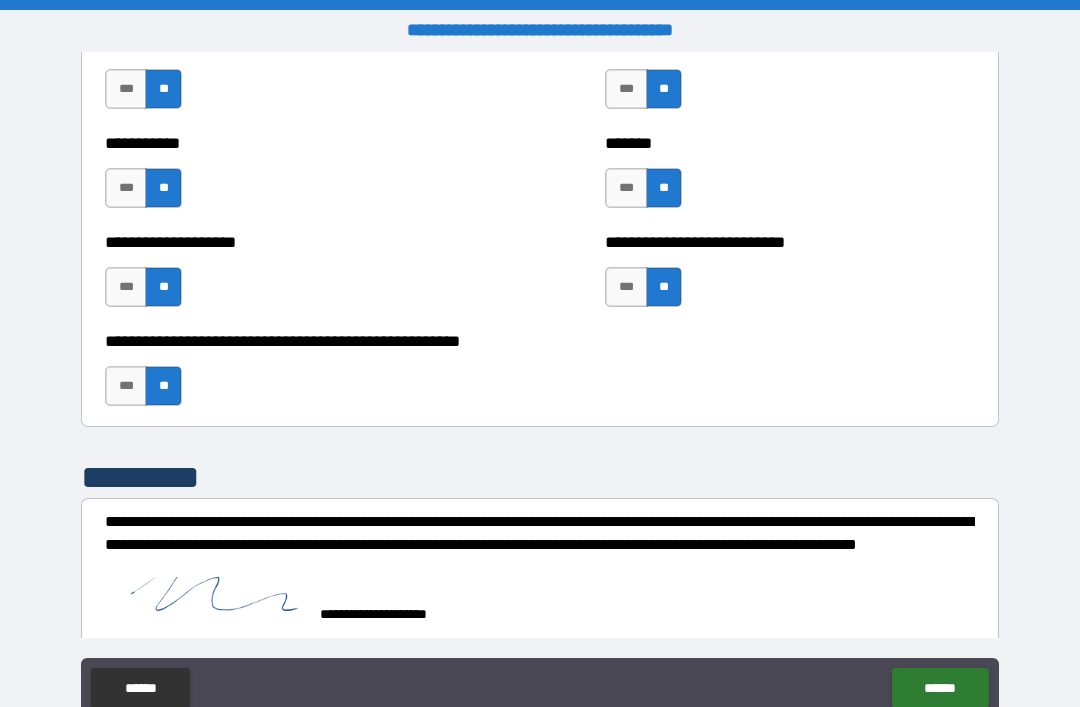 scroll, scrollTop: 7986, scrollLeft: 0, axis: vertical 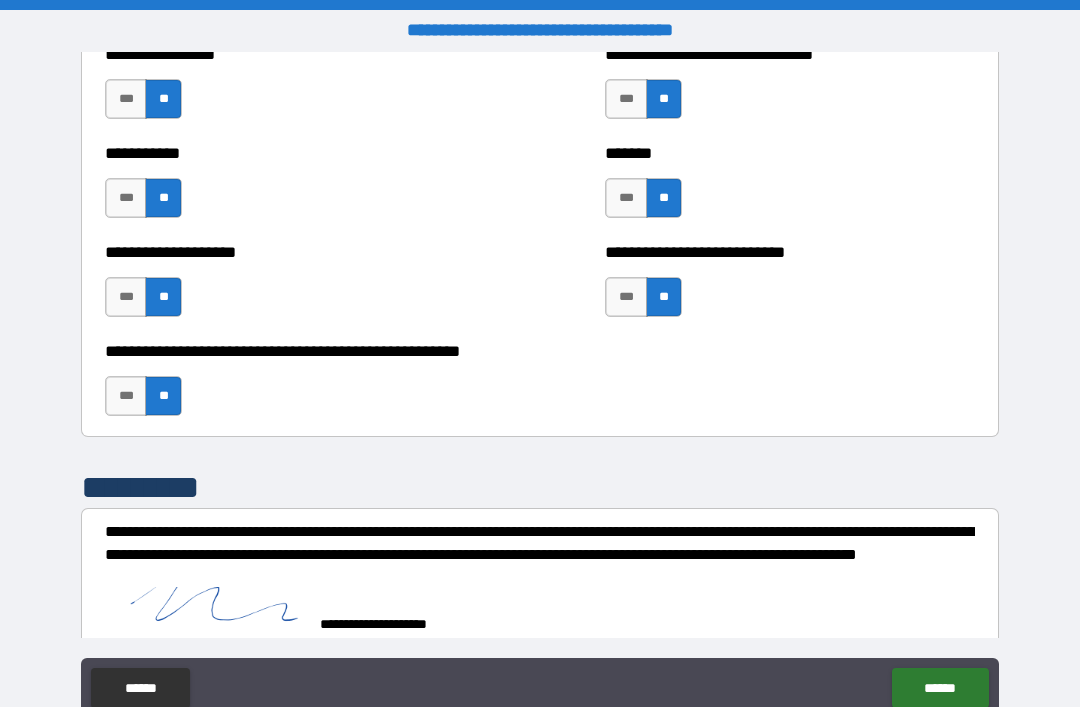 click on "******" at bounding box center [940, 688] 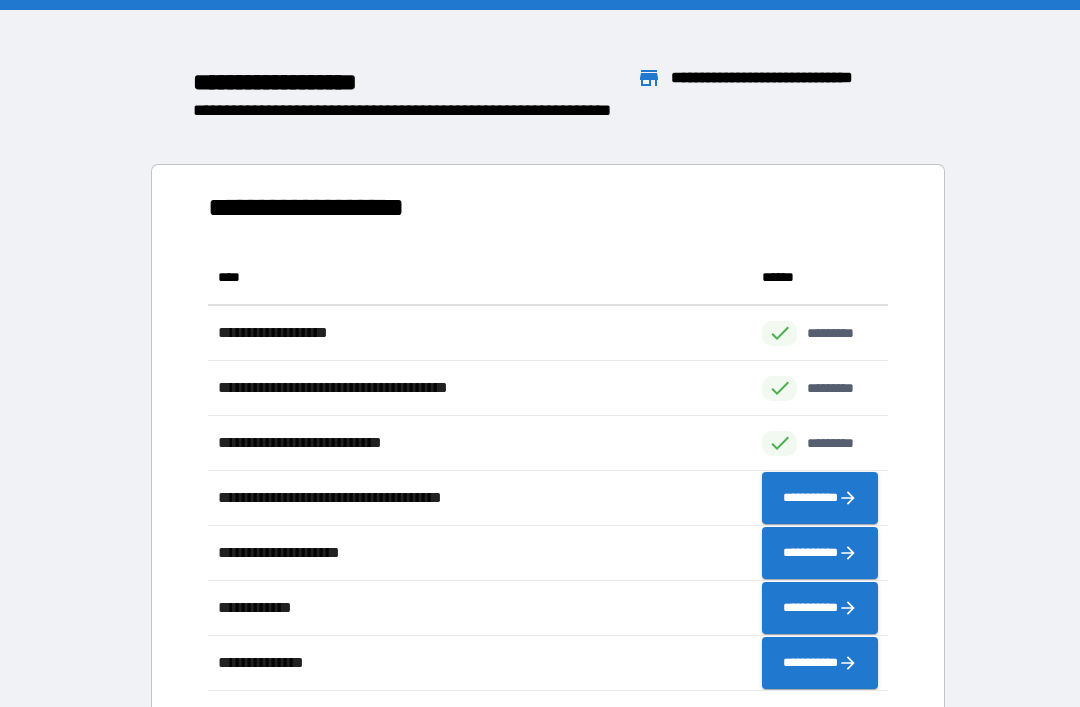 scroll, scrollTop: 1, scrollLeft: 1, axis: both 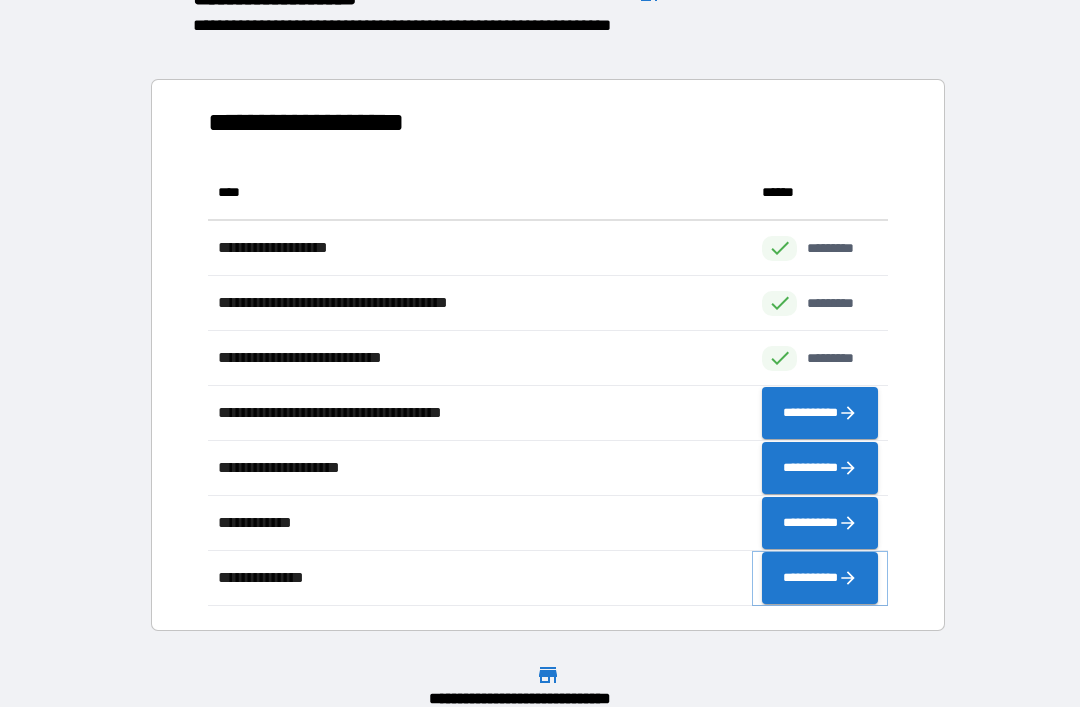 click on "**********" at bounding box center [820, 578] 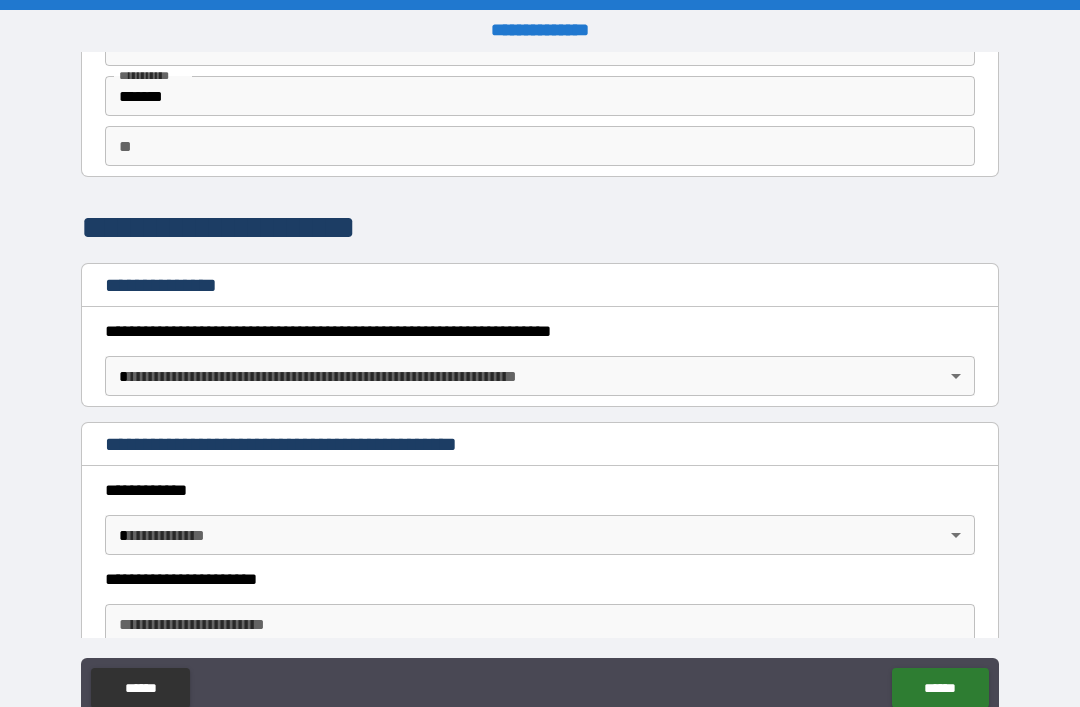 scroll, scrollTop: 120, scrollLeft: 0, axis: vertical 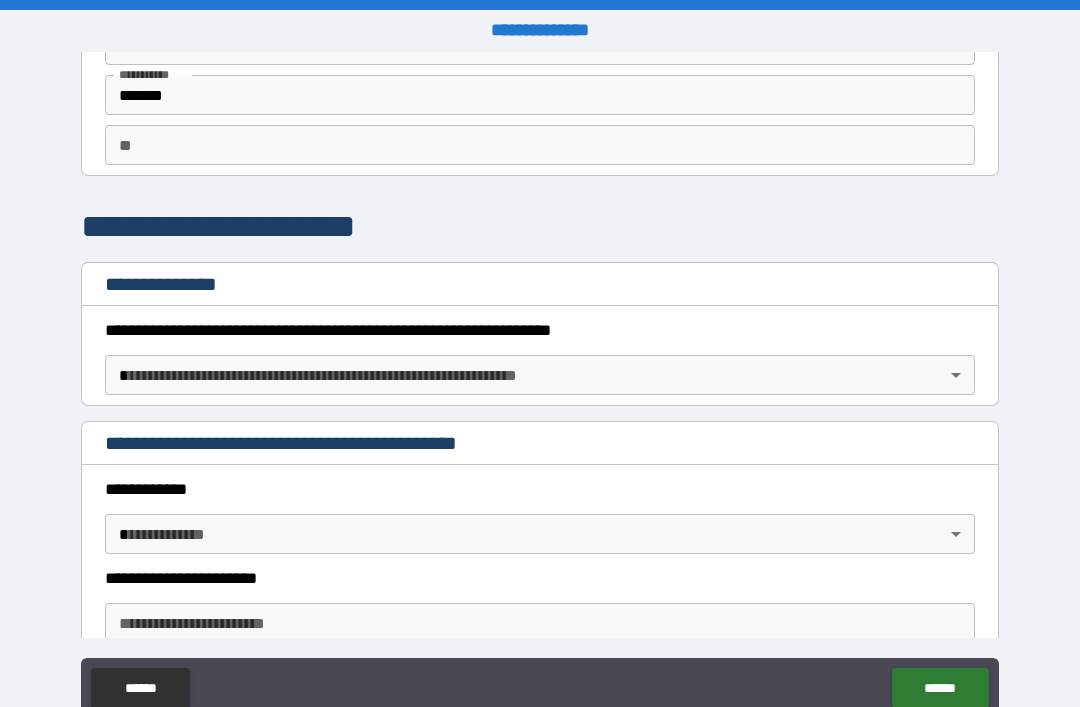 click on "**********" at bounding box center (540, 385) 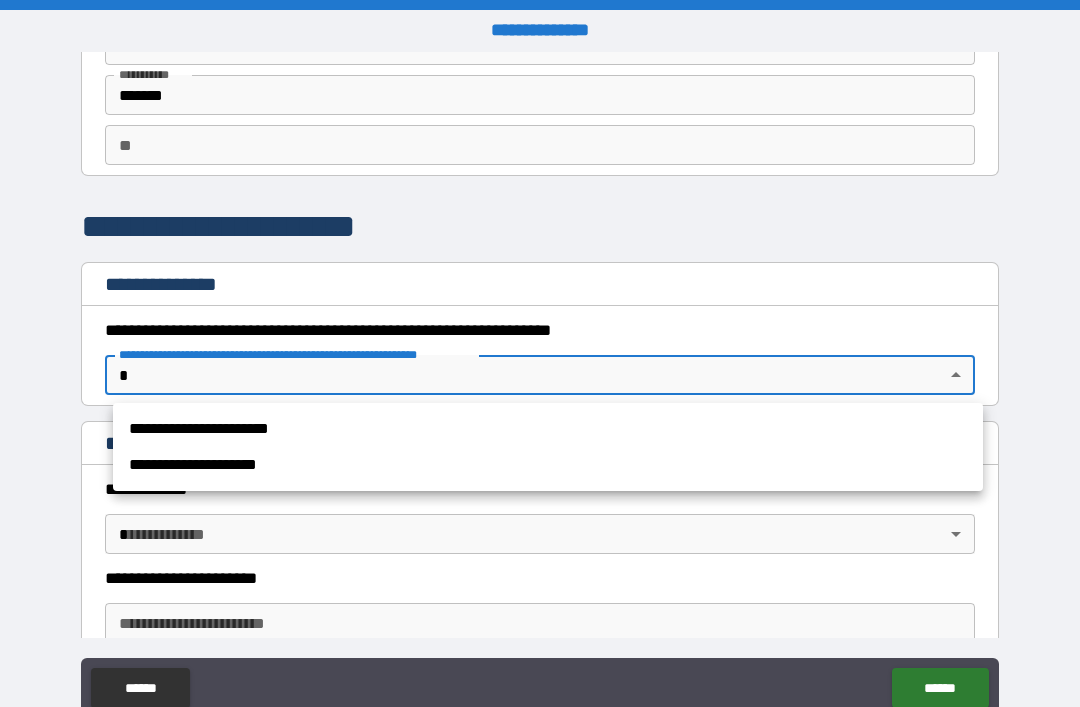 click on "**********" at bounding box center [548, 429] 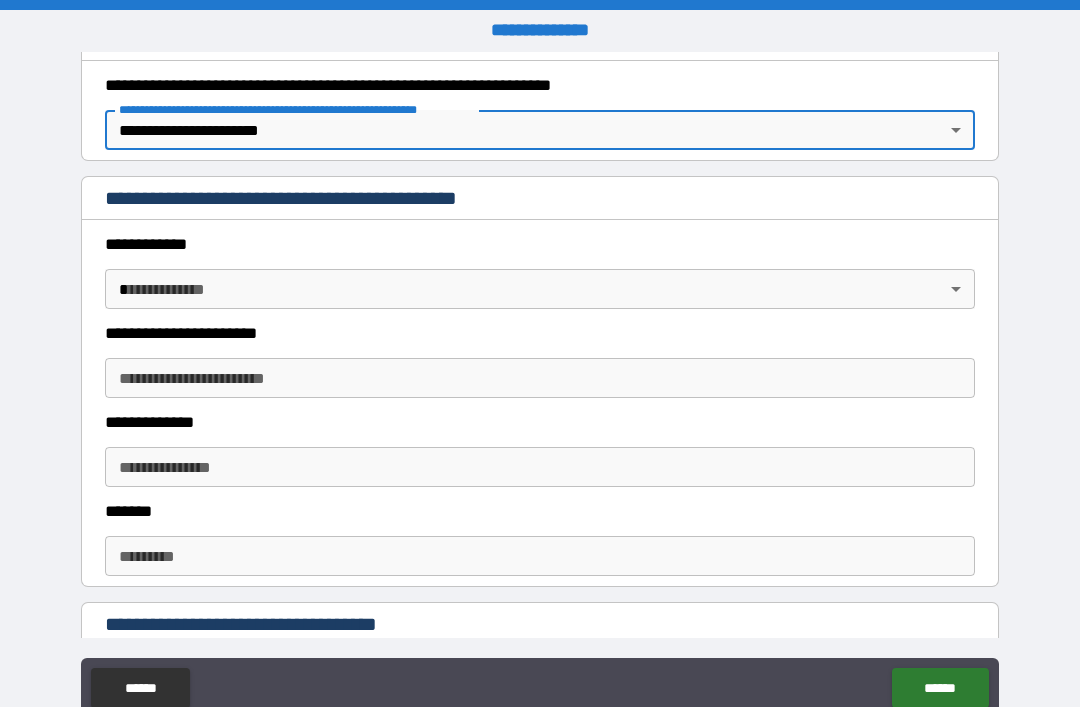scroll, scrollTop: 365, scrollLeft: 0, axis: vertical 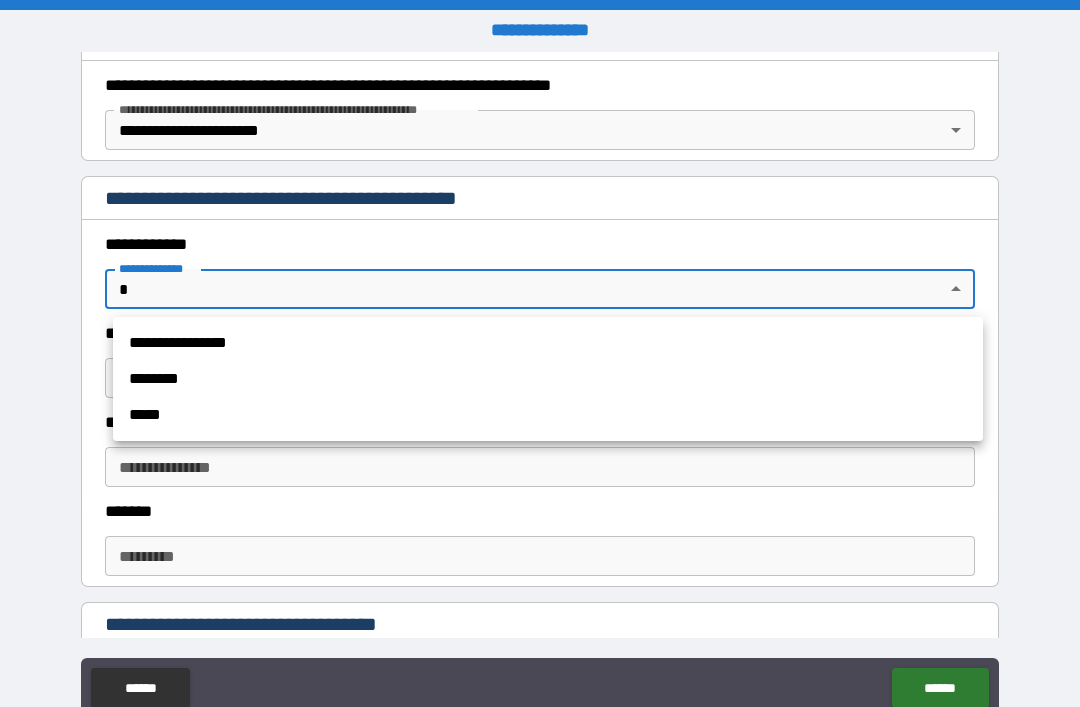 click on "**********" at bounding box center (548, 343) 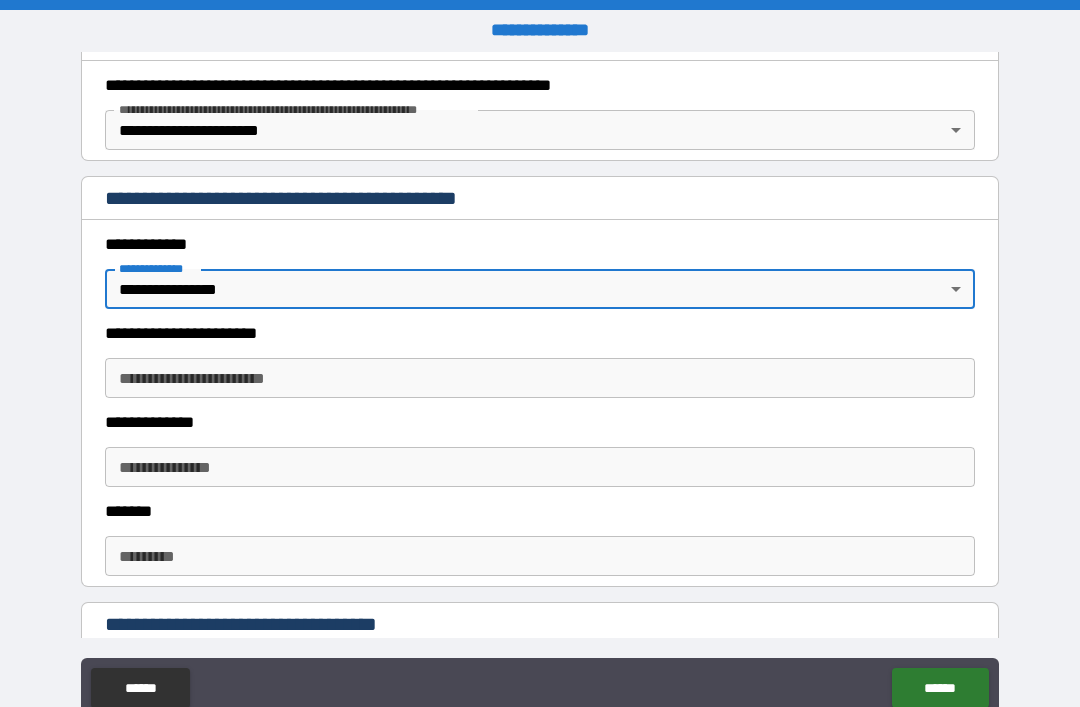 click on "**********" at bounding box center [540, 378] 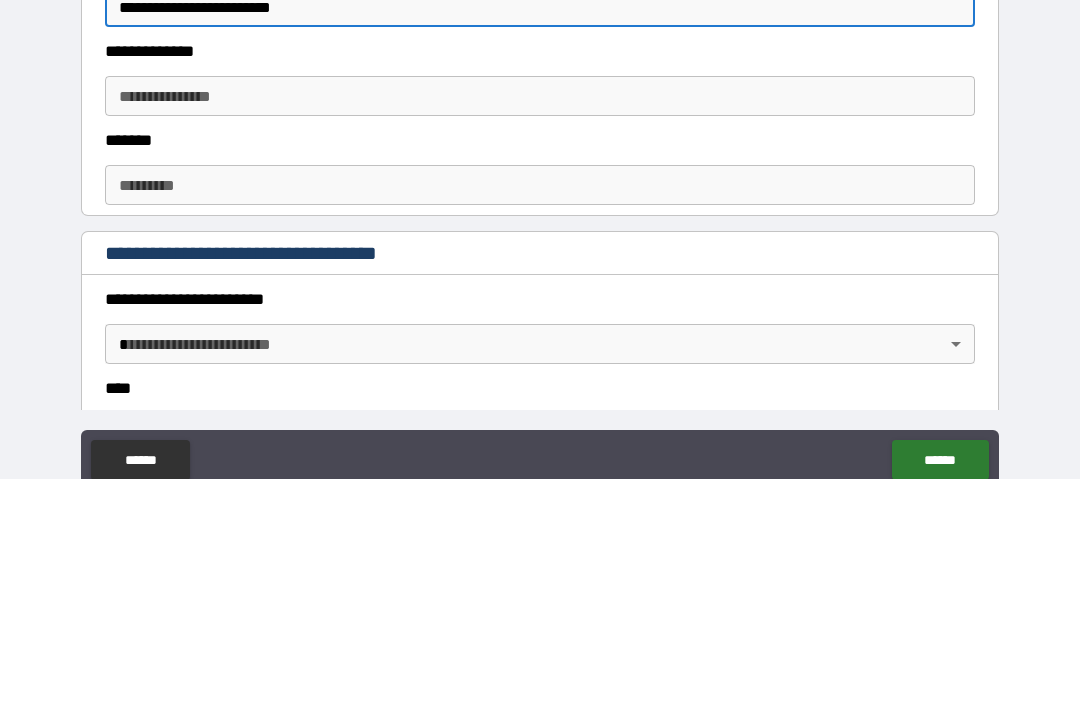 scroll, scrollTop: 509, scrollLeft: 0, axis: vertical 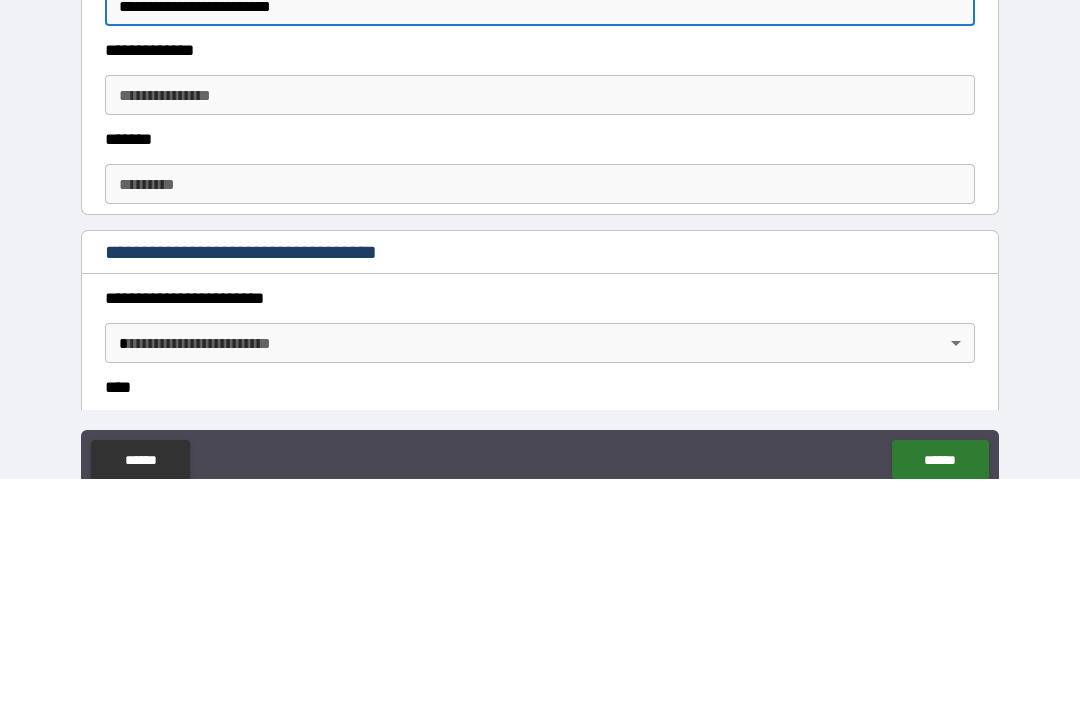 type on "**********" 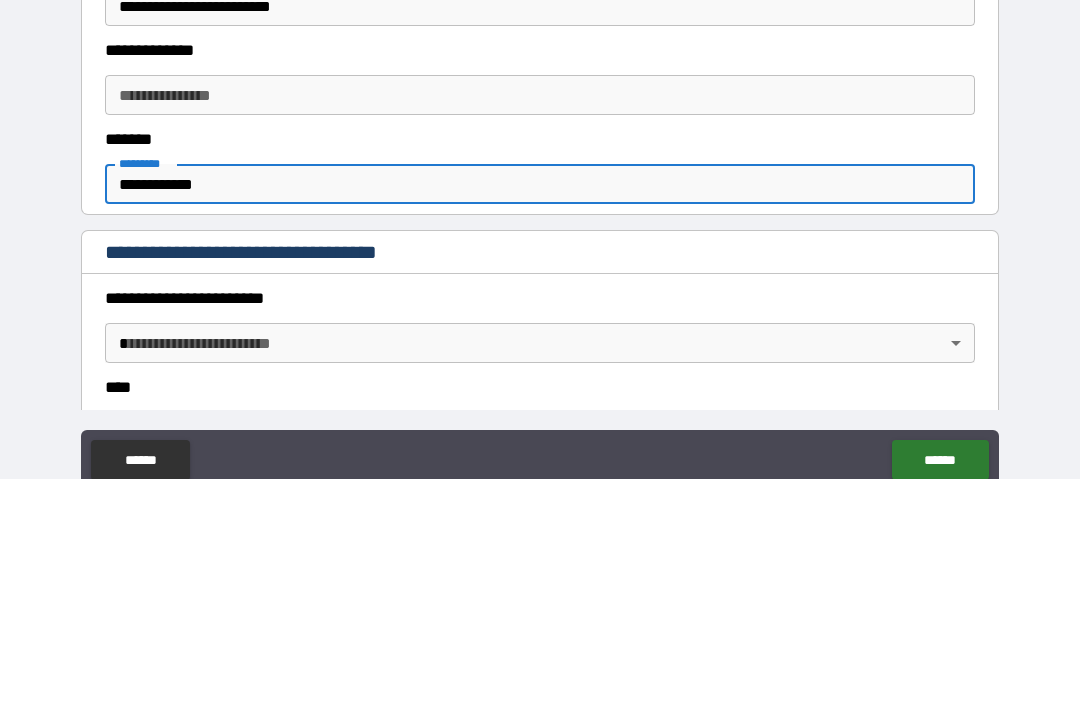 type on "**********" 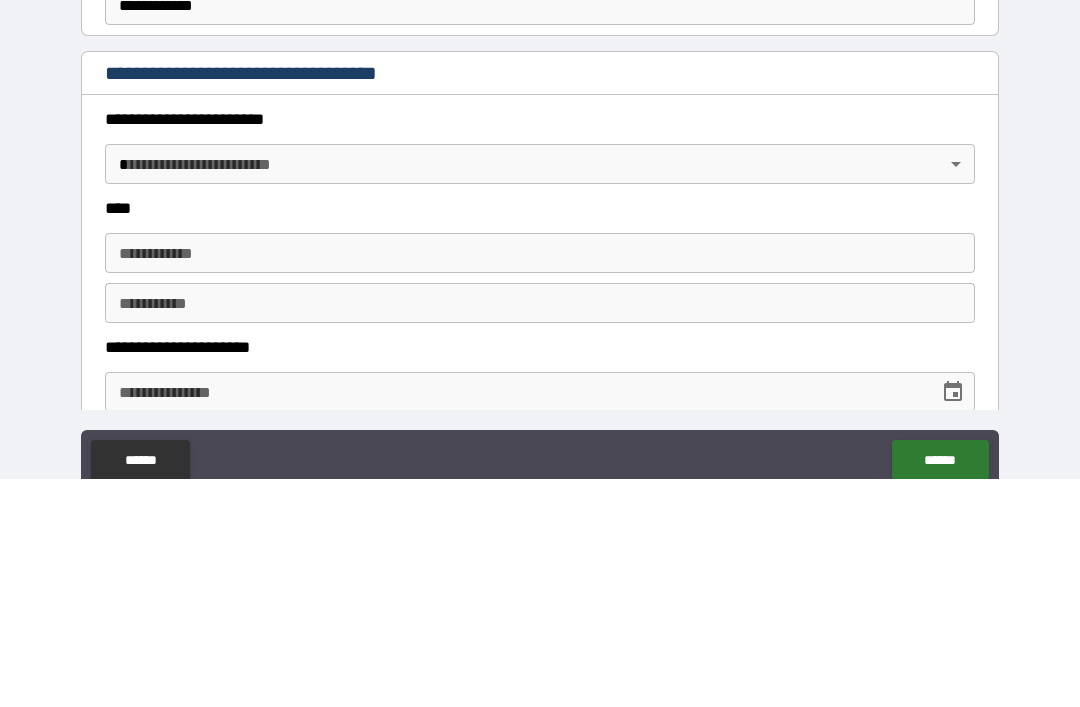 scroll, scrollTop: 691, scrollLeft: 0, axis: vertical 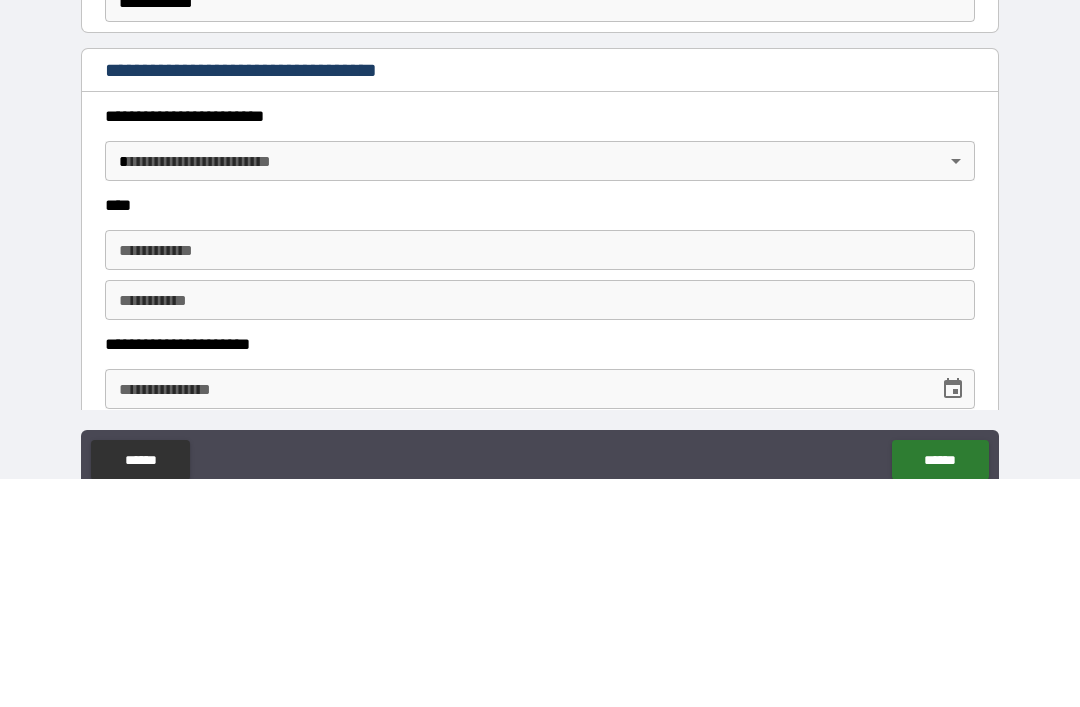 type on "*****" 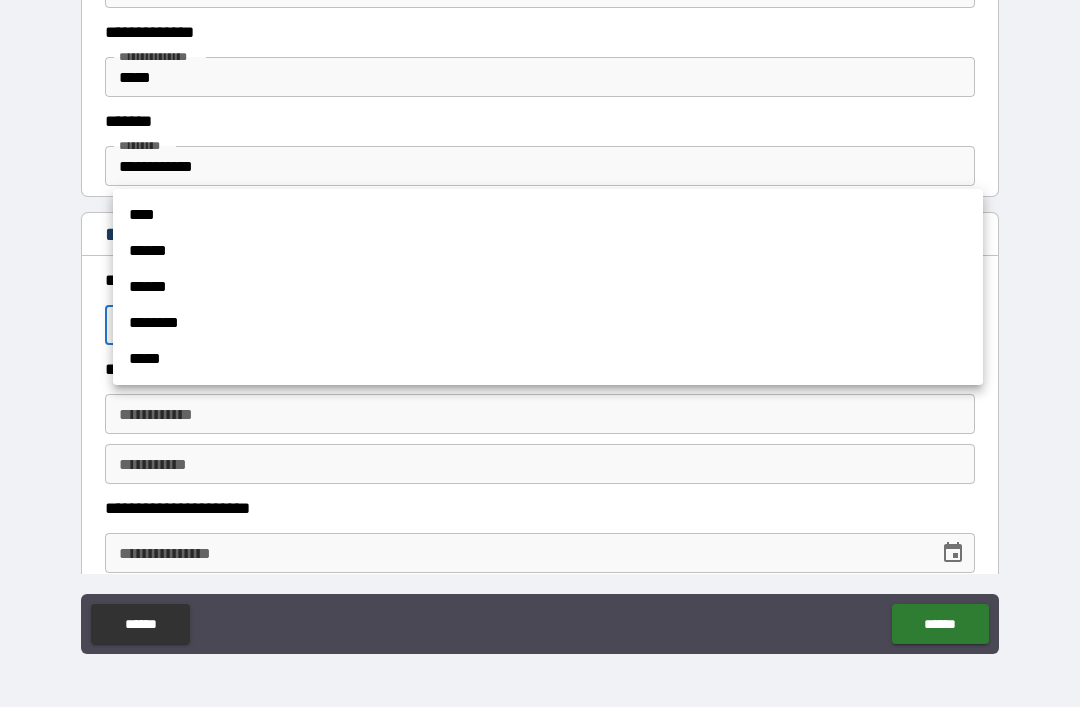 click on "******" at bounding box center (548, 251) 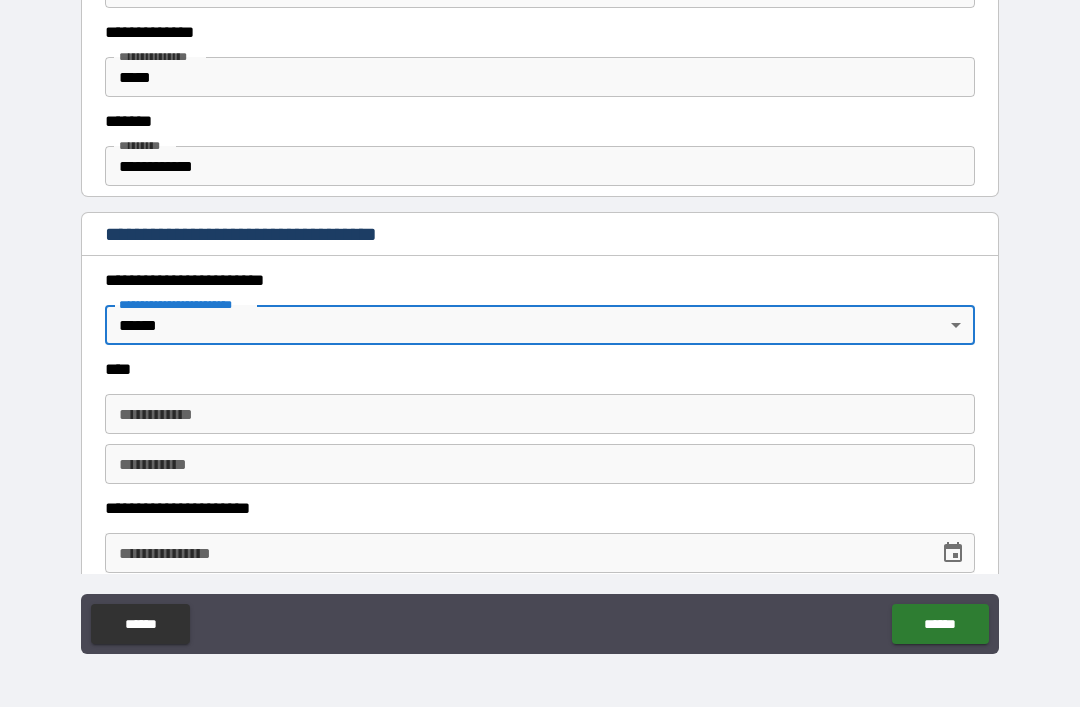 click on "**********" at bounding box center [540, 414] 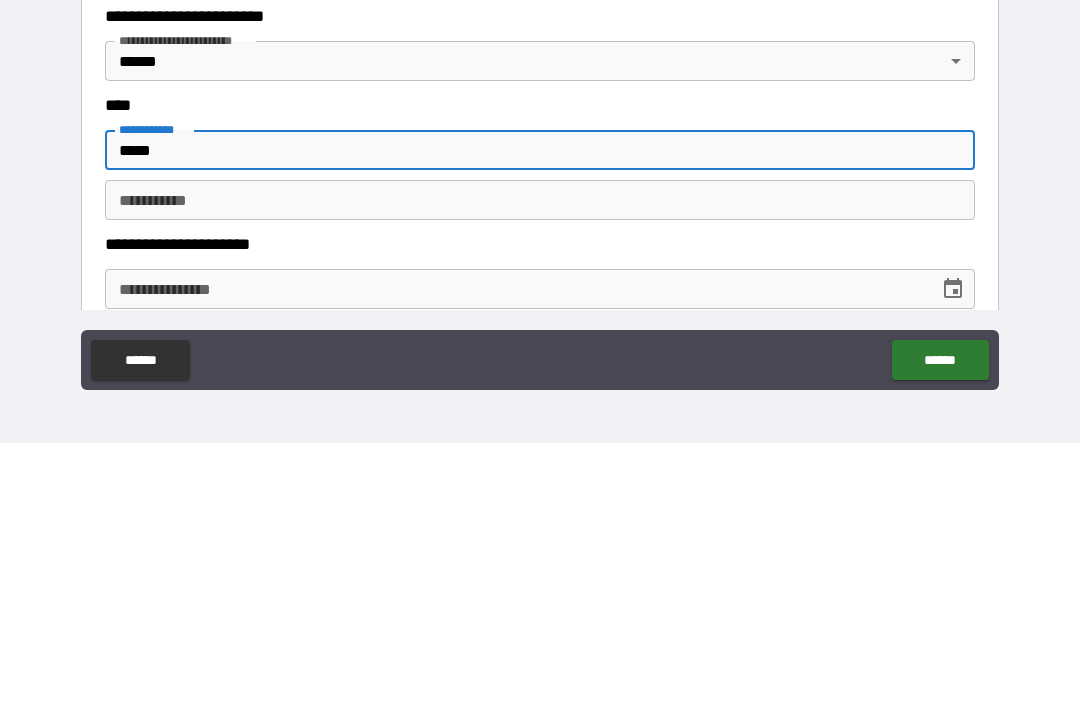 type on "****" 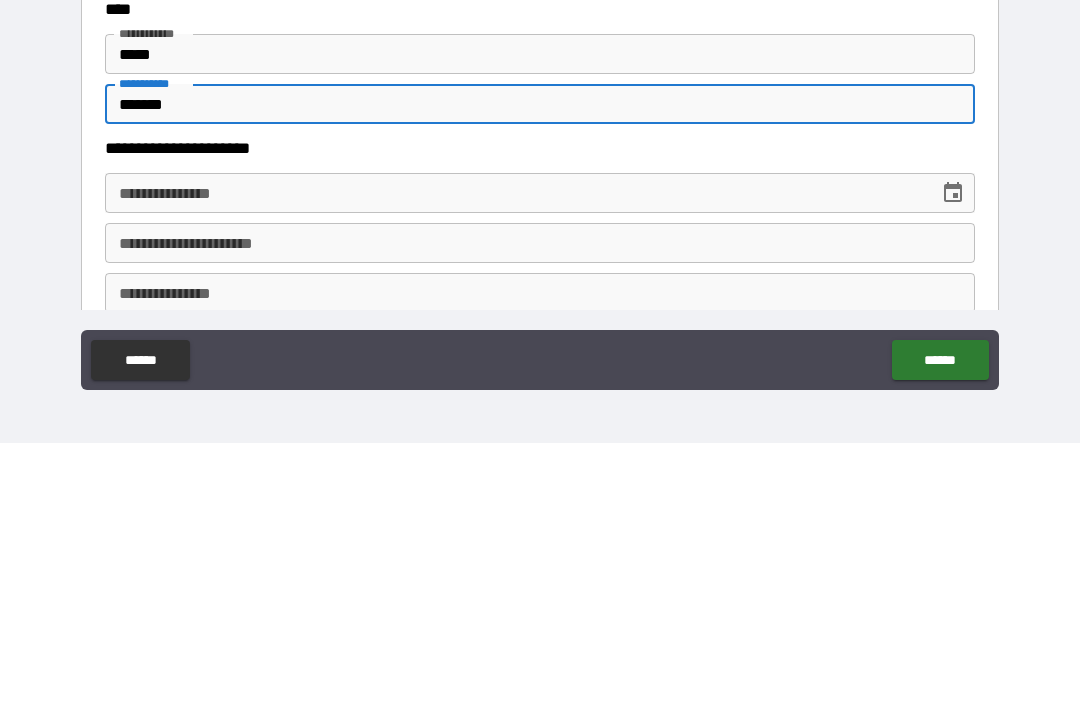 scroll, scrollTop: 791, scrollLeft: 0, axis: vertical 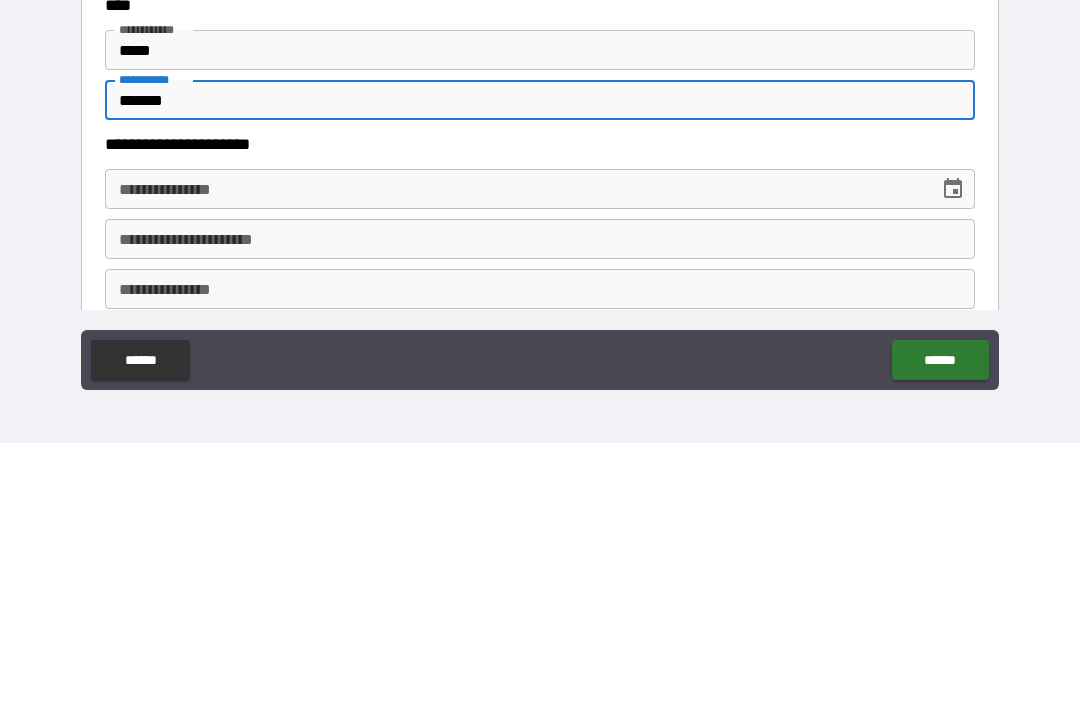 type on "*******" 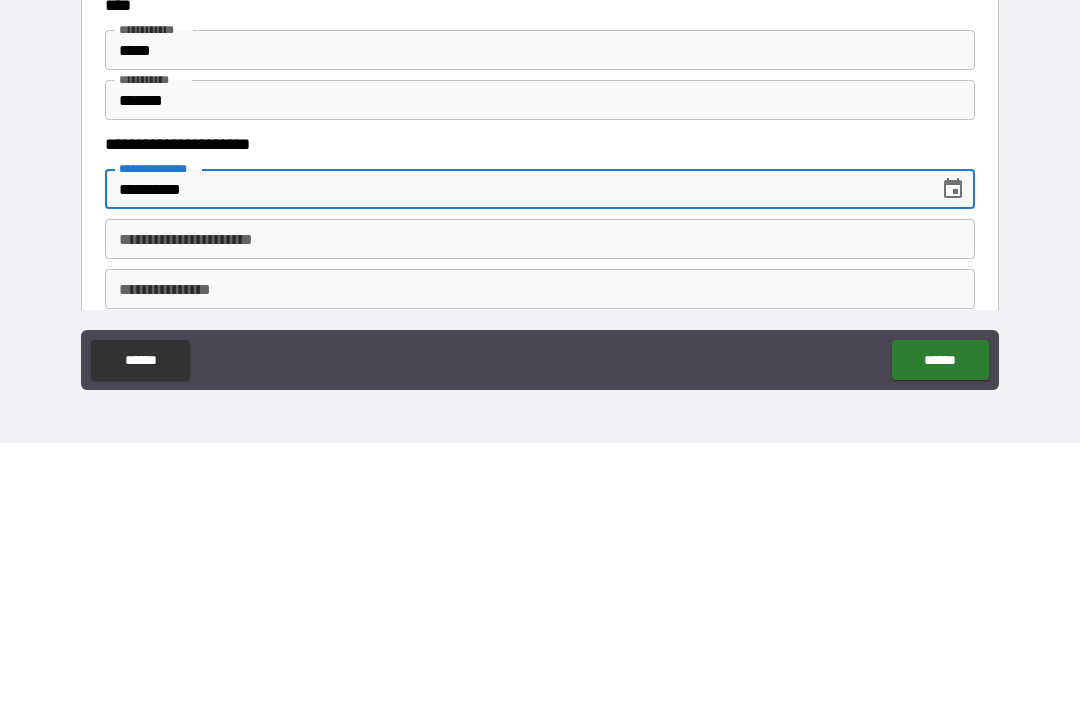 type on "**********" 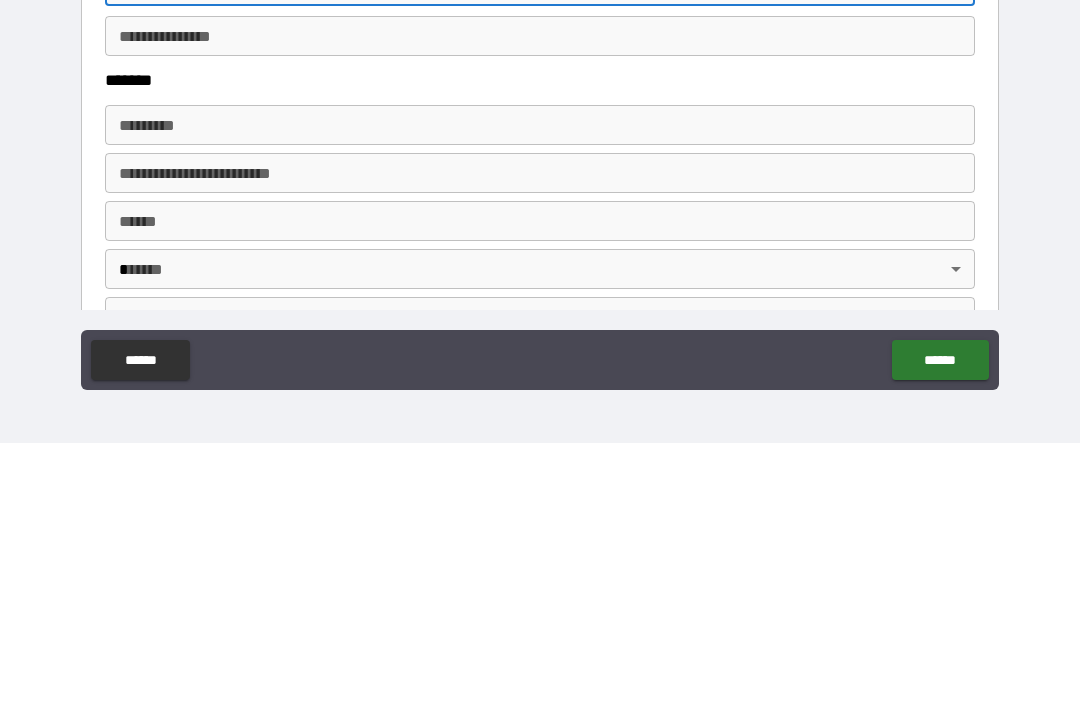 scroll, scrollTop: 1045, scrollLeft: 0, axis: vertical 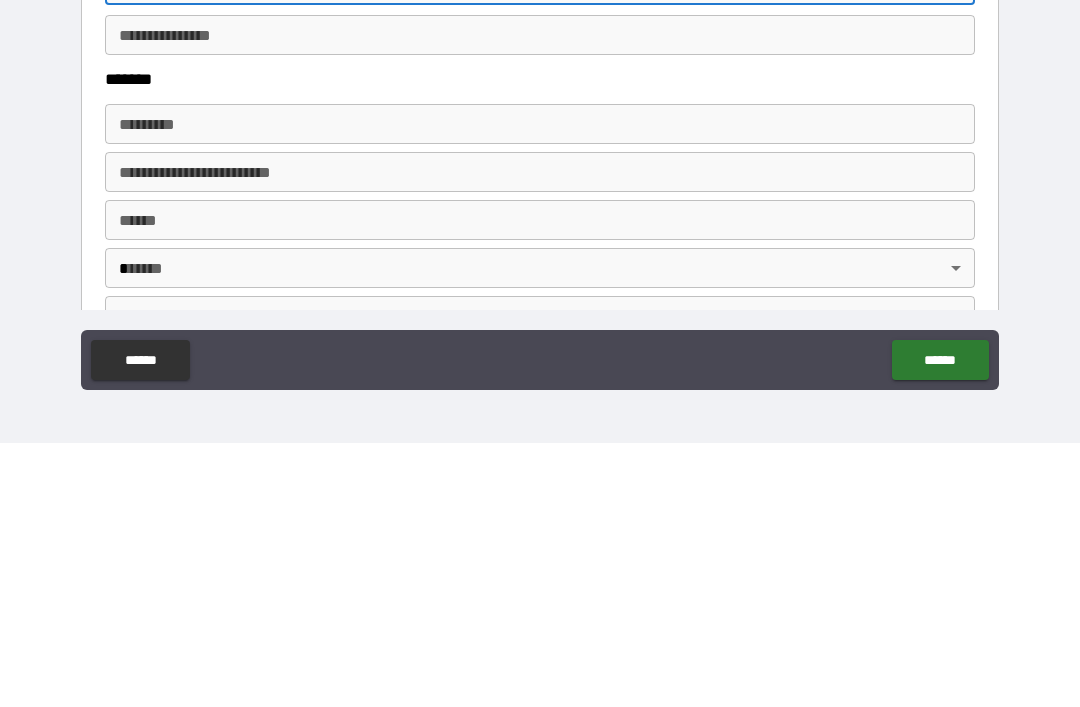 type on "**********" 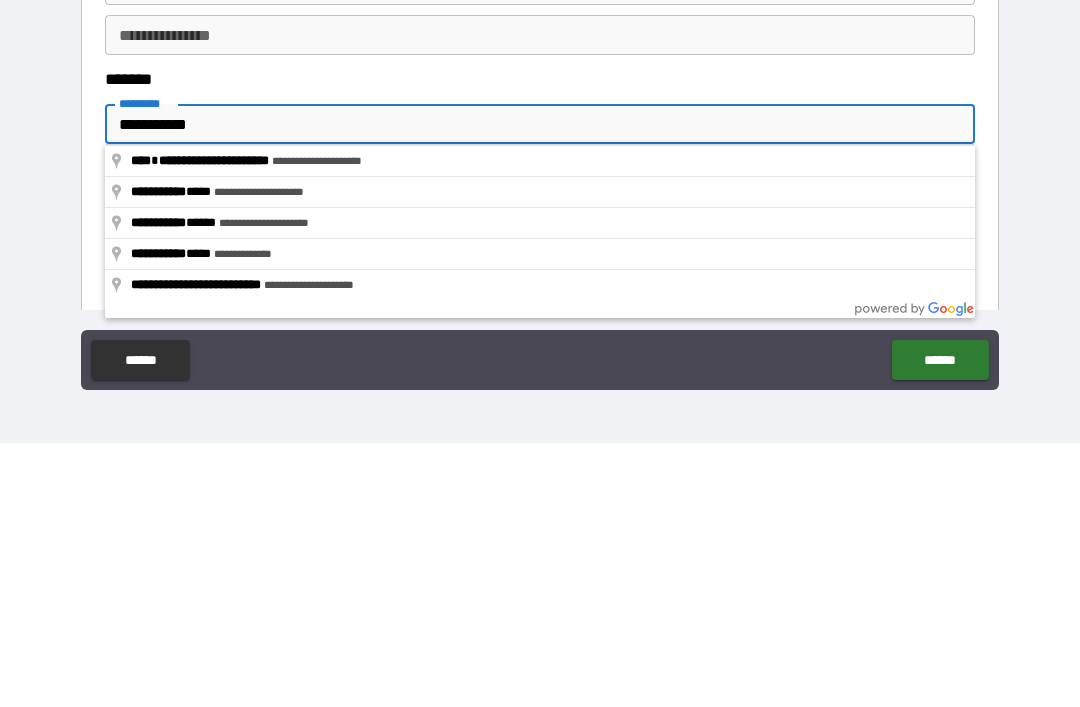 type on "**********" 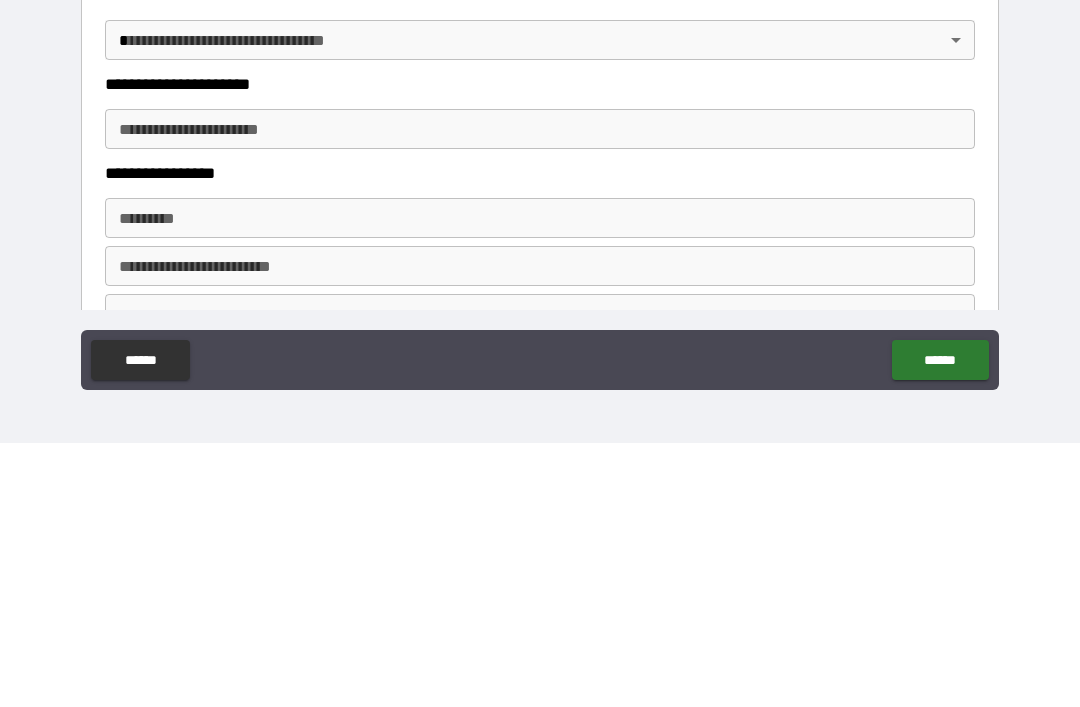 scroll, scrollTop: 1486, scrollLeft: 0, axis: vertical 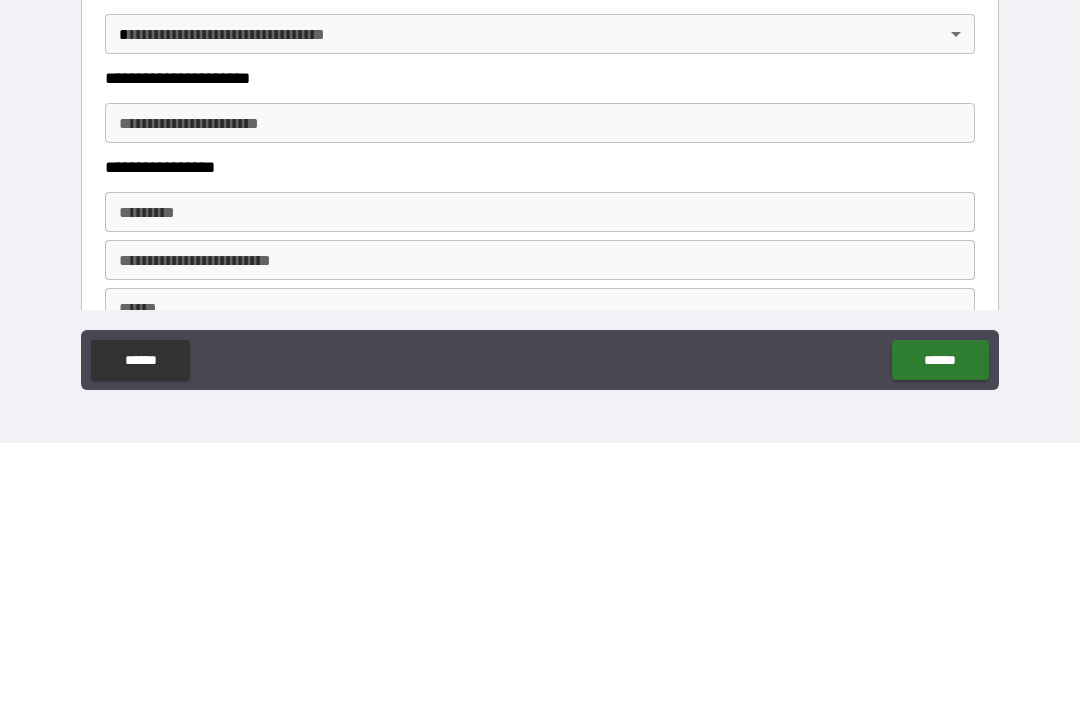 click on "**********" at bounding box center [540, 387] 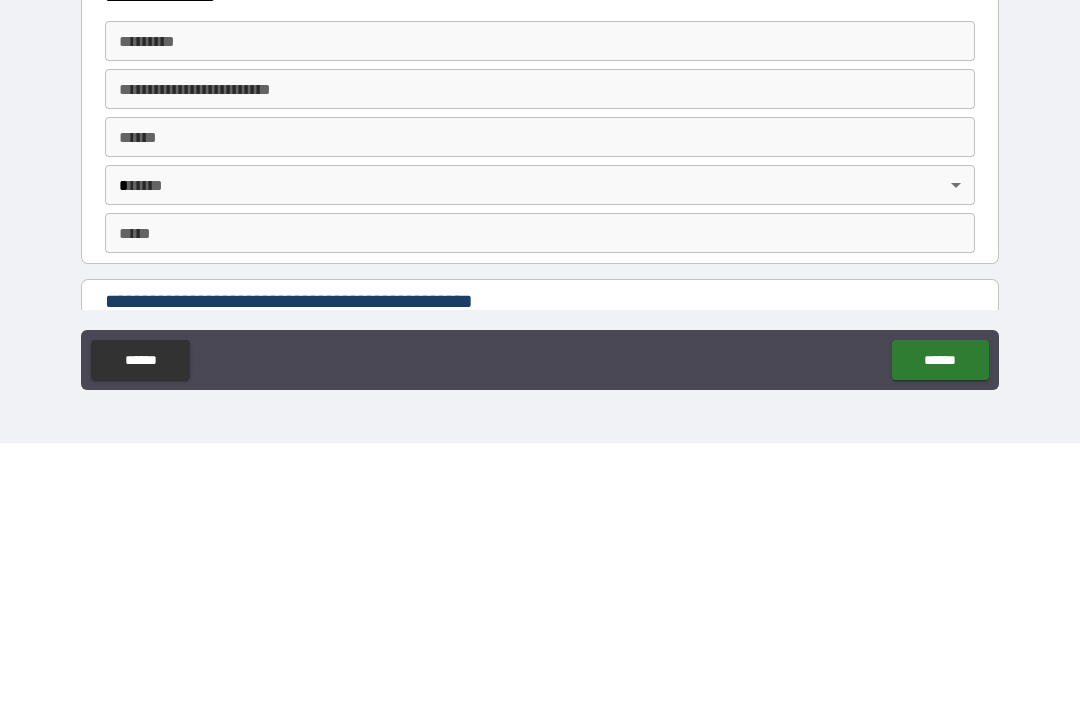 scroll, scrollTop: 1677, scrollLeft: 0, axis: vertical 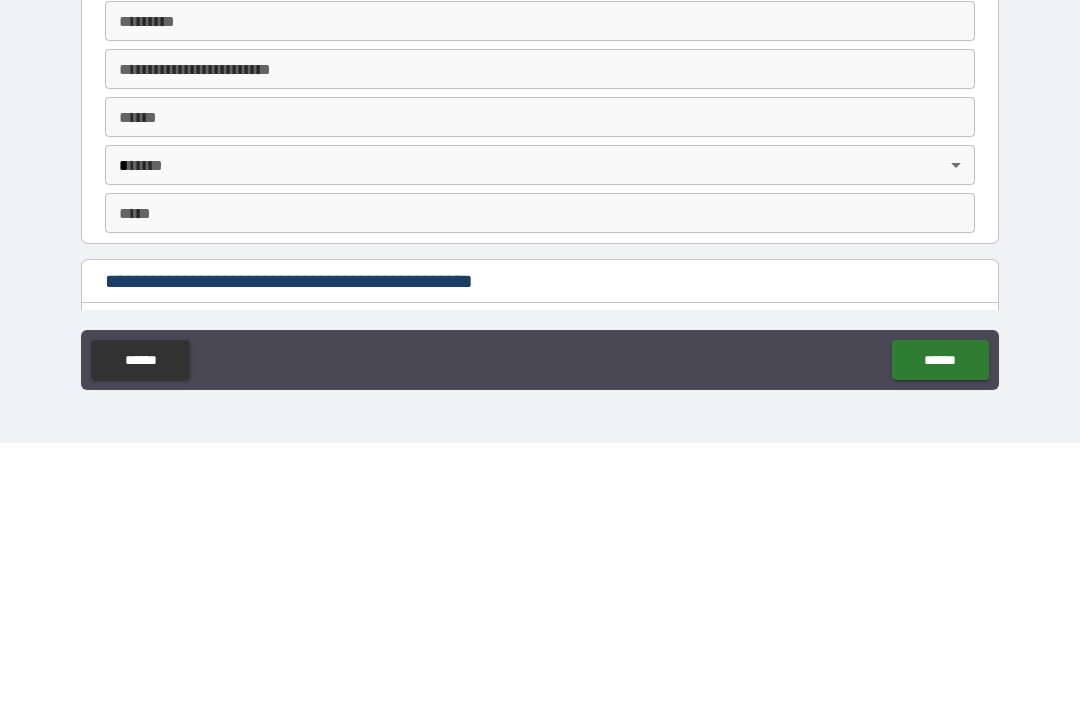 type on "**********" 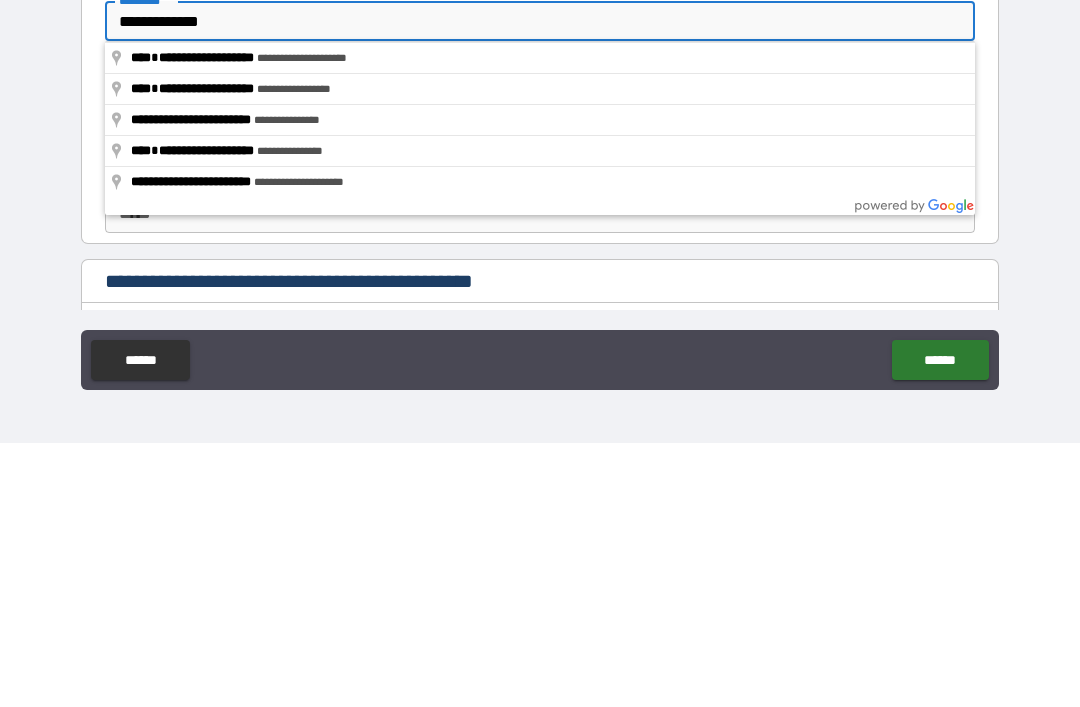 type on "**********" 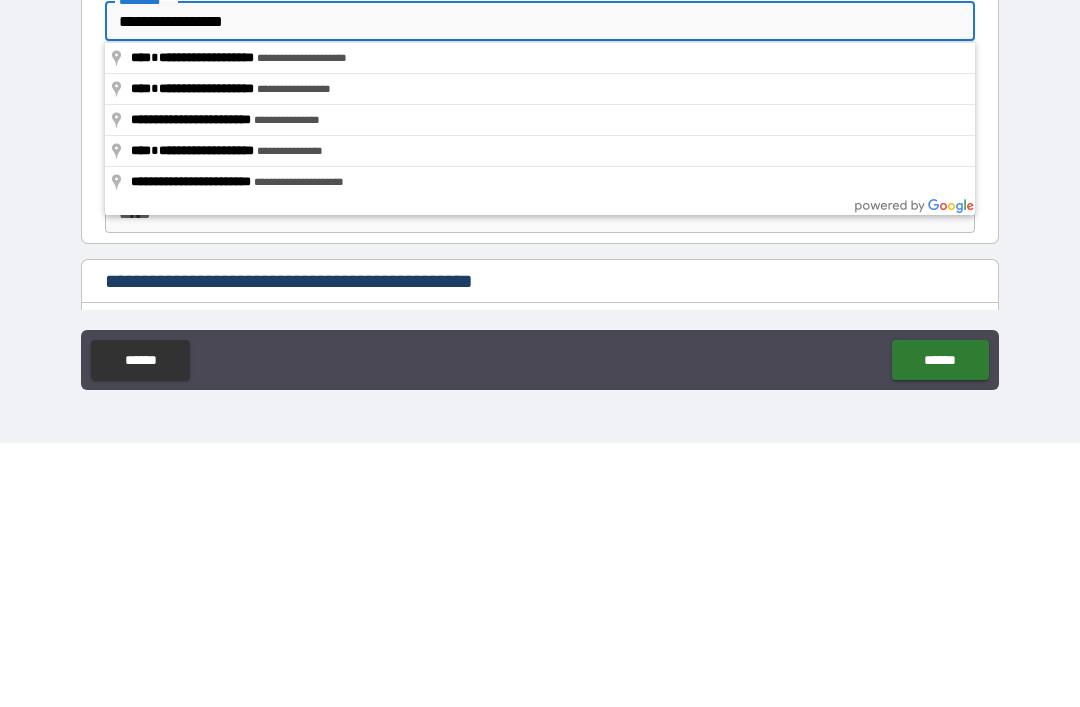 type on "**" 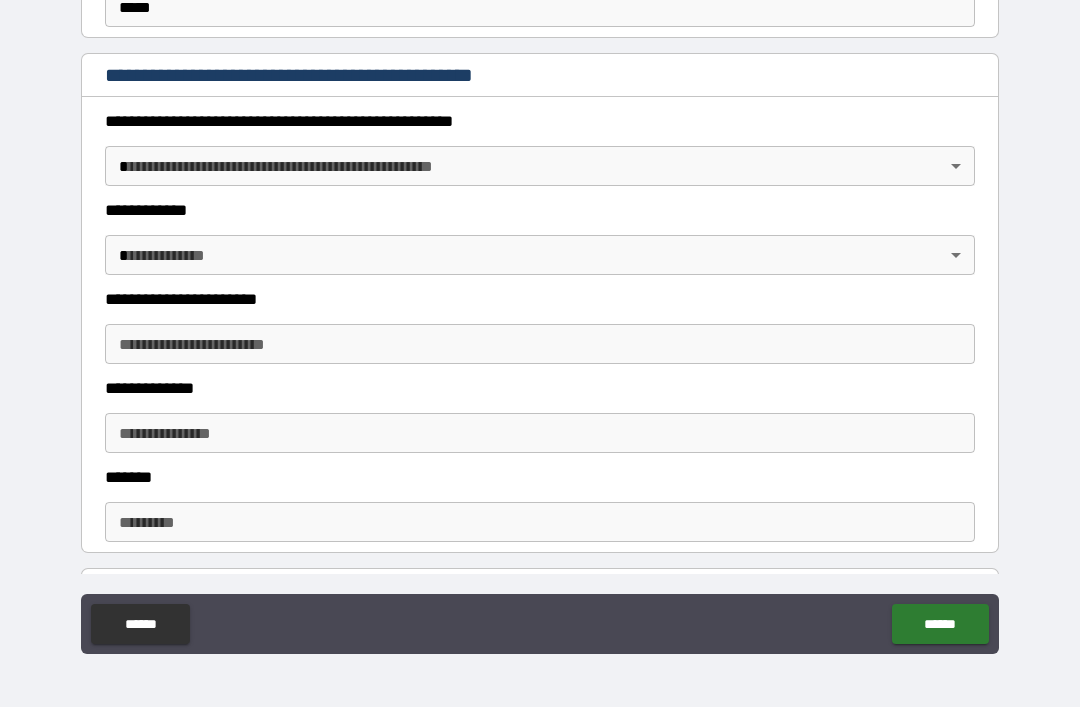 scroll, scrollTop: 2150, scrollLeft: 0, axis: vertical 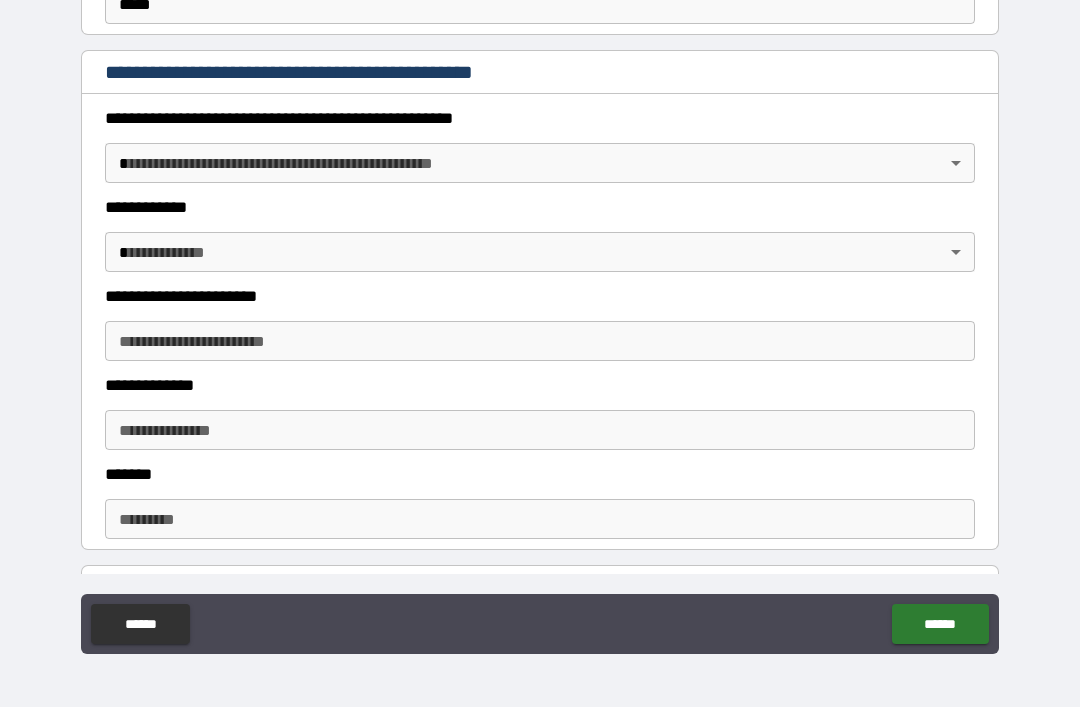 click on "**********" at bounding box center [540, 321] 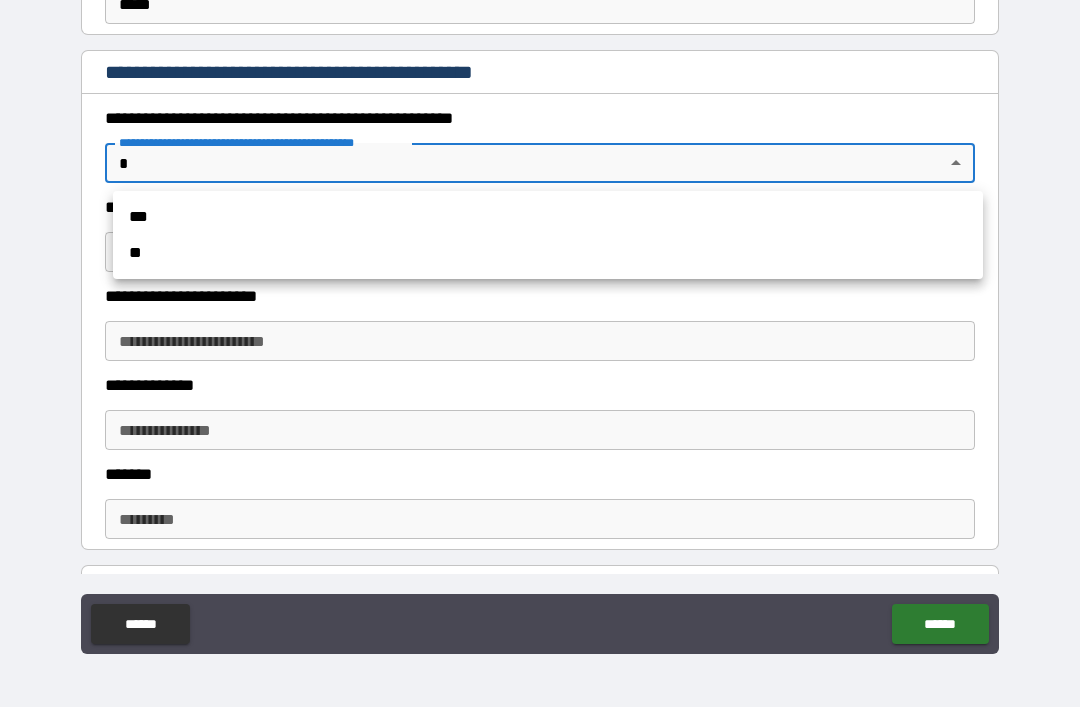 click on "**" at bounding box center [548, 253] 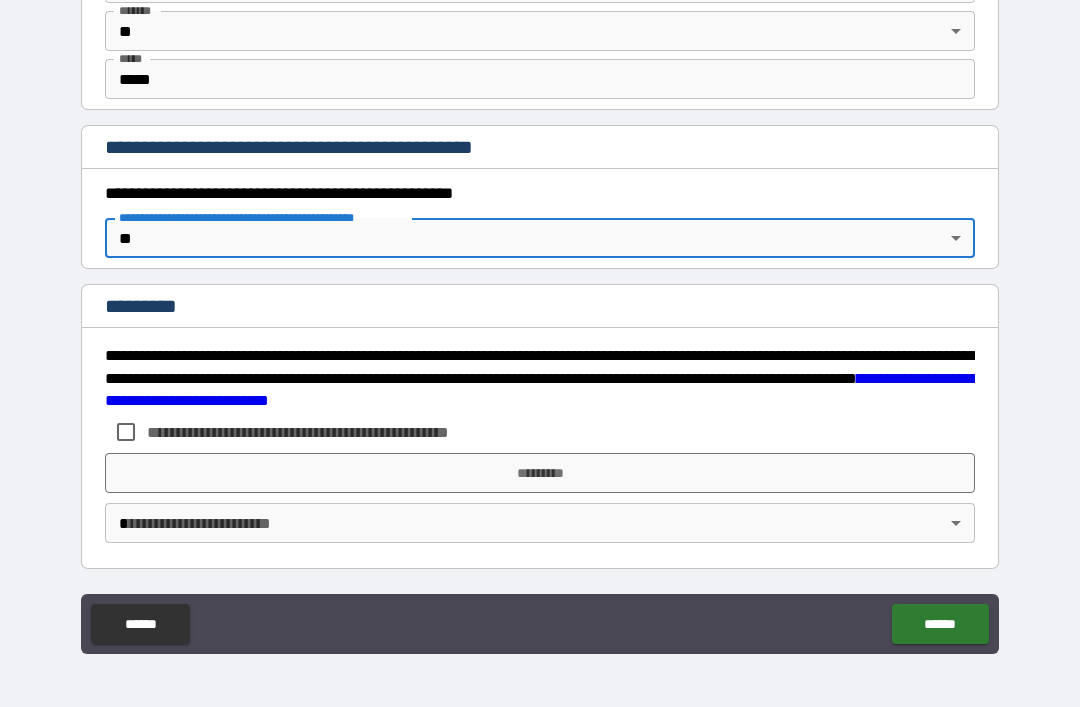 scroll, scrollTop: 2075, scrollLeft: 0, axis: vertical 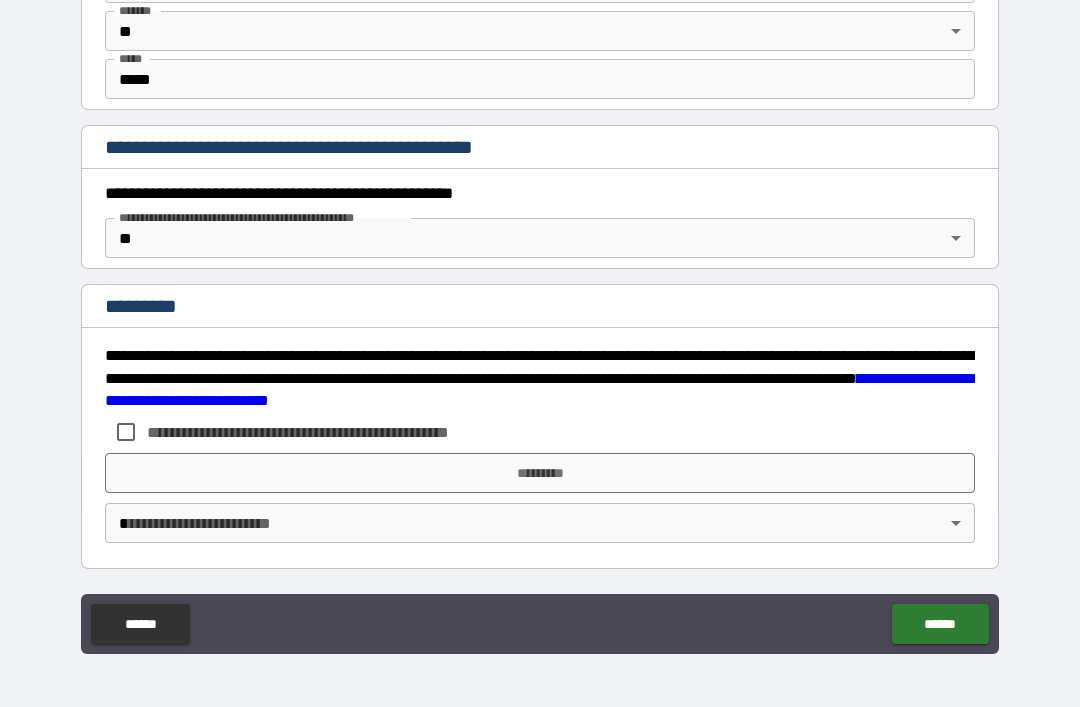 click on "**********" at bounding box center (540, 432) 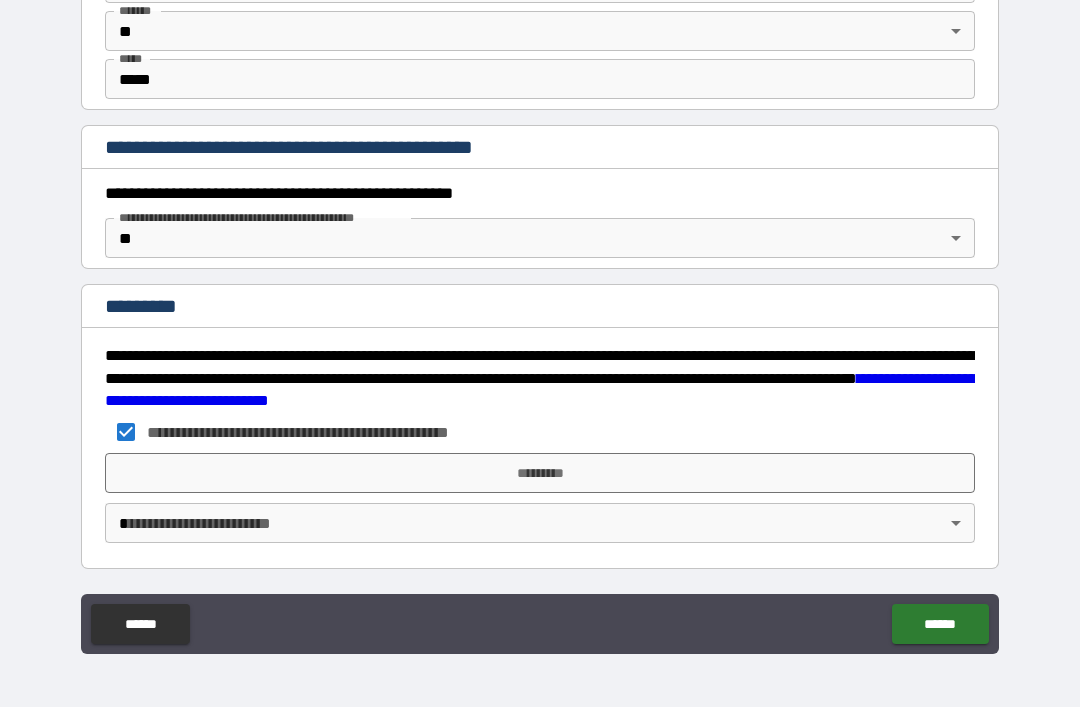 click on "**********" at bounding box center (540, 321) 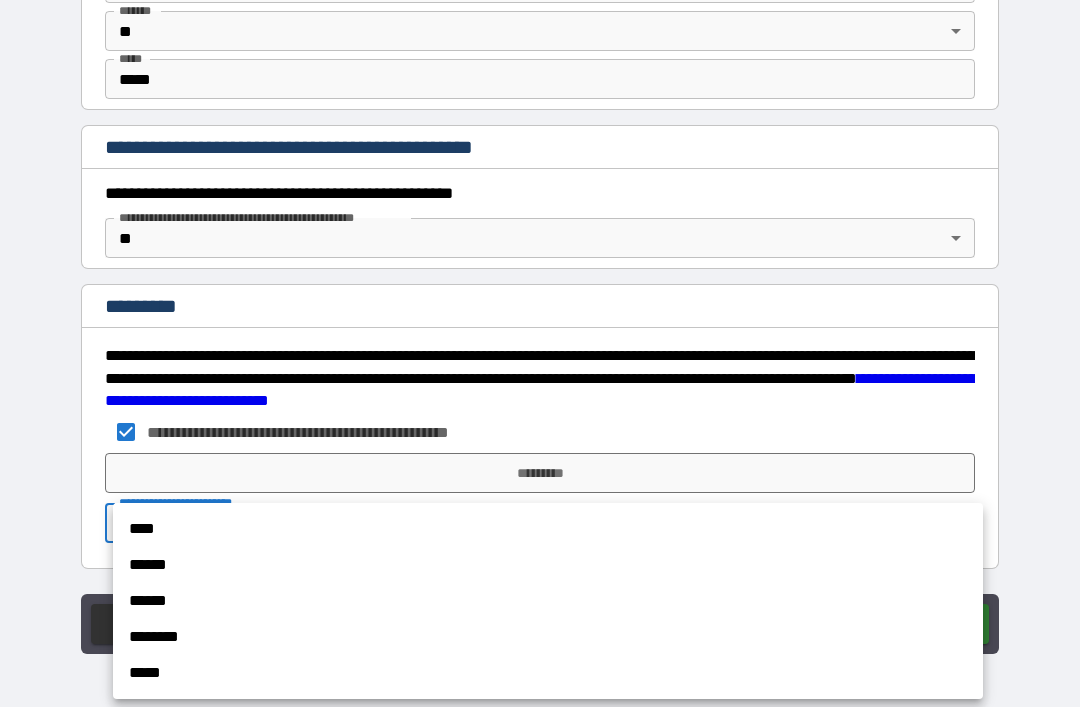 click on "****" at bounding box center [548, 529] 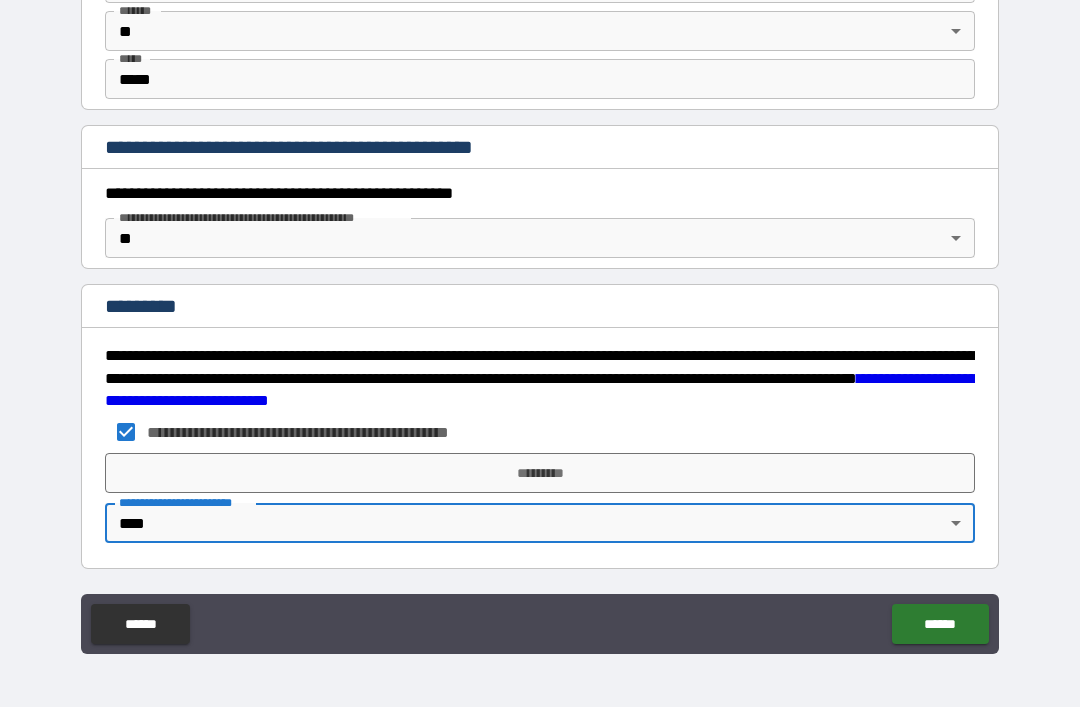 click on "*********" at bounding box center [540, 473] 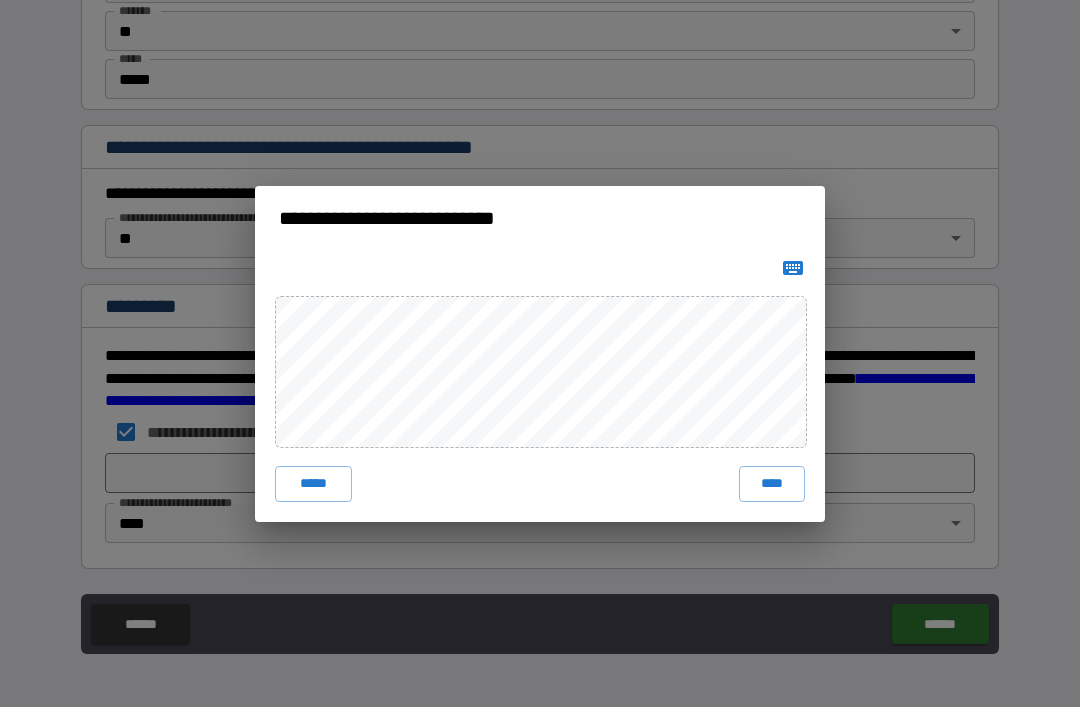 click on "****" at bounding box center [772, 484] 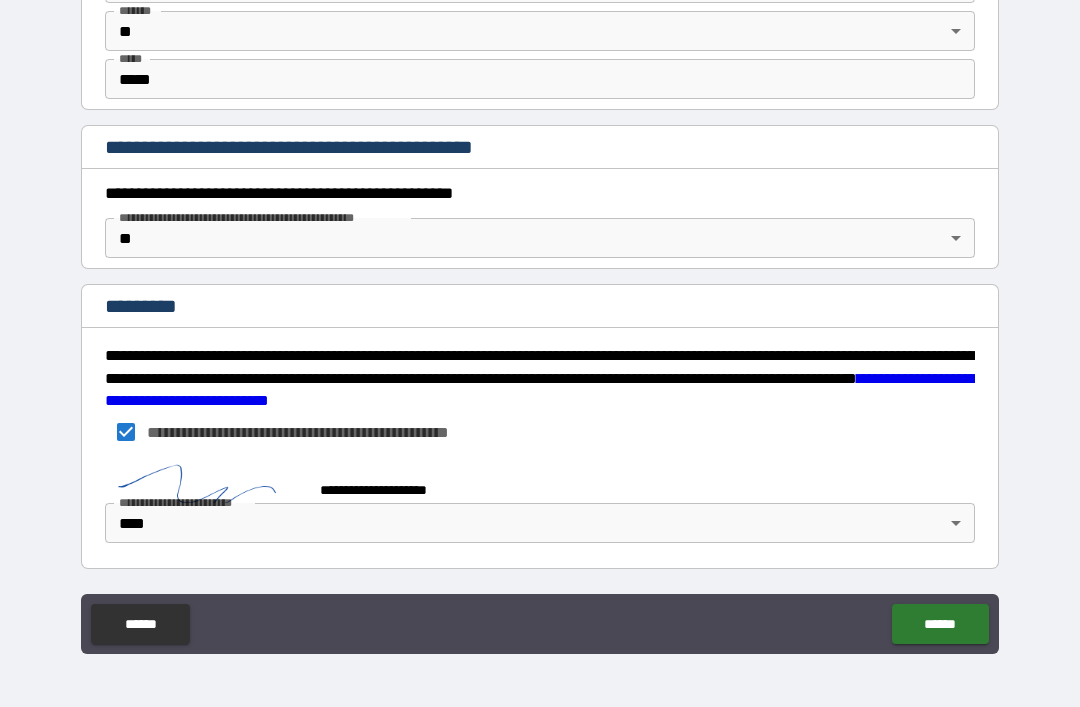 scroll, scrollTop: 2065, scrollLeft: 0, axis: vertical 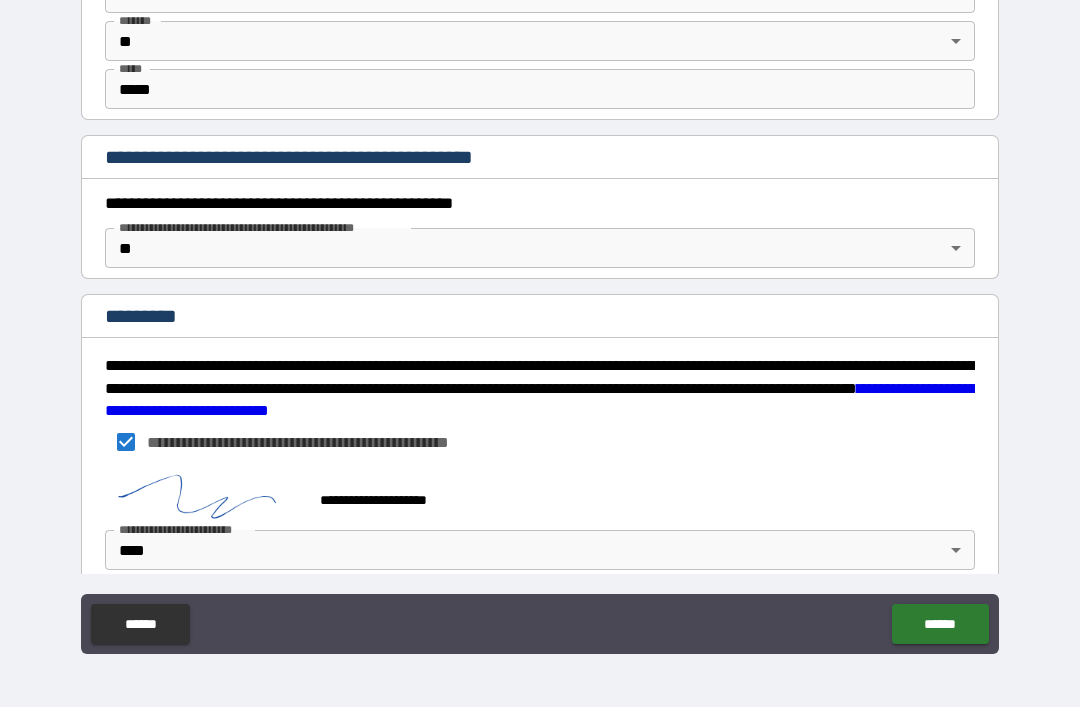 click on "******" at bounding box center [940, 624] 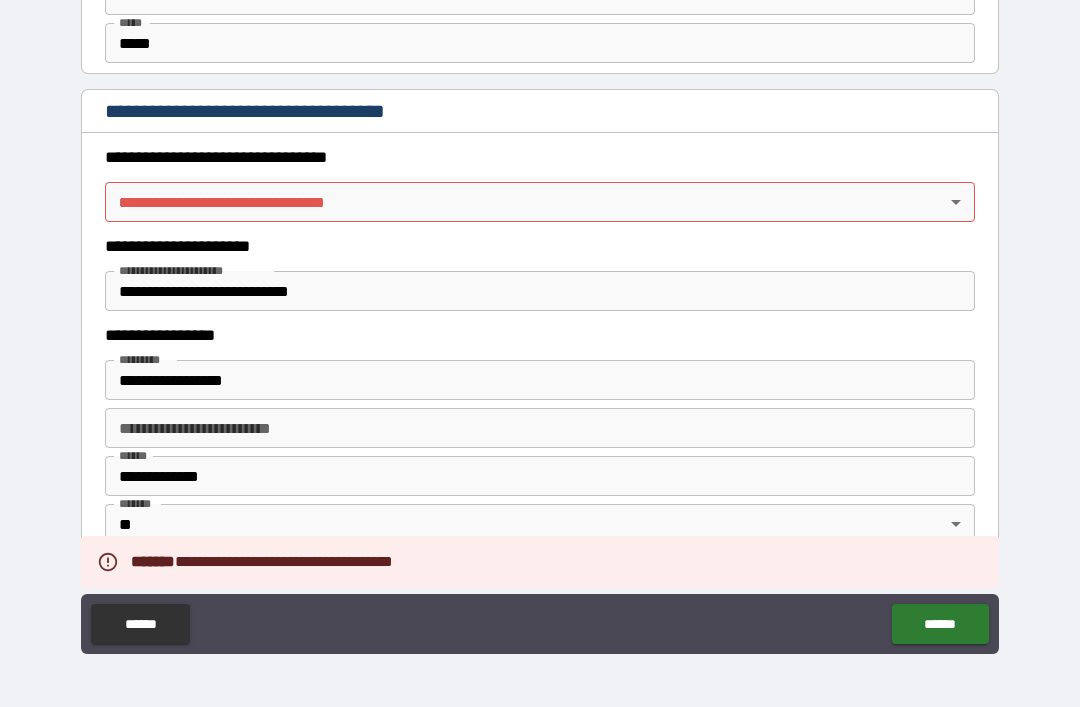 scroll, scrollTop: 1557, scrollLeft: 0, axis: vertical 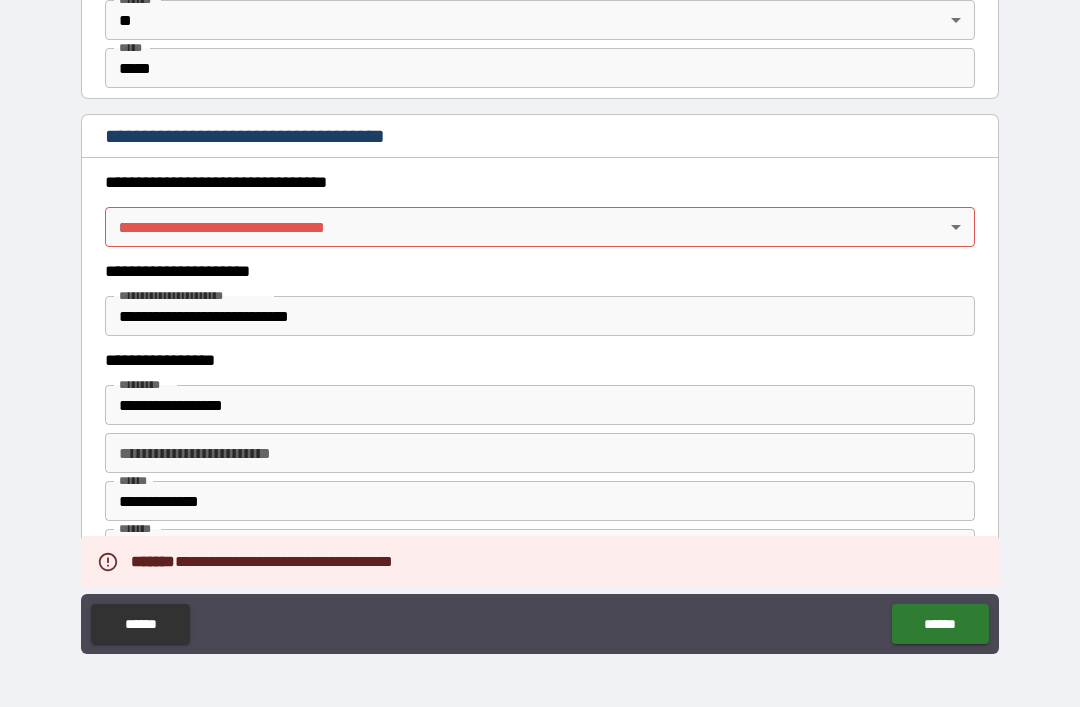 click on "**********" at bounding box center [540, 321] 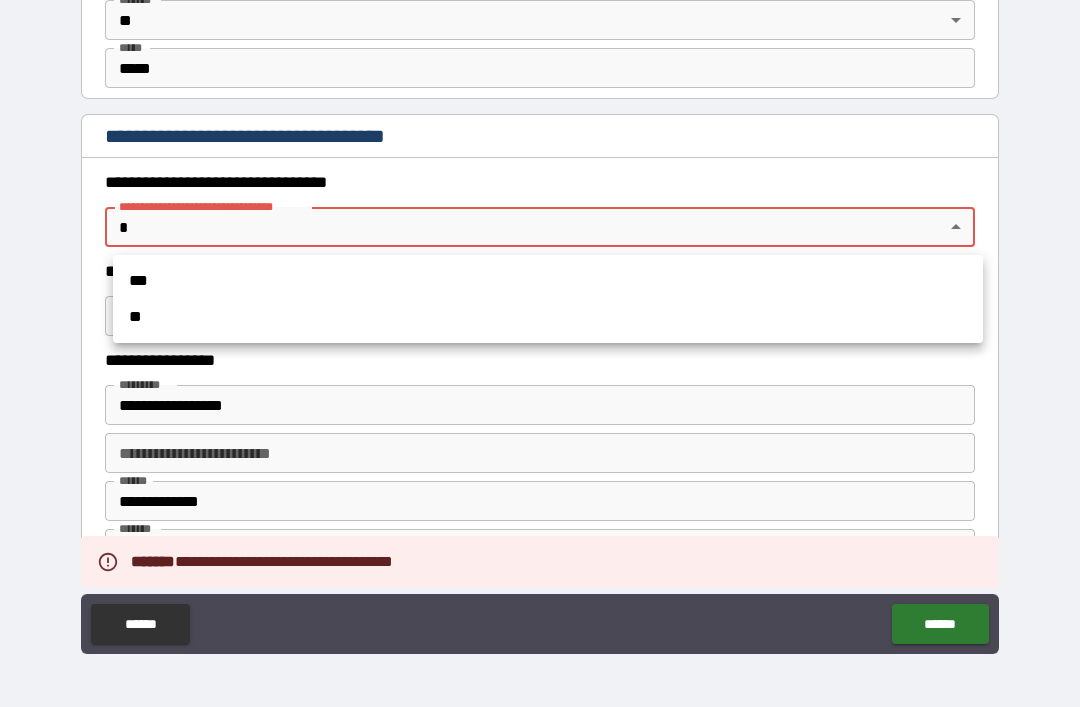 click on "***" at bounding box center [548, 281] 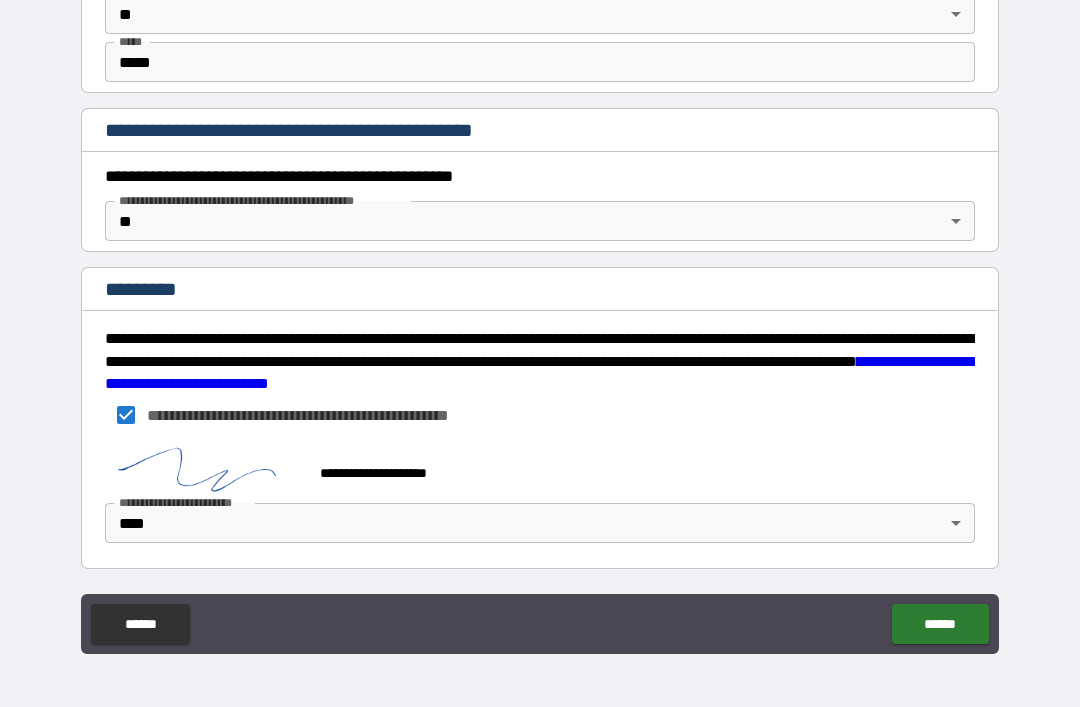 scroll, scrollTop: 2093, scrollLeft: 0, axis: vertical 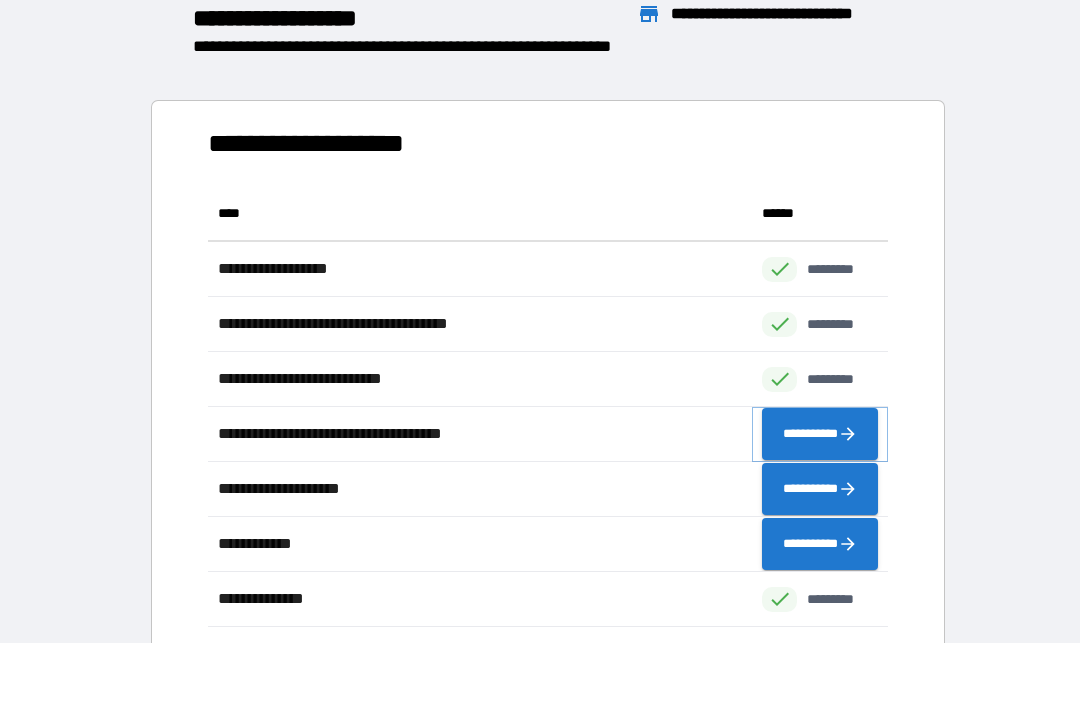 click on "**********" at bounding box center (820, 434) 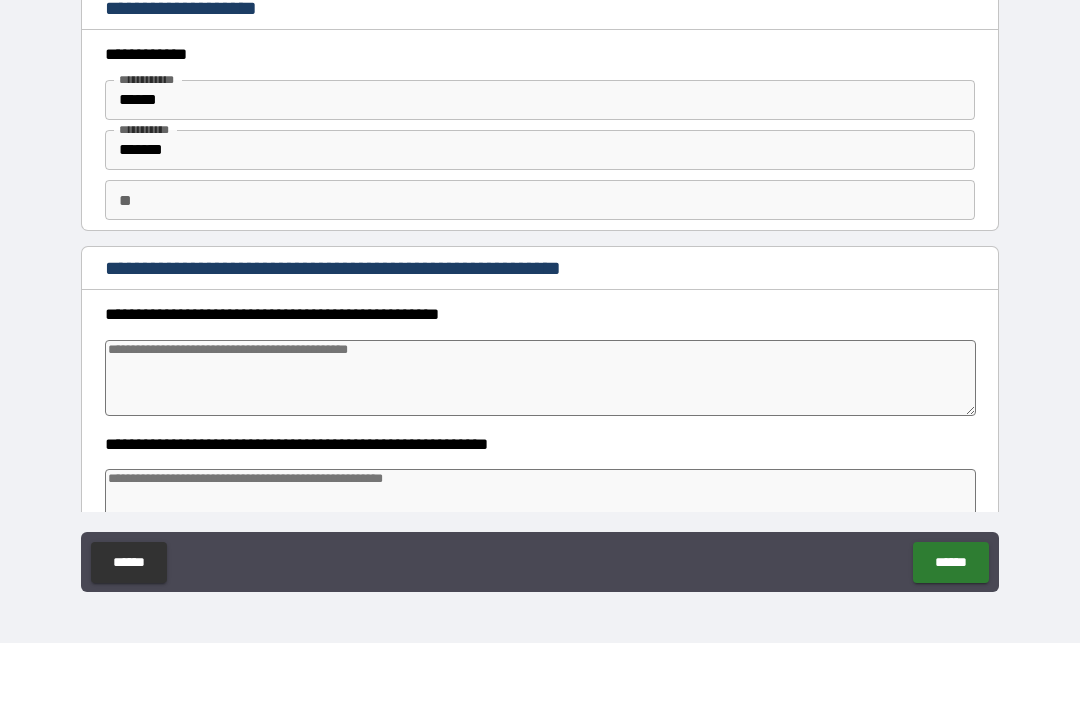 type on "*" 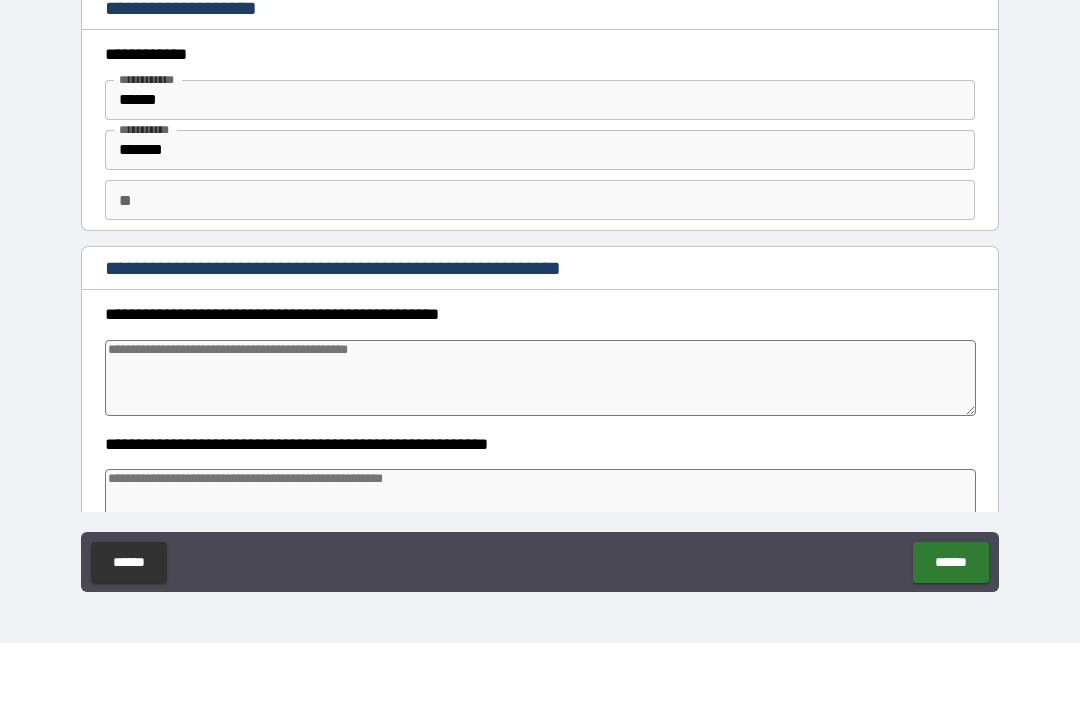 type on "*" 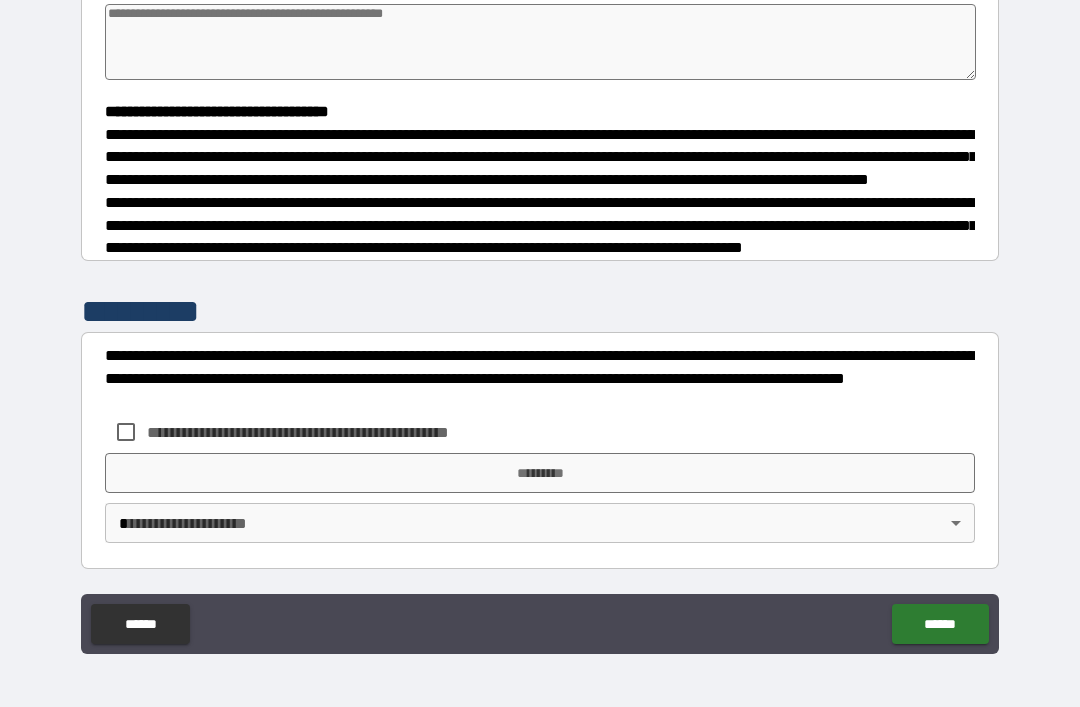 scroll, scrollTop: 504, scrollLeft: 0, axis: vertical 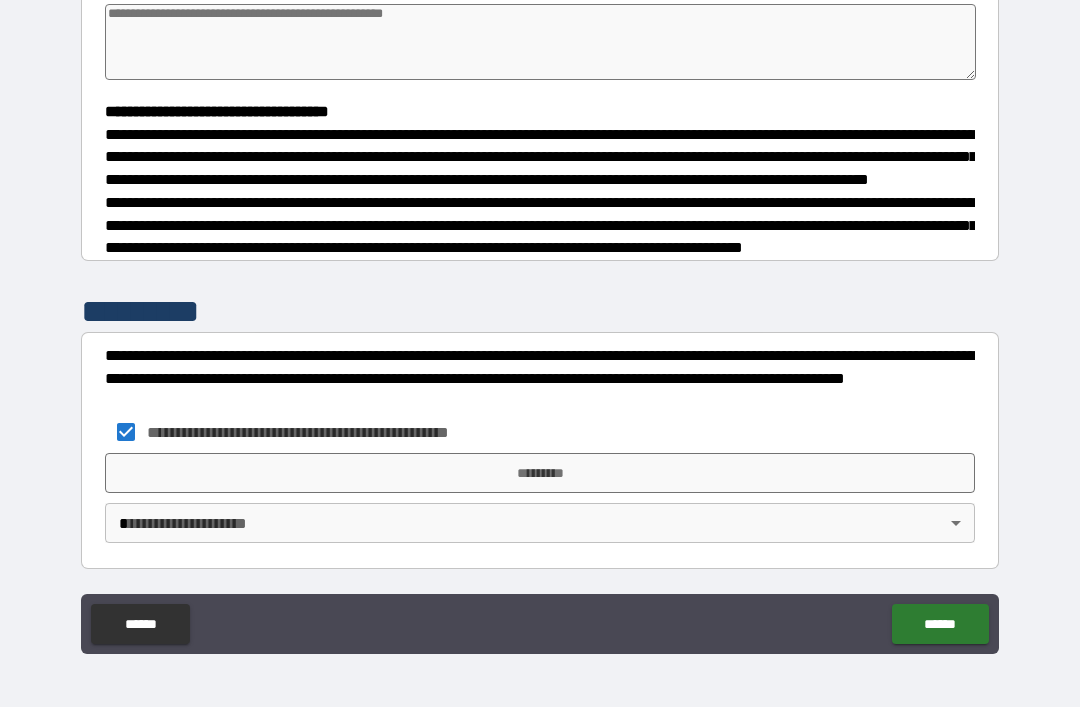 type on "*" 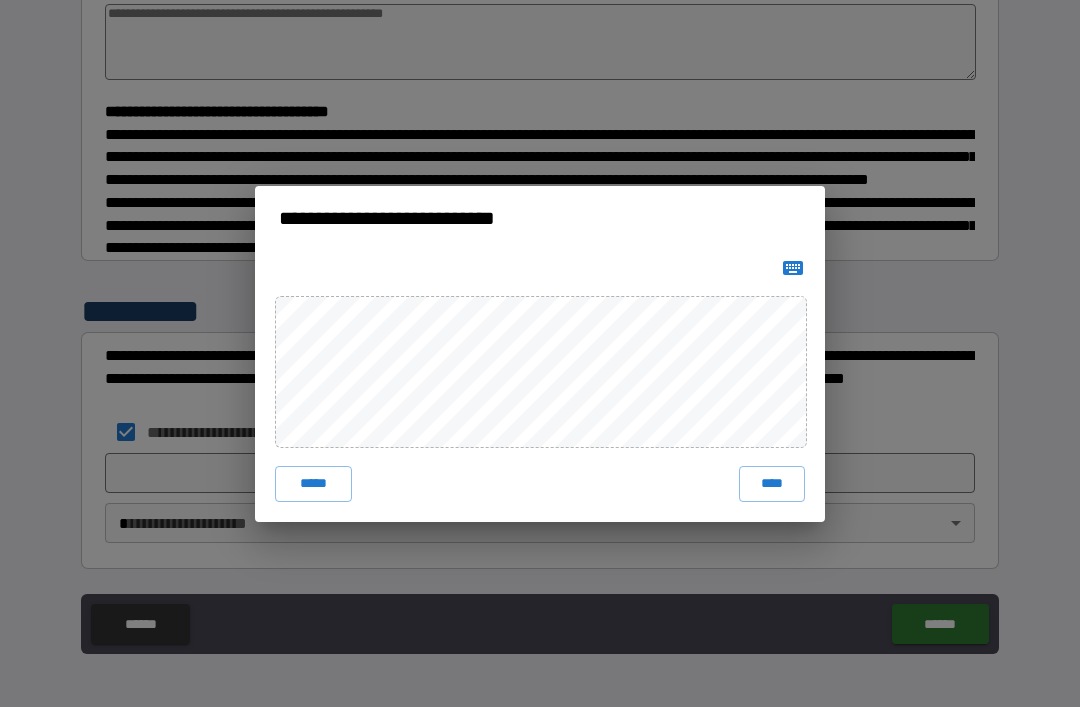 click on "****" at bounding box center [772, 484] 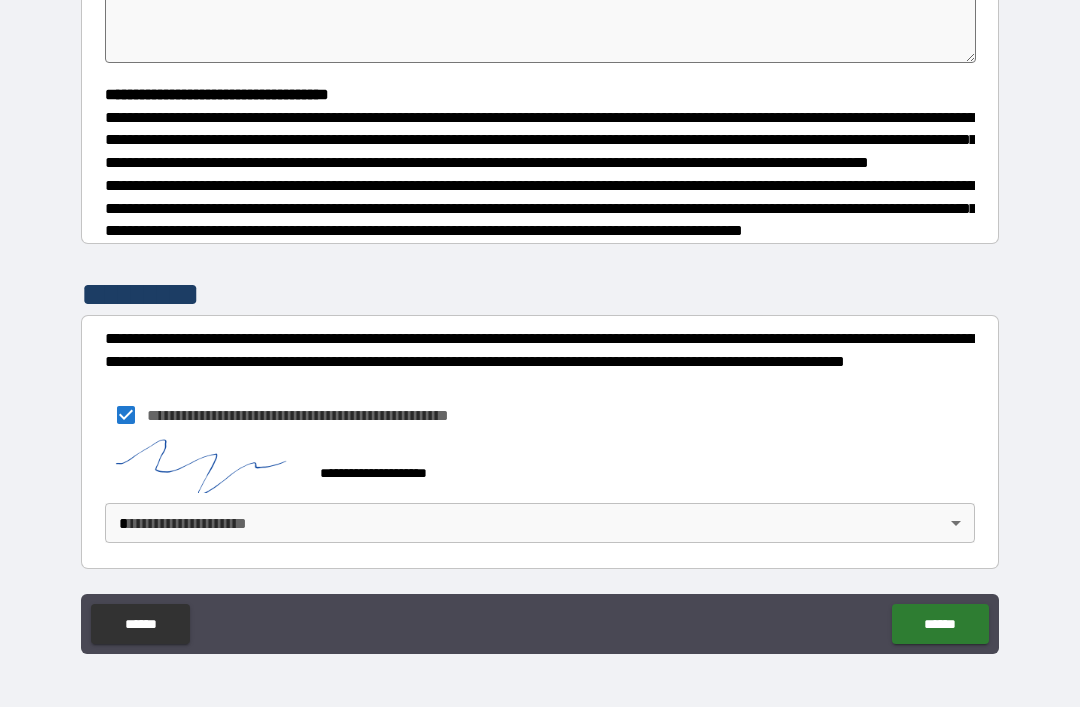 scroll, scrollTop: 494, scrollLeft: 0, axis: vertical 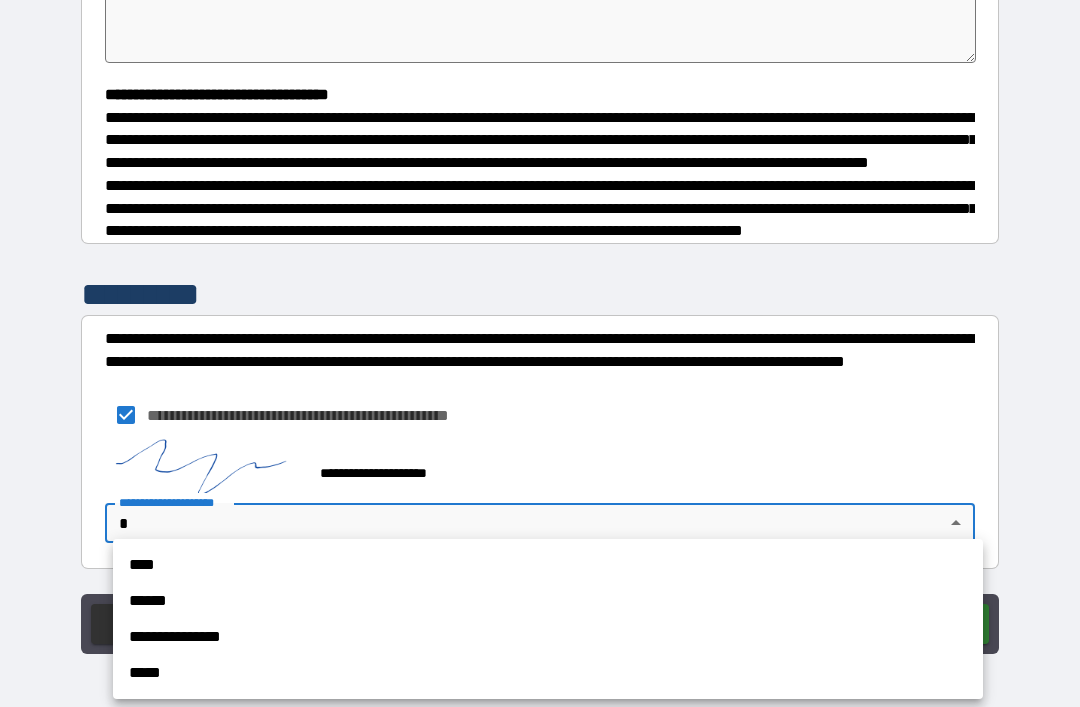 click on "****" at bounding box center (548, 565) 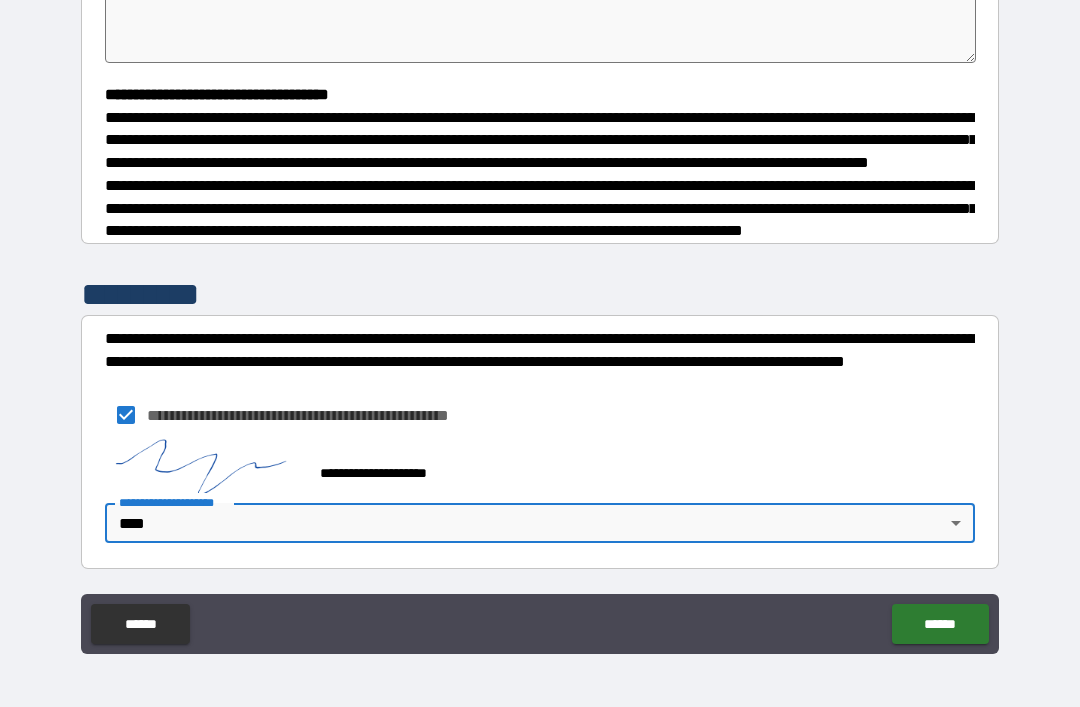 type on "*" 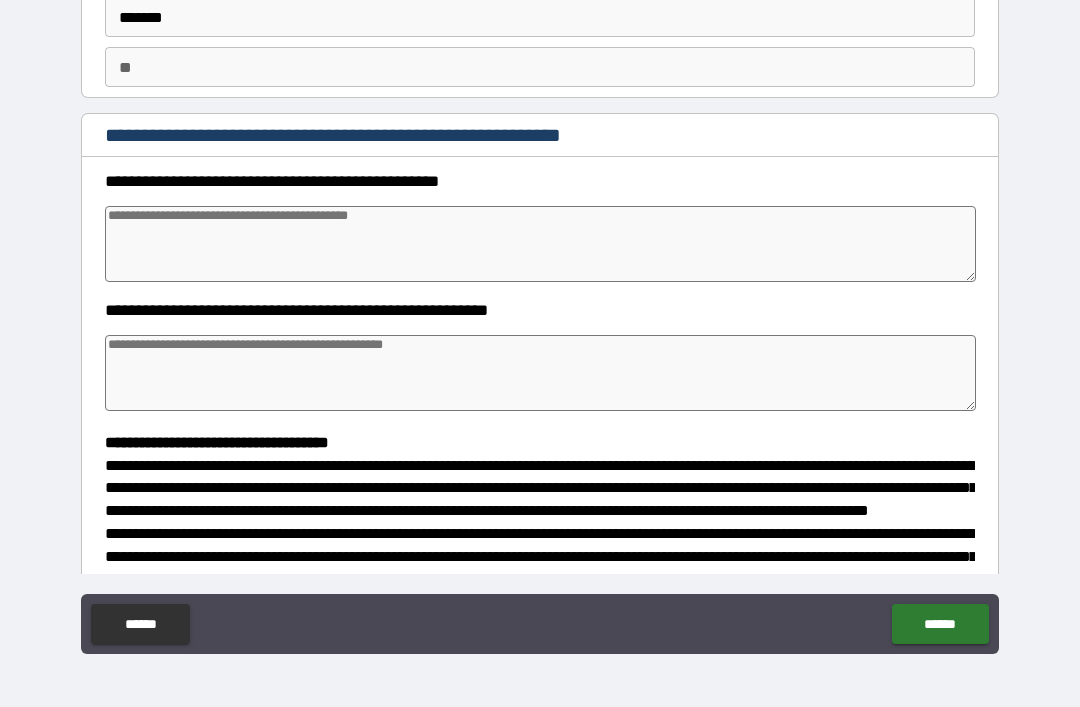 scroll, scrollTop: 137, scrollLeft: 0, axis: vertical 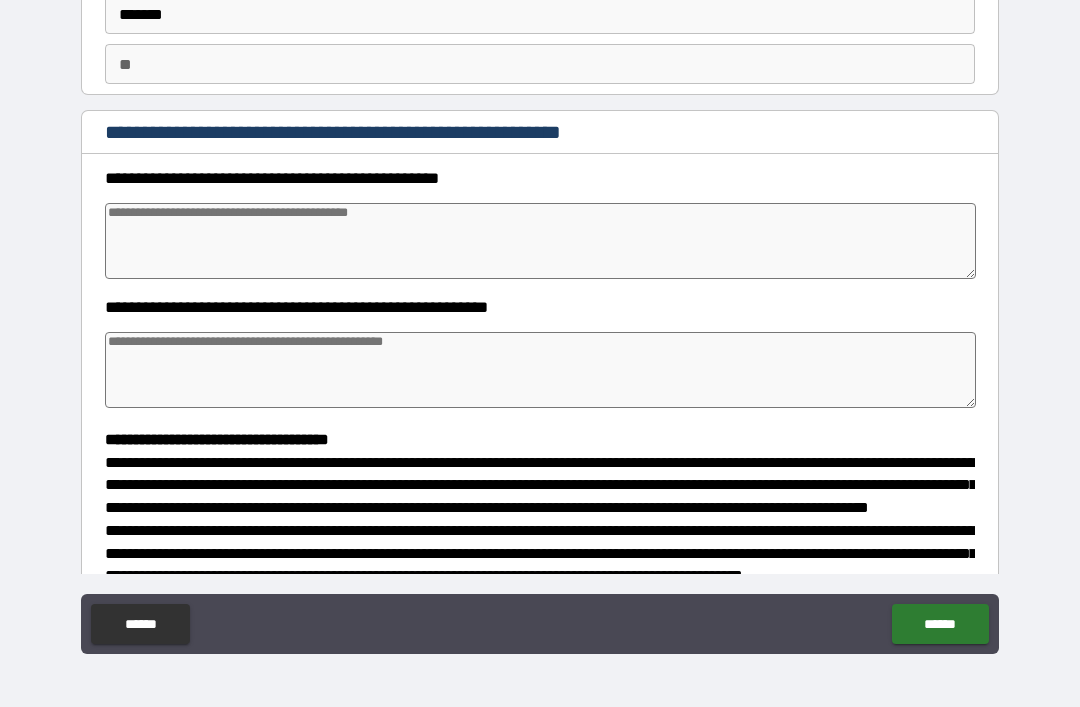 click at bounding box center [540, 241] 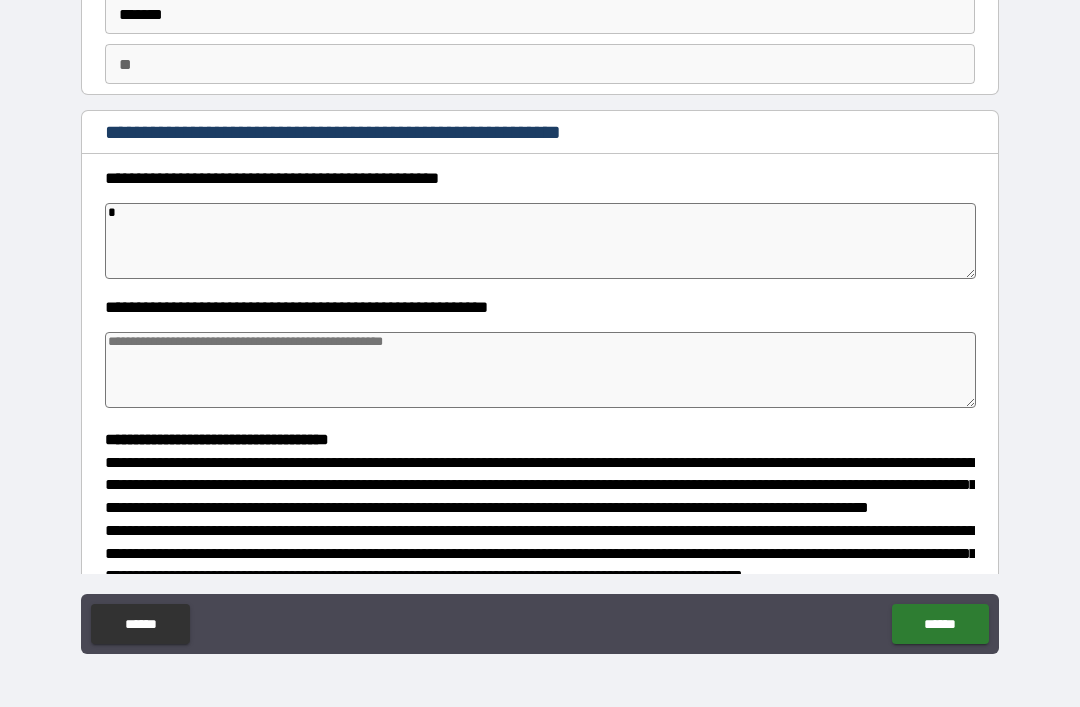 type on "**" 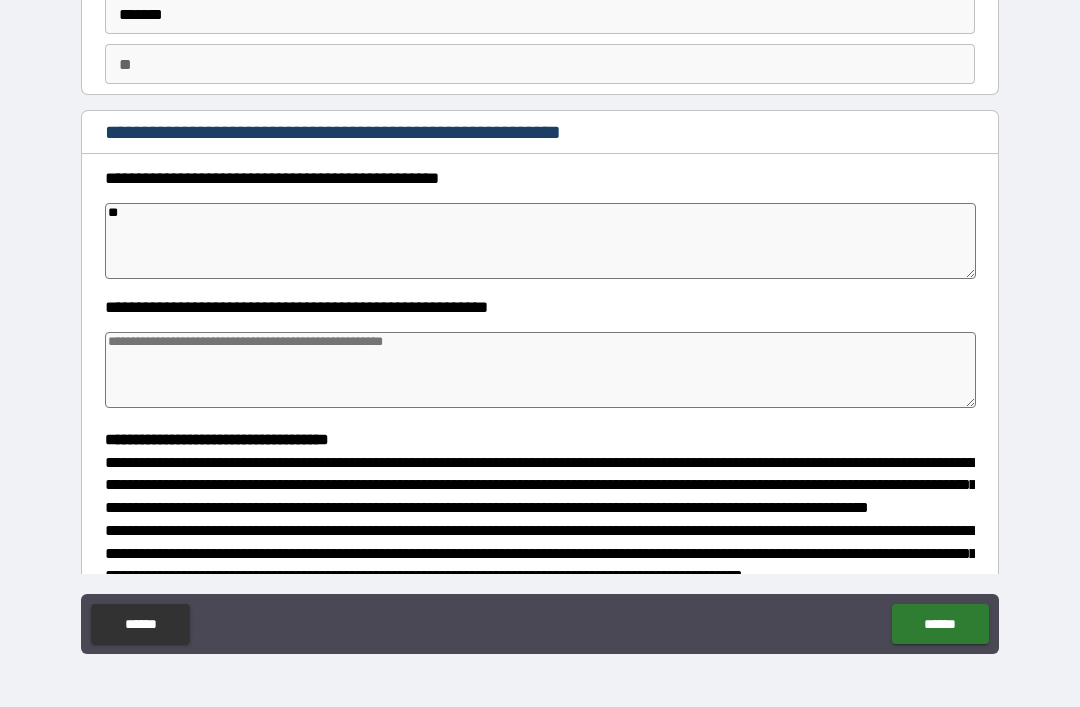 type on "*" 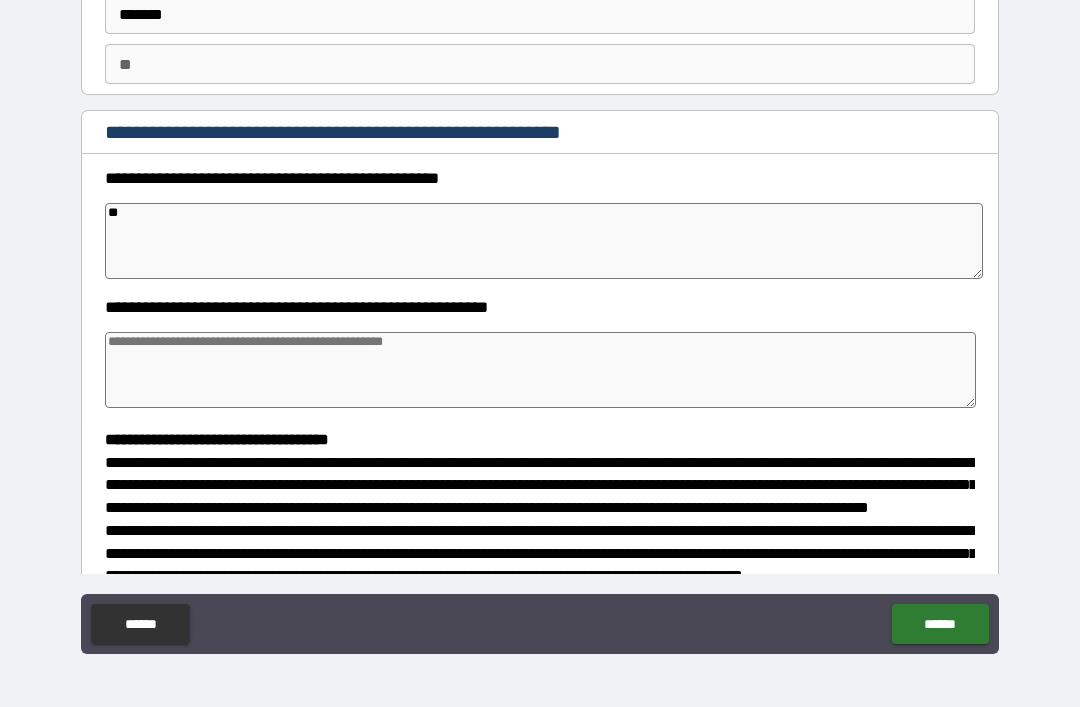 type on "*" 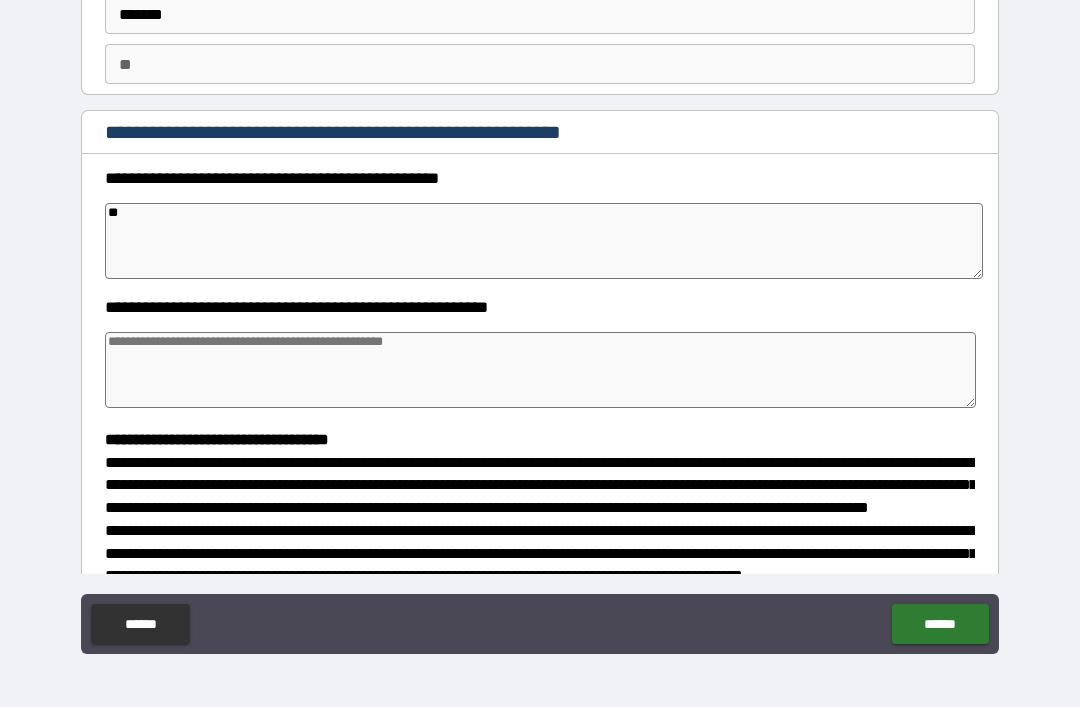 type on "*" 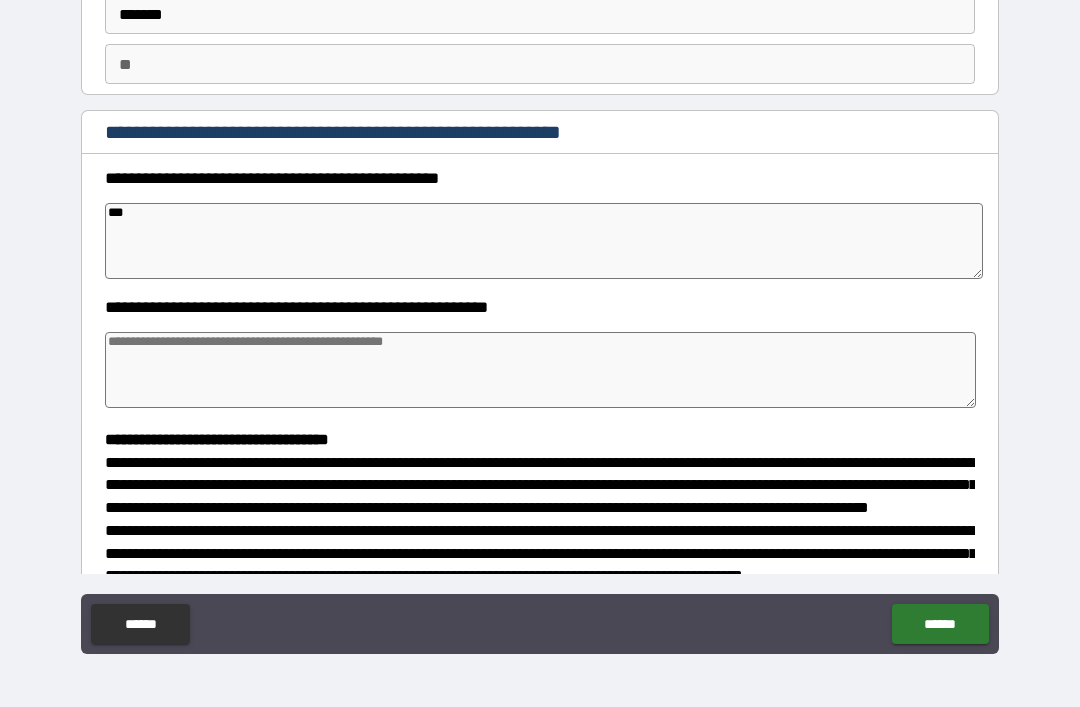 type on "*" 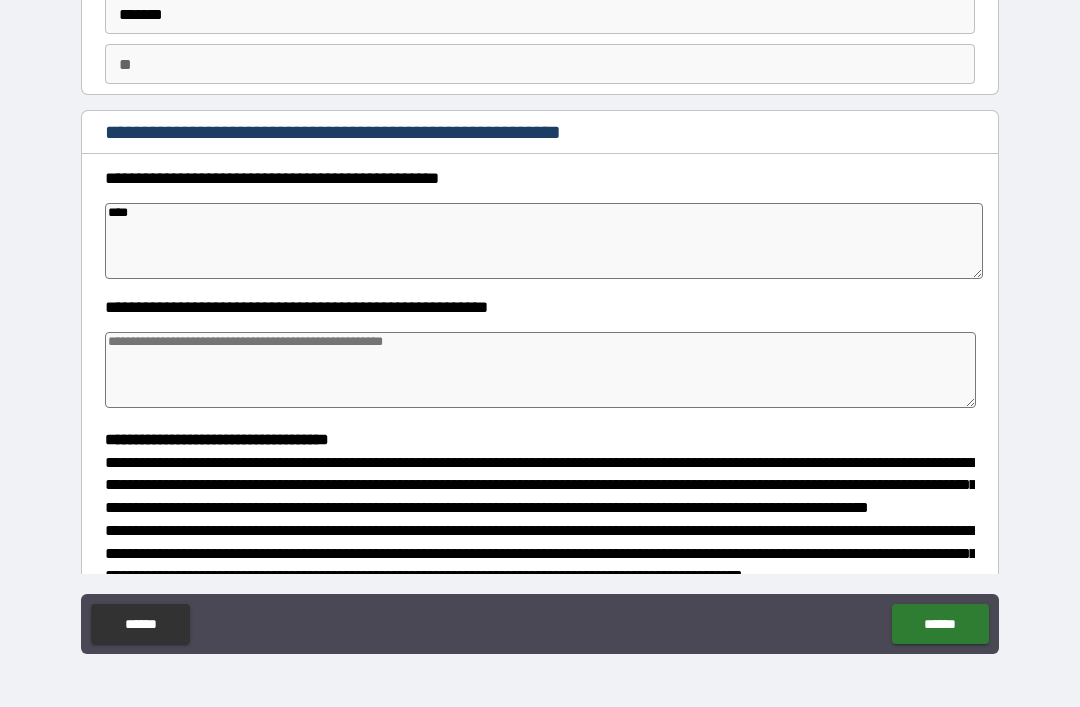 type on "*" 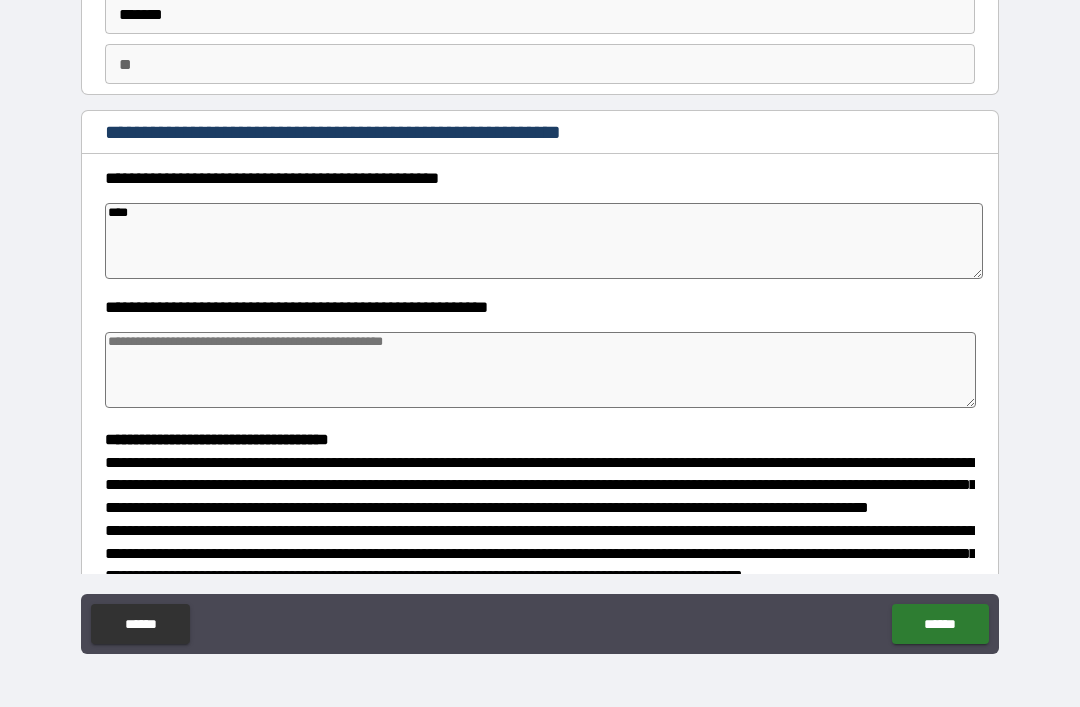 type on "*" 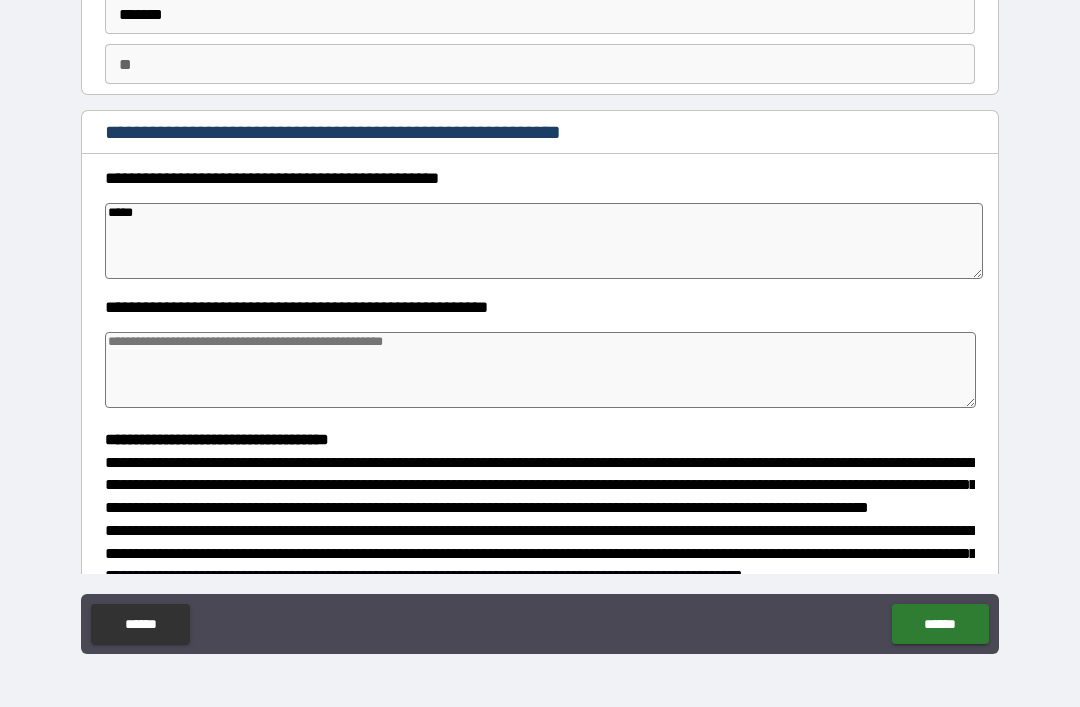 type on "*" 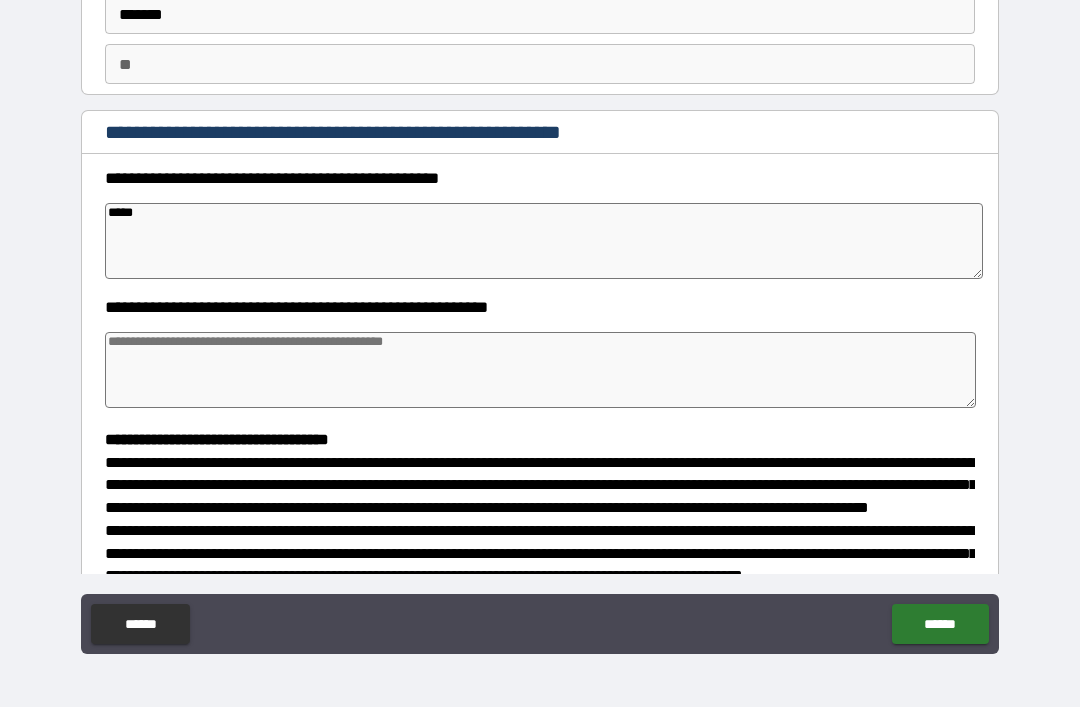 type on "*" 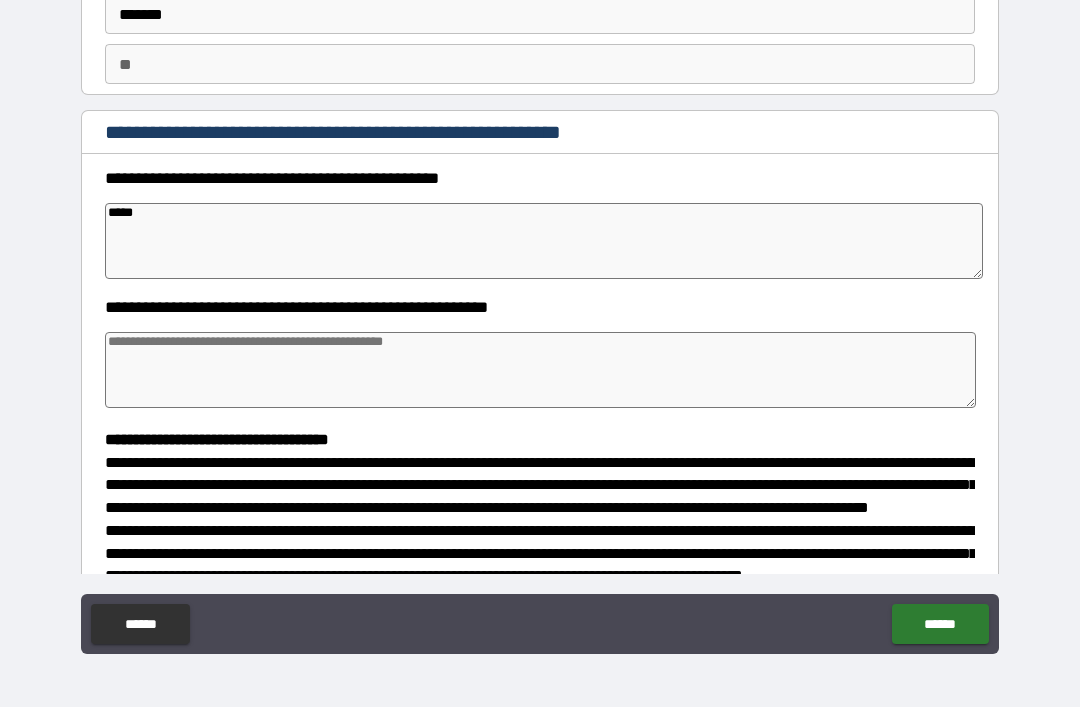 type on "*" 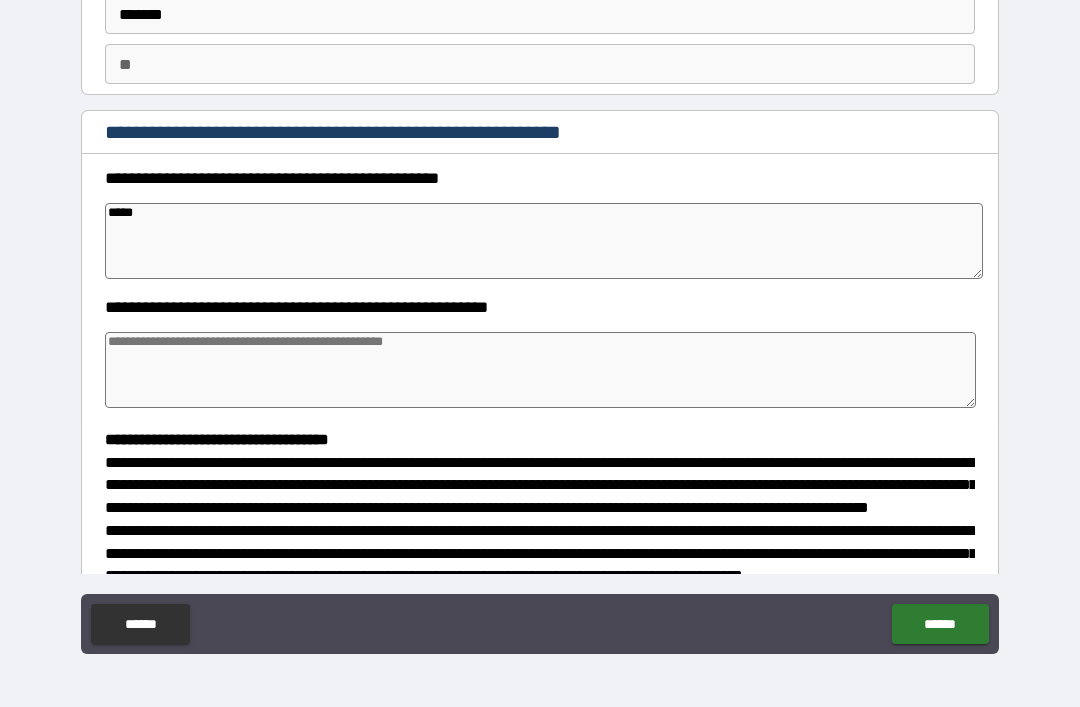 type on "******" 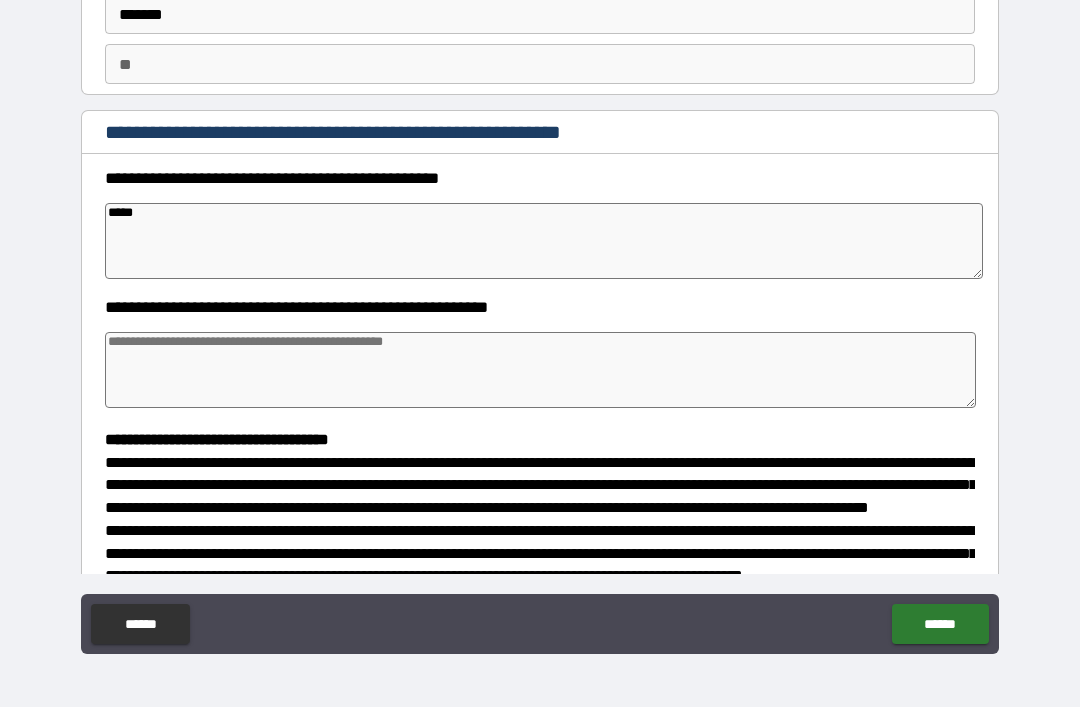 type on "*" 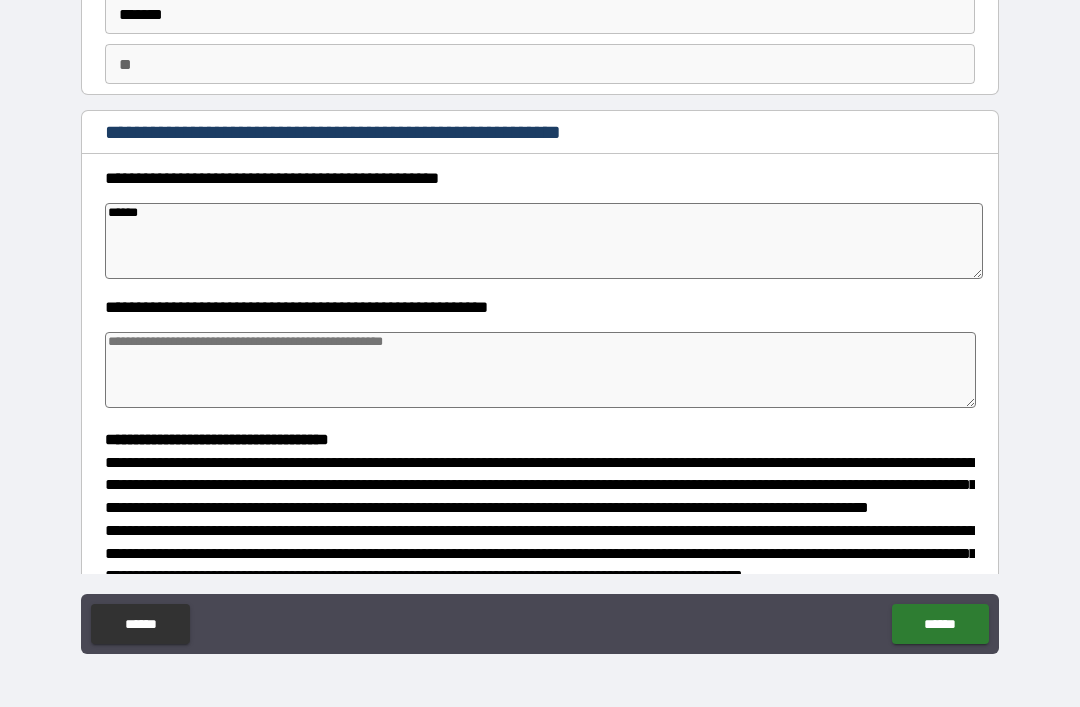 type on "*" 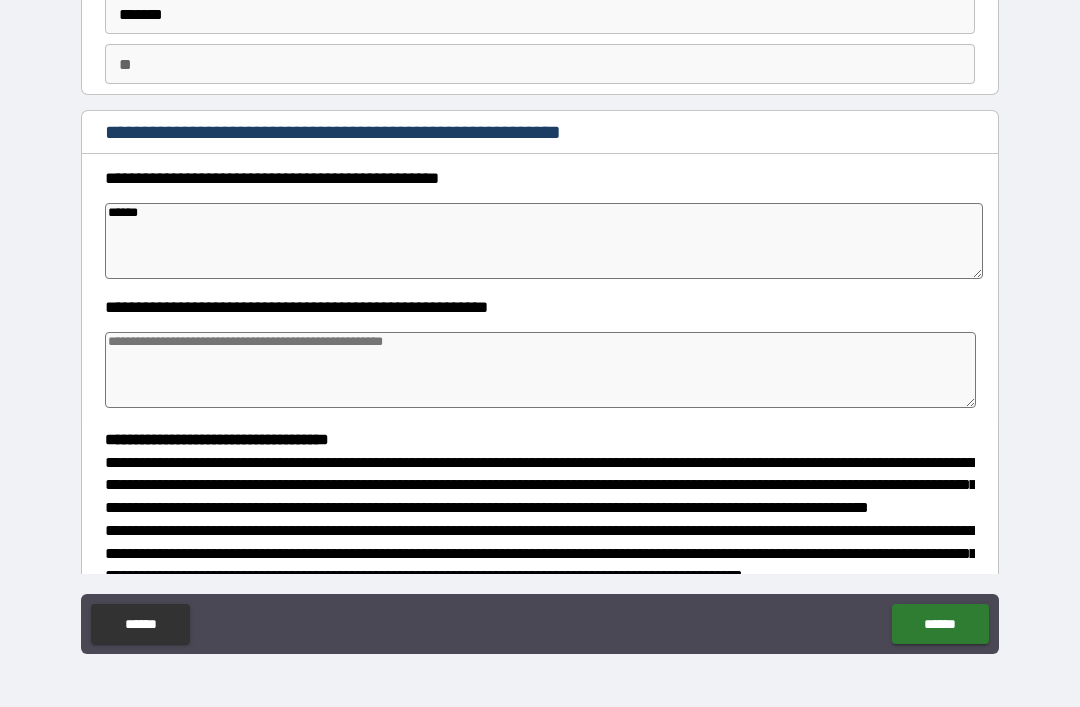 type on "*******" 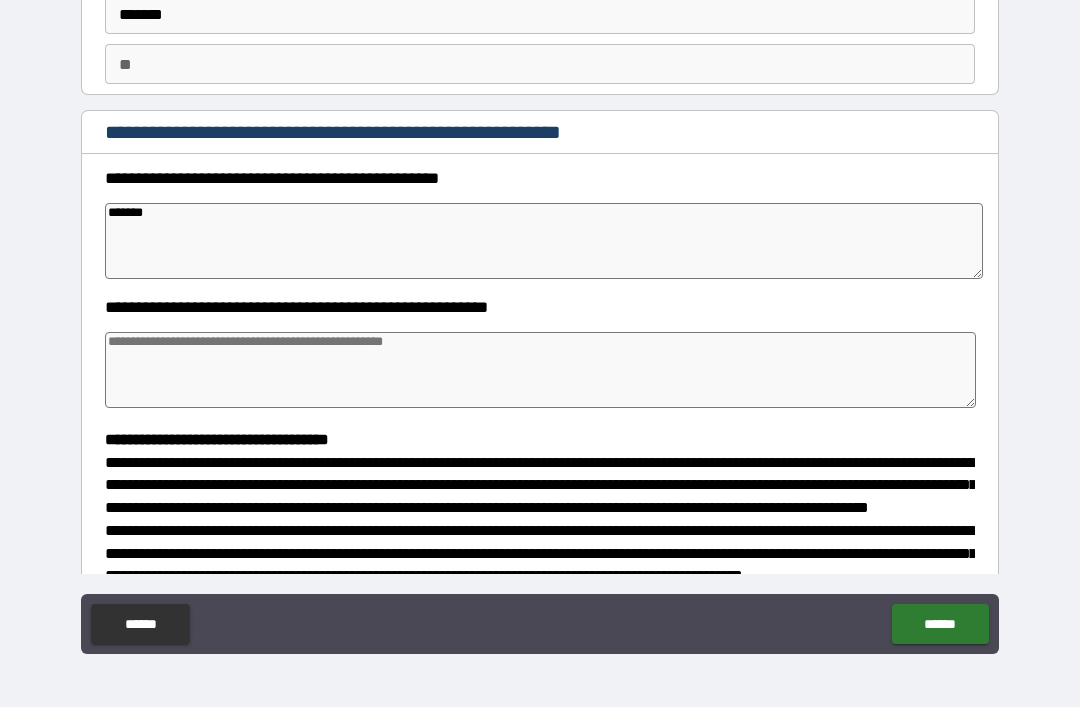 type on "*" 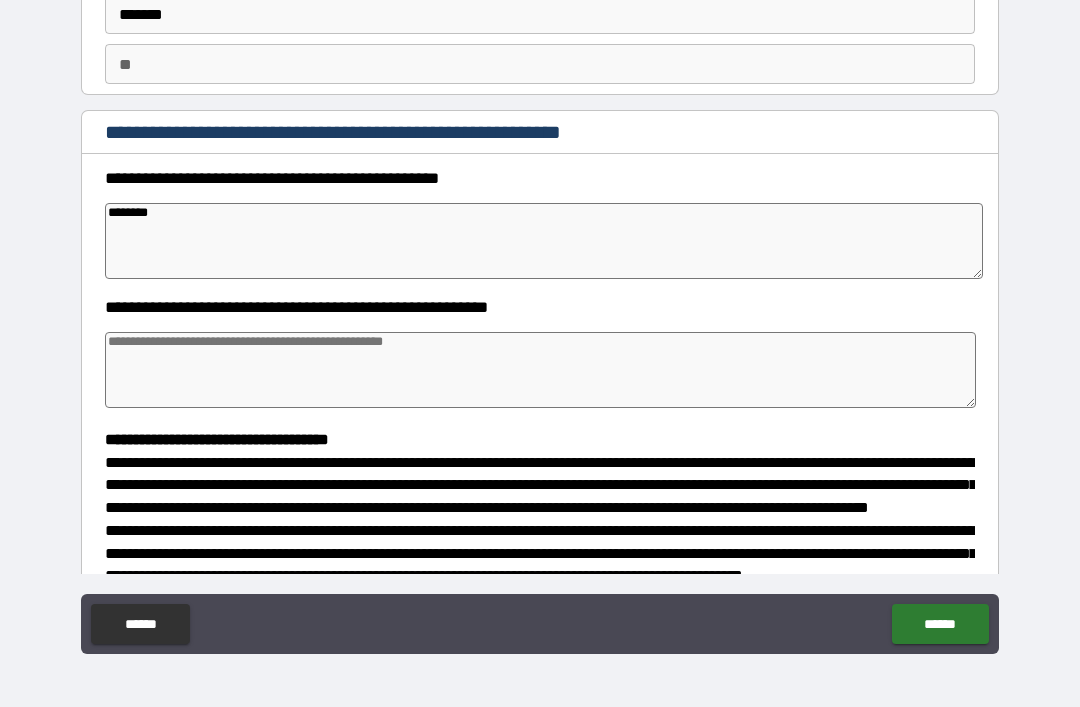 type on "*" 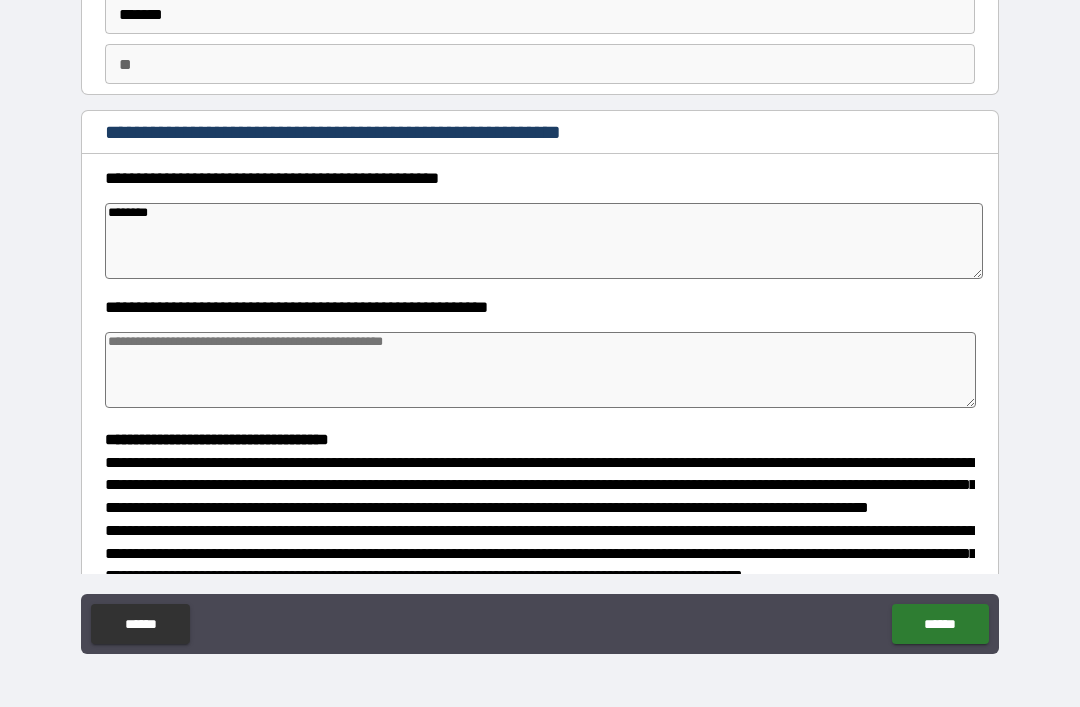 type on "*" 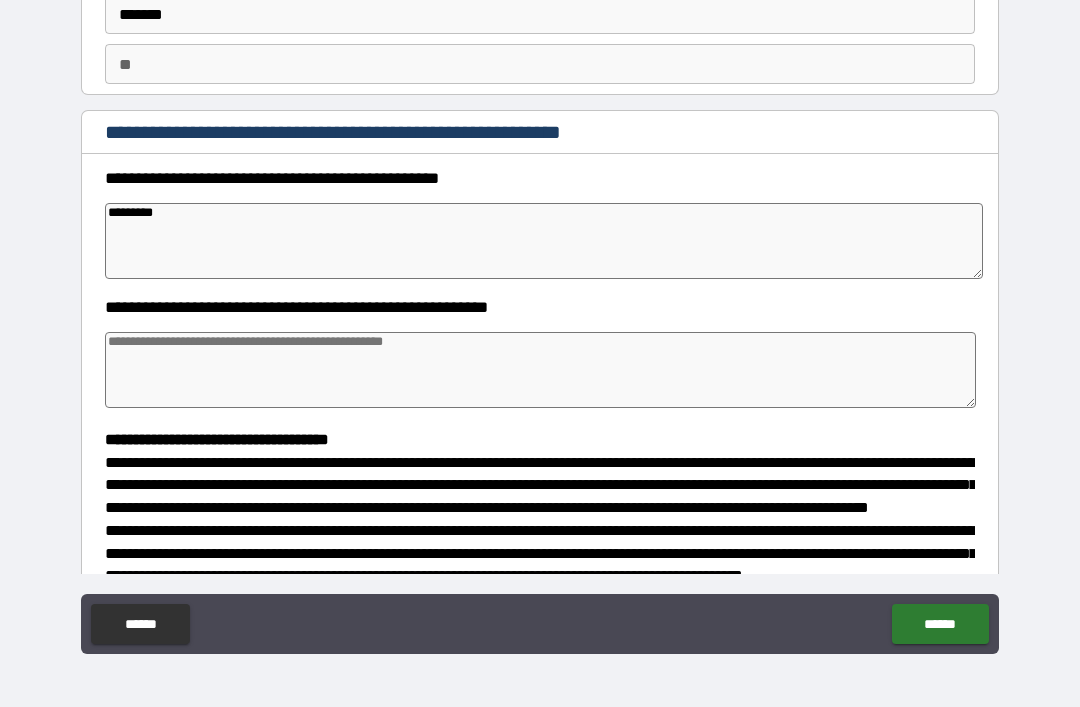 type on "*" 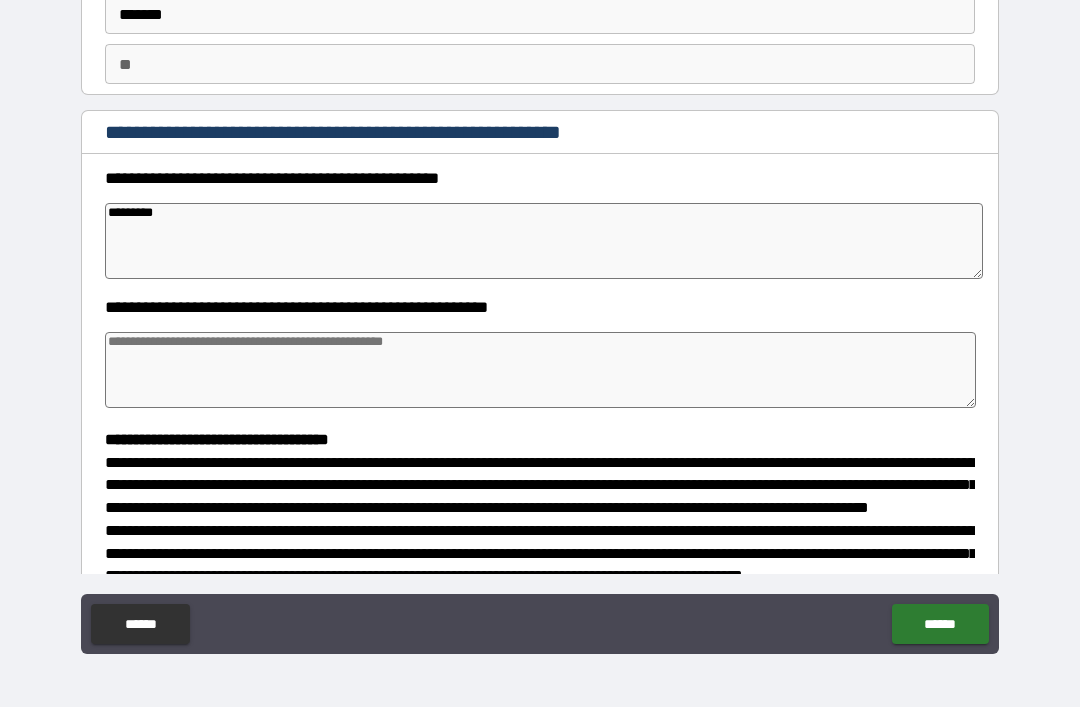 type on "*" 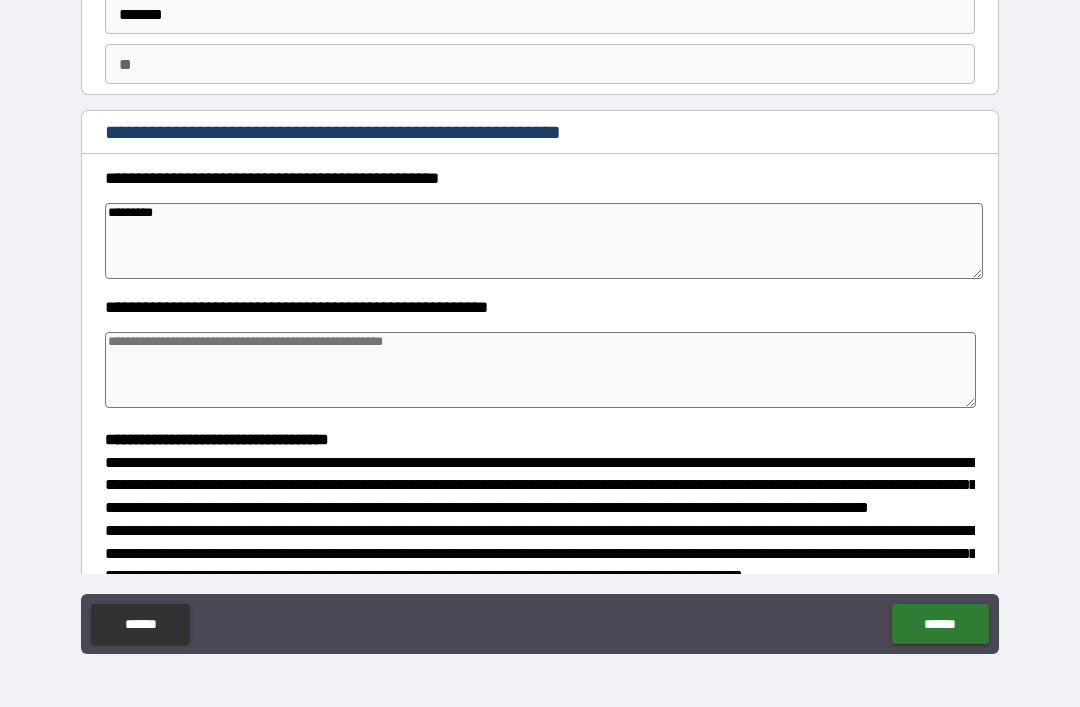 type on "*" 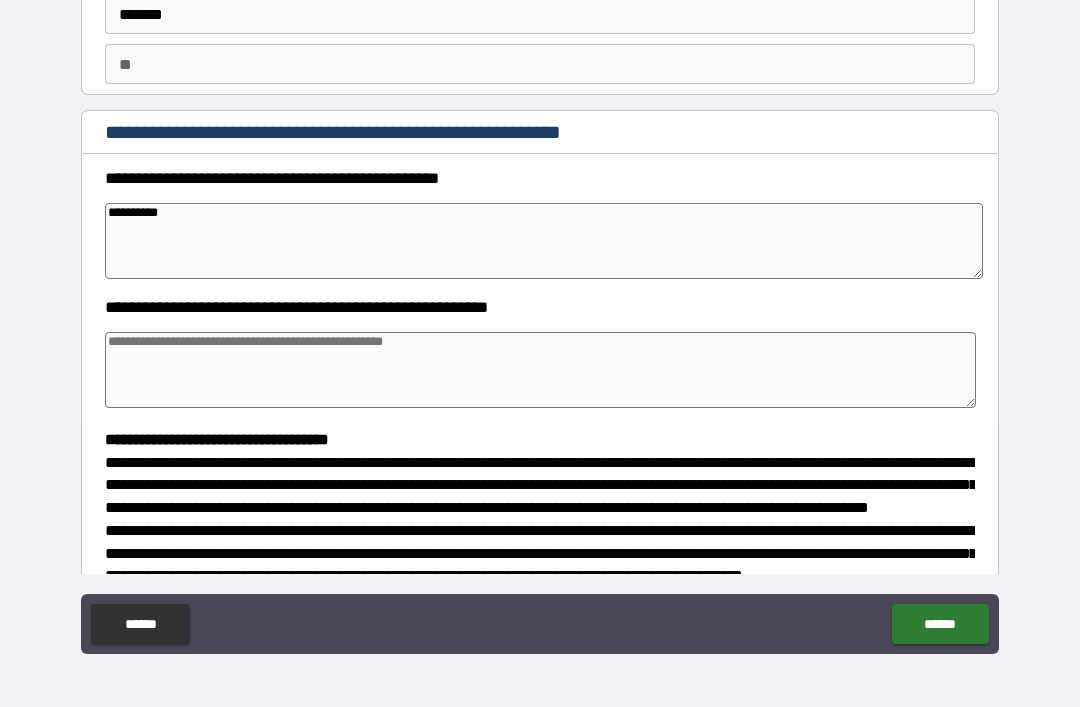 type on "*" 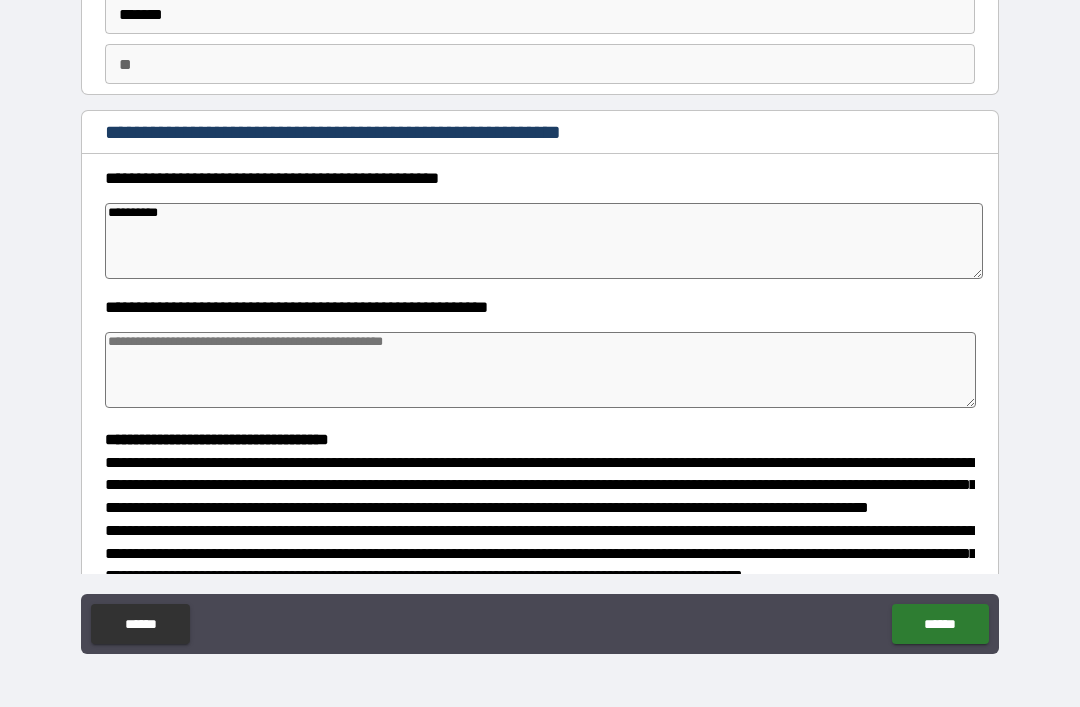 type on "*" 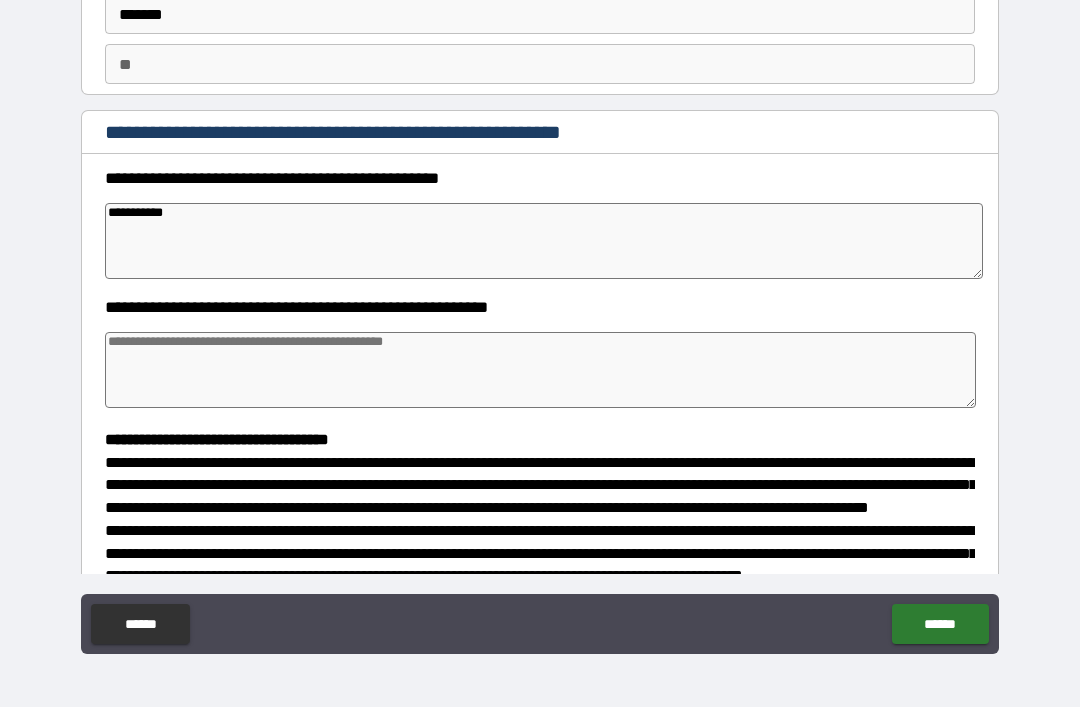 type on "*" 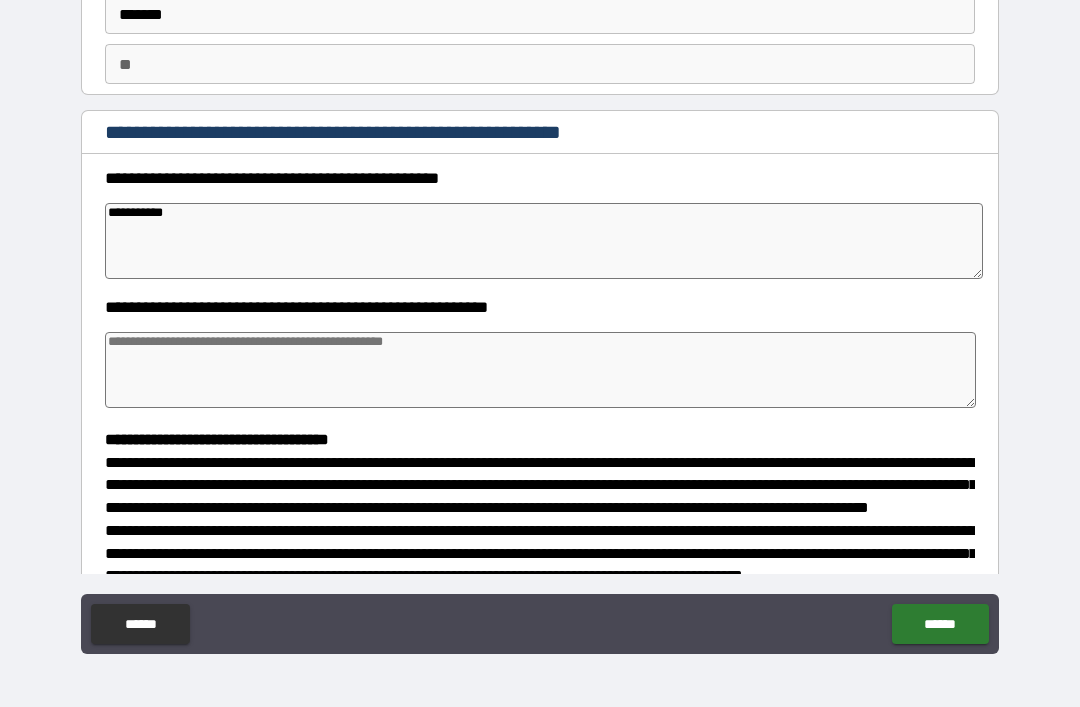 type on "*" 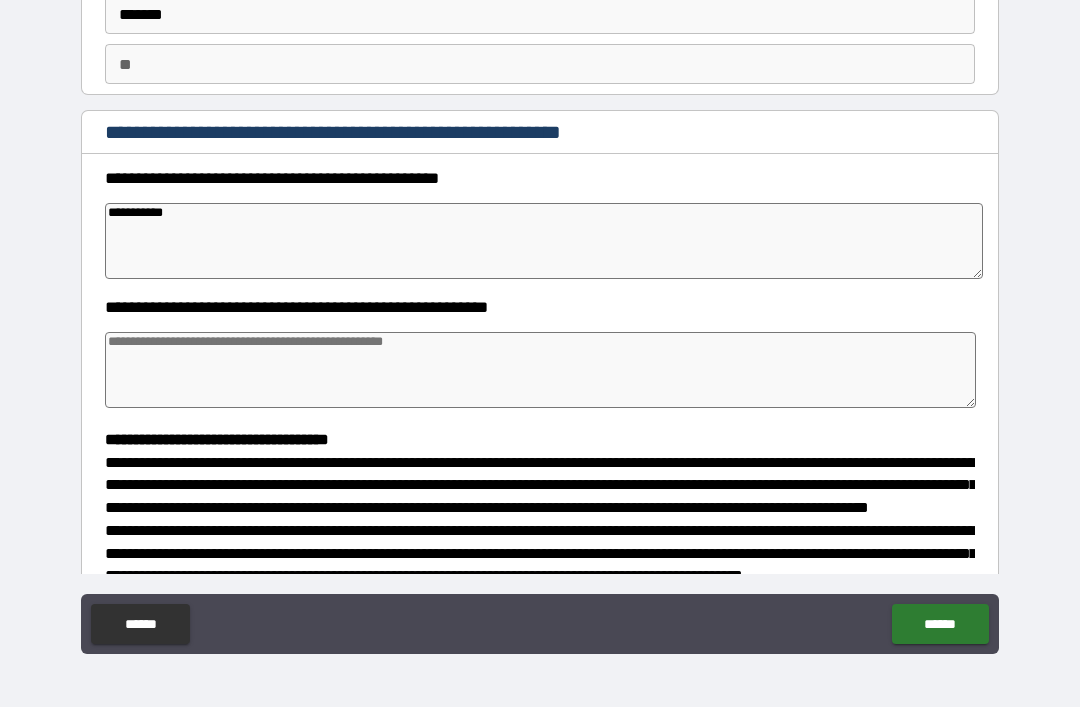 type on "*" 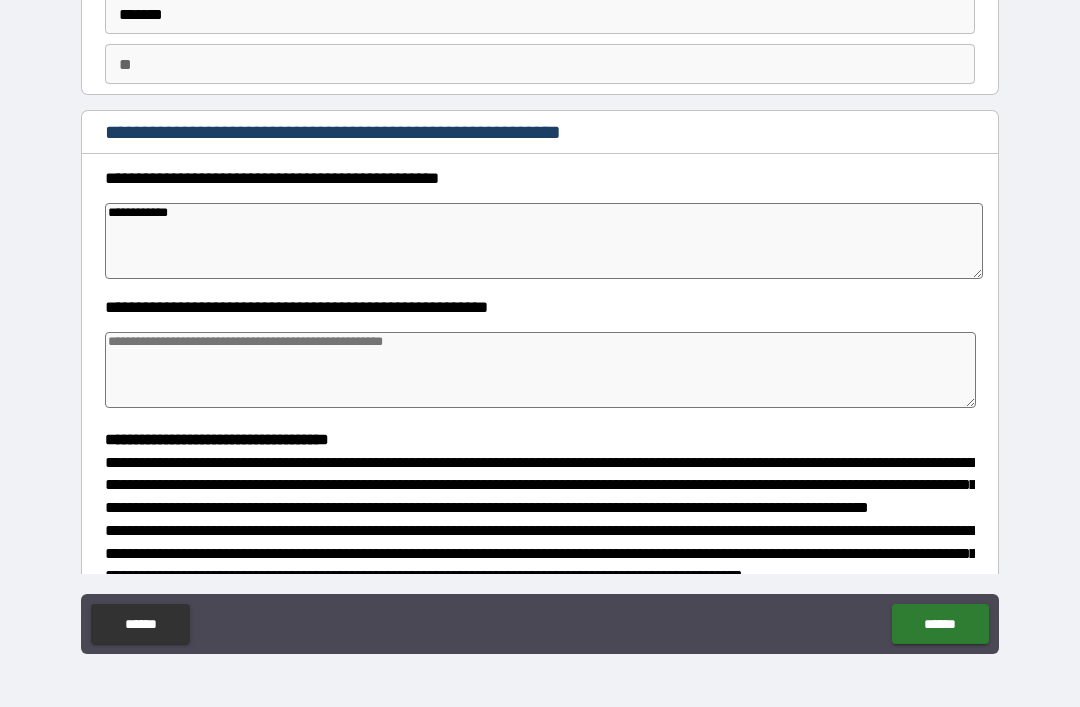 type on "*" 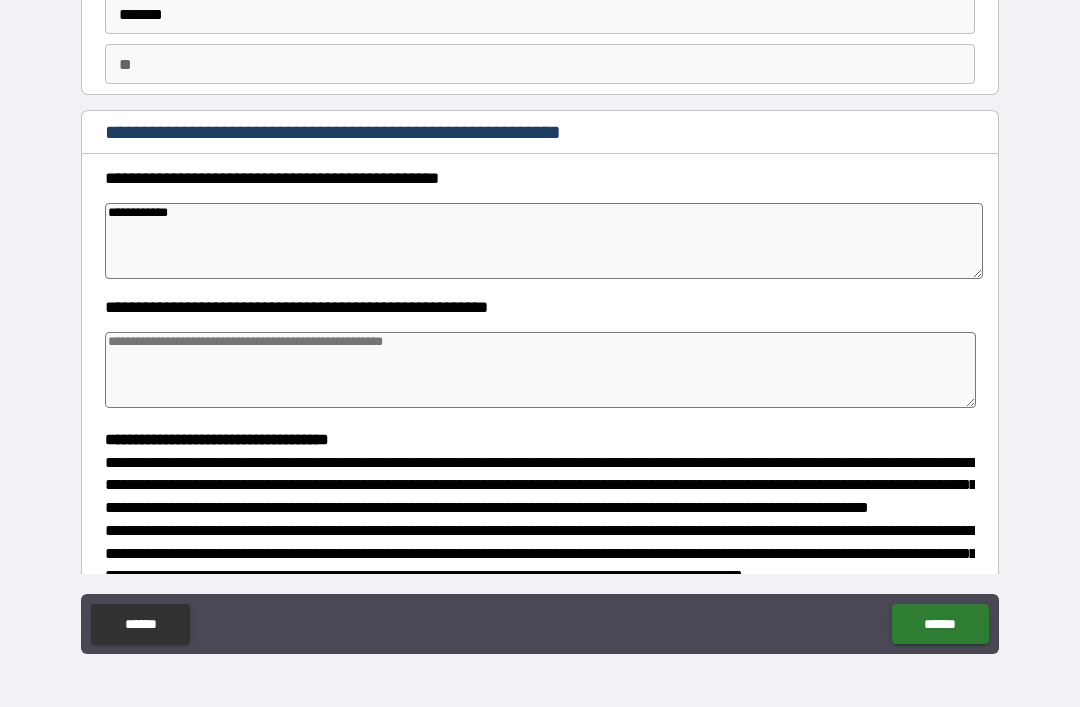 type on "*" 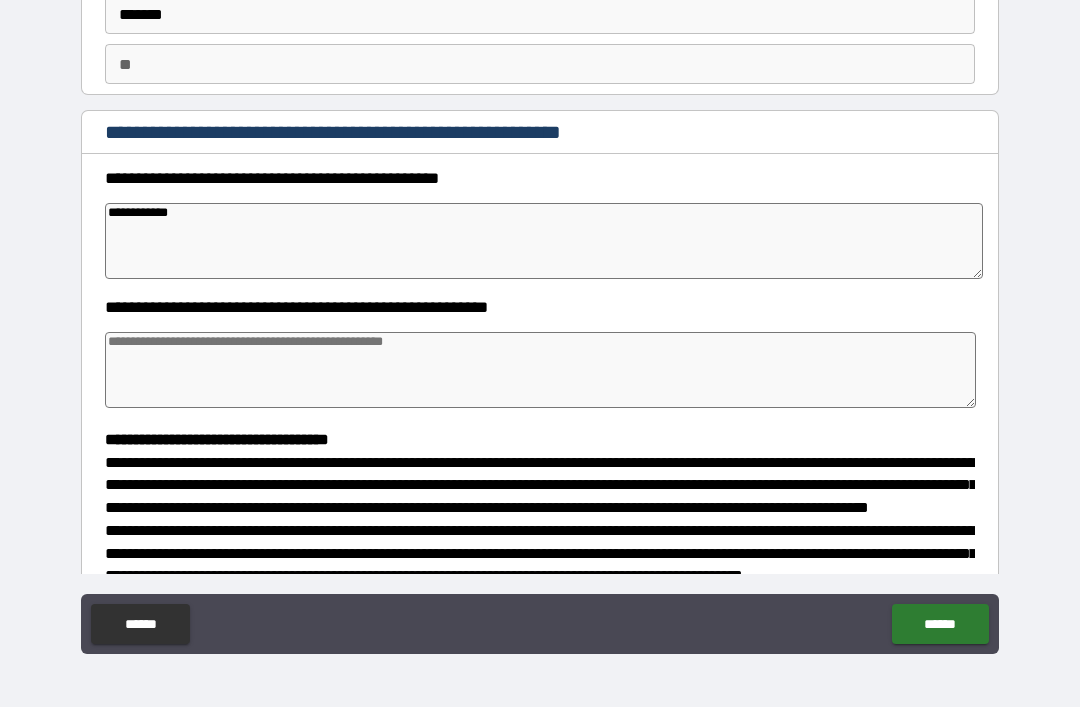 type on "**********" 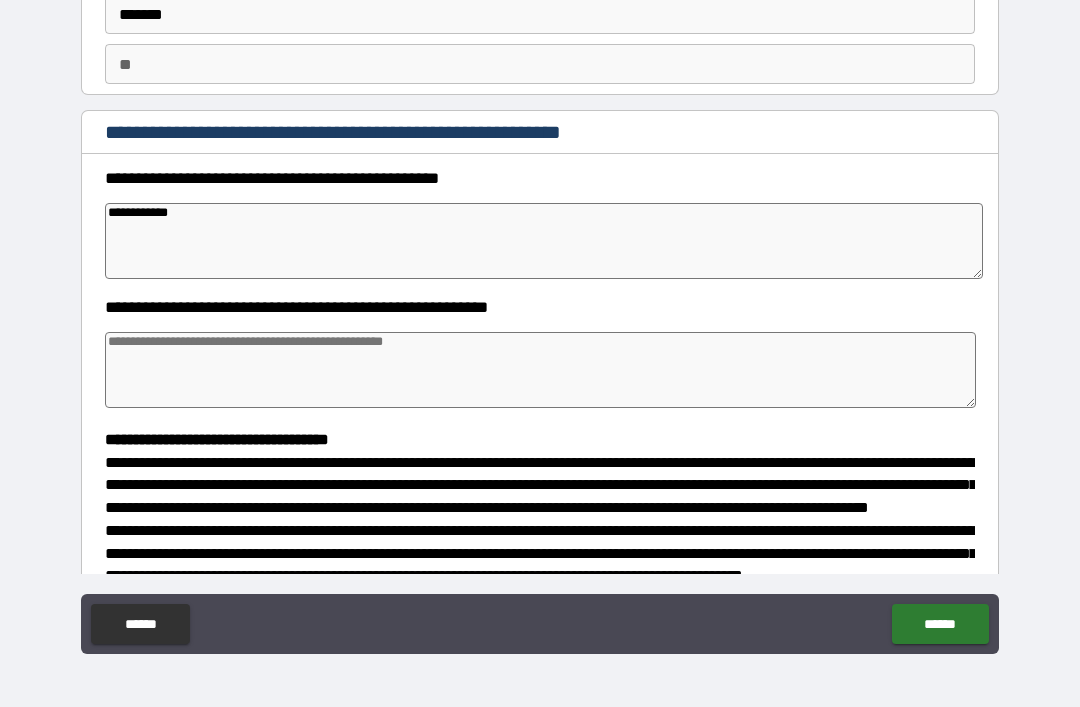 type on "*" 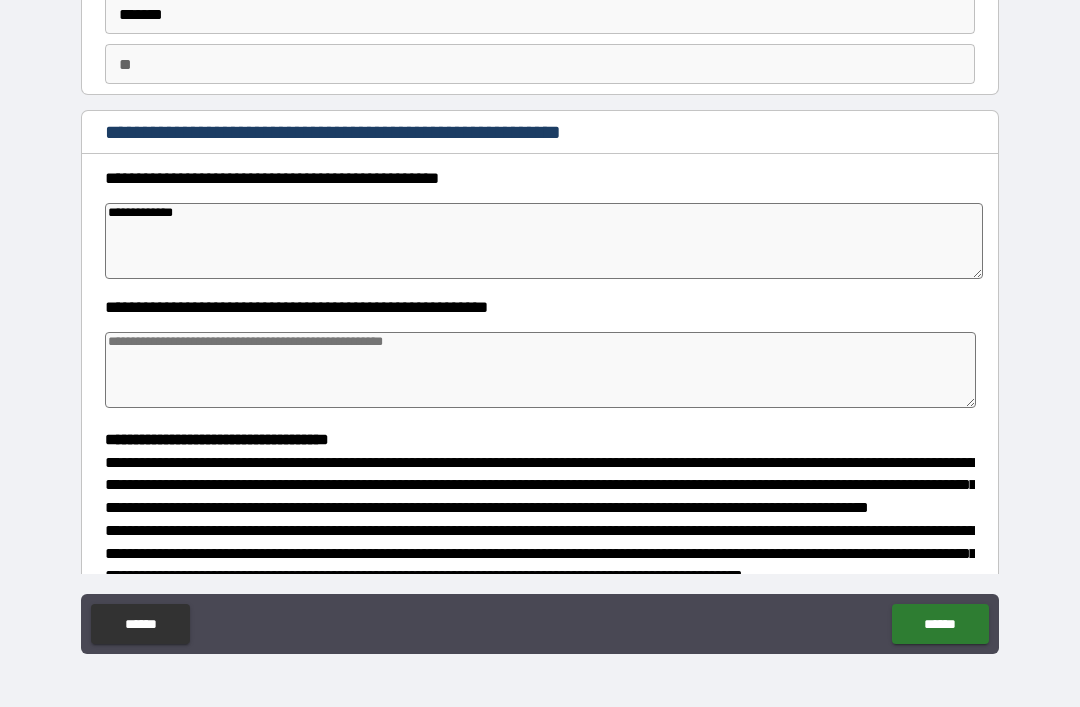 type on "*" 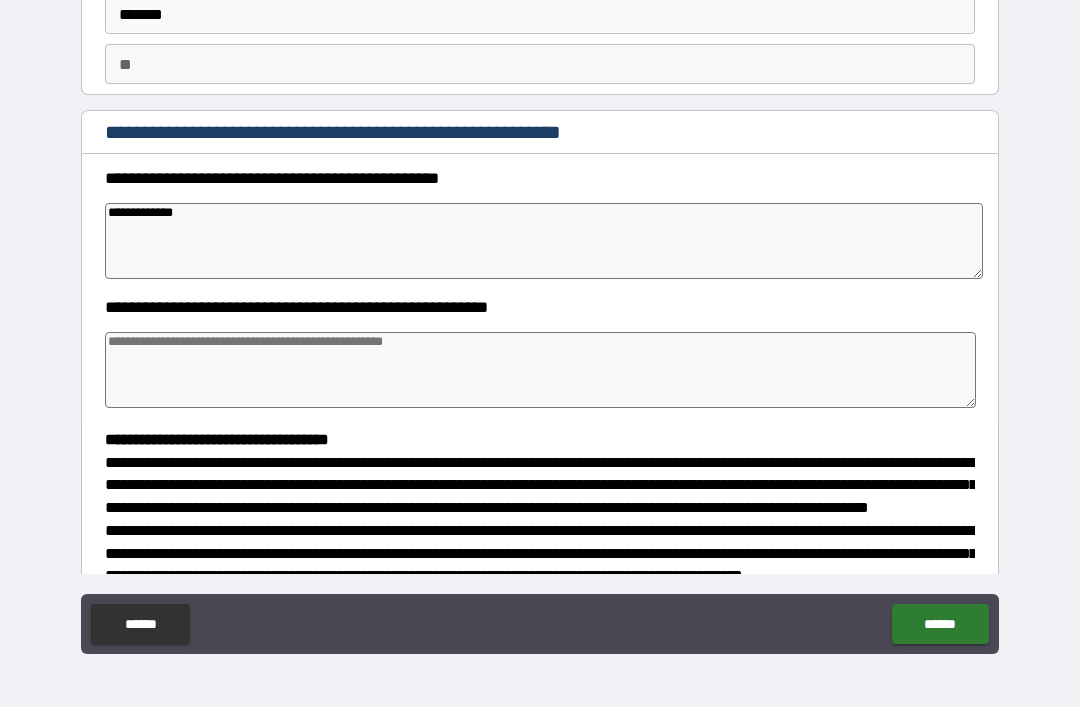 type on "**********" 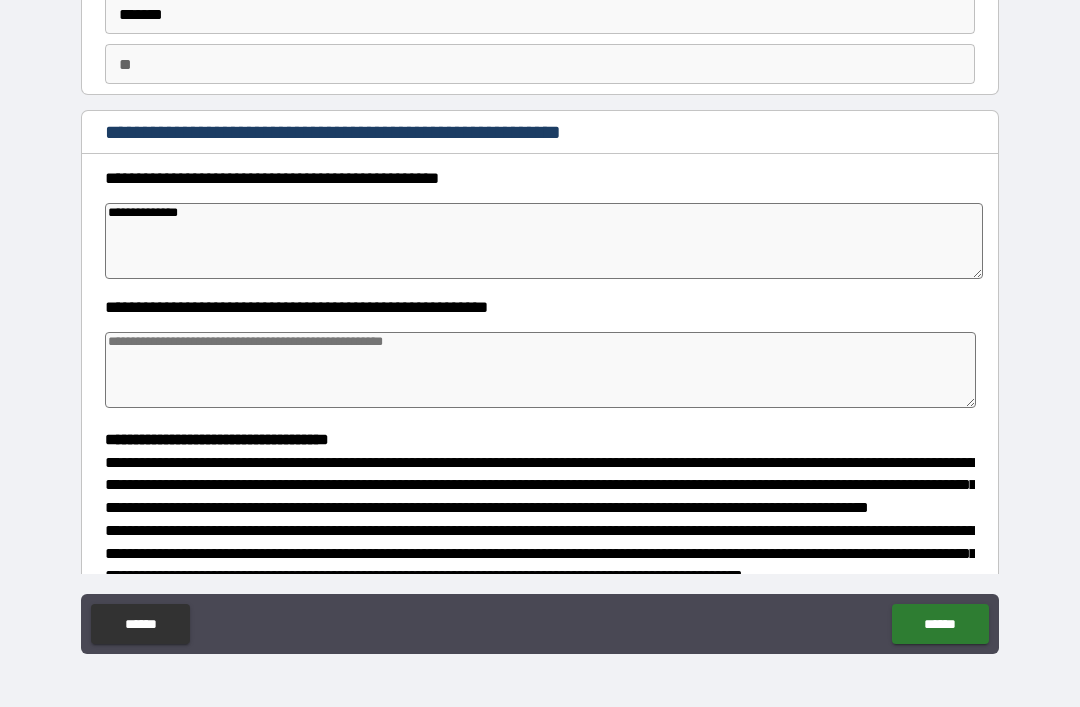 type on "*" 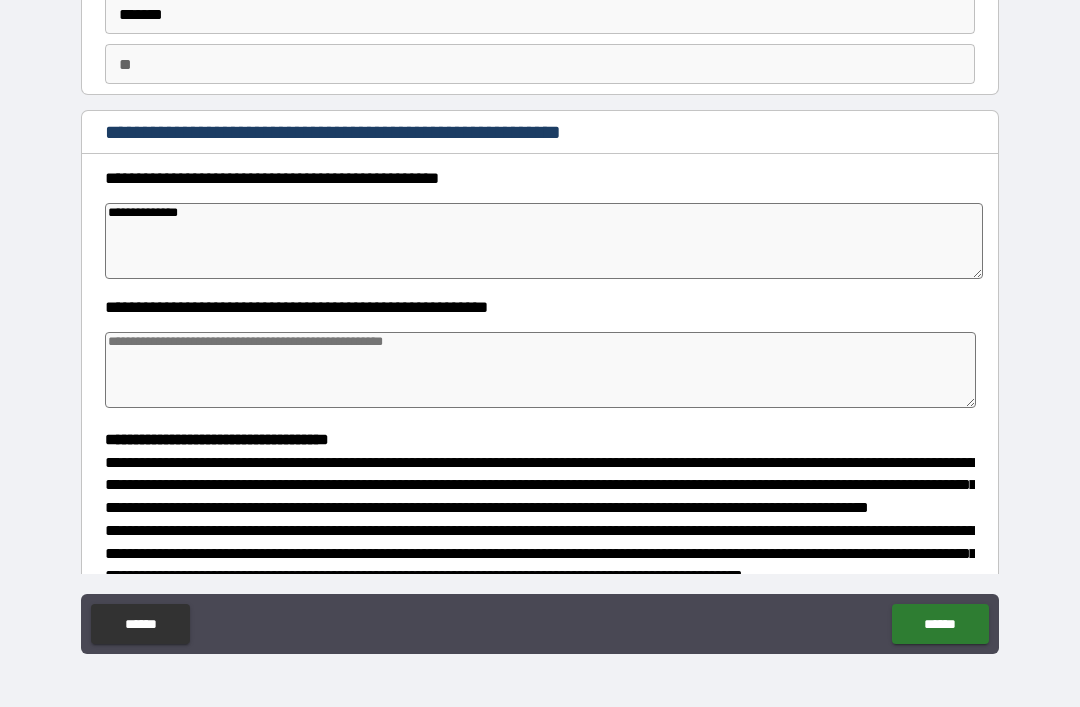 type on "*" 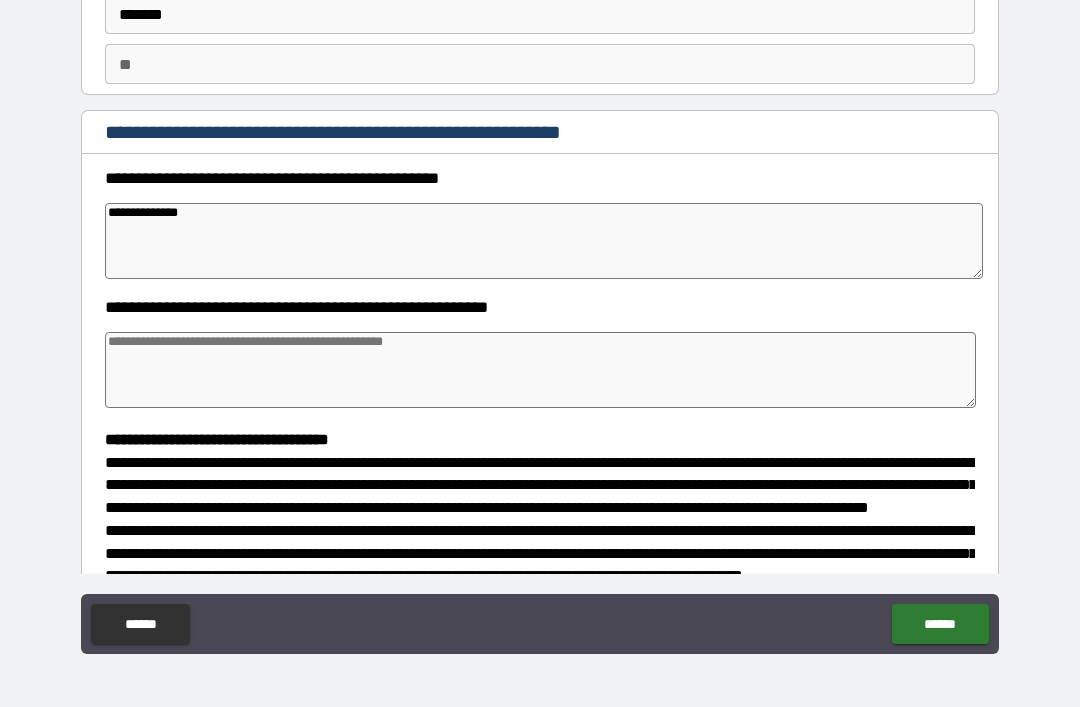 type on "*" 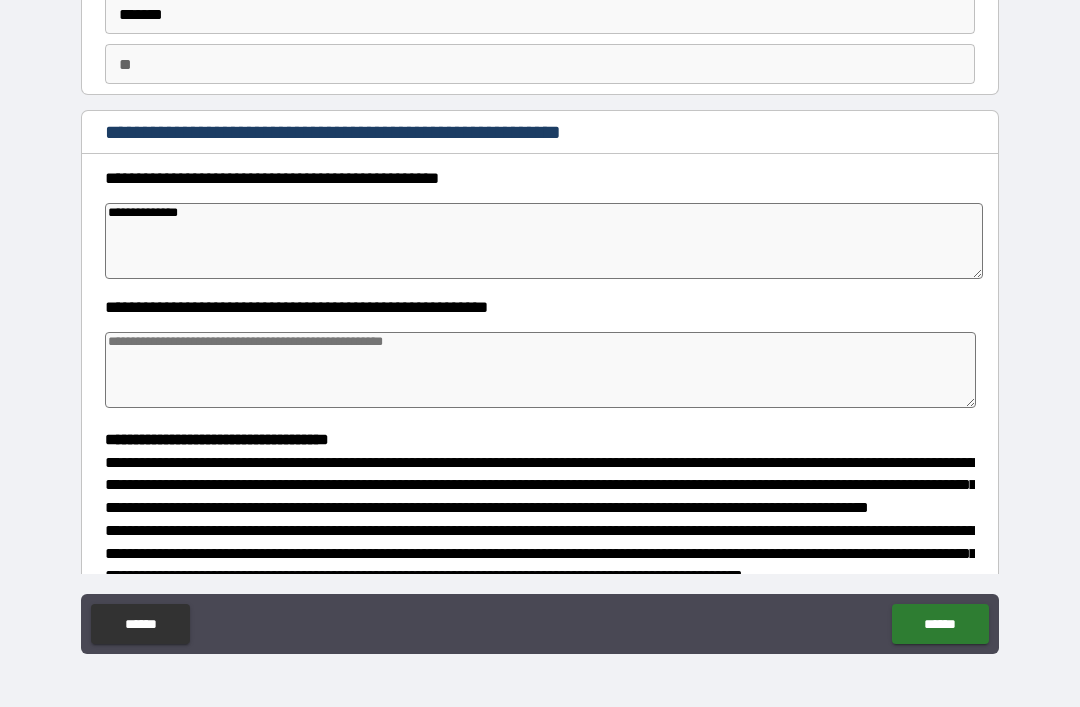 type on "**********" 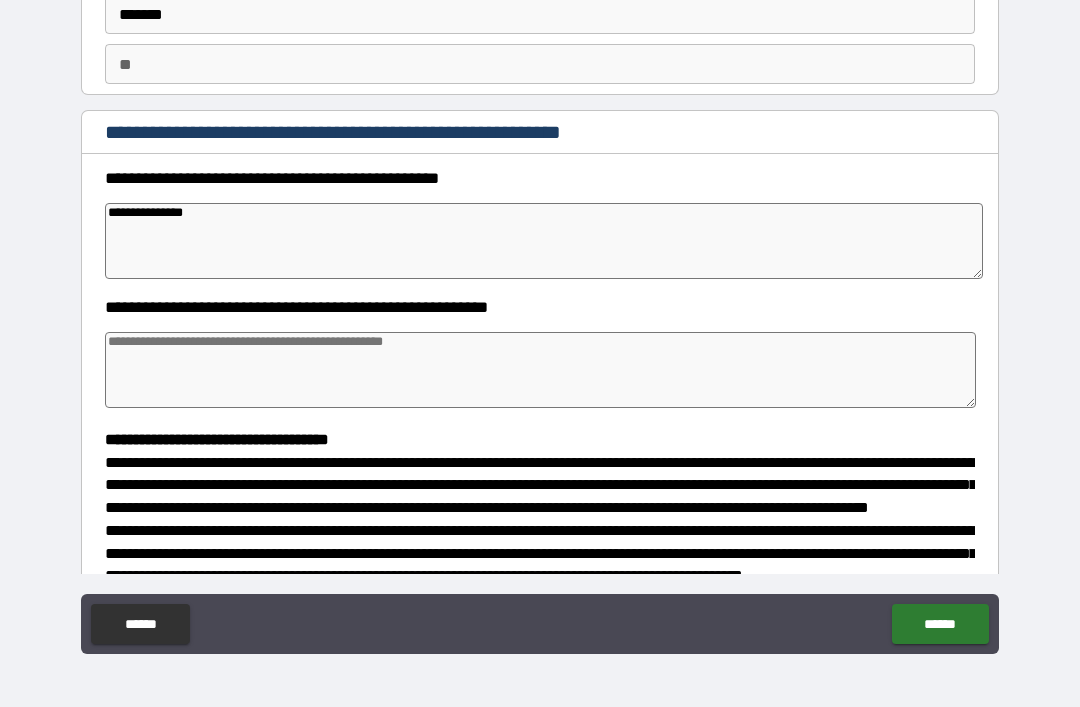 type on "*" 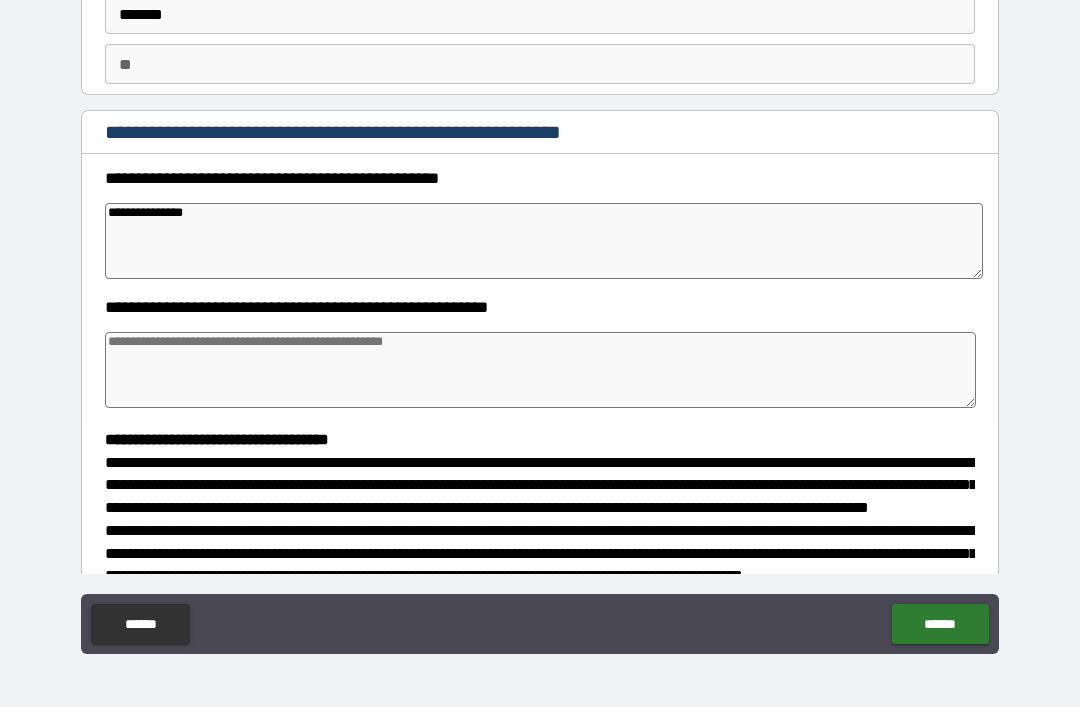 type on "*" 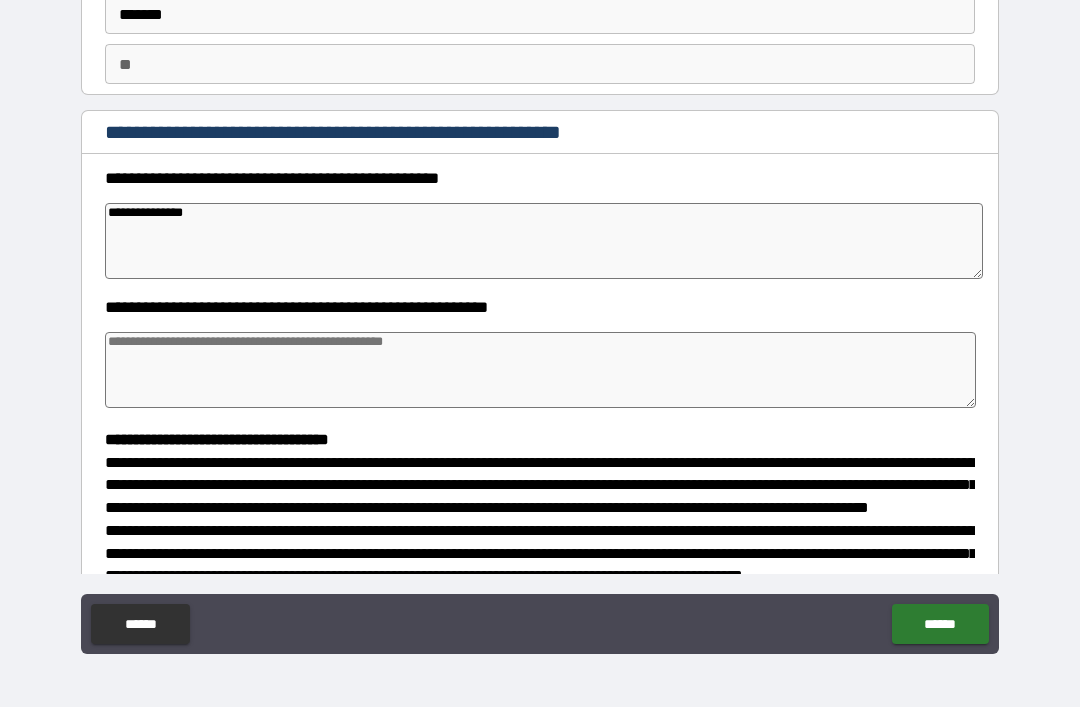 type on "*" 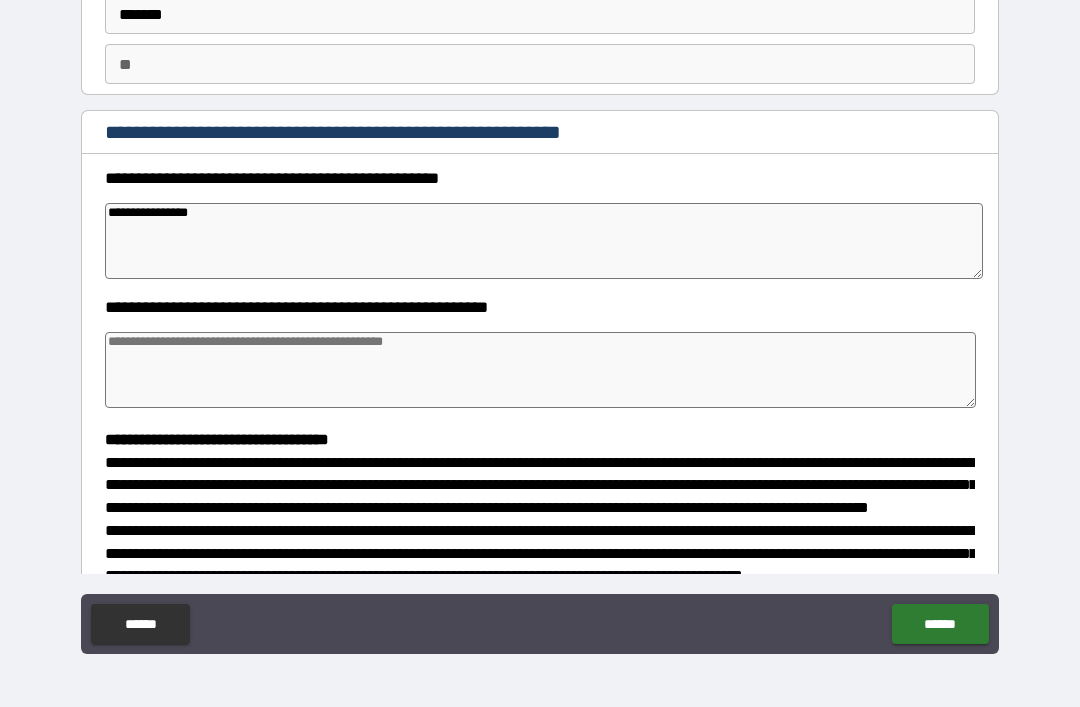 type on "*" 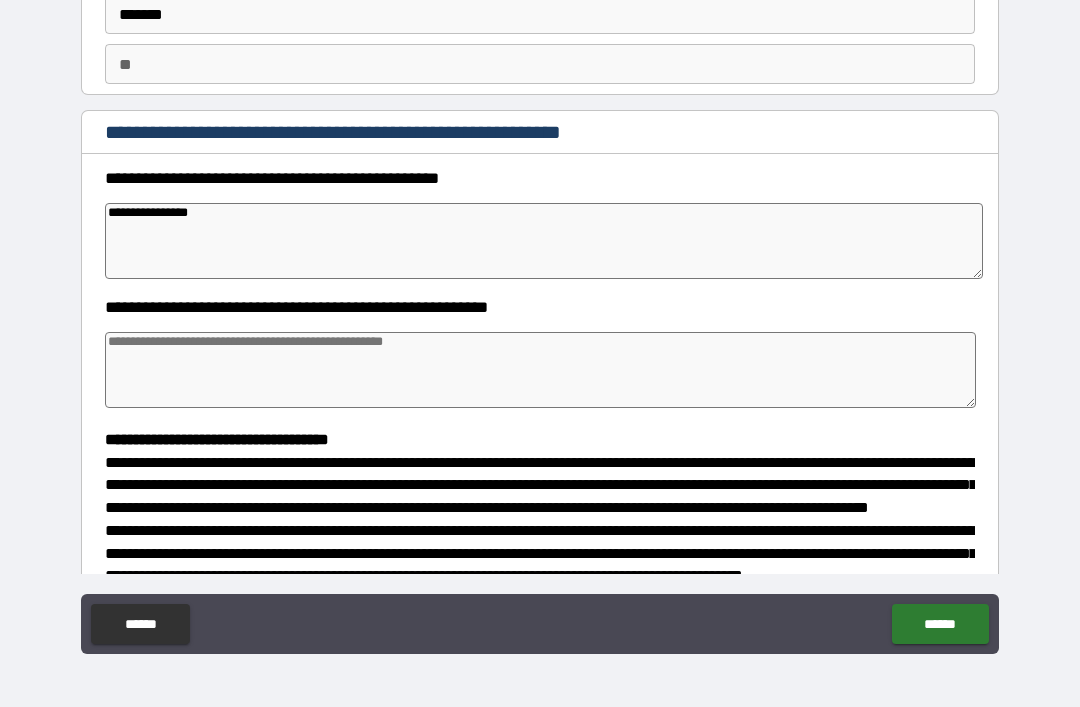 type on "*" 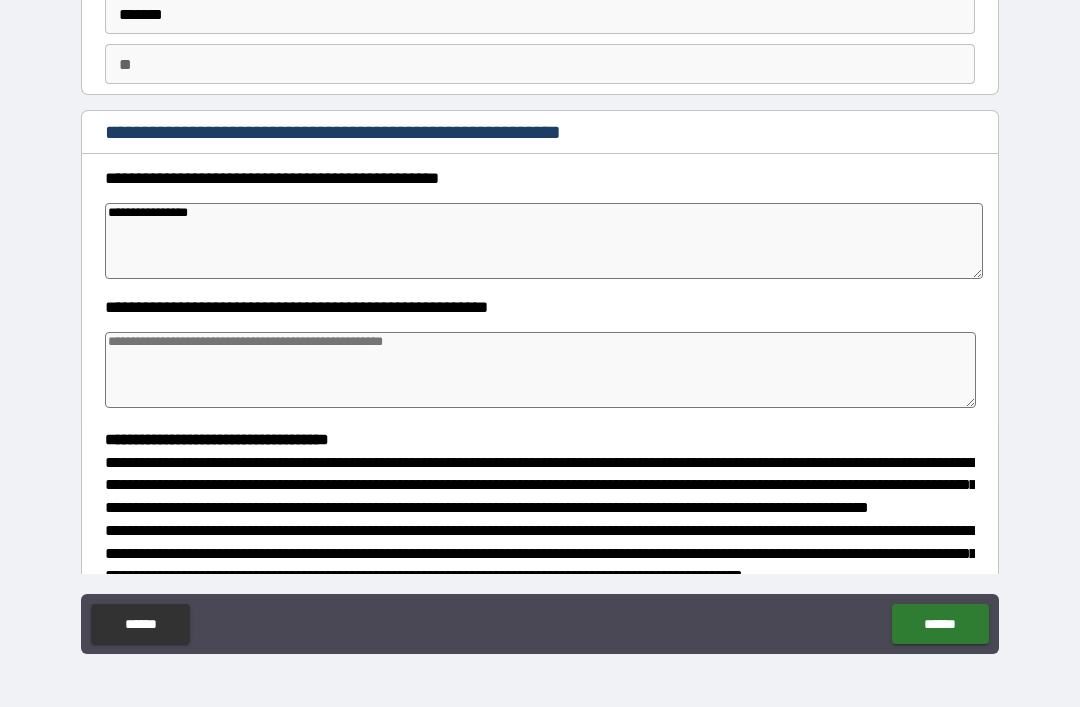 type on "*" 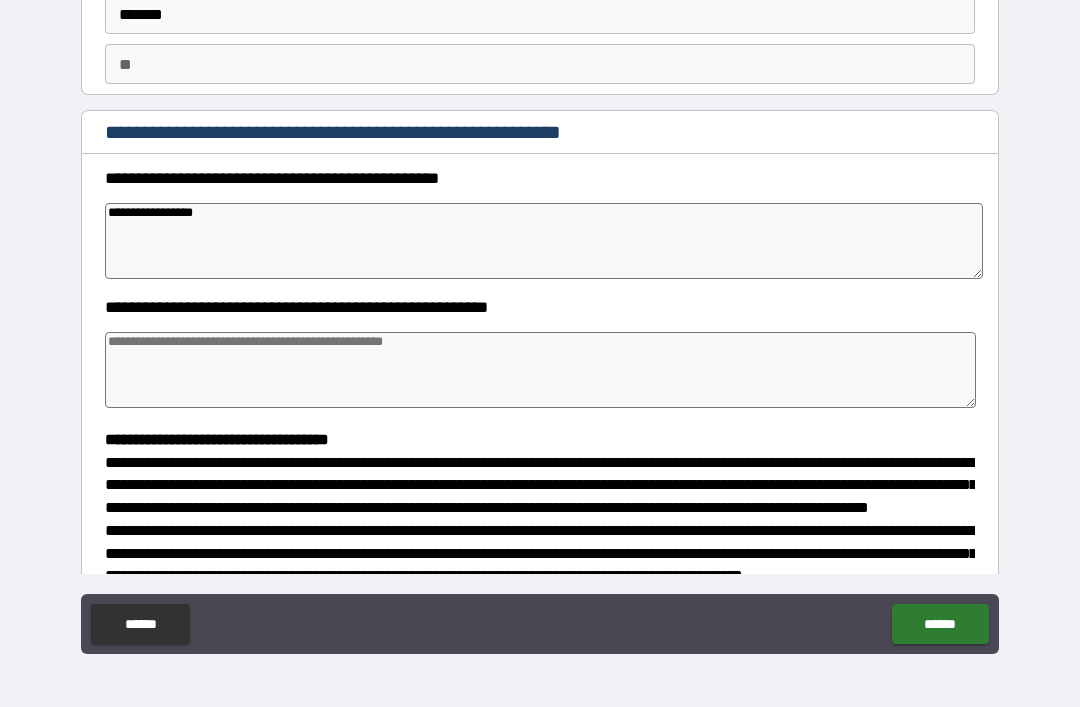 type on "*" 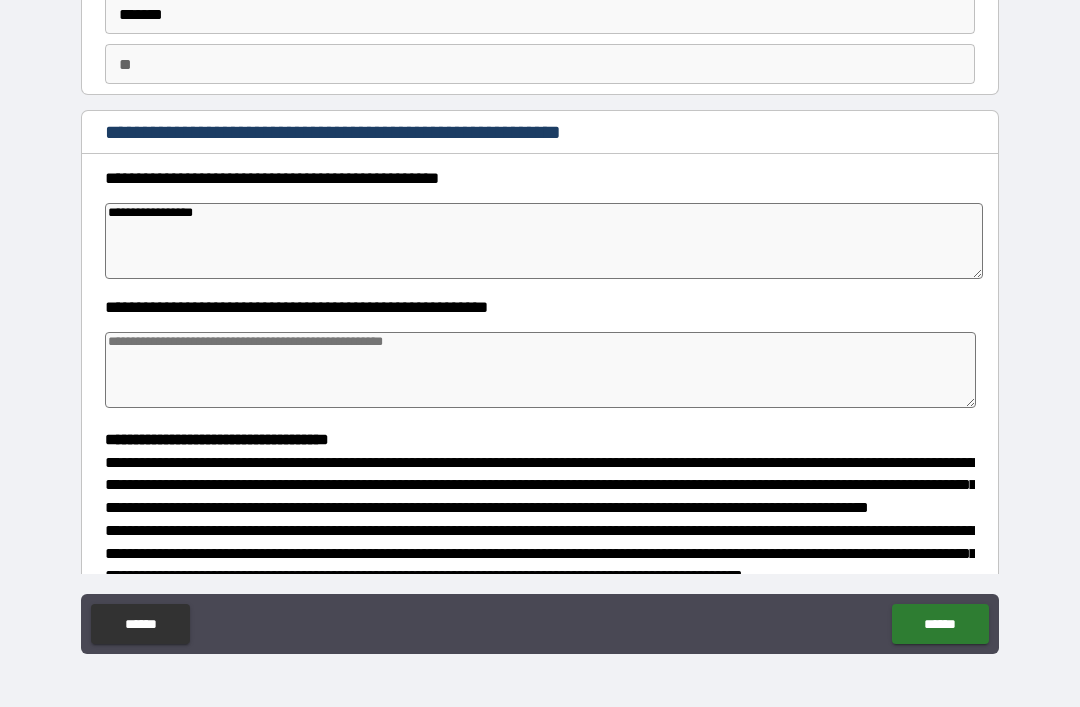 type on "*" 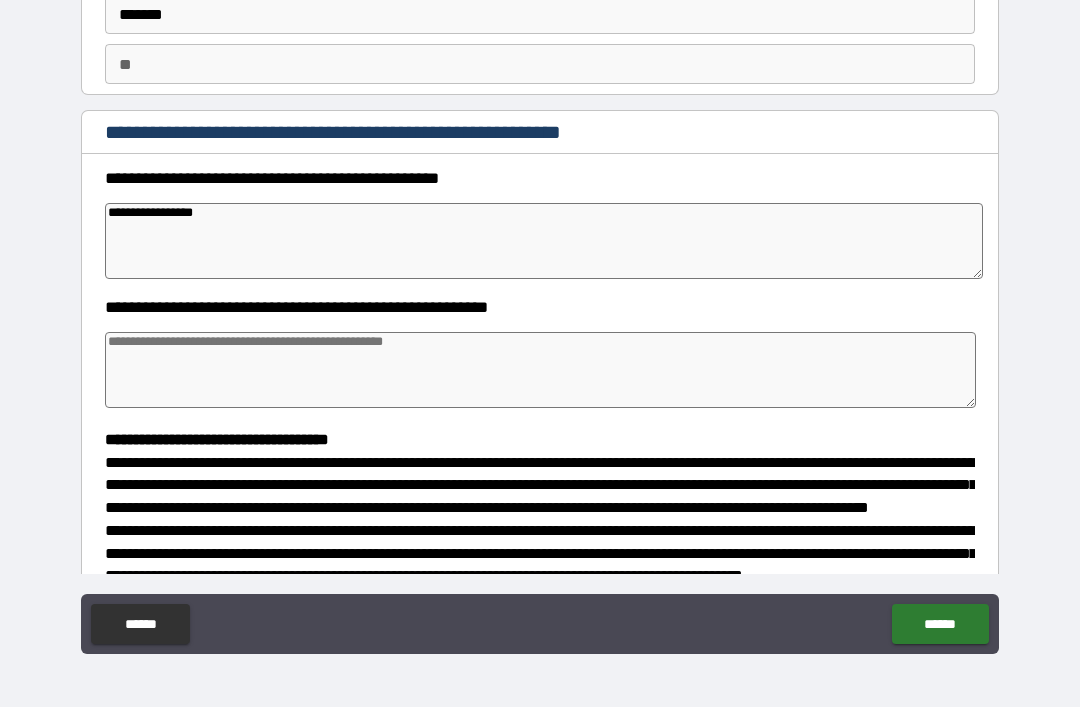 type on "*" 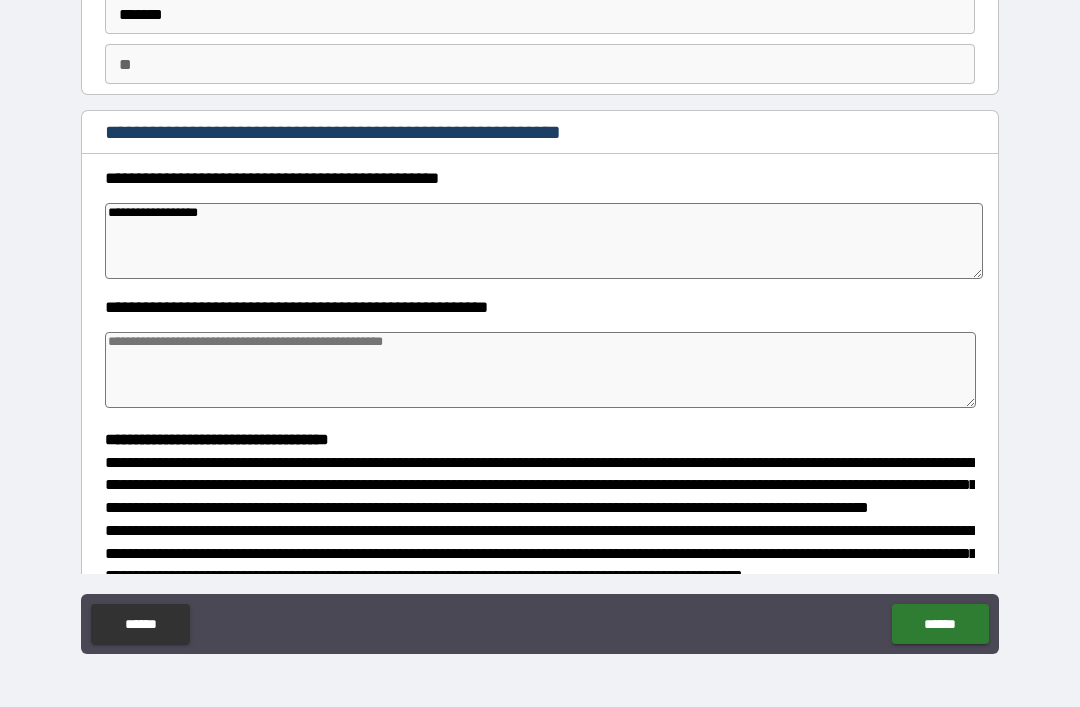 type on "*" 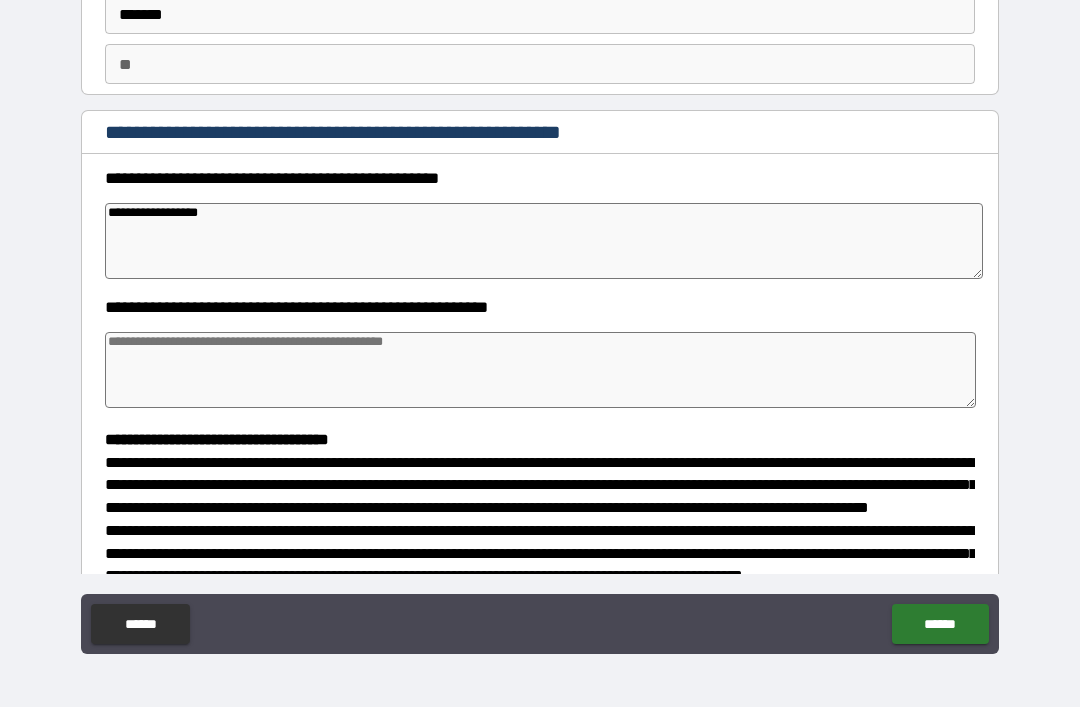 type on "**********" 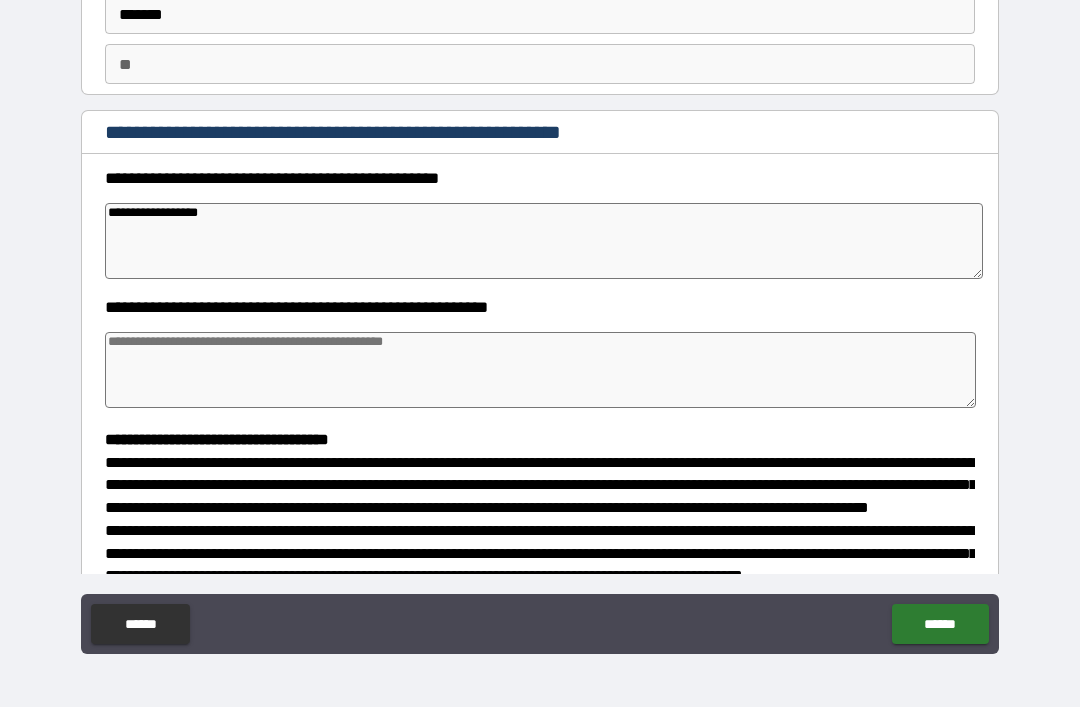 type on "*" 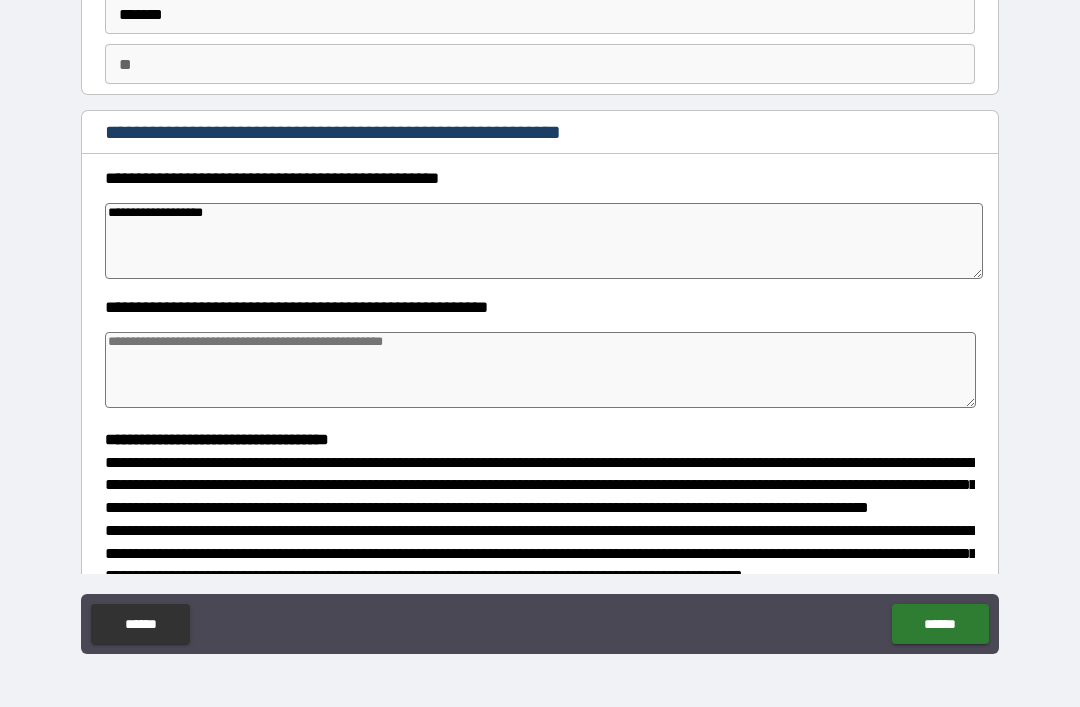 type on "*" 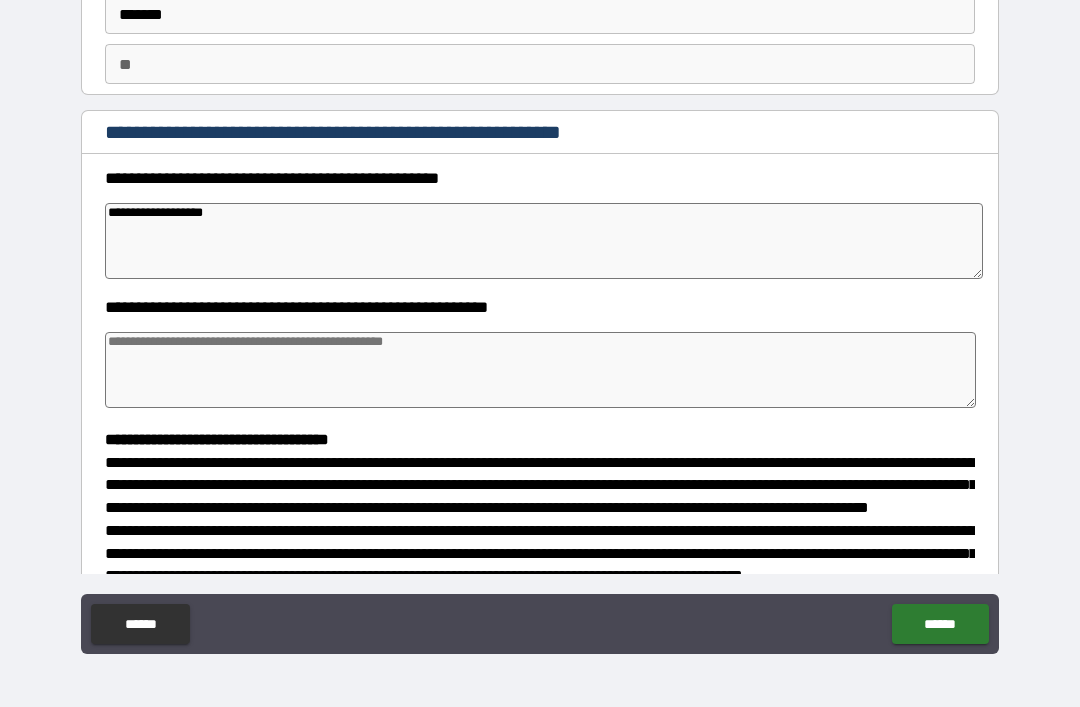 type on "*" 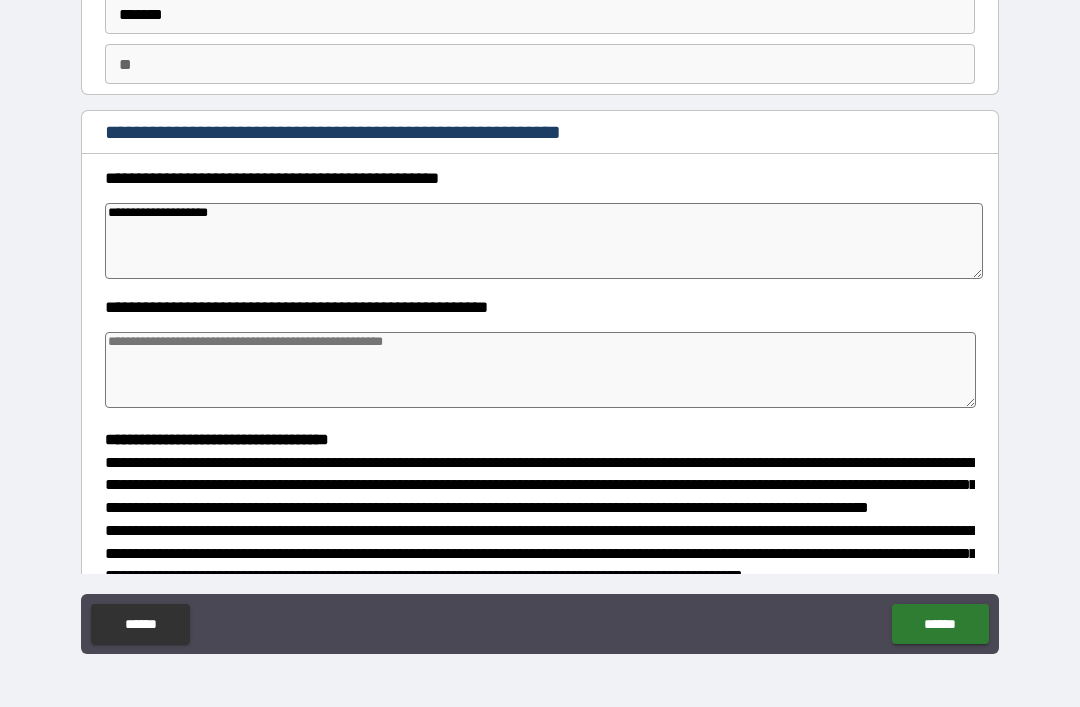 type on "**********" 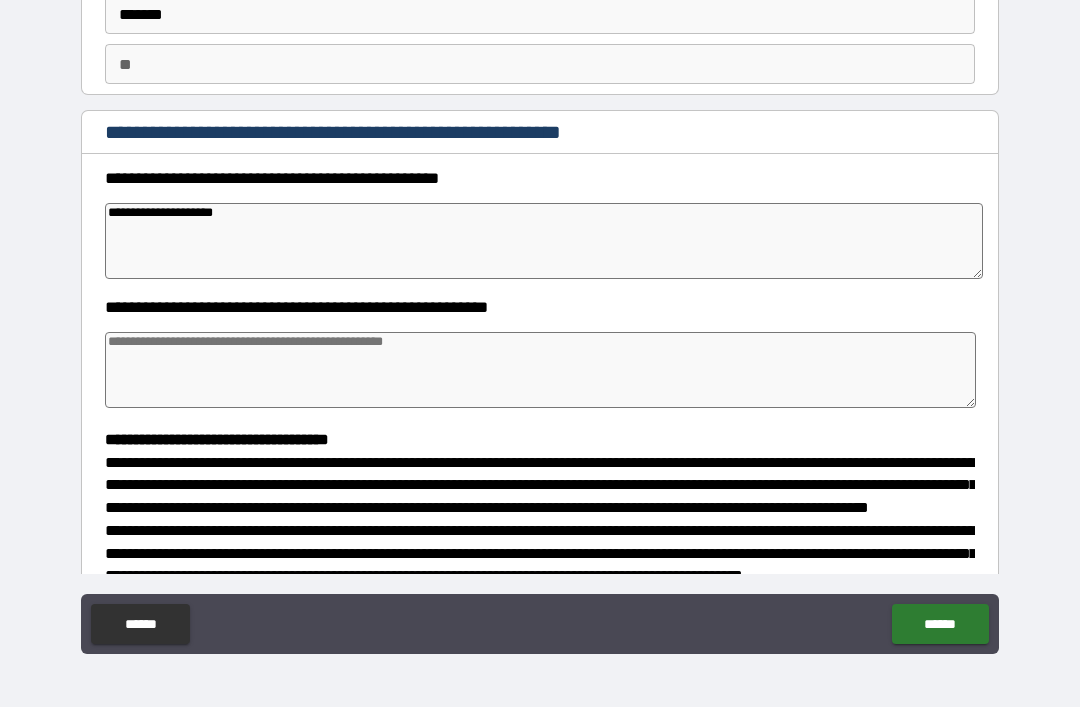 type on "*" 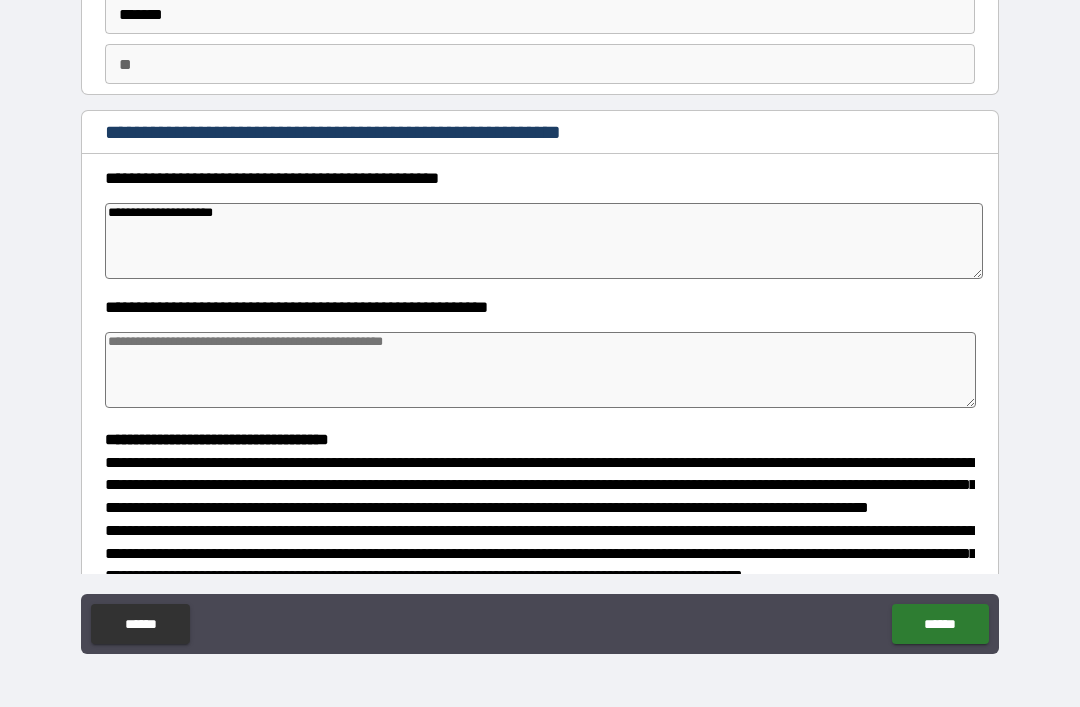 type on "*" 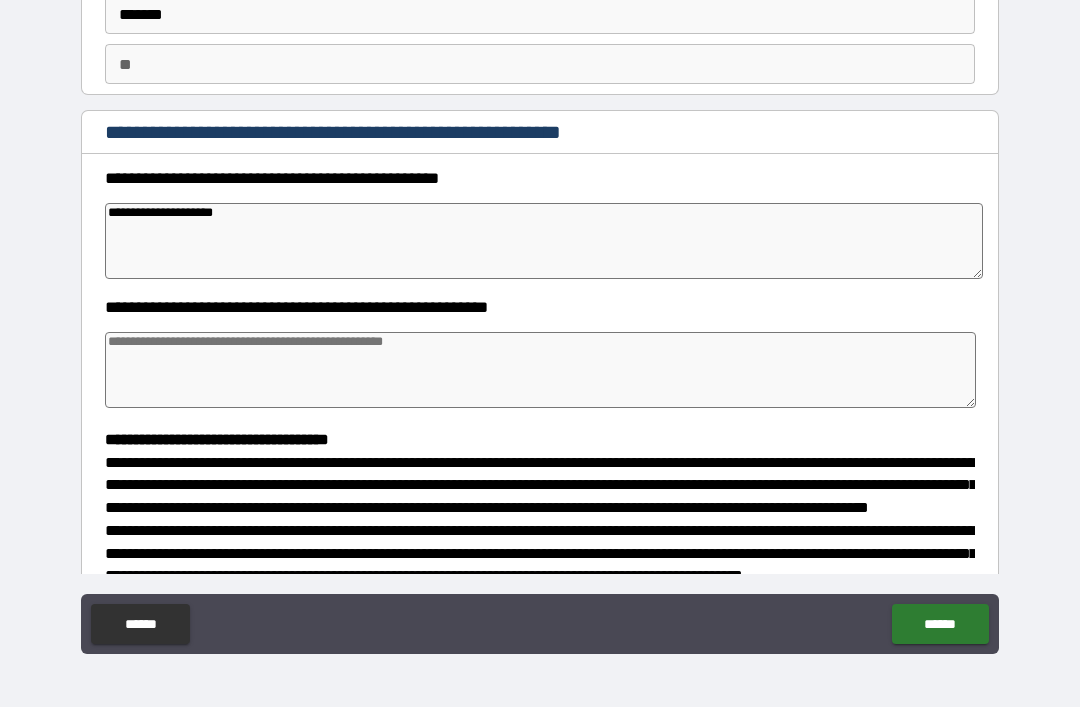 type on "*" 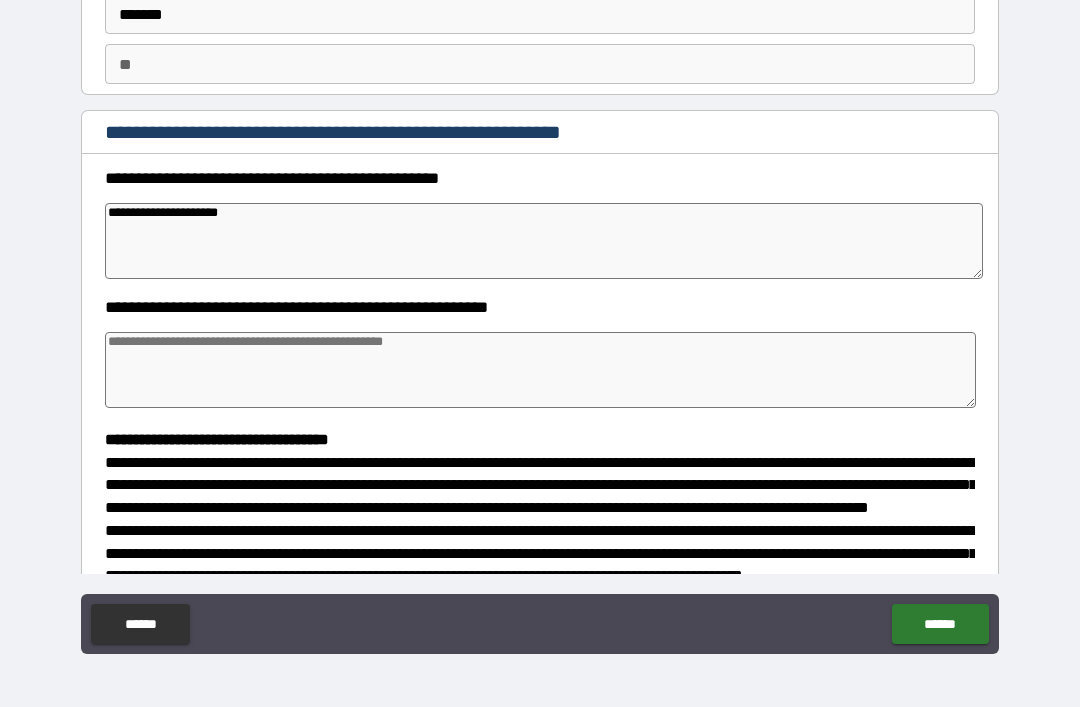 type on "*" 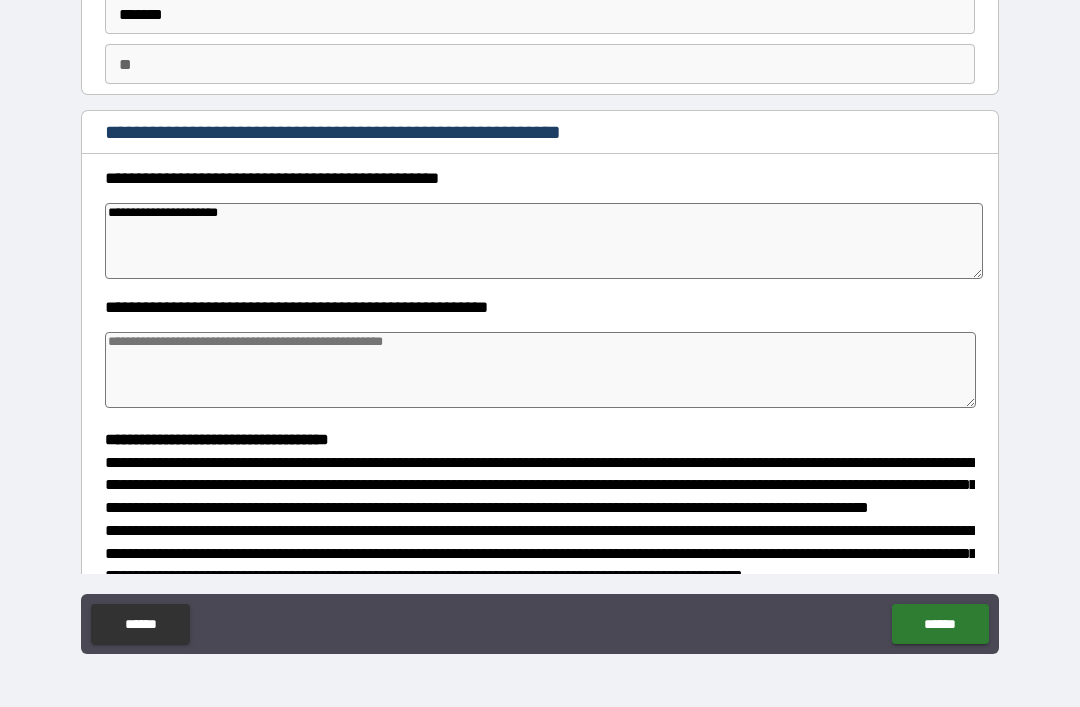 type on "*" 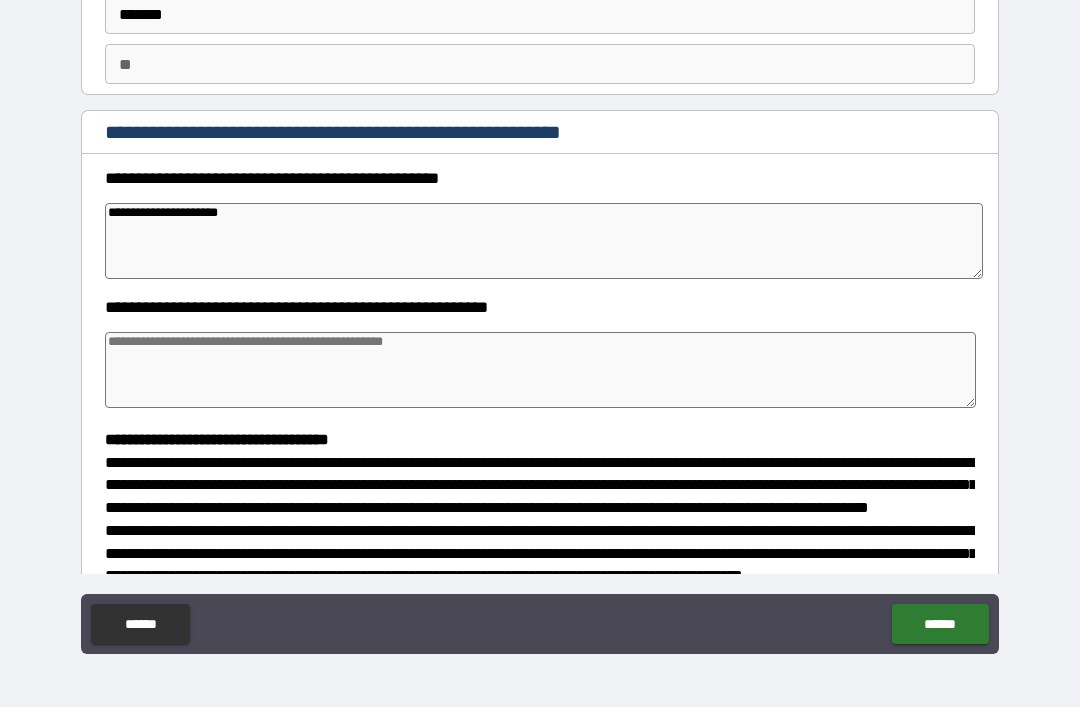 type on "*" 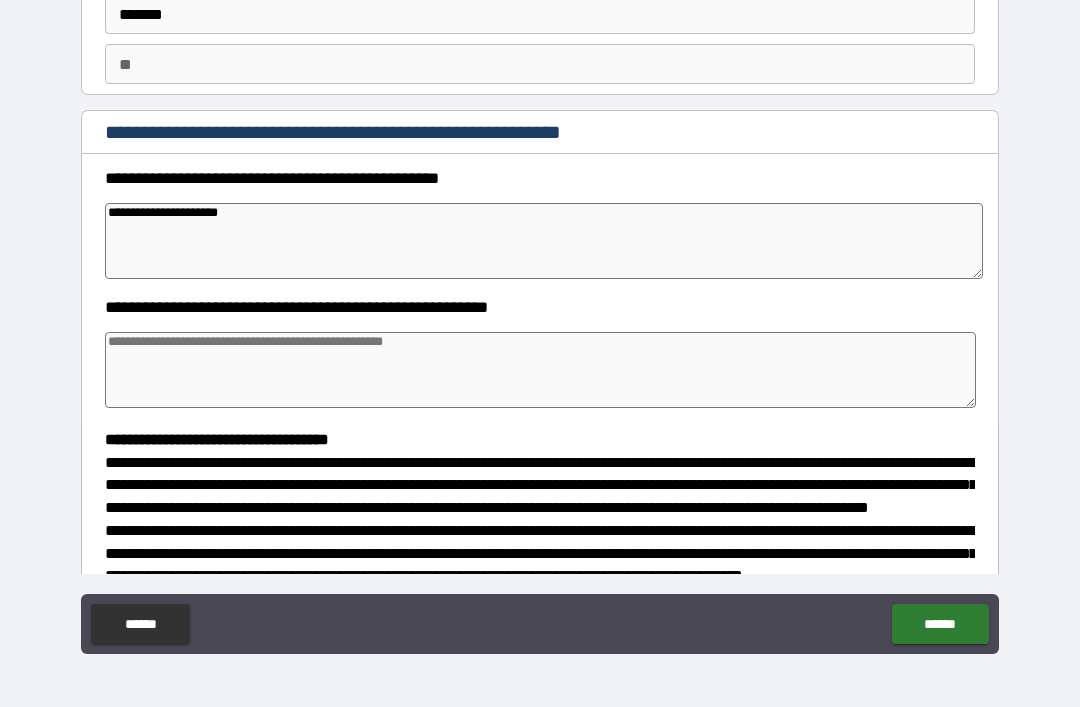 type on "**********" 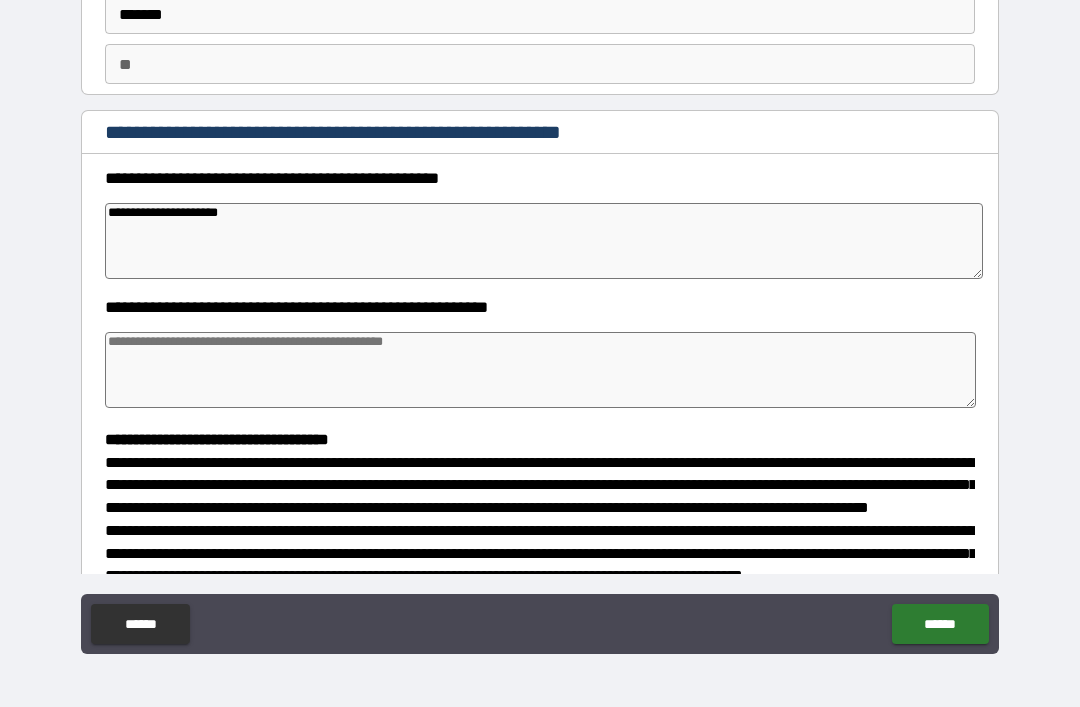 type on "*" 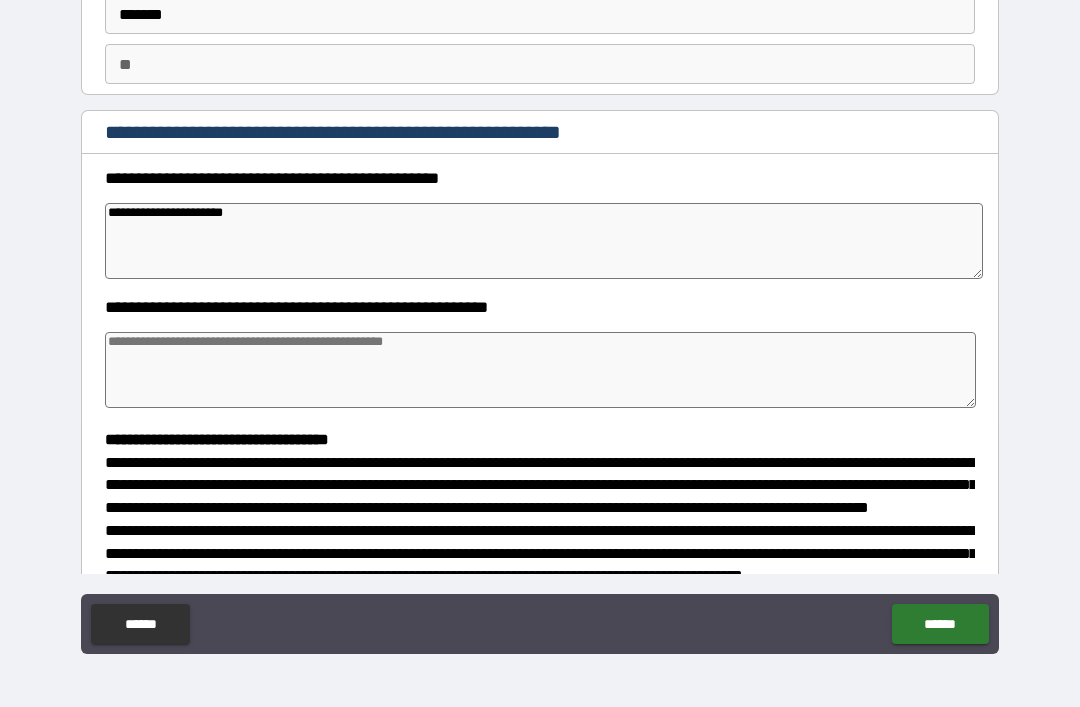 type on "*" 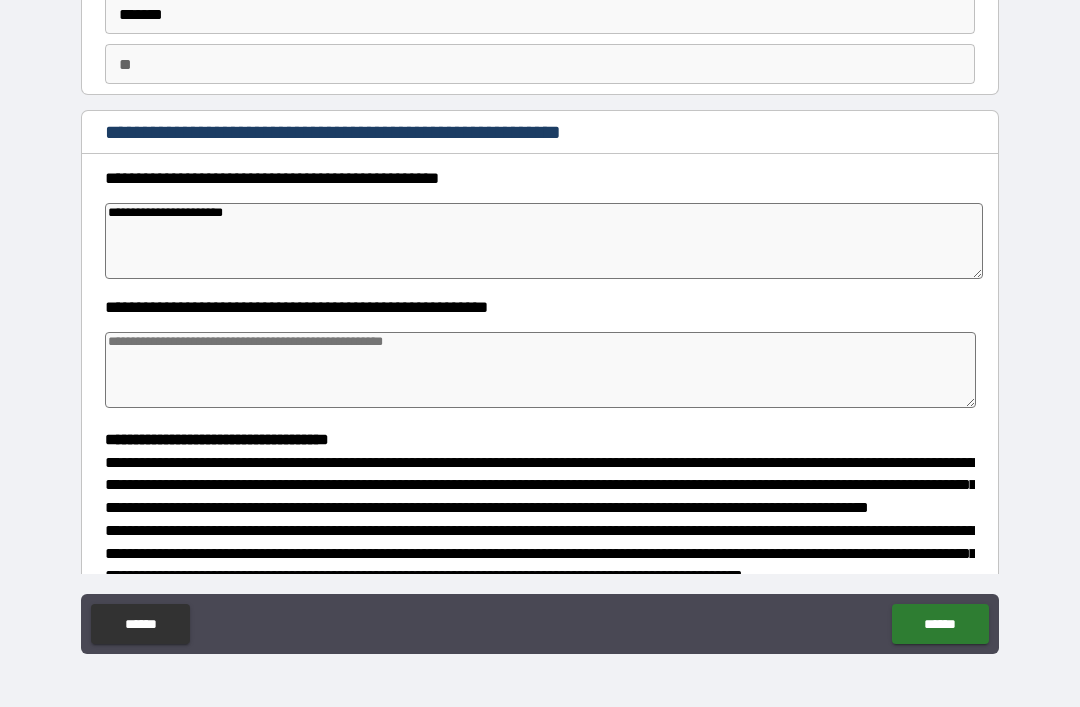 type on "**********" 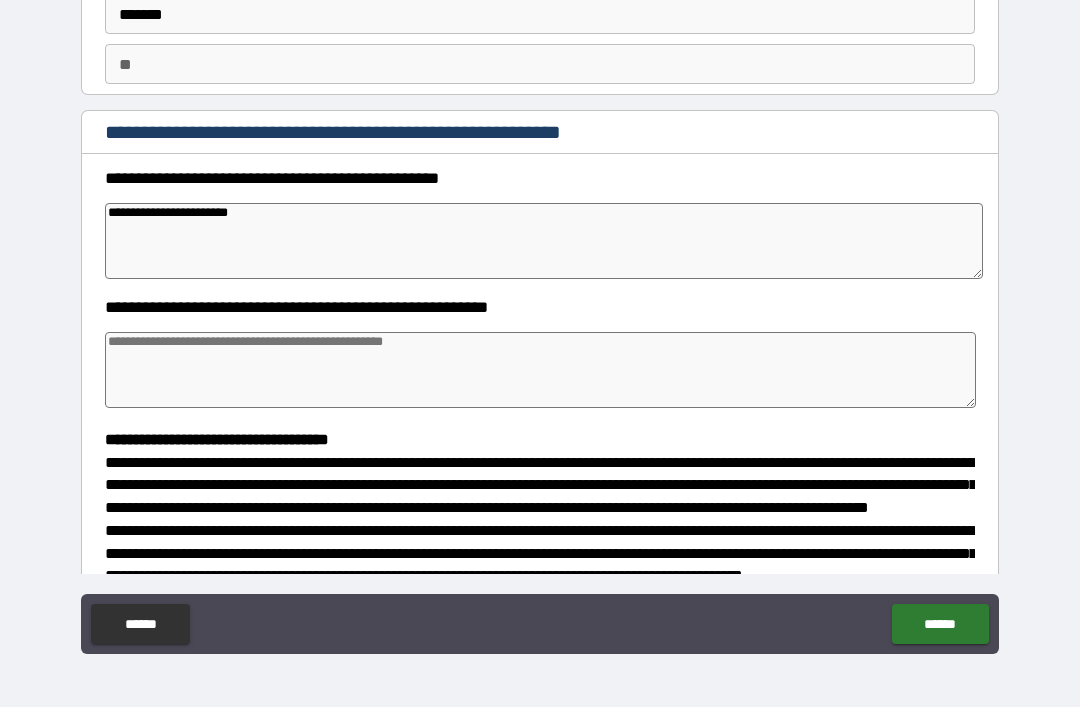 type on "*" 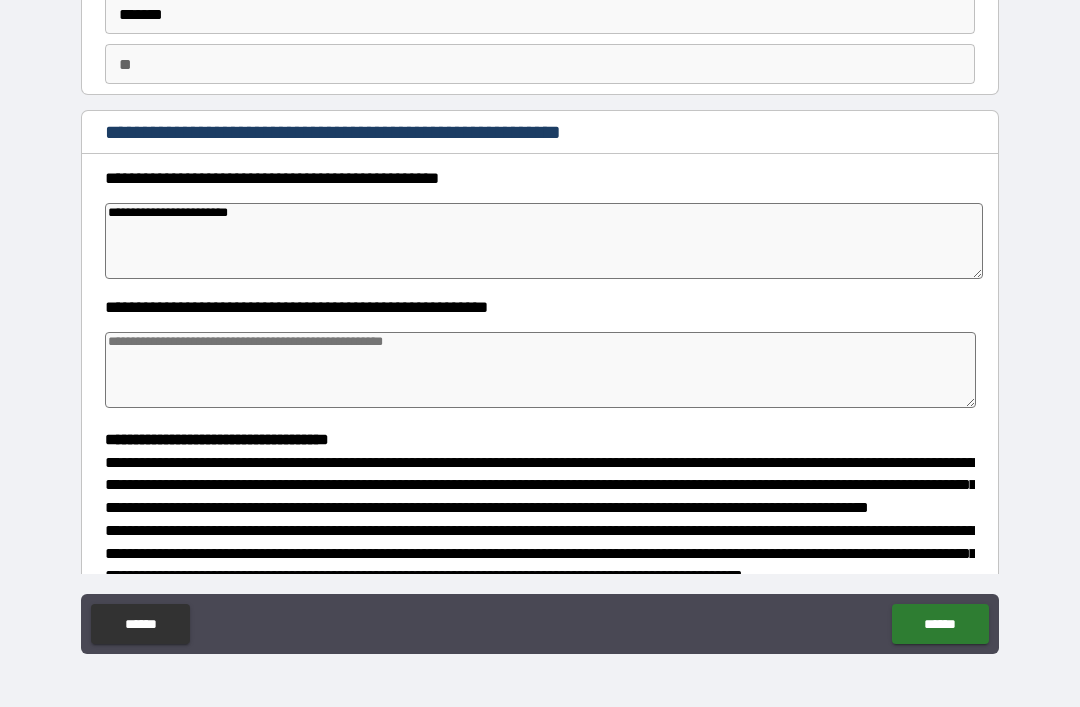 type on "*" 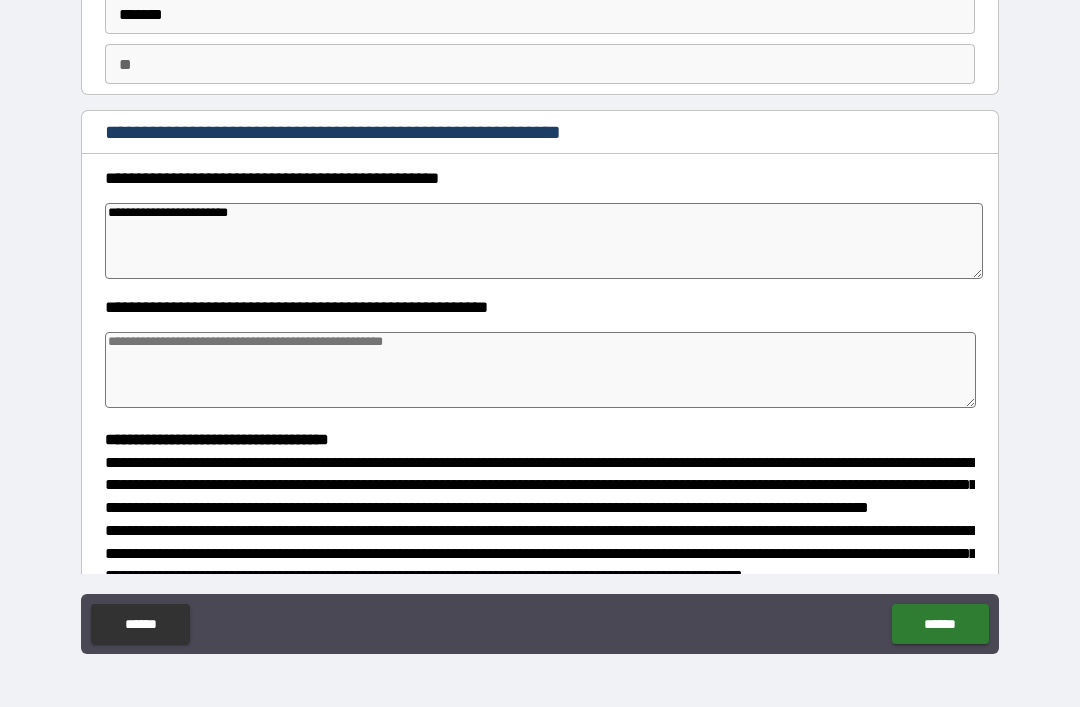 type on "*" 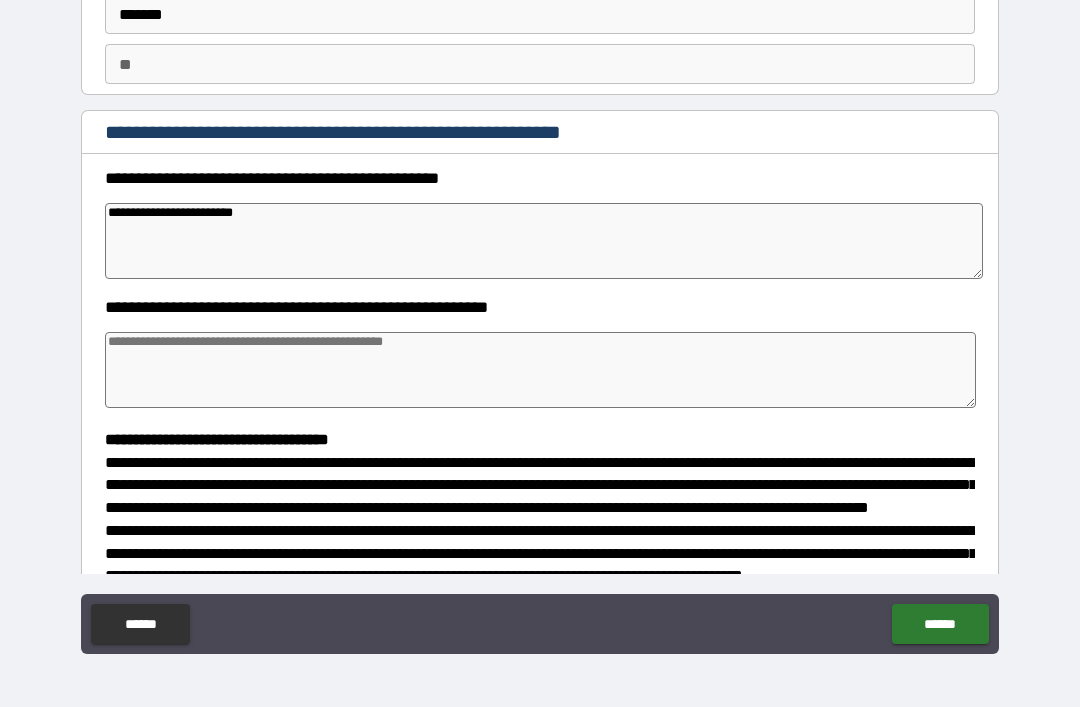 type on "*" 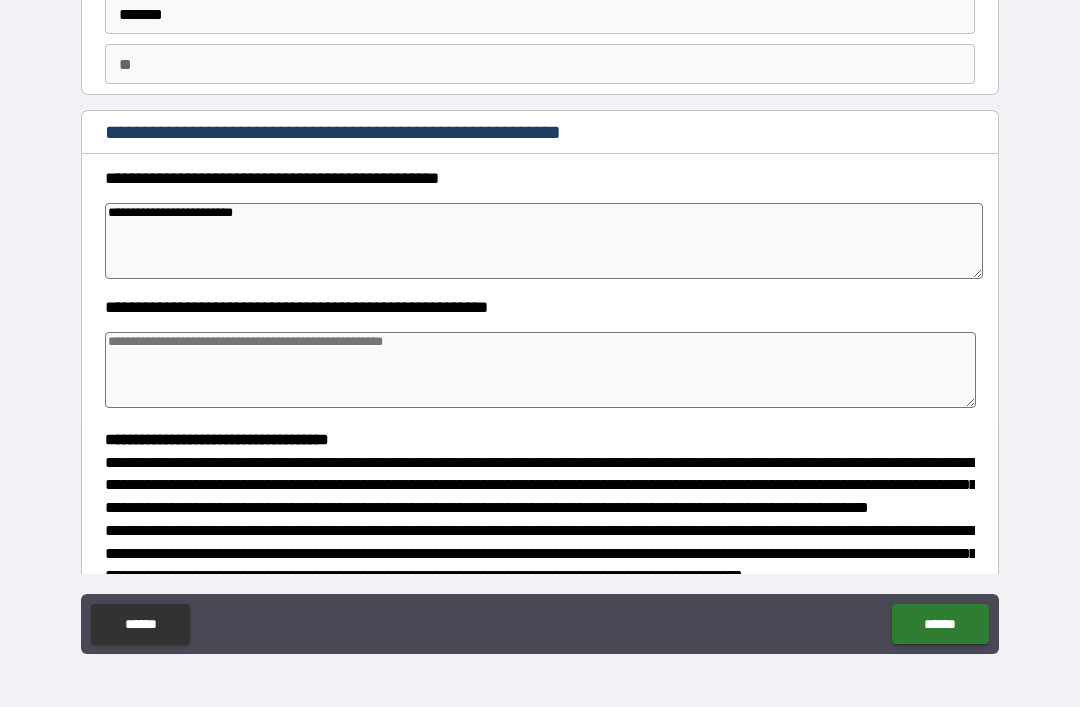 type on "*" 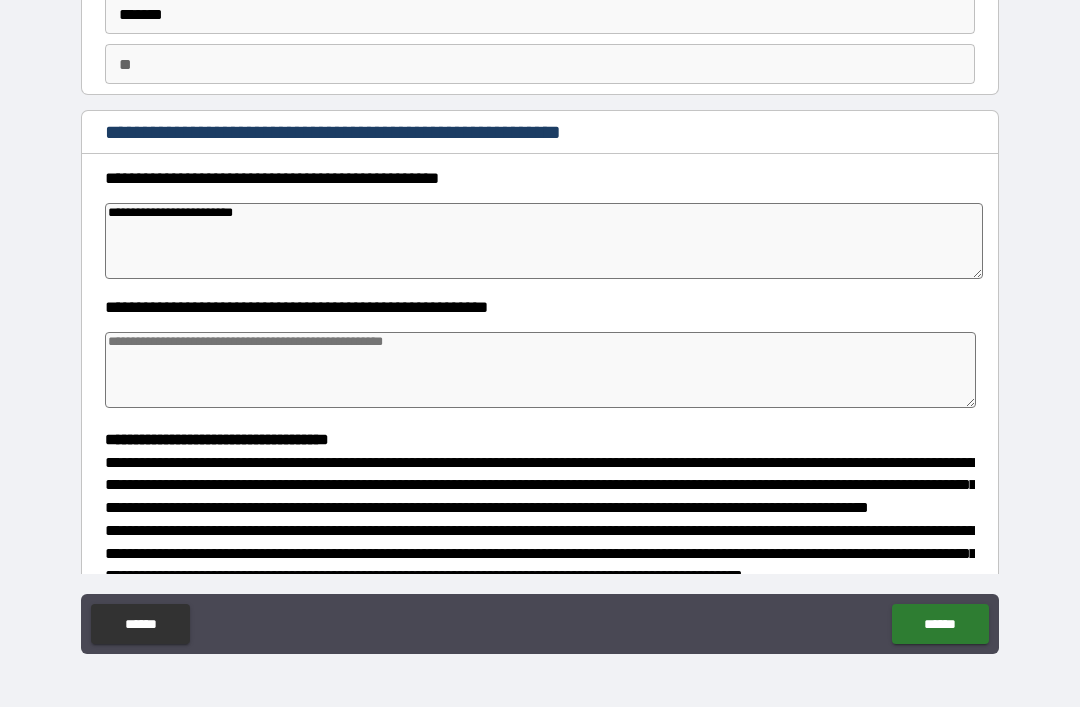 type on "*" 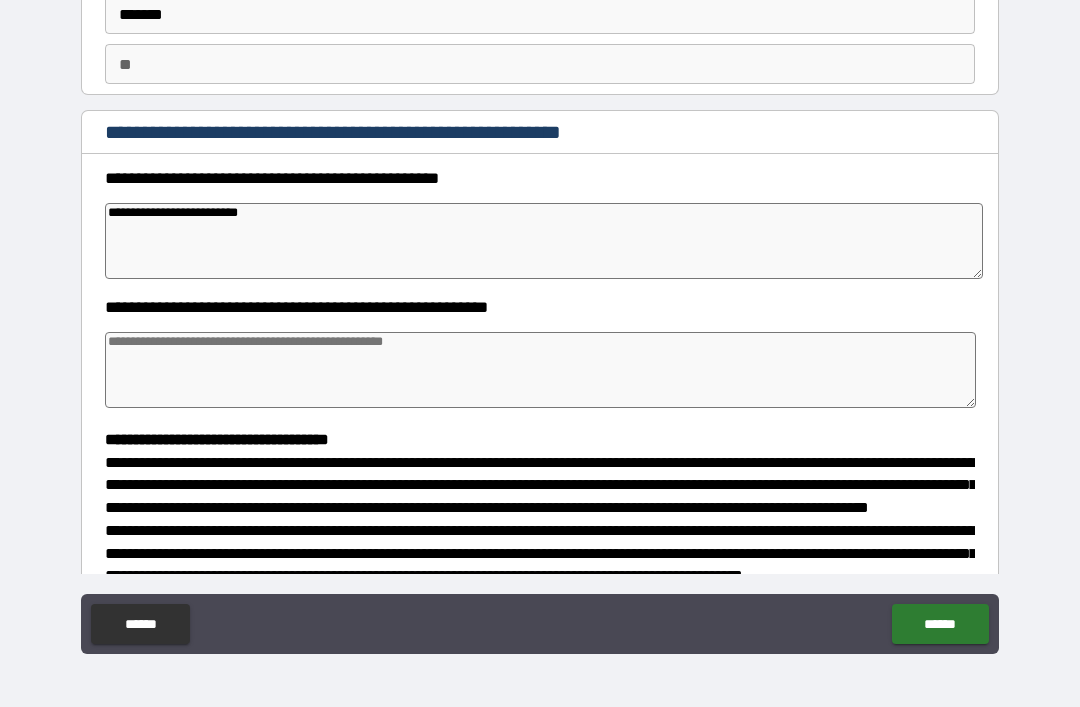 type on "*" 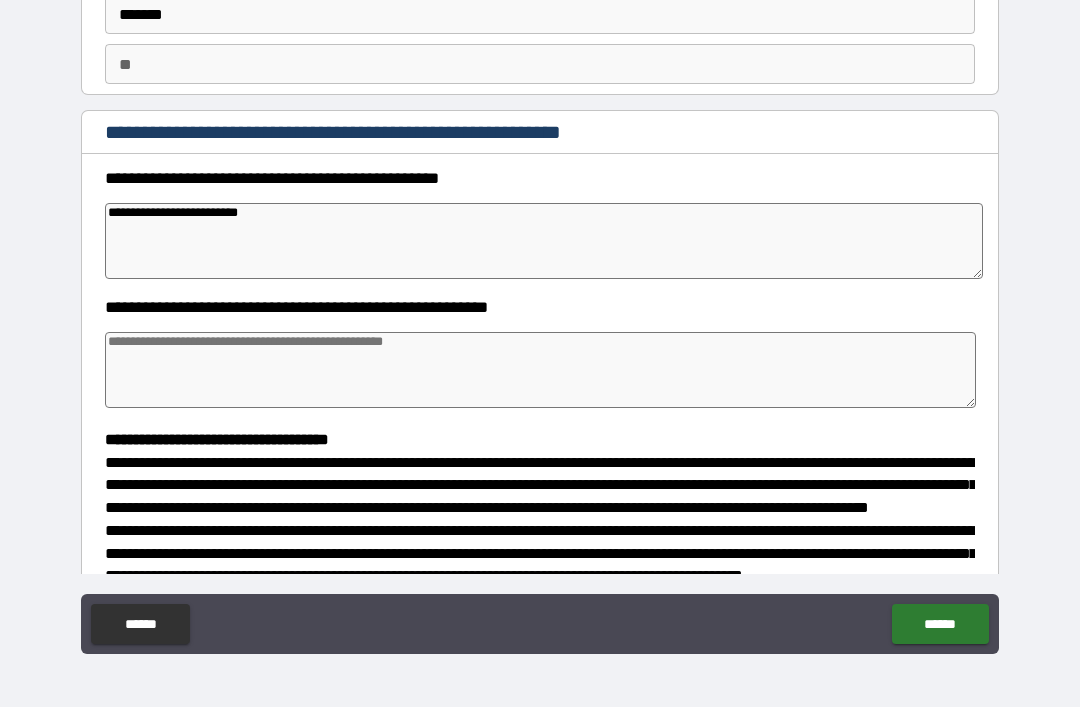 type on "*" 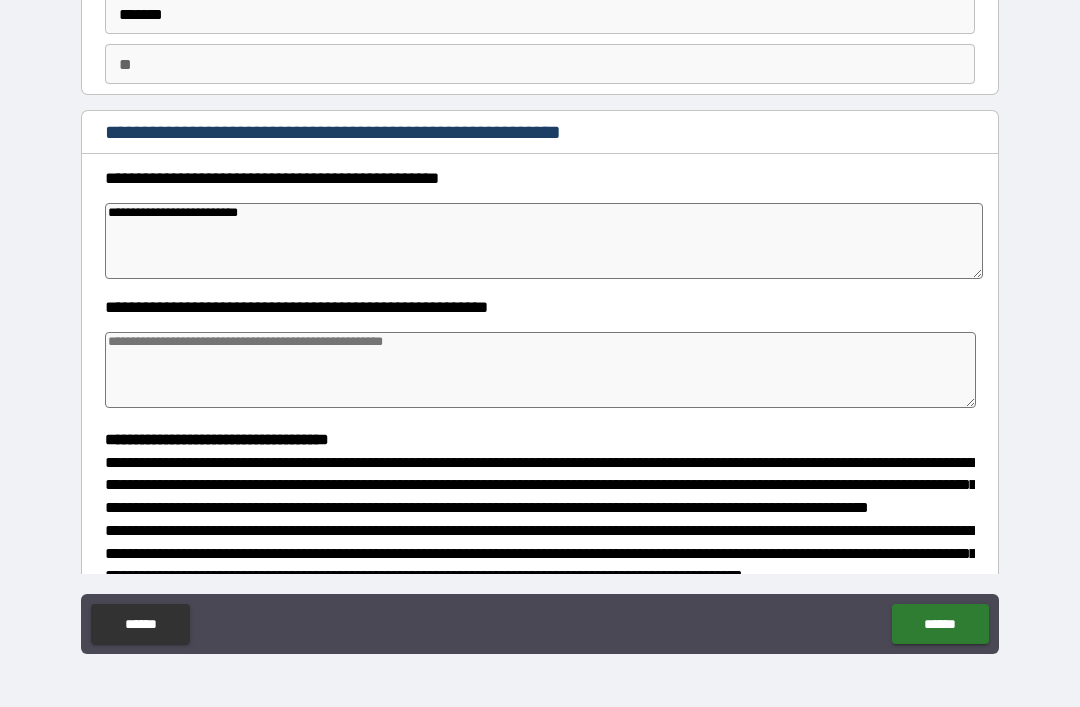 type on "*" 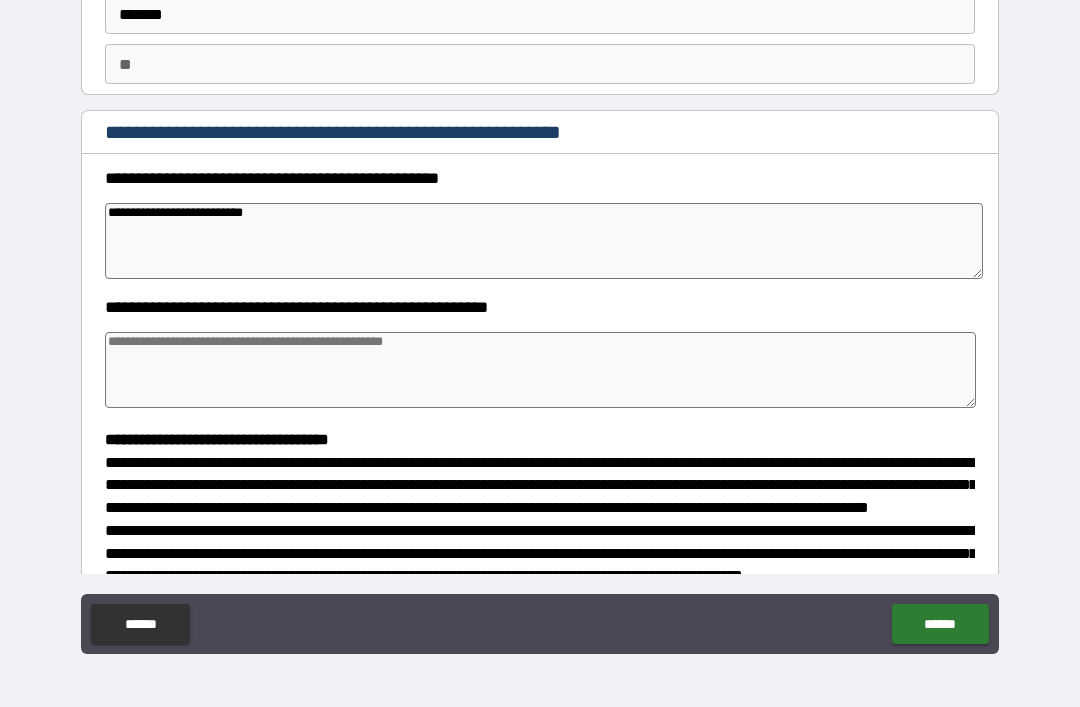 type on "**********" 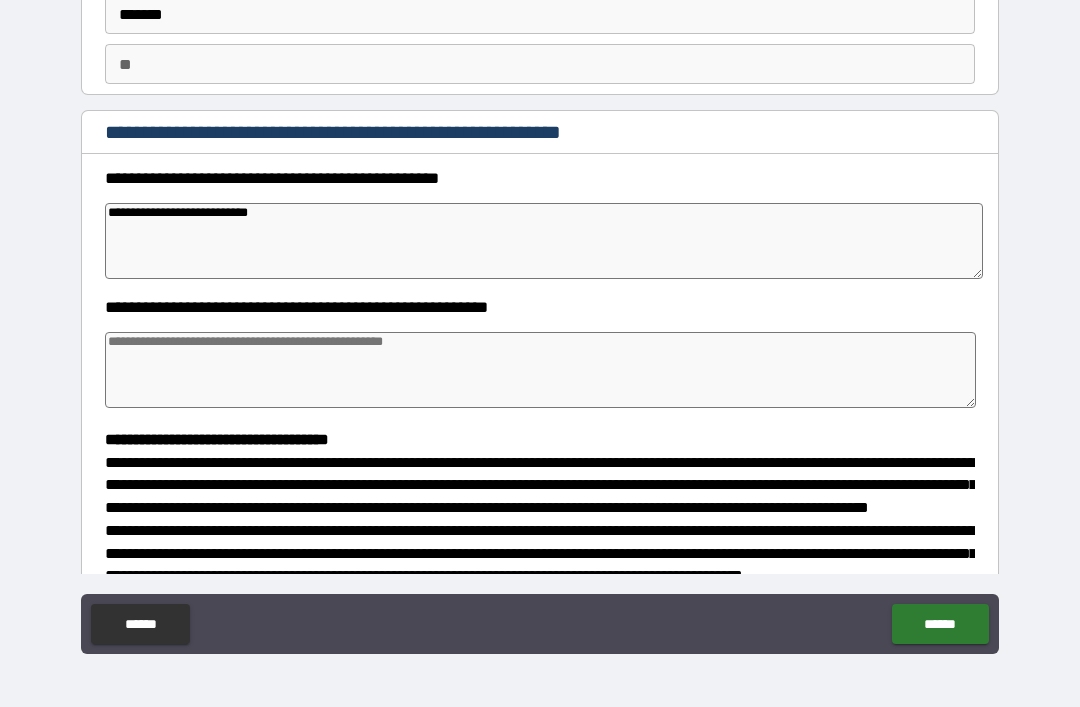 type on "*" 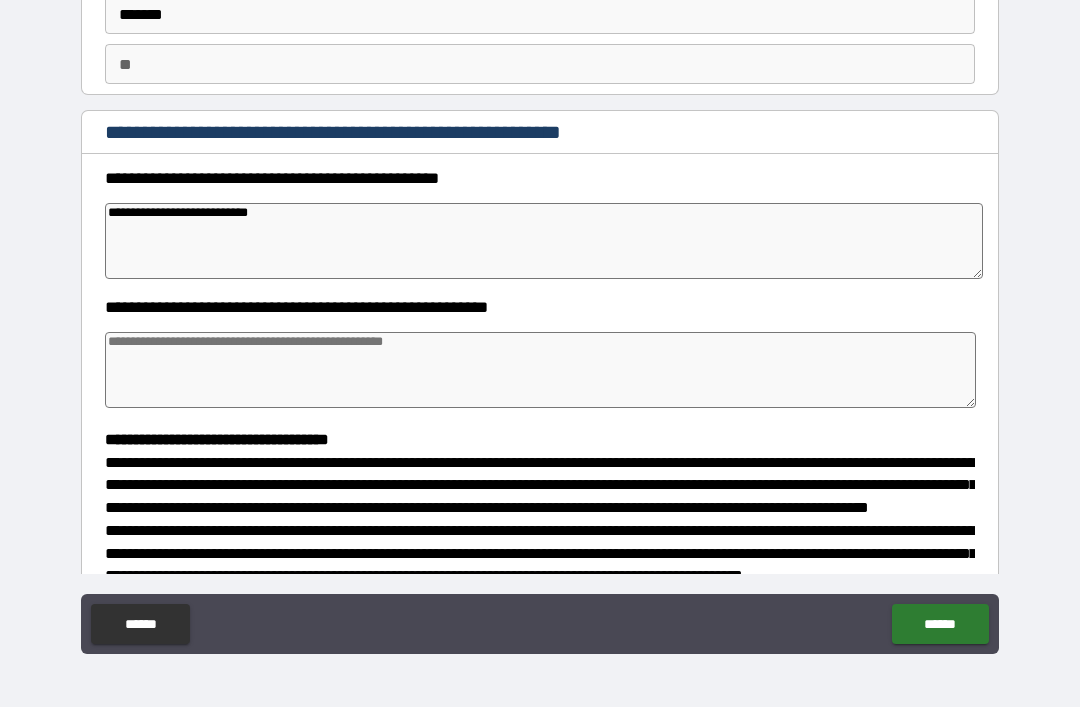 type on "*" 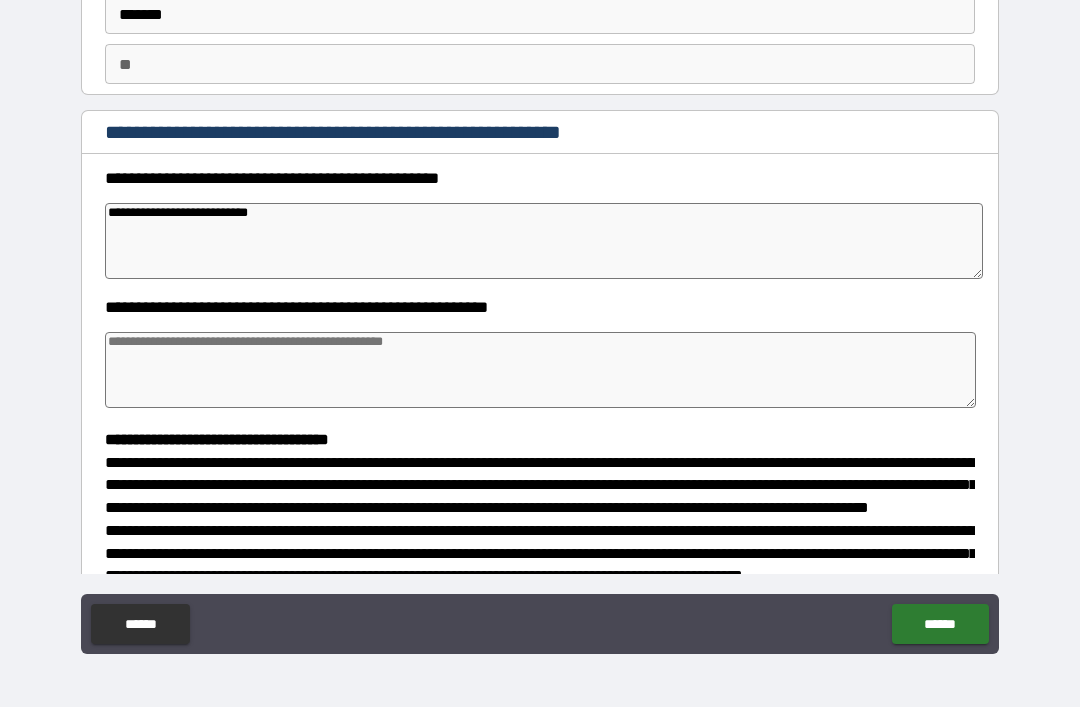 type on "*" 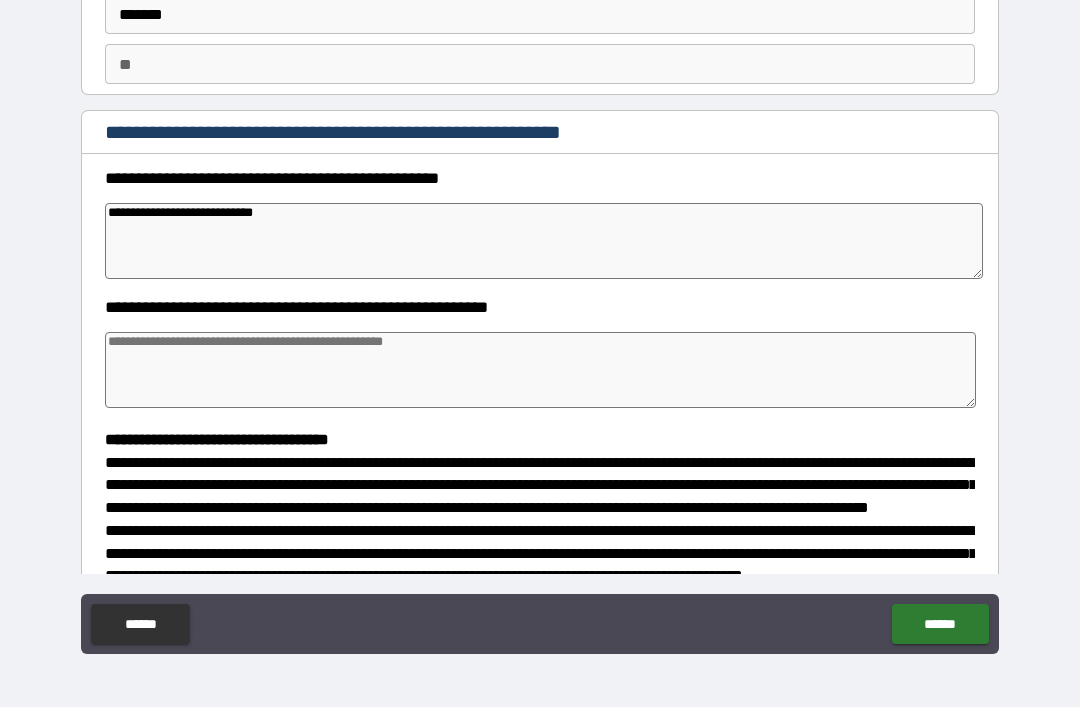 type on "*" 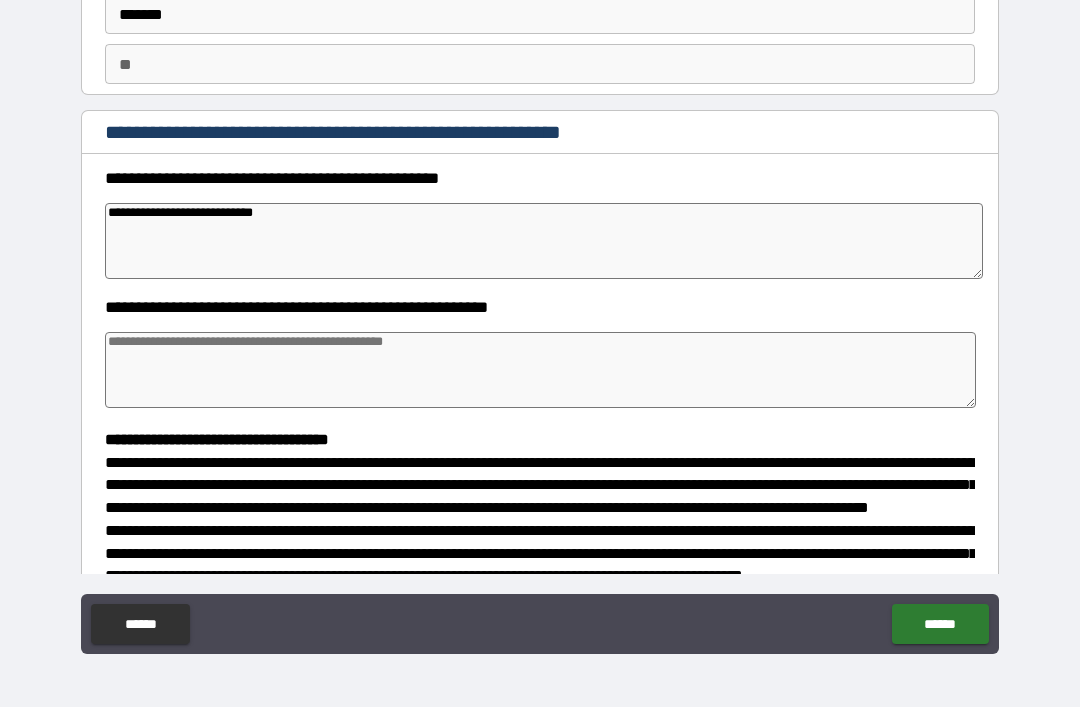 type on "*" 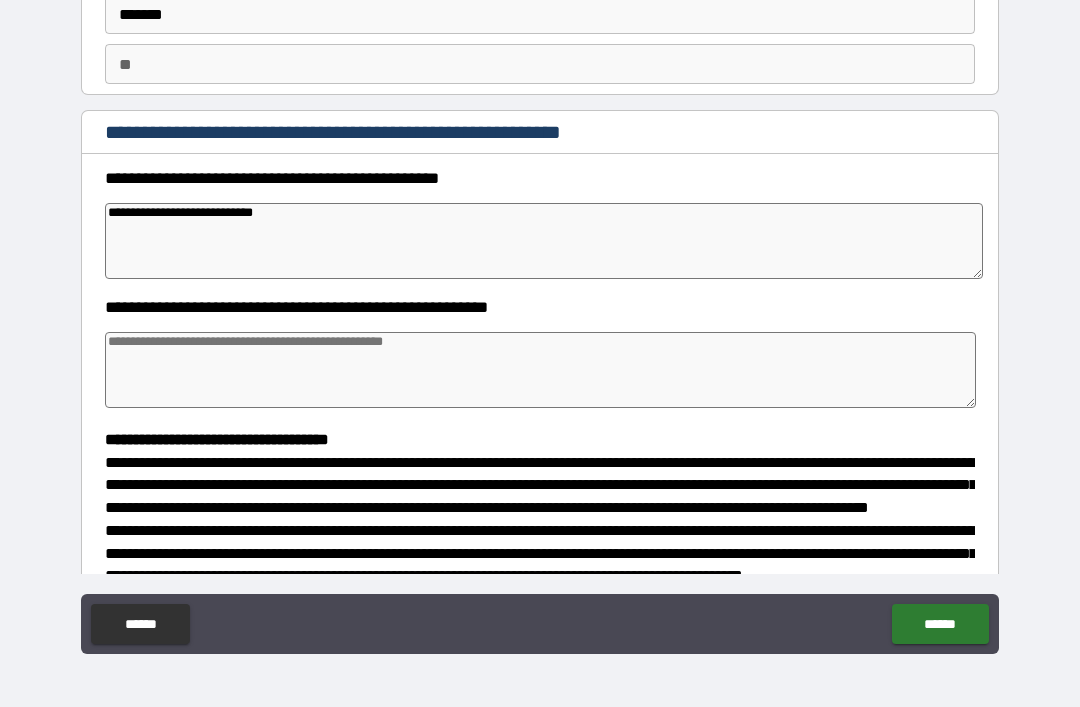 type on "*" 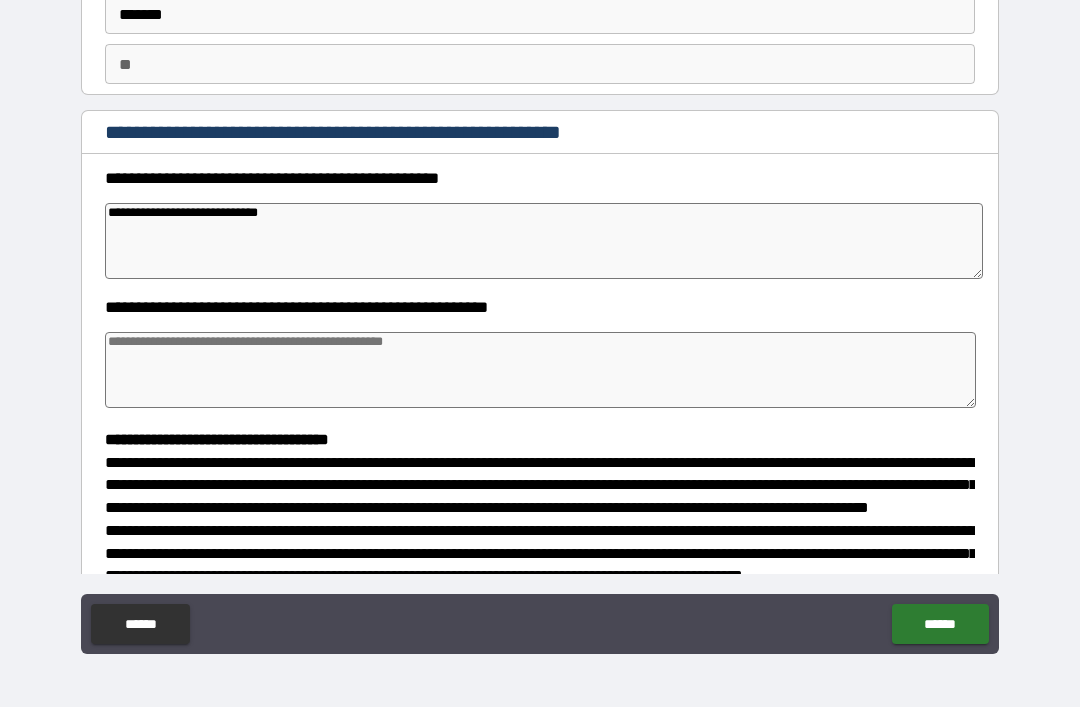 type on "*" 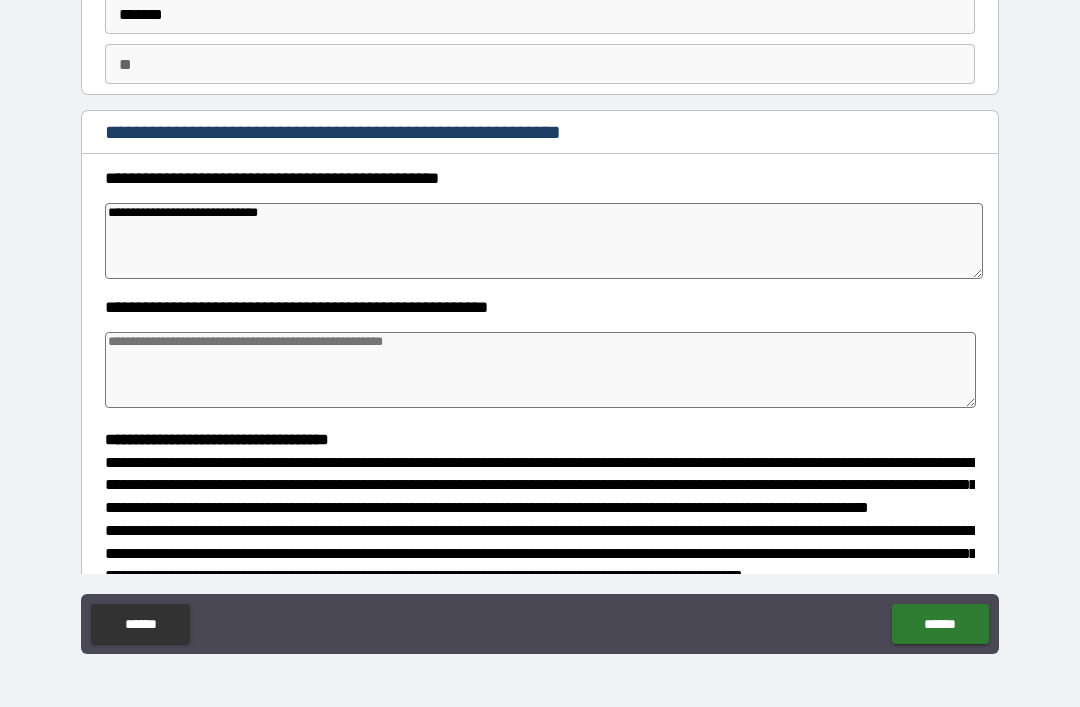type on "*" 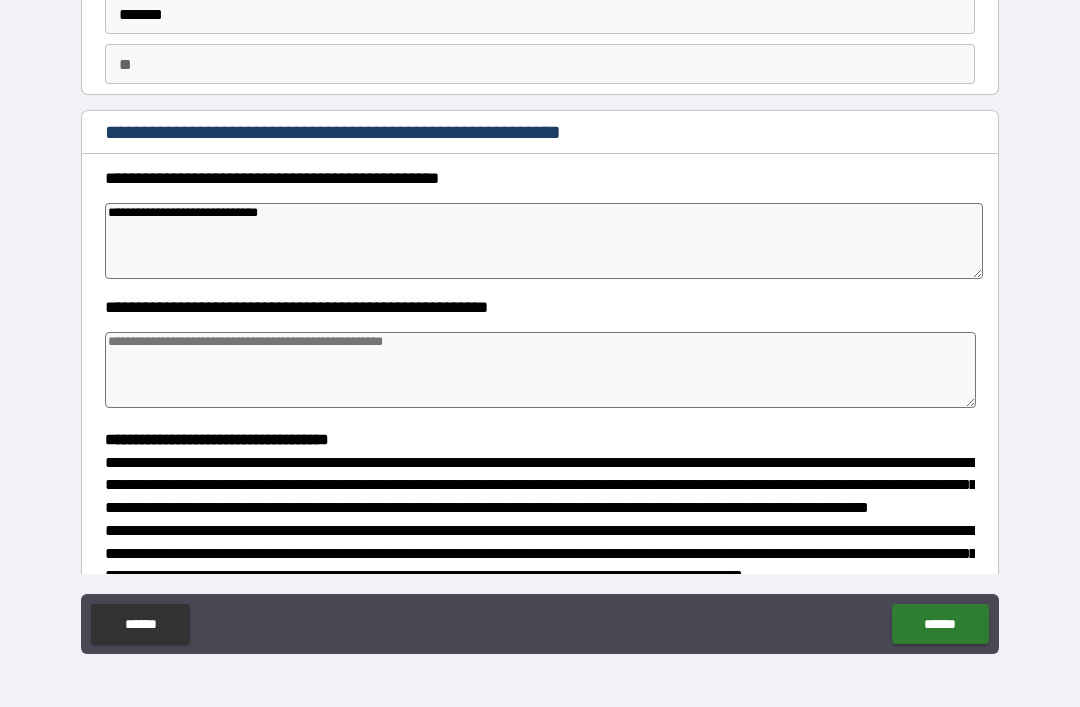 type on "*" 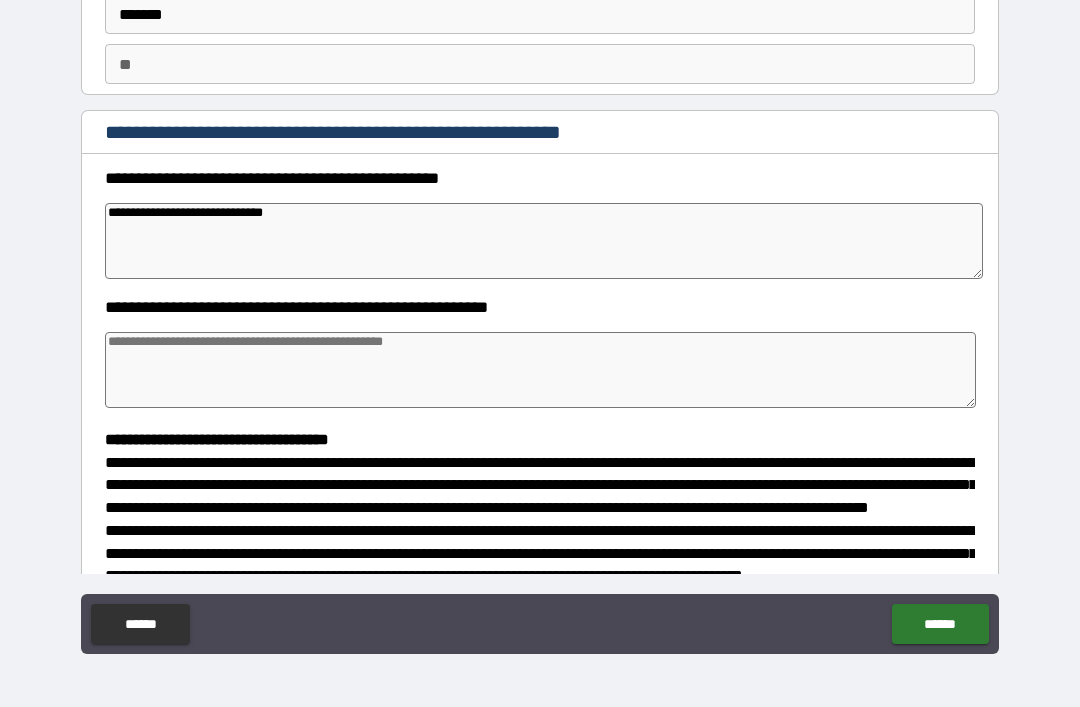 type on "*" 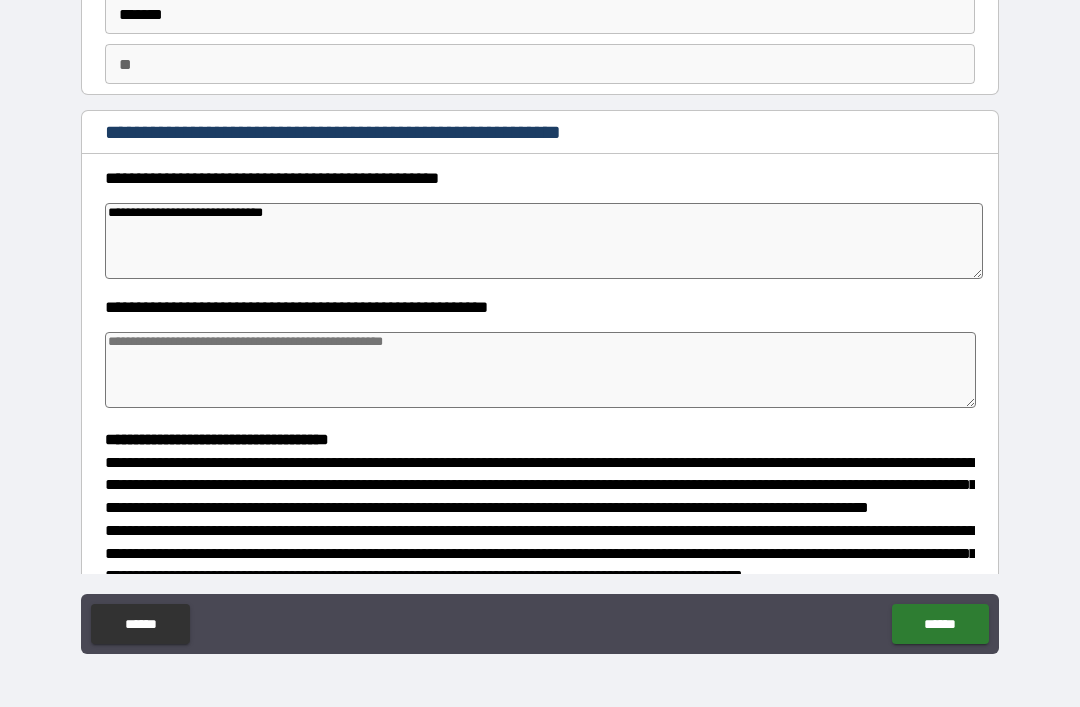 type on "**********" 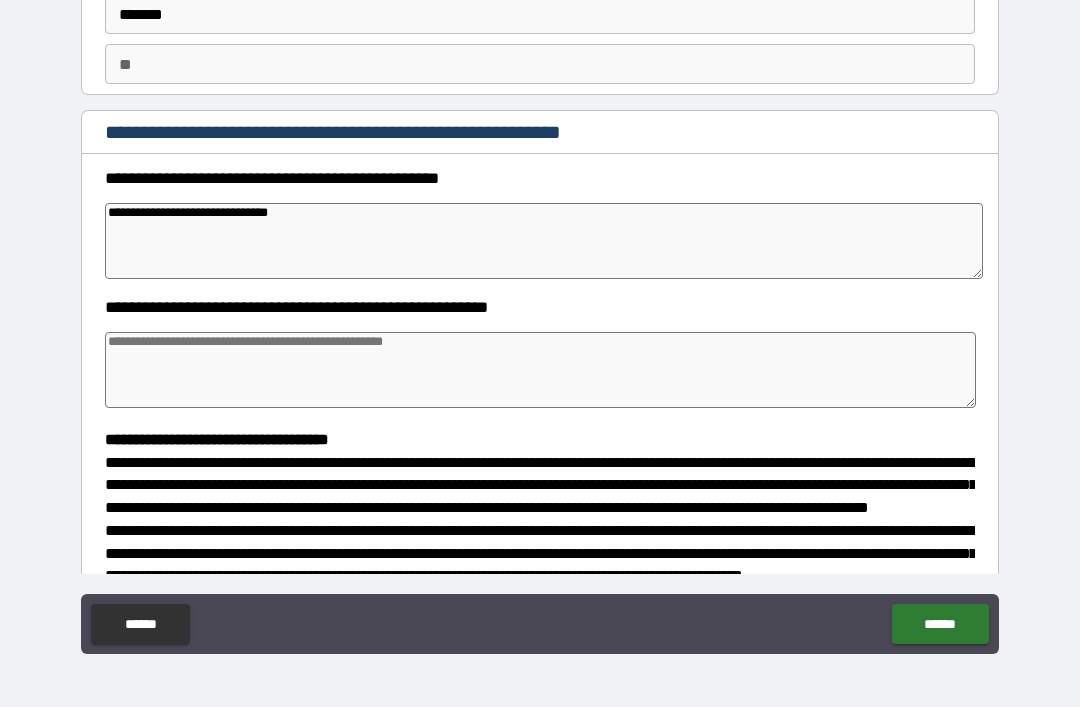type on "*" 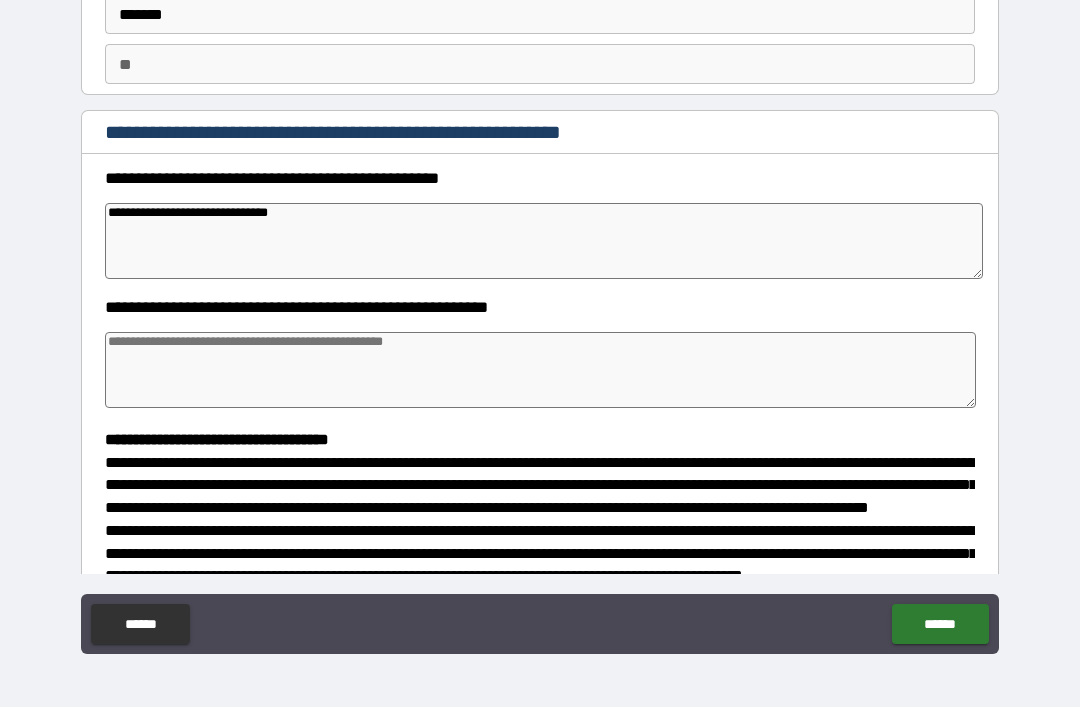 type on "*" 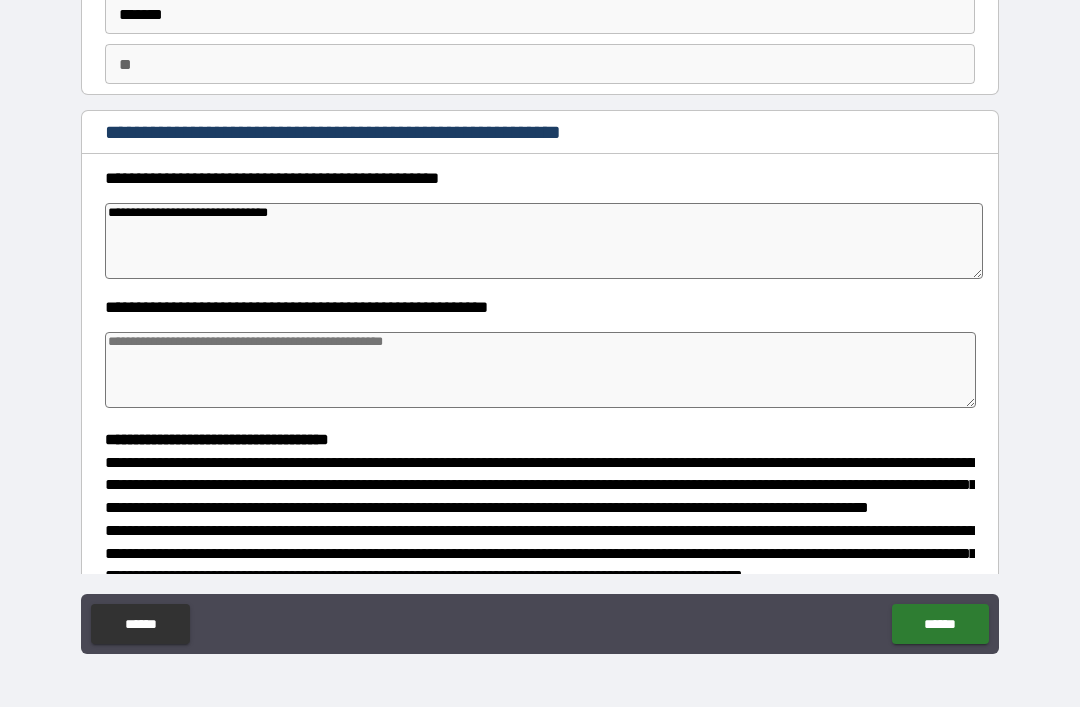 type on "*" 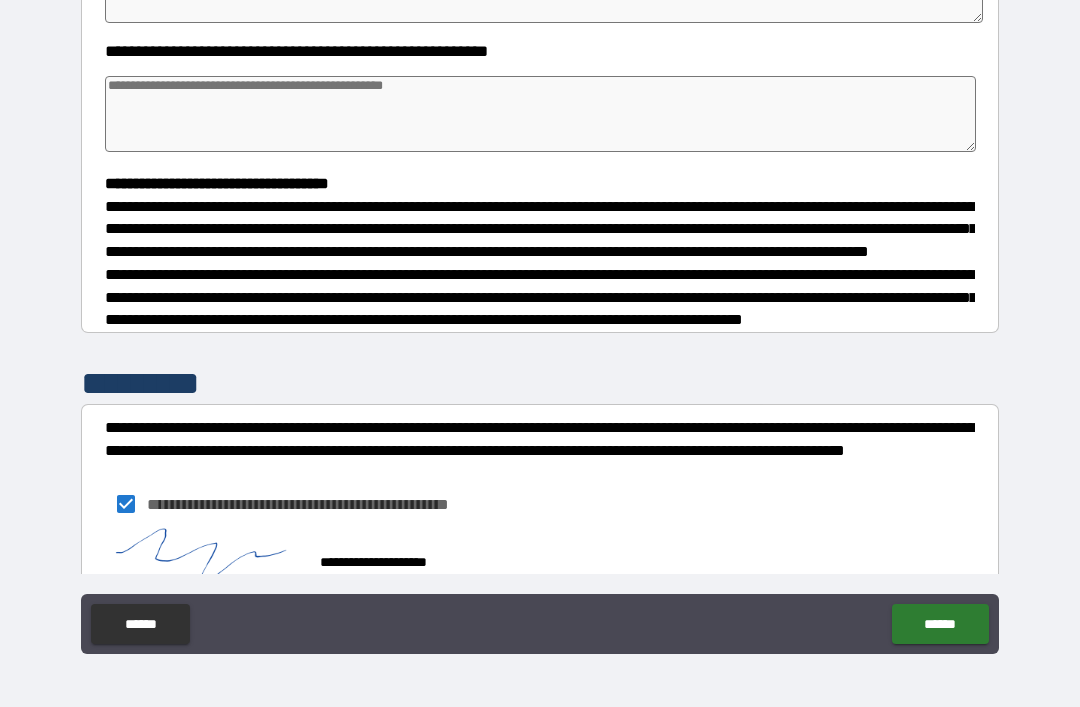 scroll, scrollTop: 364, scrollLeft: 0, axis: vertical 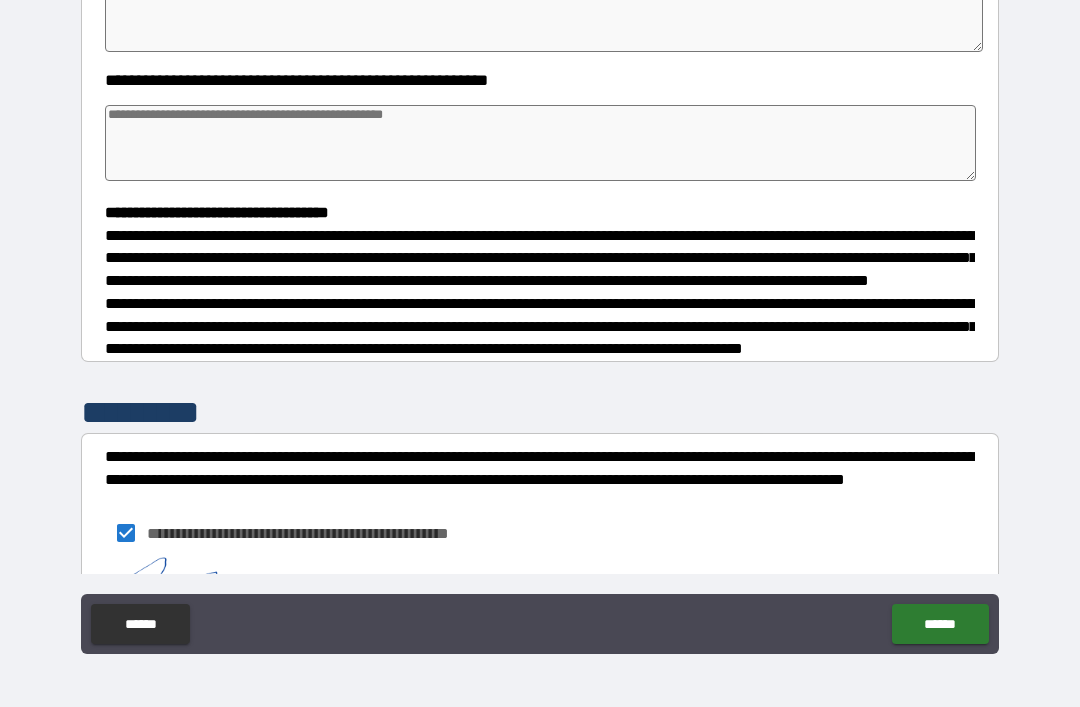 type on "**********" 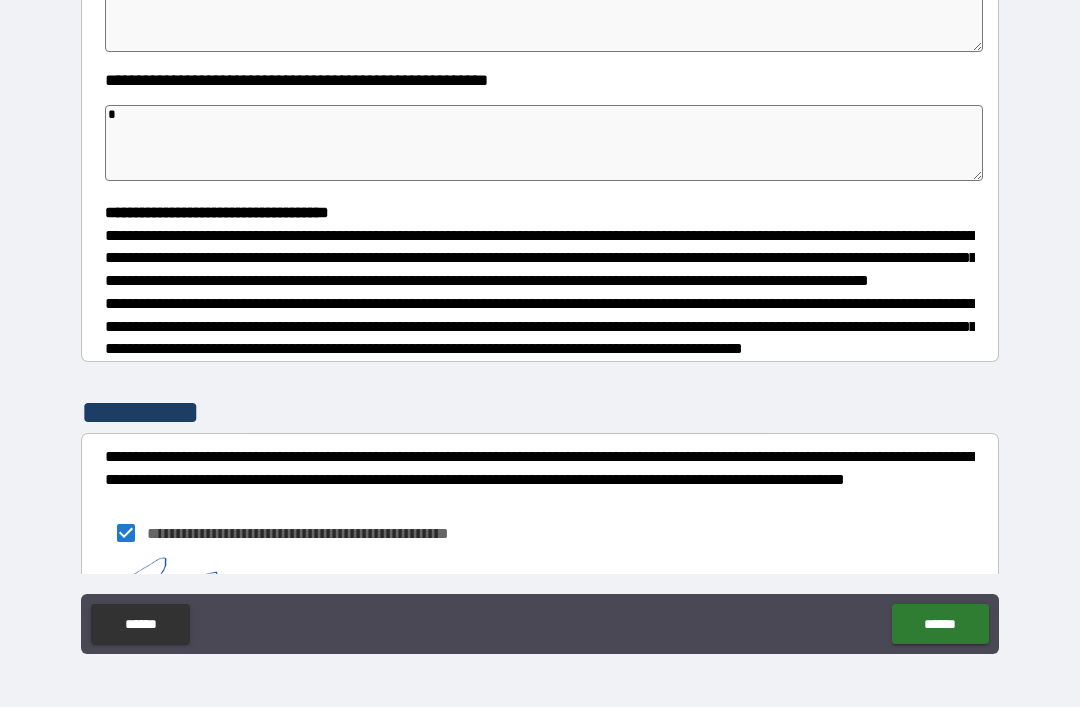 type on "*" 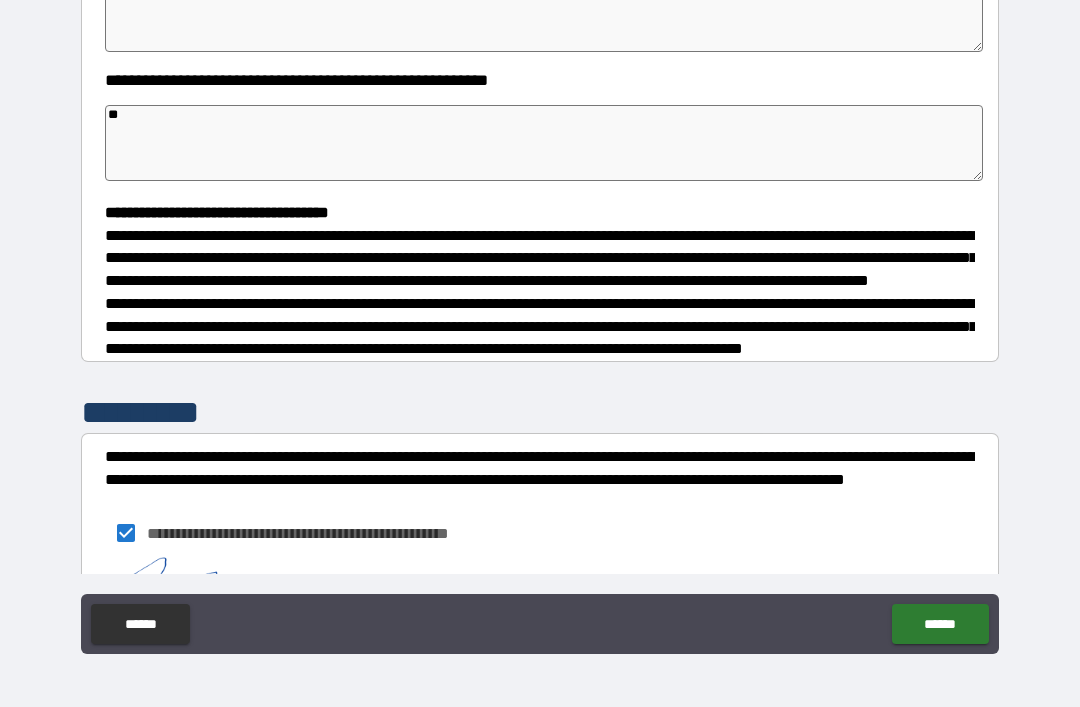 type on "*" 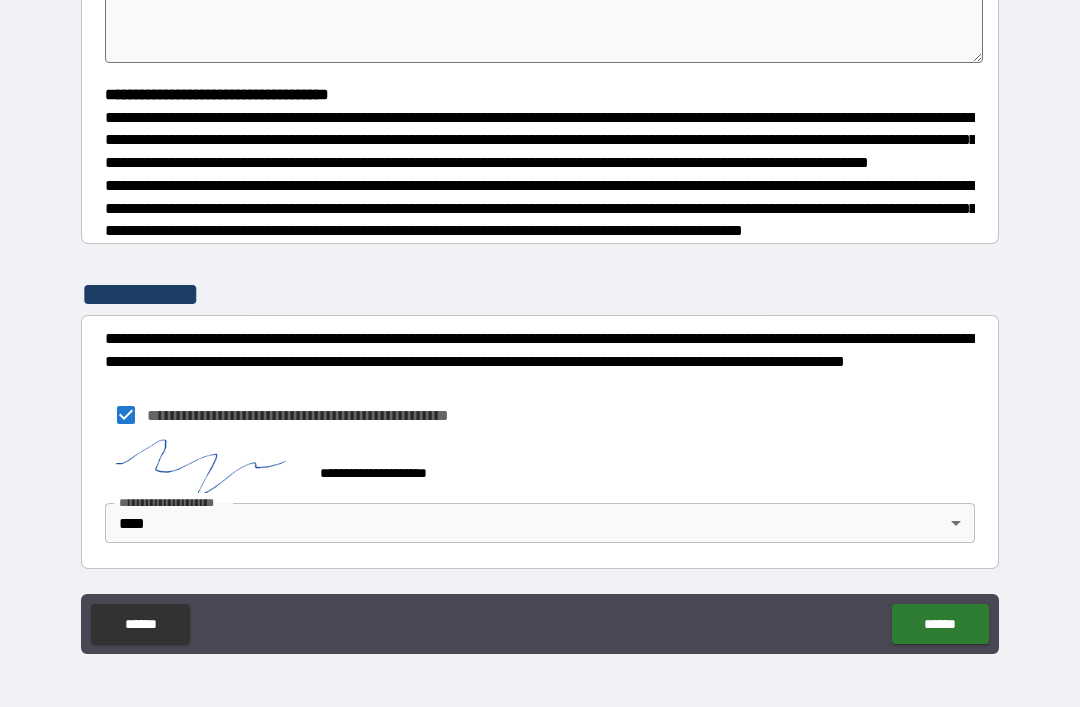 scroll, scrollTop: 521, scrollLeft: 0, axis: vertical 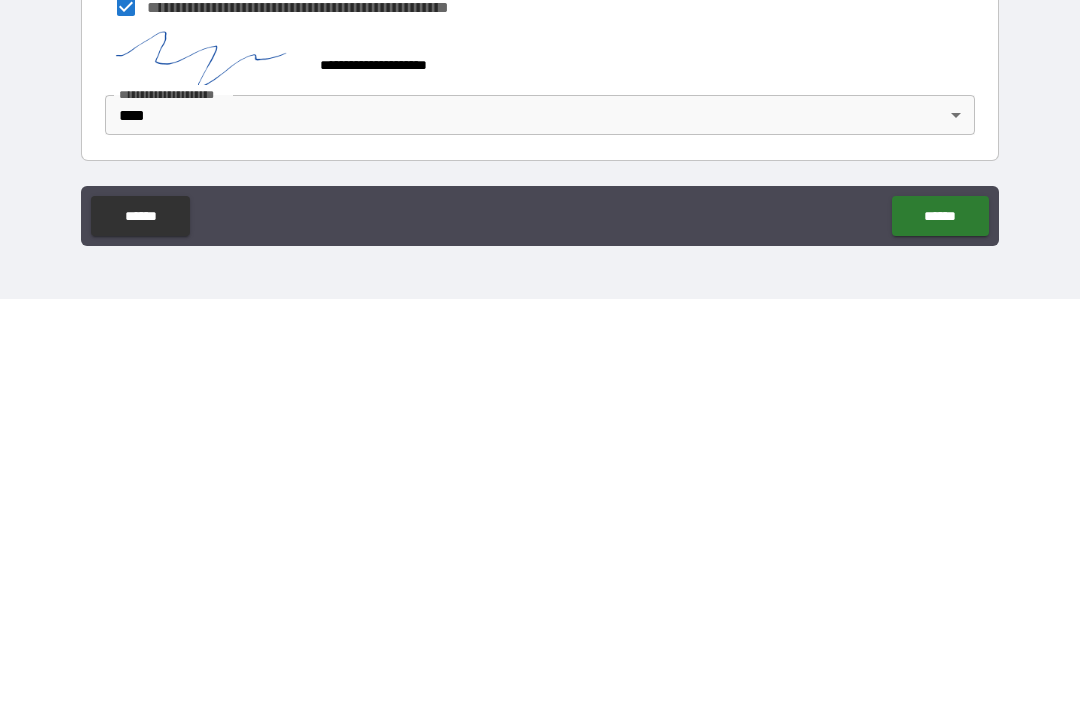click on "******" at bounding box center (940, 624) 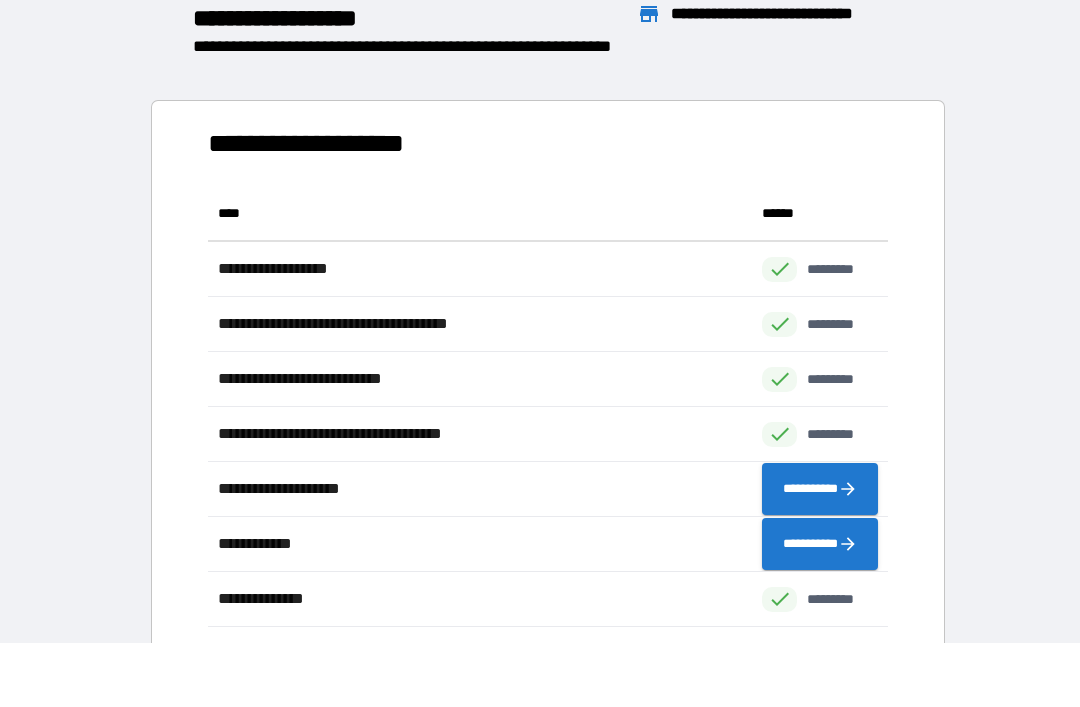 scroll, scrollTop: 1, scrollLeft: 1, axis: both 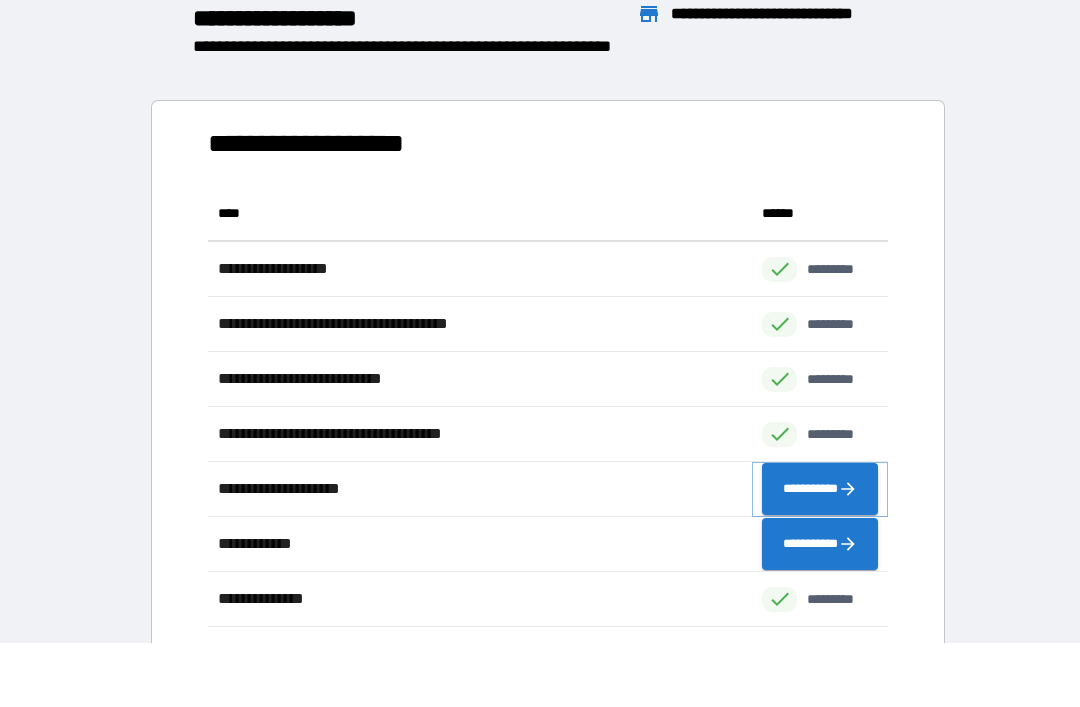 click on "**********" at bounding box center [820, 489] 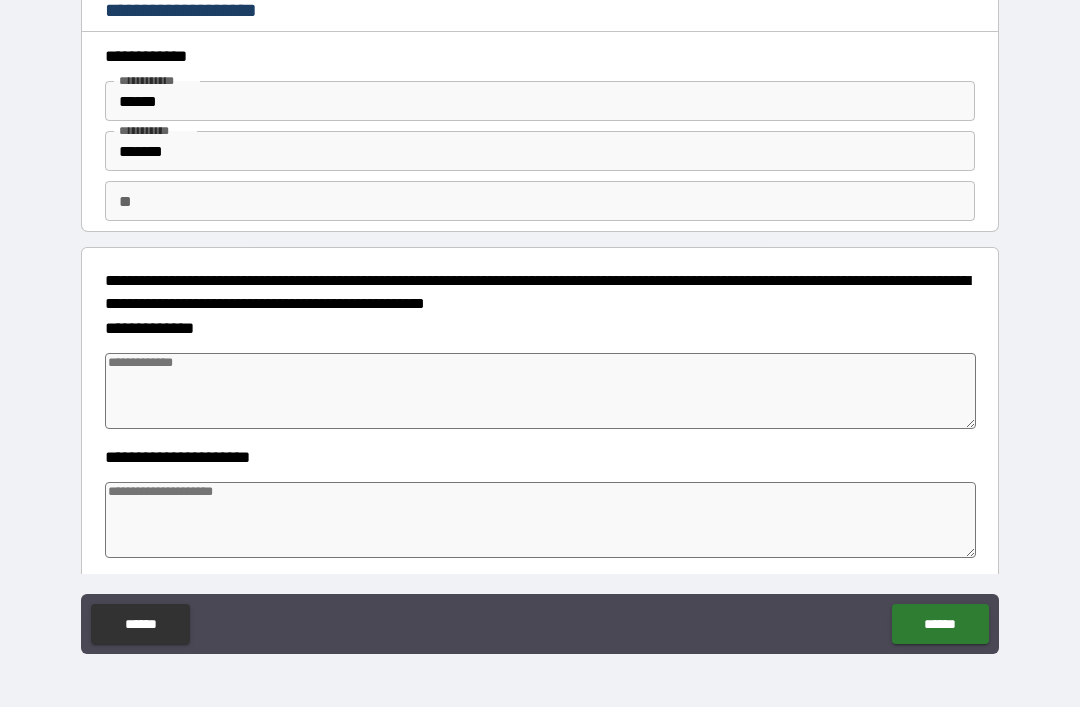 click at bounding box center [540, 391] 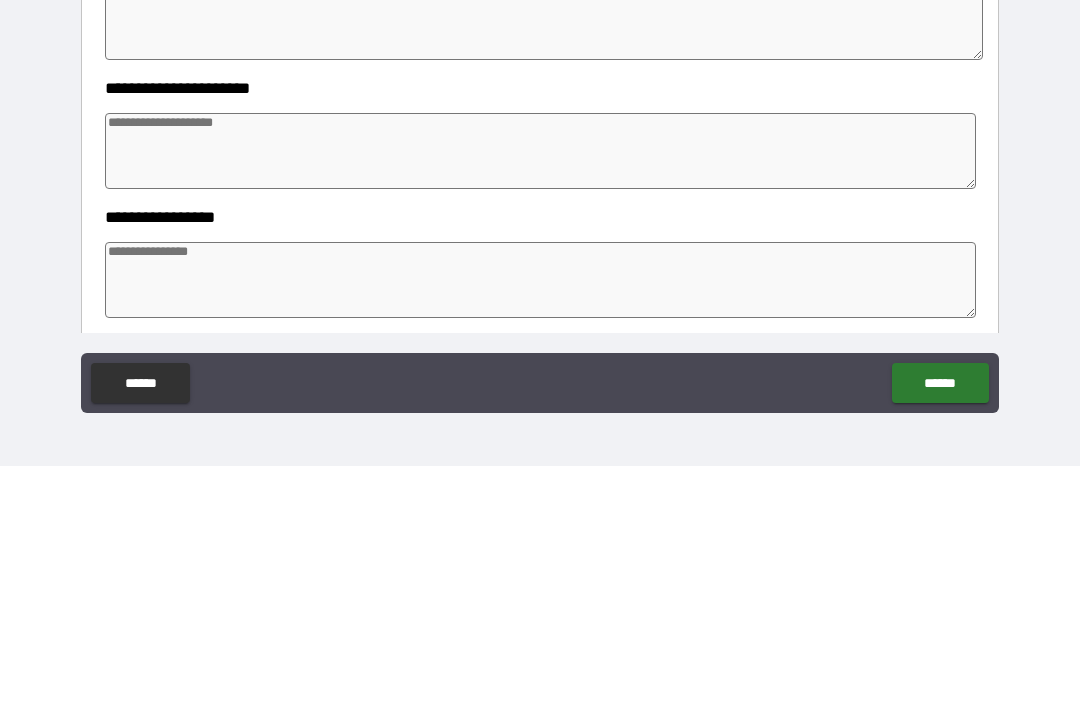 scroll, scrollTop: 118, scrollLeft: 0, axis: vertical 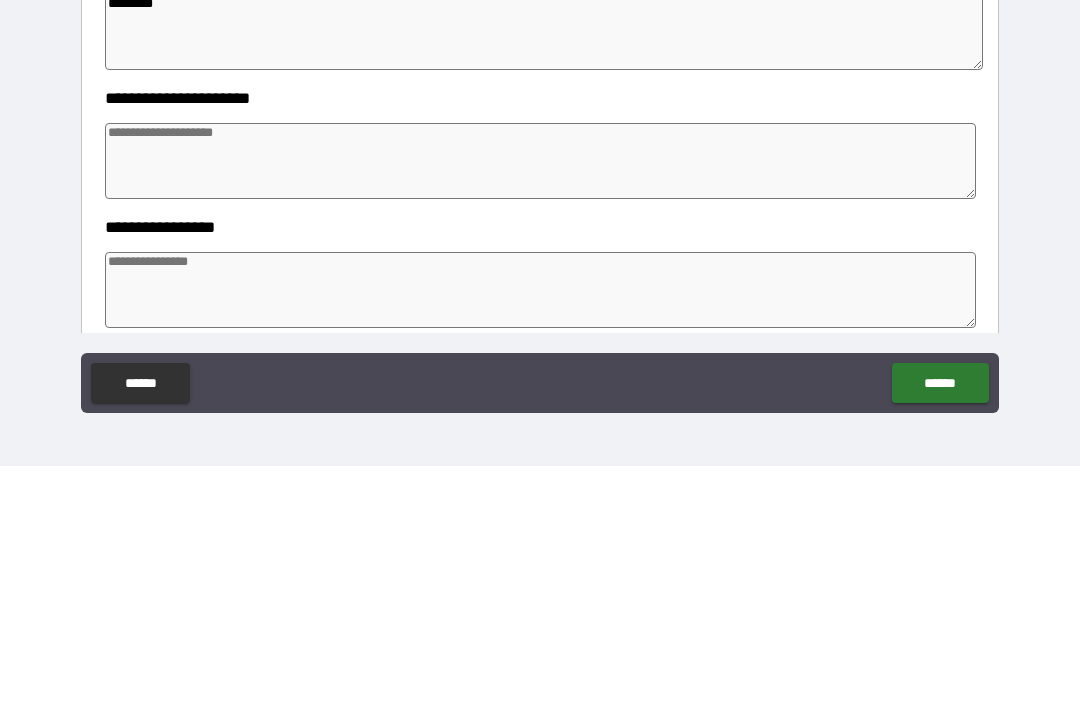 click at bounding box center (540, 402) 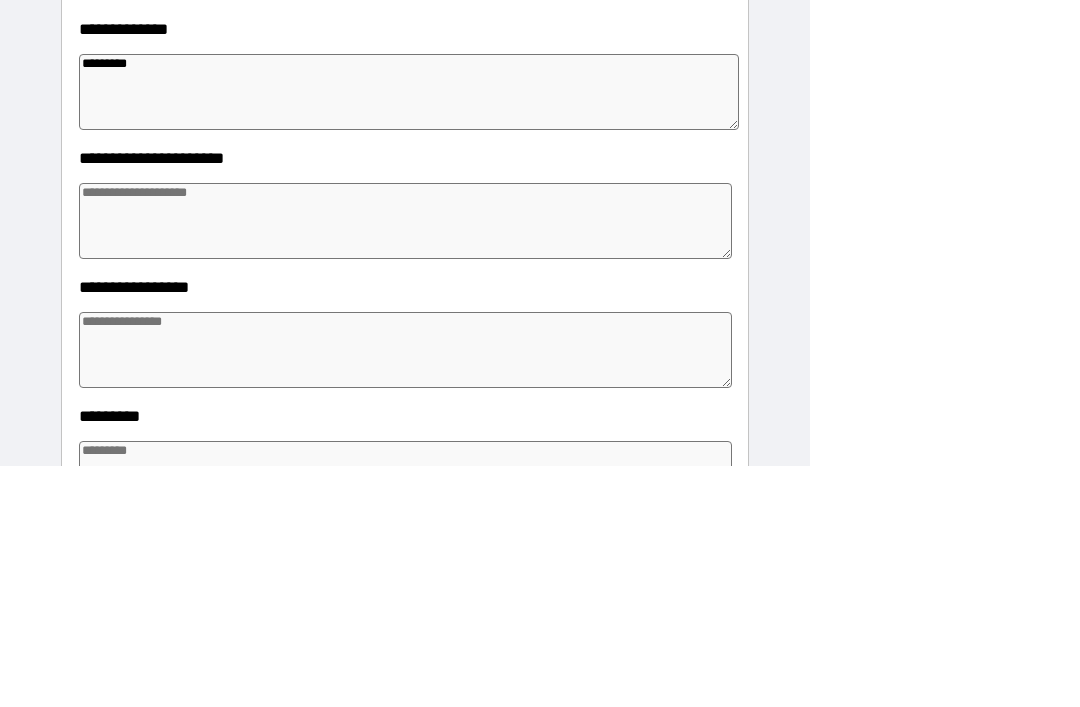 scroll, scrollTop: 0, scrollLeft: 0, axis: both 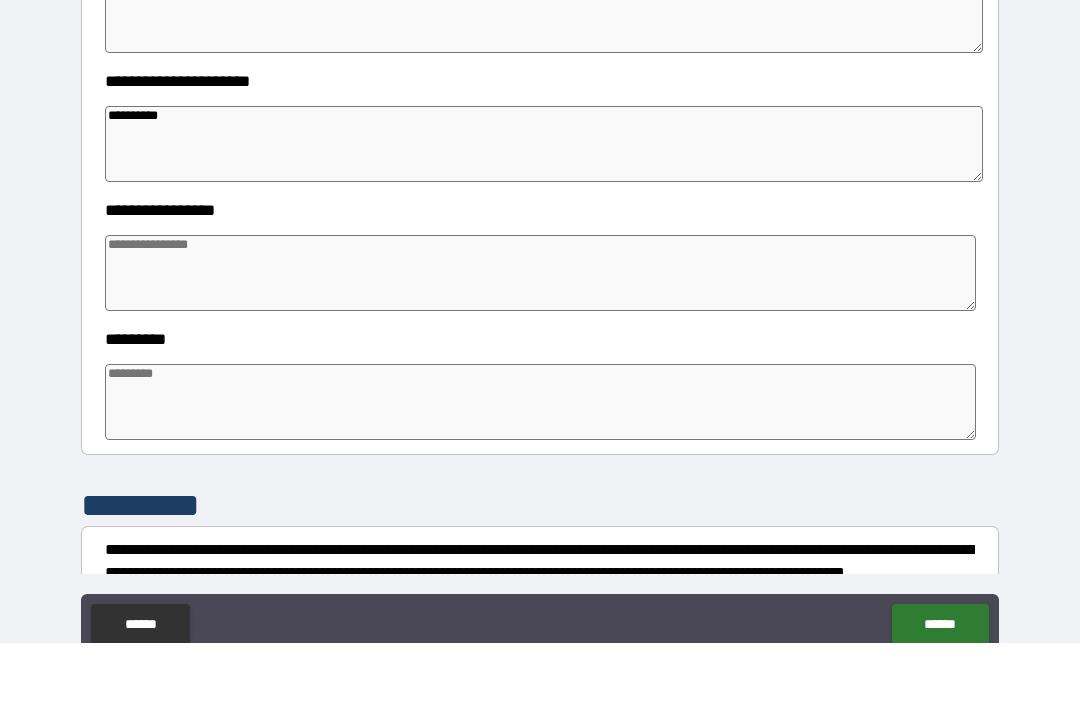 click at bounding box center [540, 337] 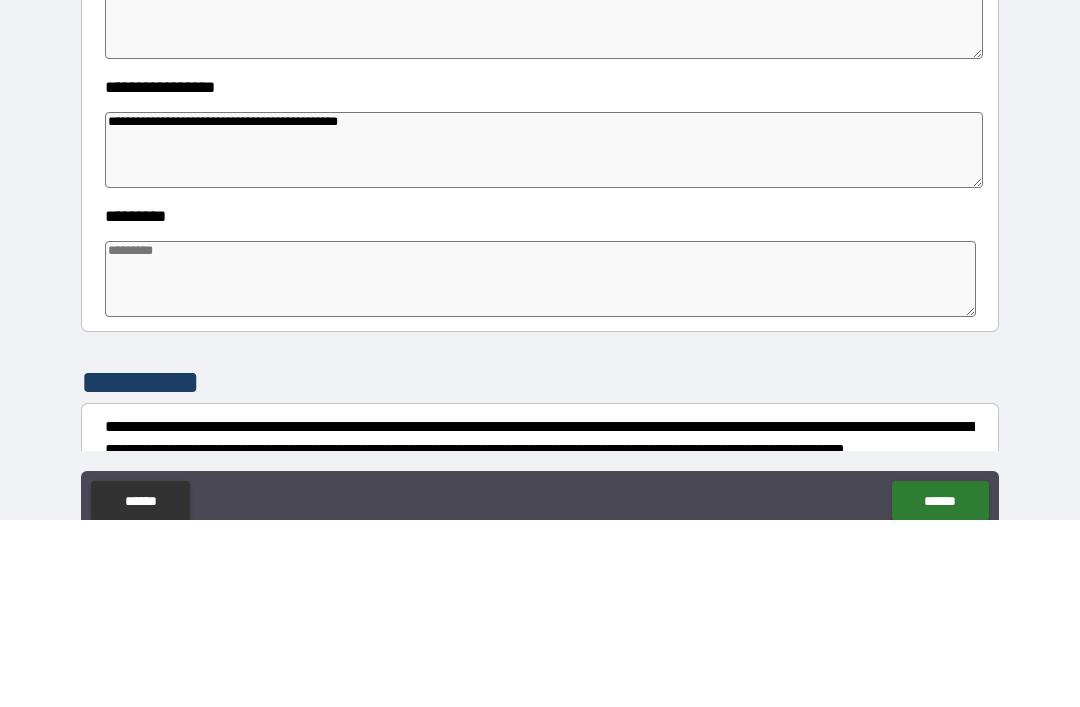 click at bounding box center [540, 466] 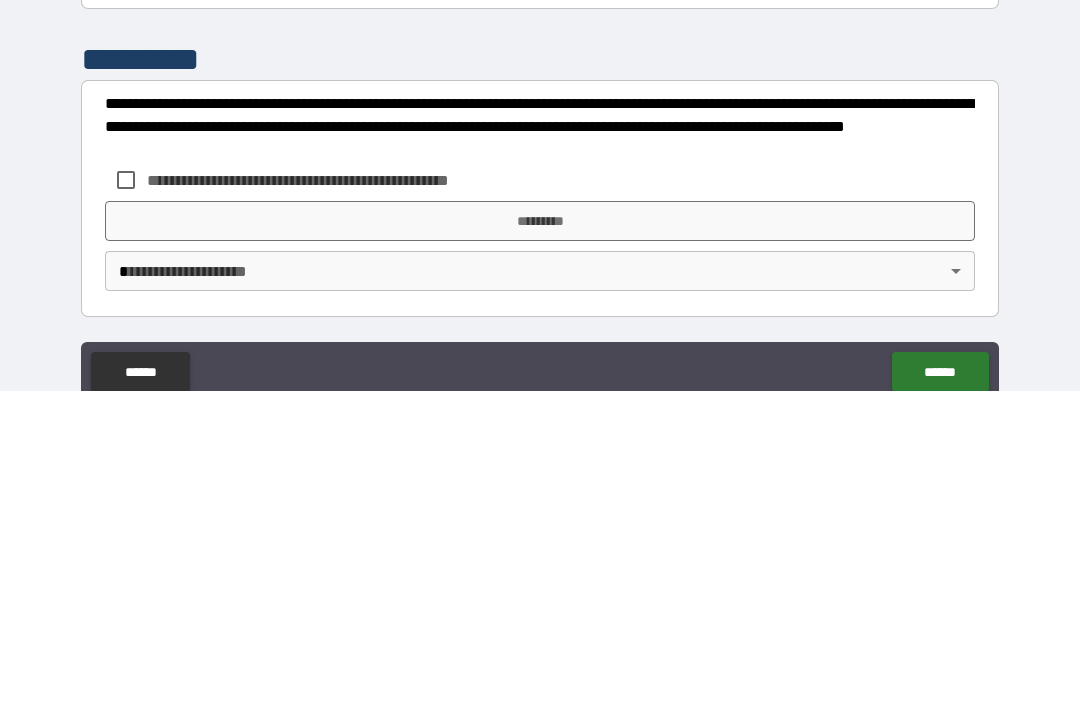 scroll, scrollTop: 570, scrollLeft: 0, axis: vertical 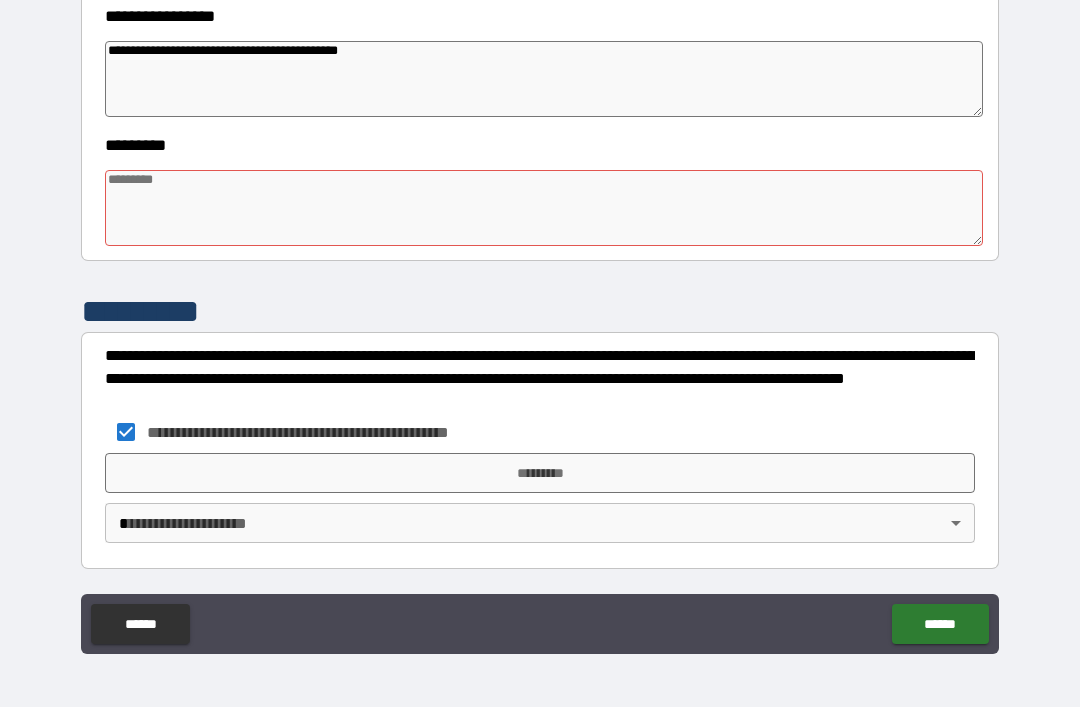click at bounding box center [544, 208] 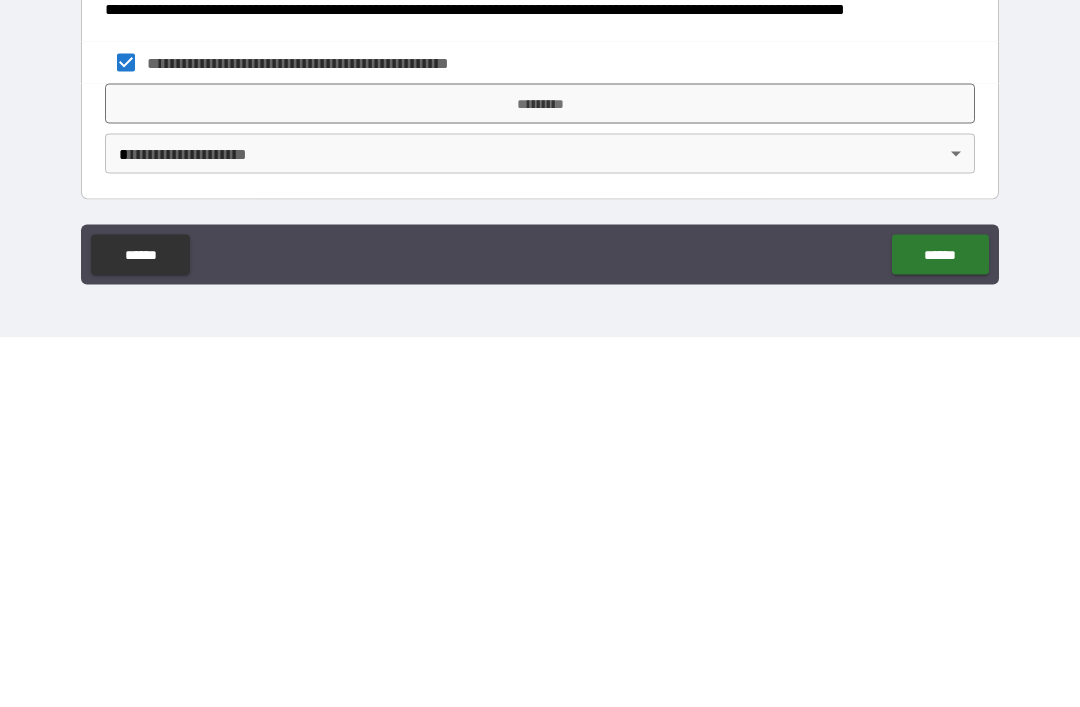 click on "**********" at bounding box center (540, 321) 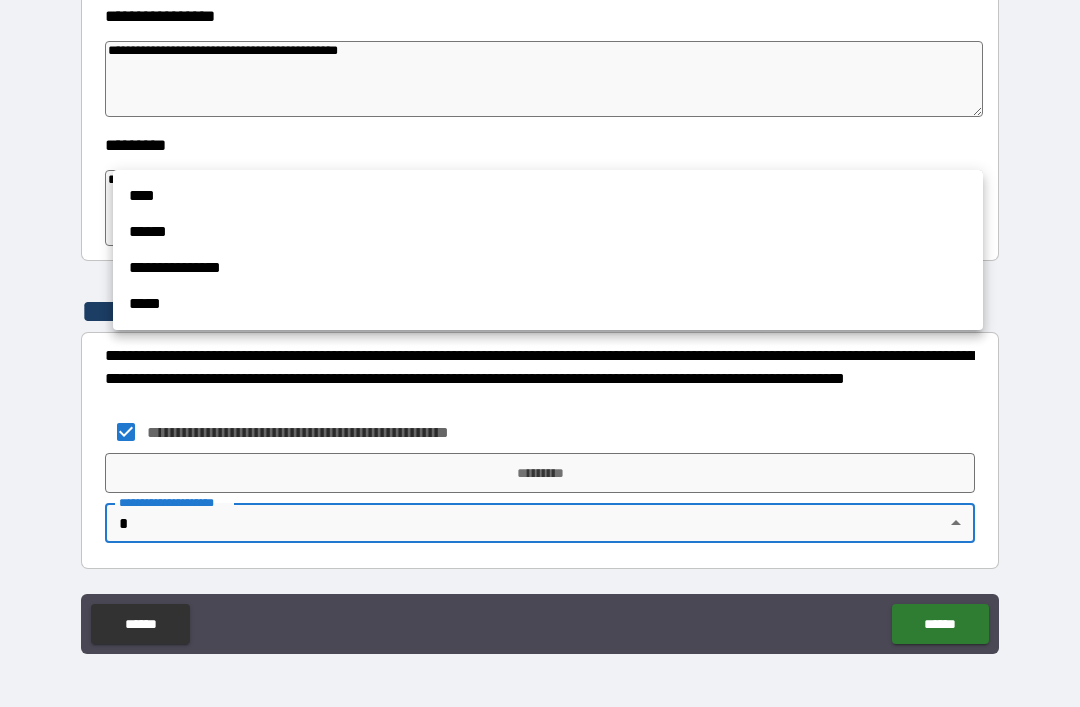 click on "****" at bounding box center (548, 196) 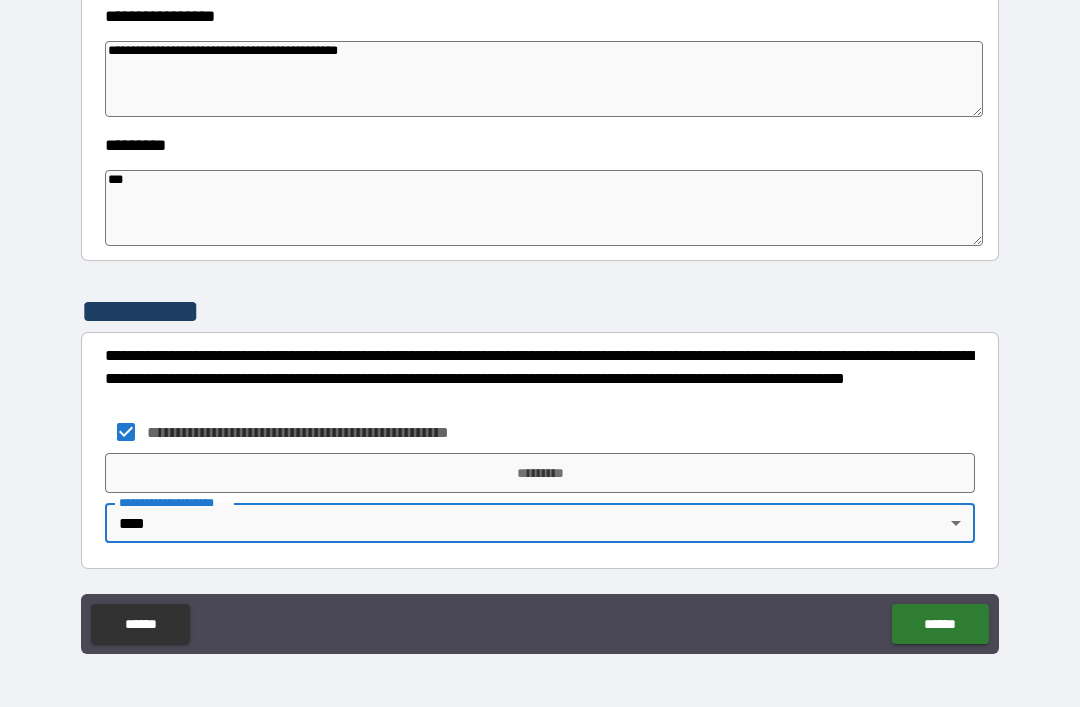 click on "*********" at bounding box center (540, 473) 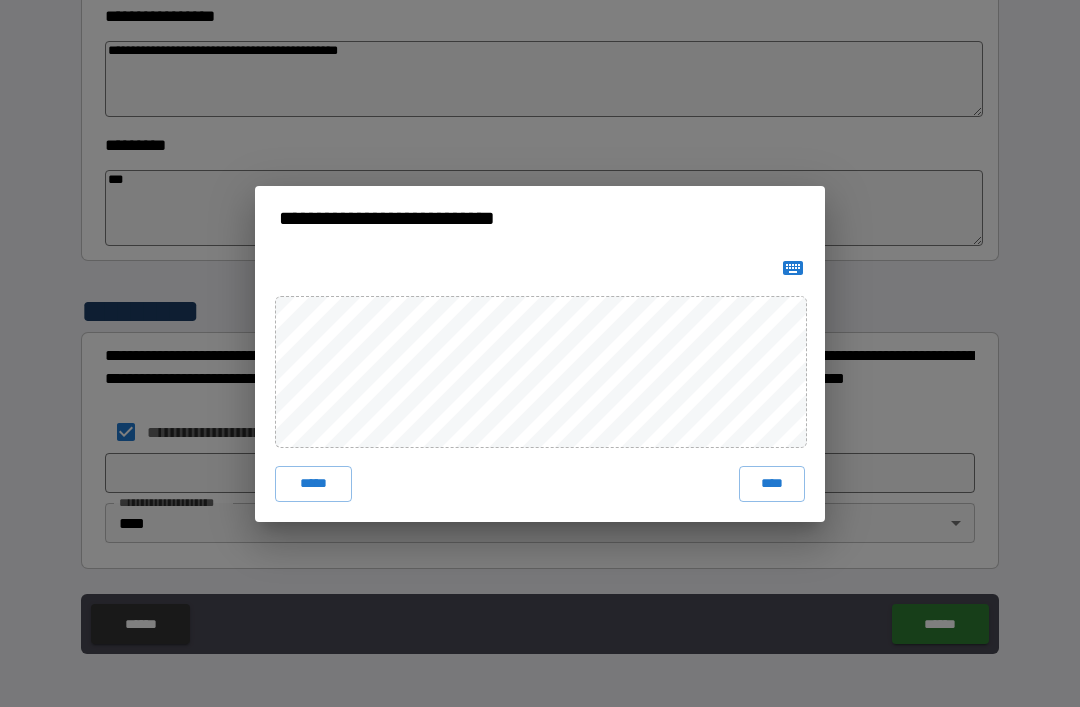 click on "****" at bounding box center (772, 484) 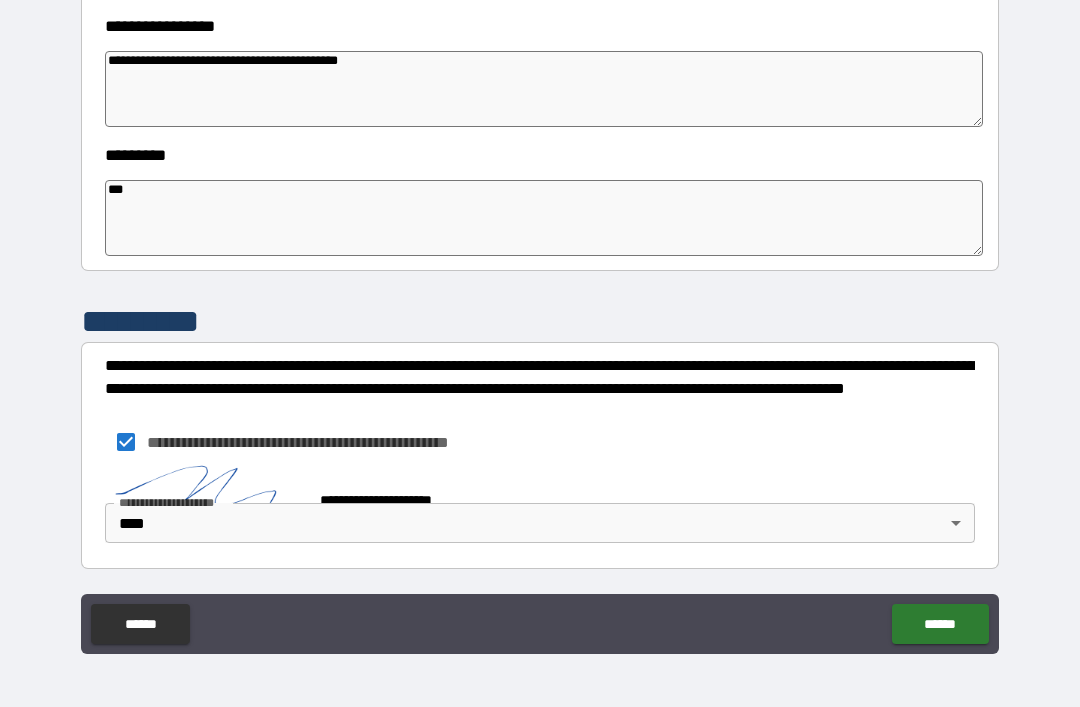 scroll, scrollTop: 560, scrollLeft: 0, axis: vertical 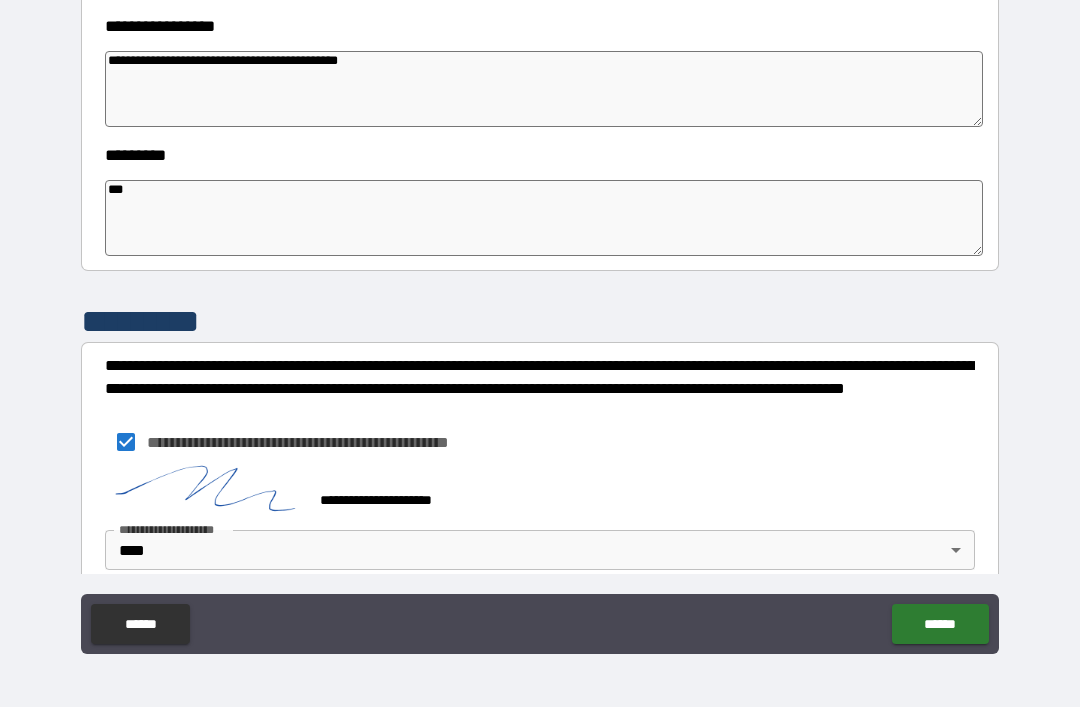 click on "******" at bounding box center [940, 624] 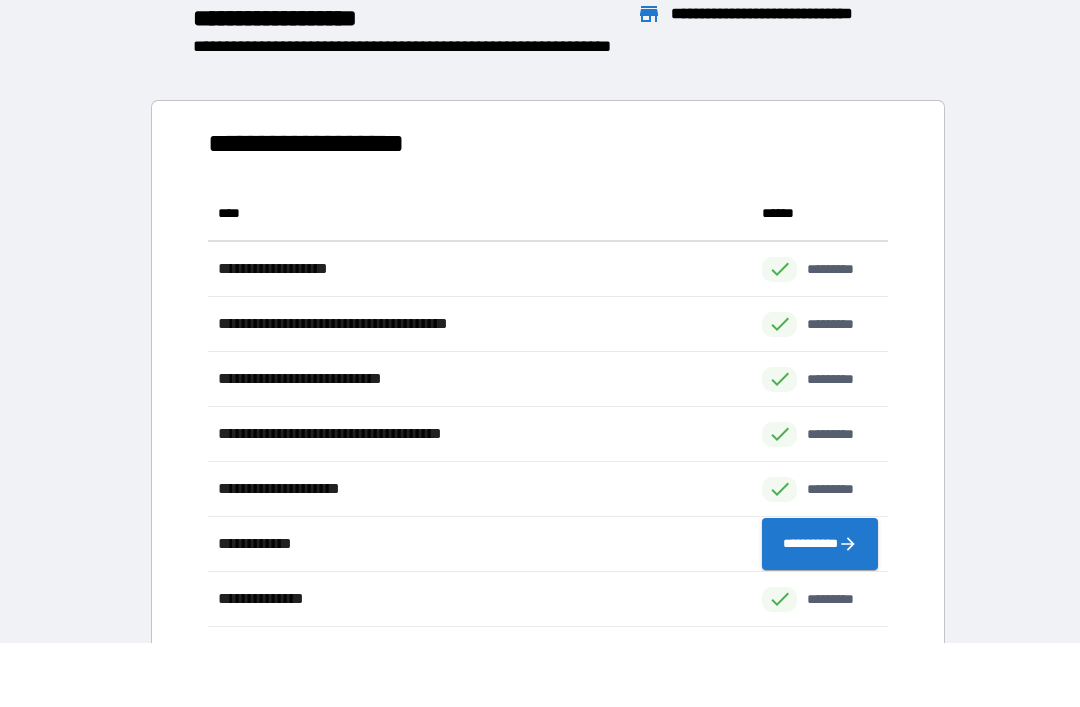 scroll, scrollTop: 1, scrollLeft: 1, axis: both 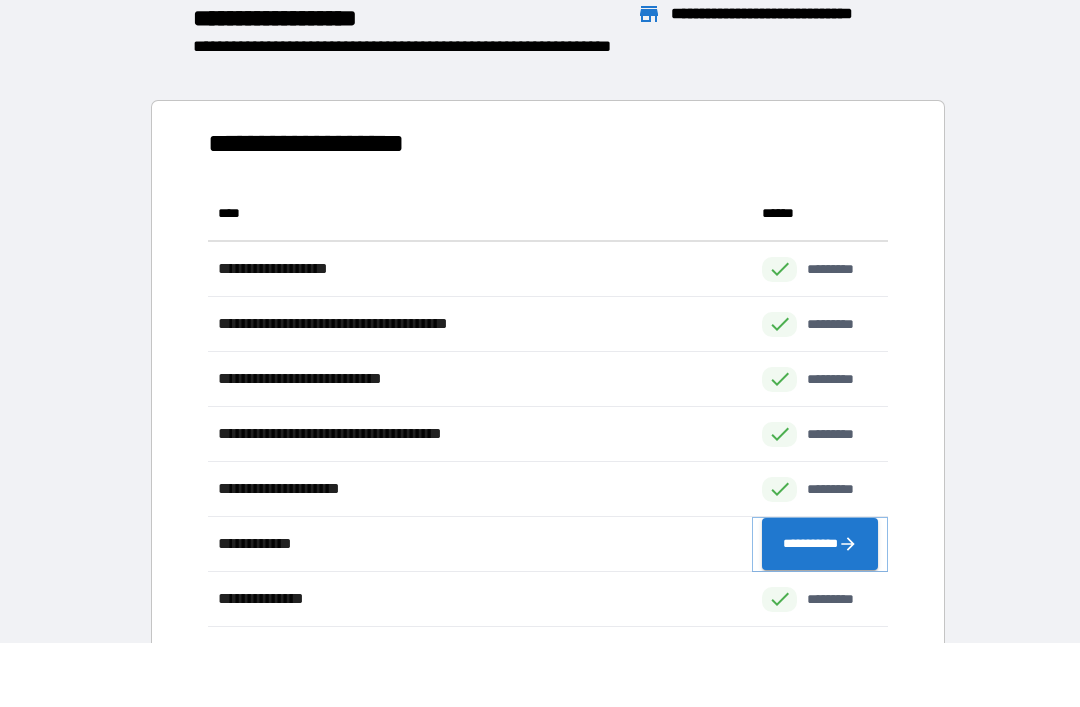 click on "**********" at bounding box center (820, 544) 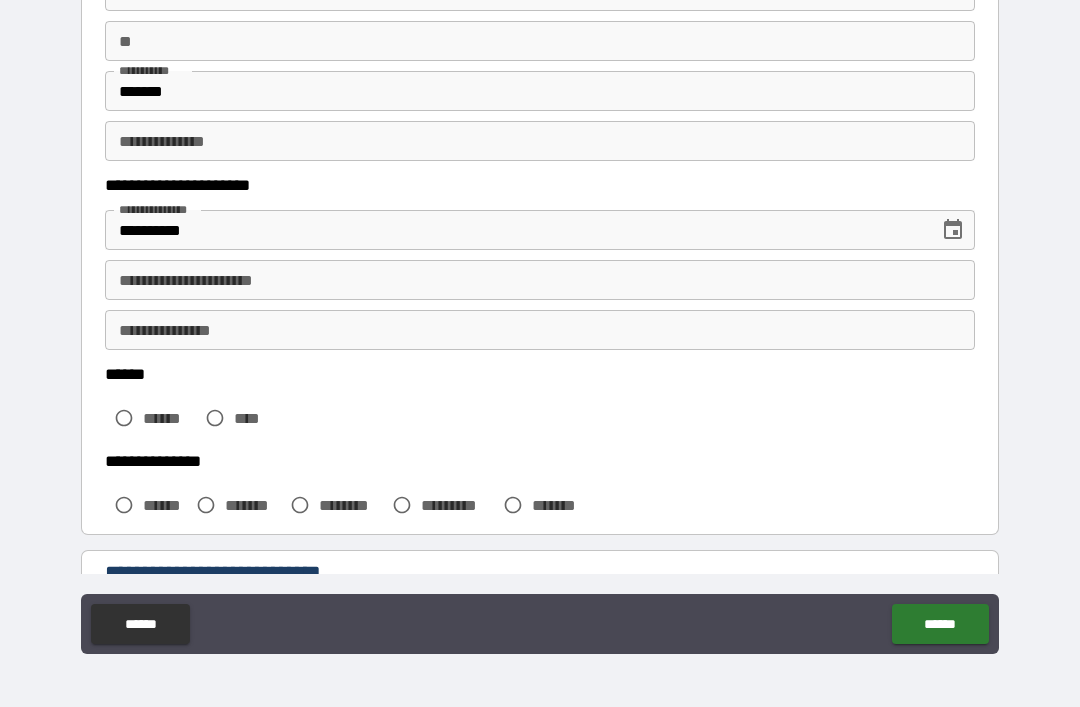 scroll, scrollTop: 179, scrollLeft: 0, axis: vertical 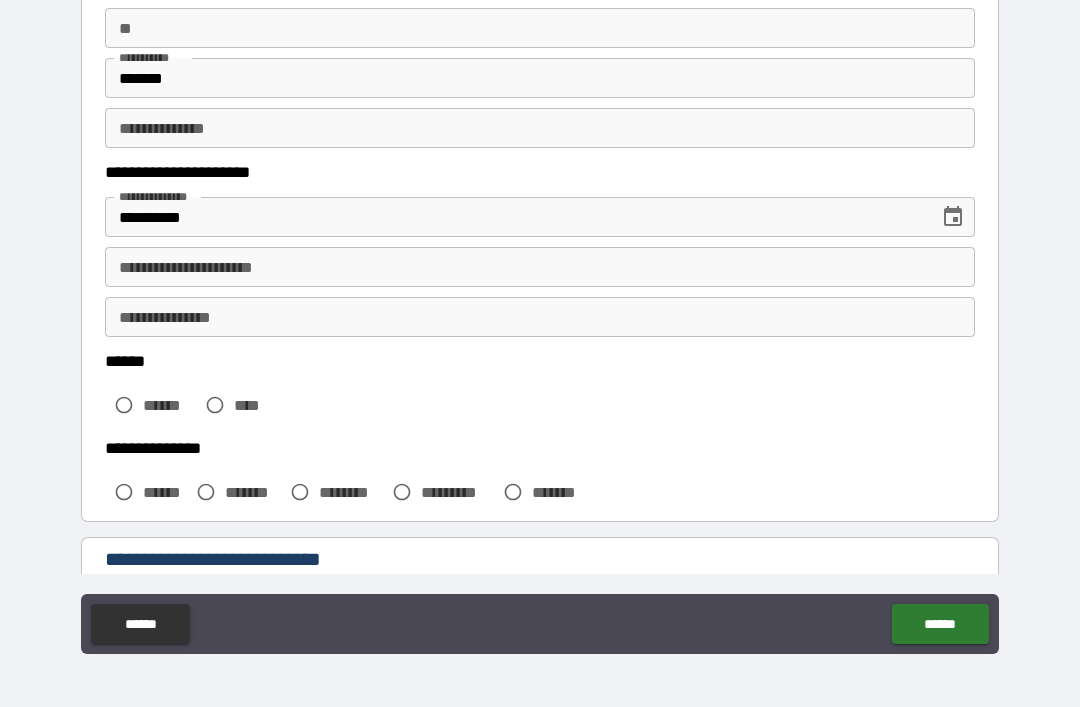 click on "**********" at bounding box center [540, 267] 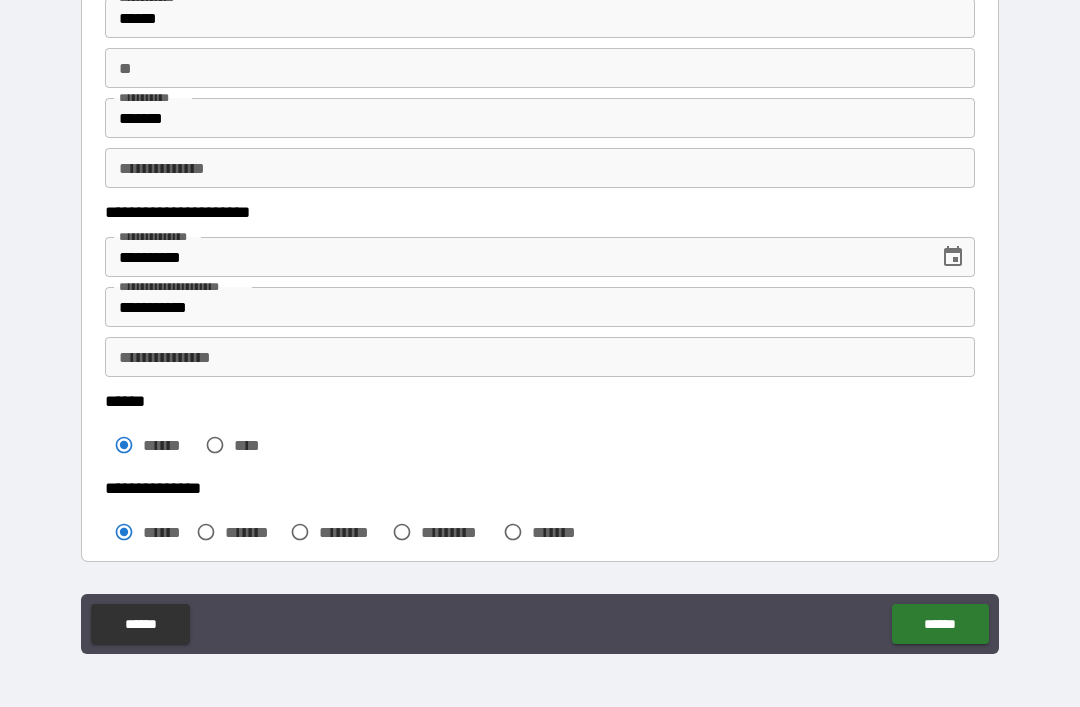scroll, scrollTop: 141, scrollLeft: 0, axis: vertical 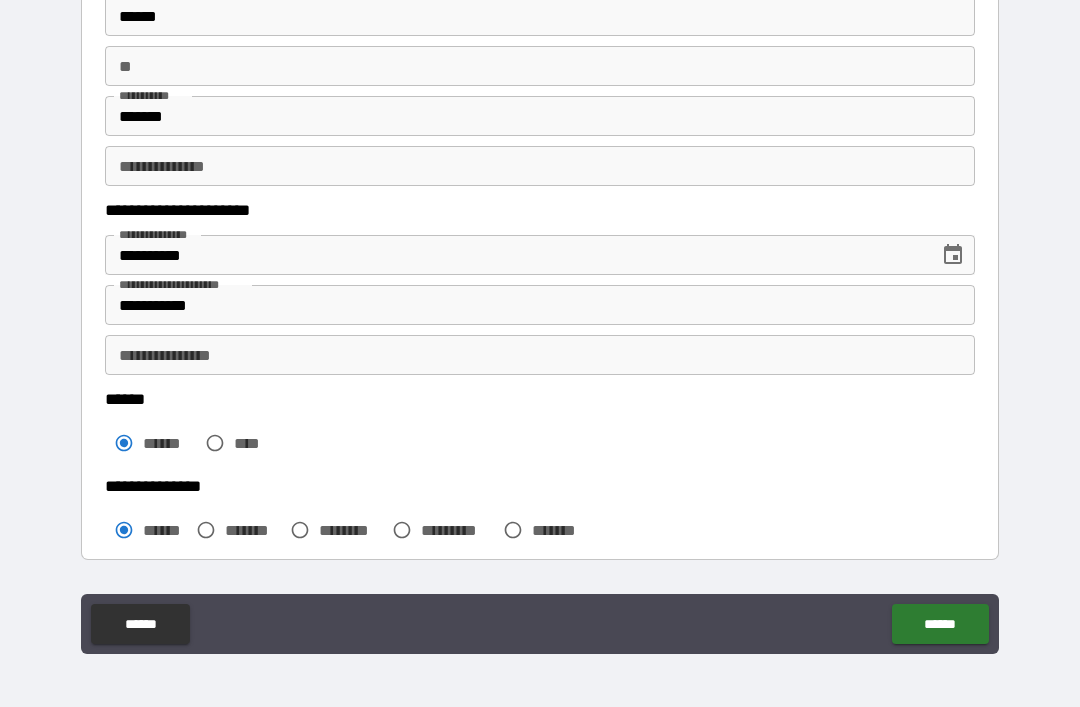 click on "**********" at bounding box center [540, 355] 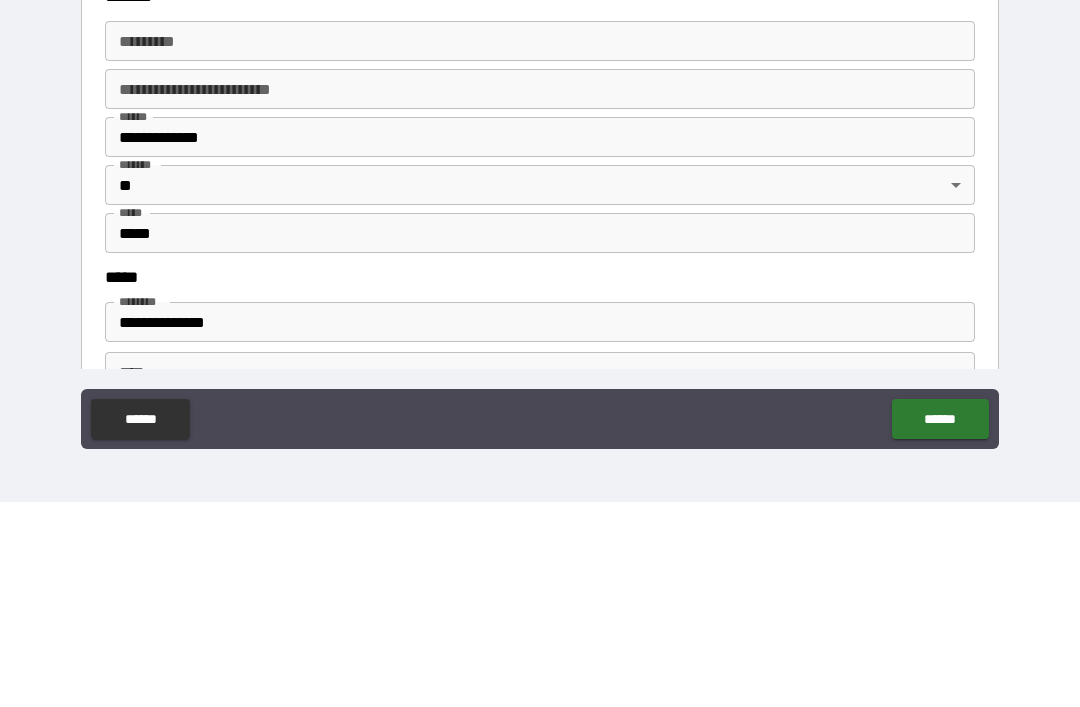 scroll, scrollTop: 551, scrollLeft: 0, axis: vertical 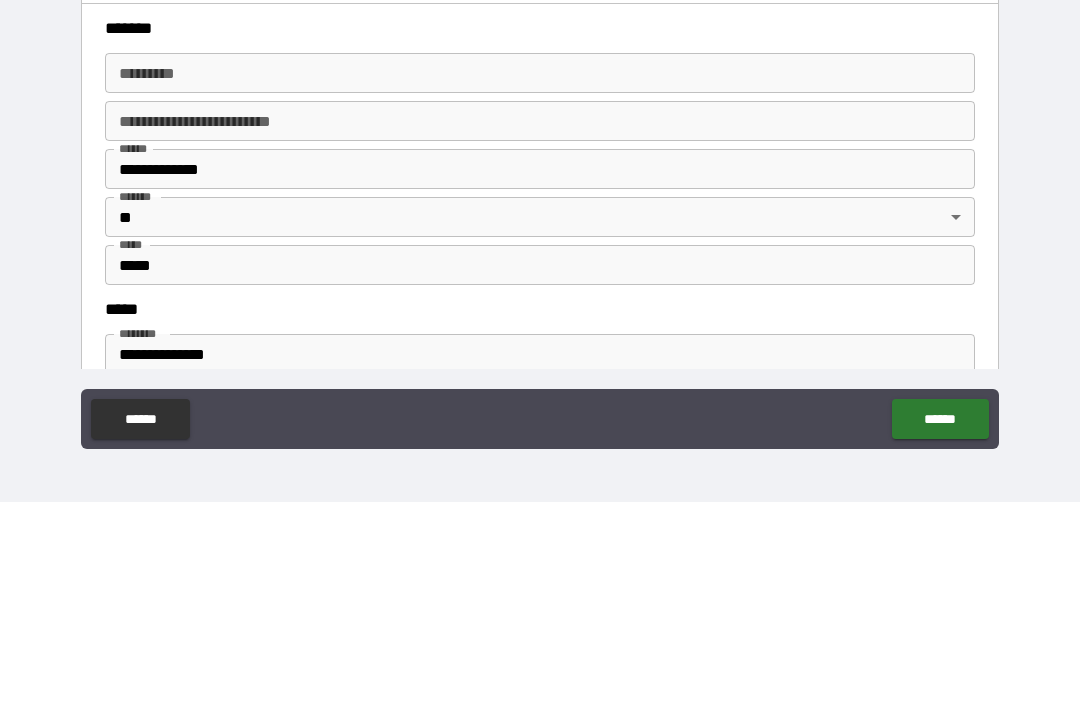 click on "*******   *" at bounding box center (540, 278) 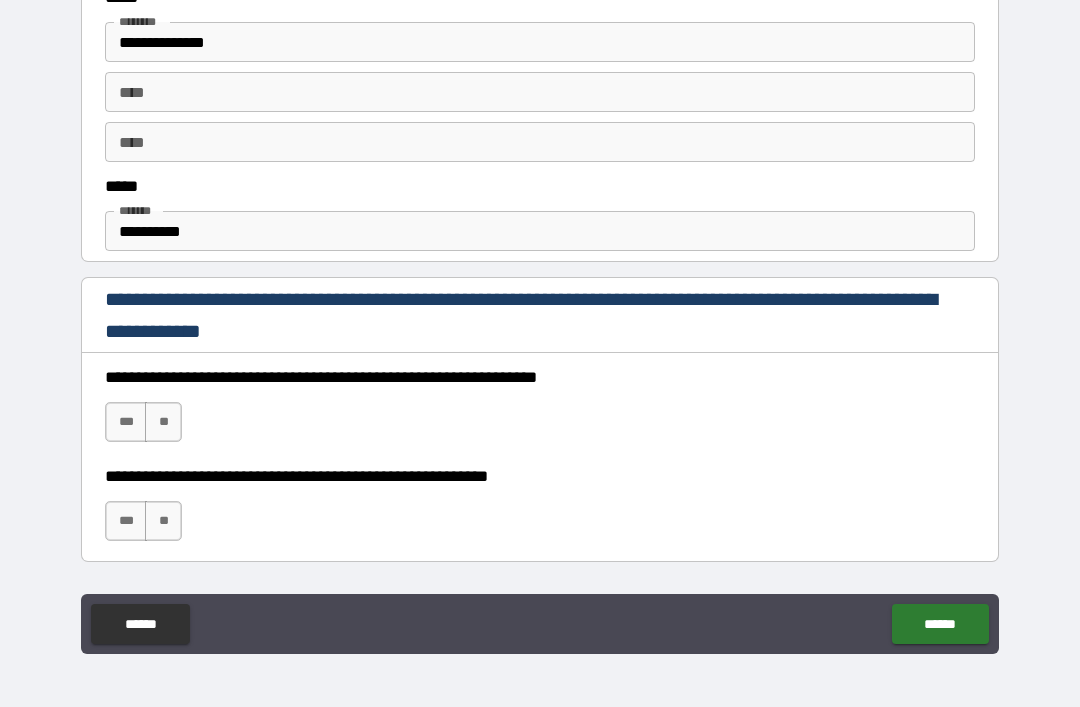 scroll, scrollTop: 1069, scrollLeft: 0, axis: vertical 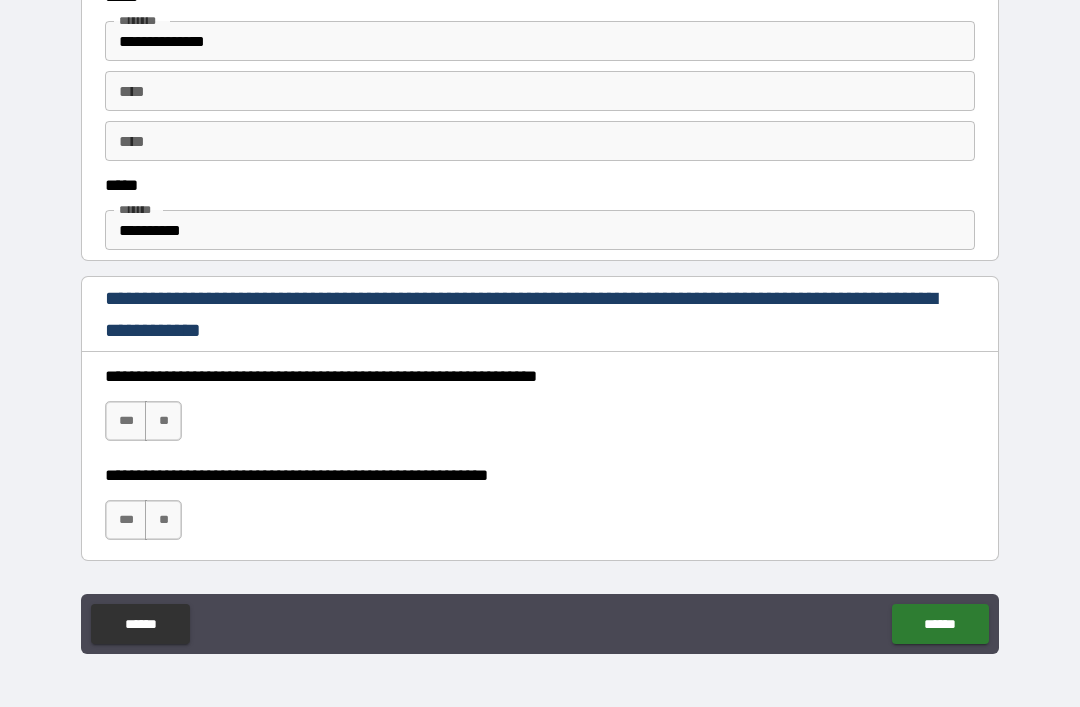 click on "**********" at bounding box center [540, 230] 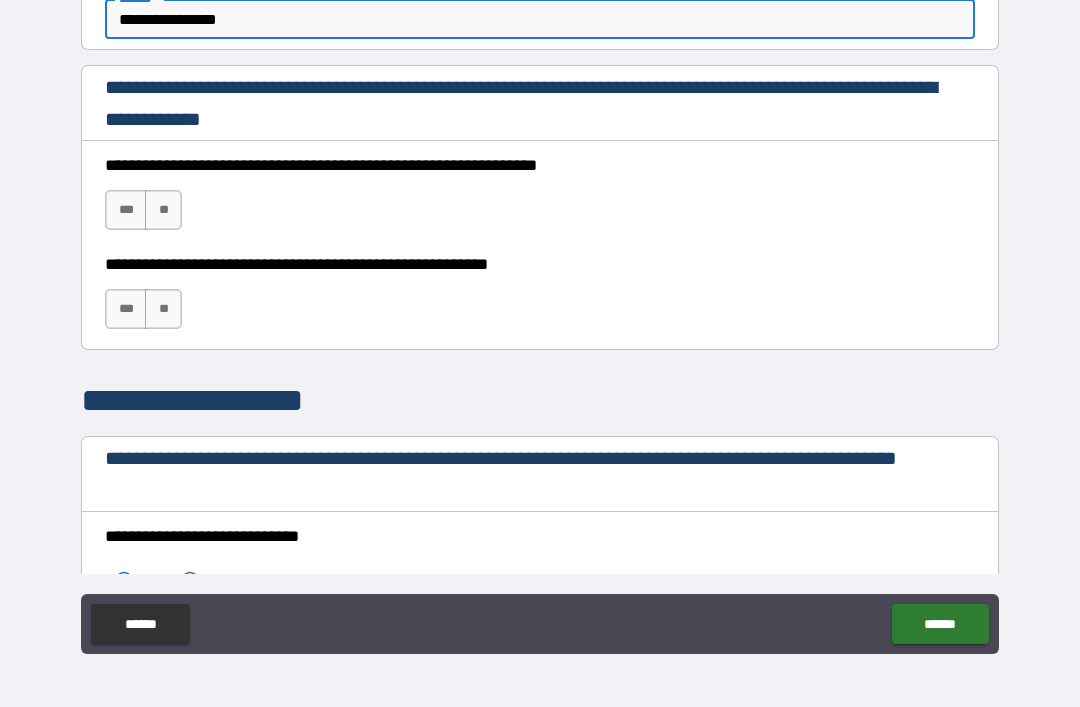 scroll, scrollTop: 1323, scrollLeft: 0, axis: vertical 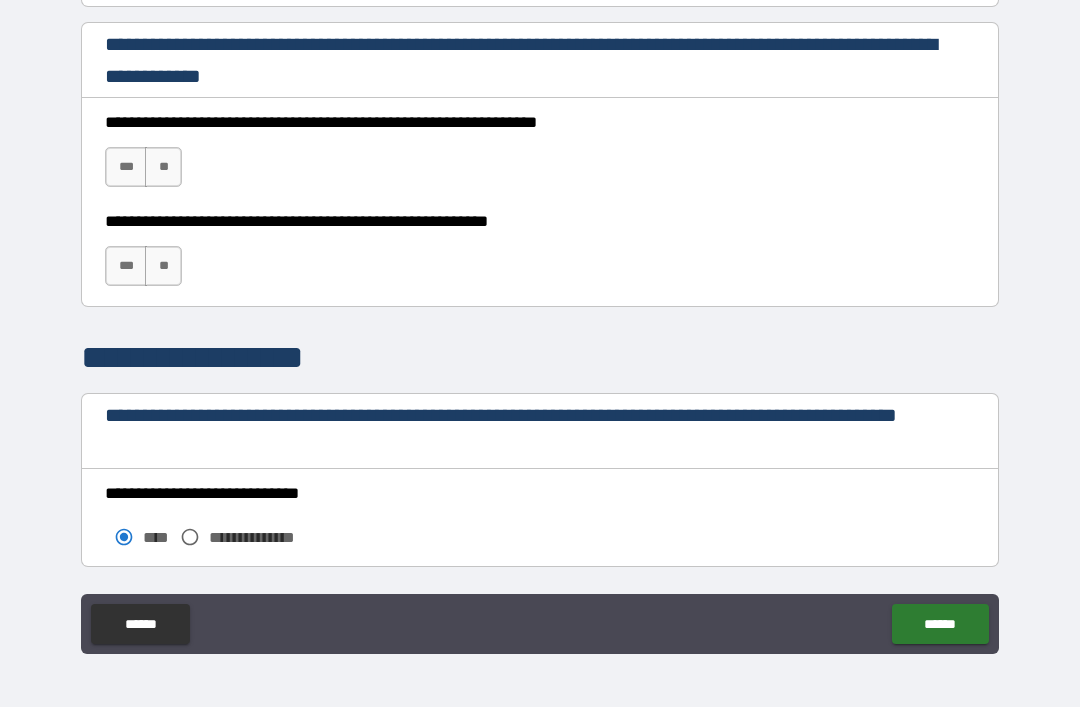 click on "***" at bounding box center [126, 167] 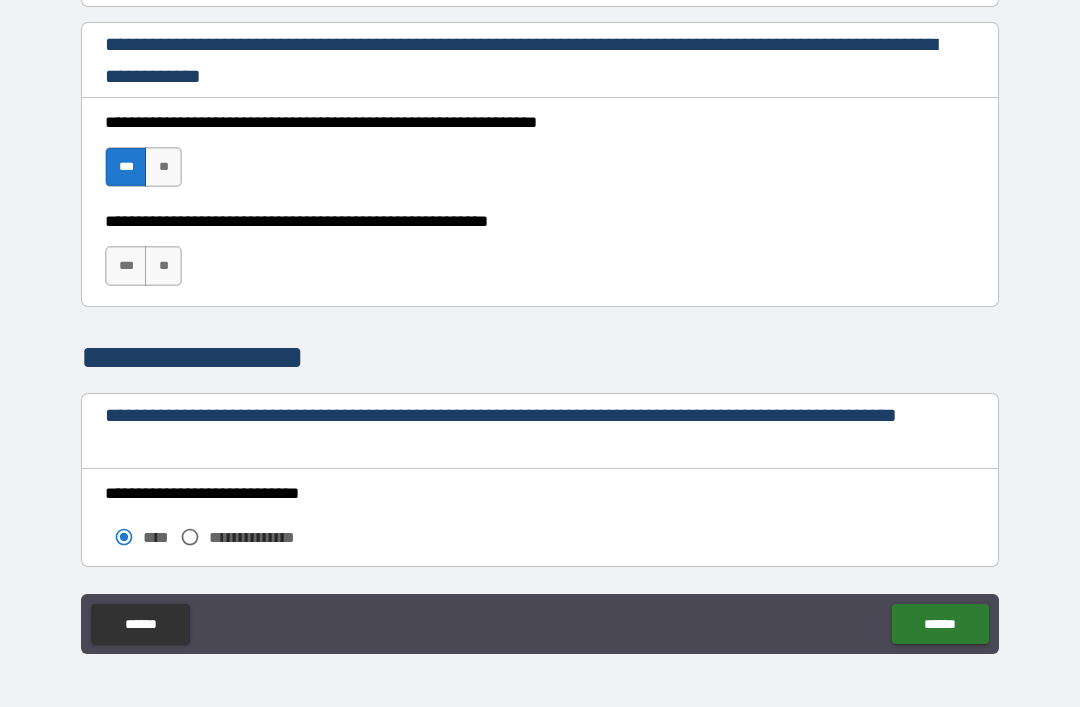 click on "***" at bounding box center (126, 266) 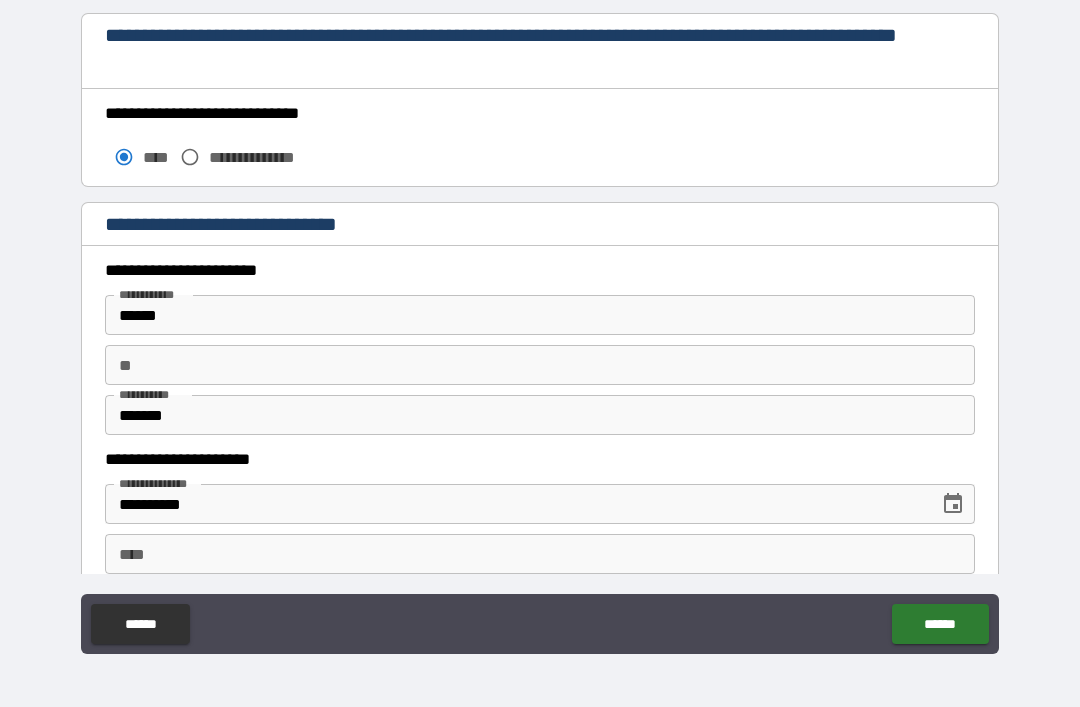 scroll, scrollTop: 1808, scrollLeft: 0, axis: vertical 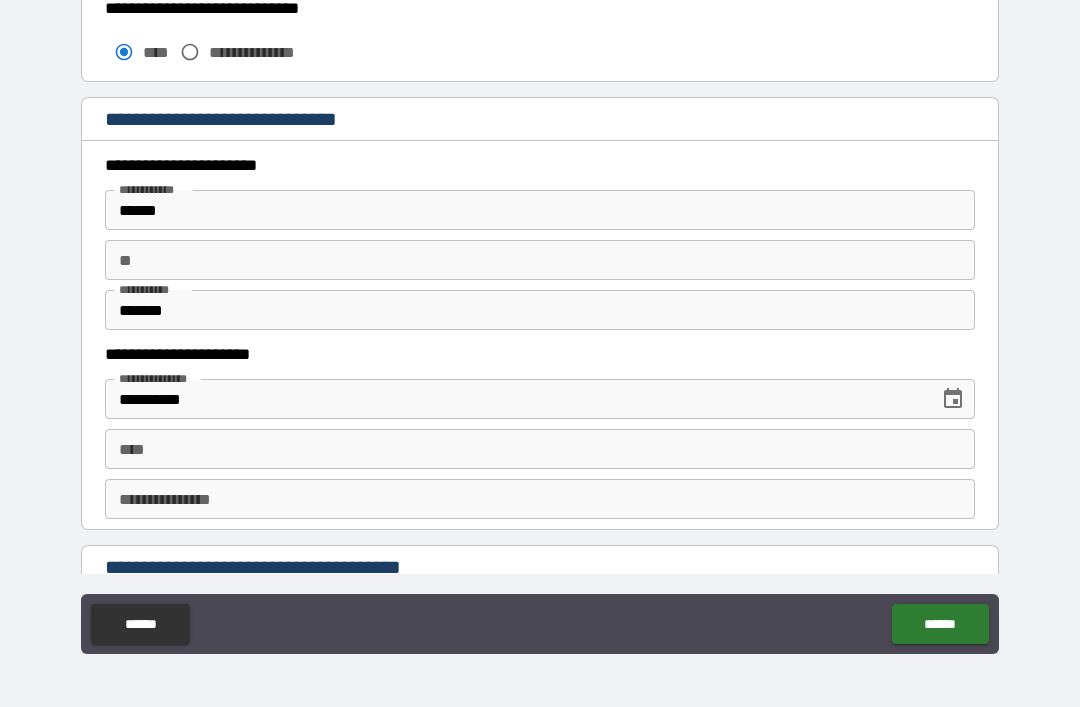 click on "******" at bounding box center [540, 210] 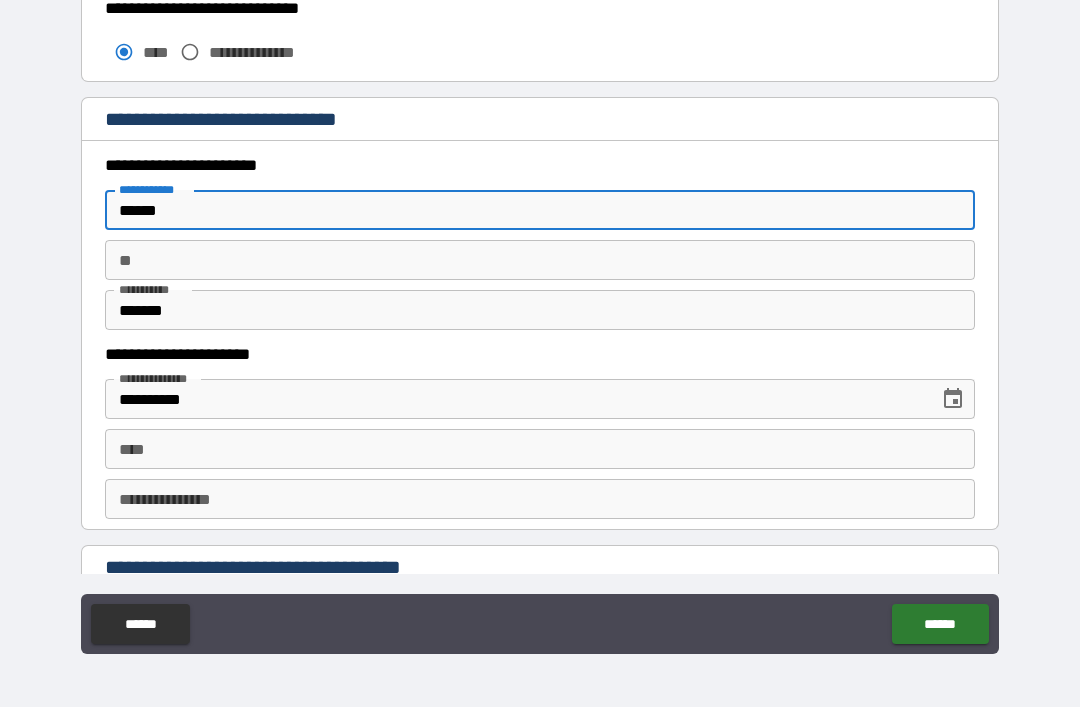 click on "**********" at bounding box center [540, 8] 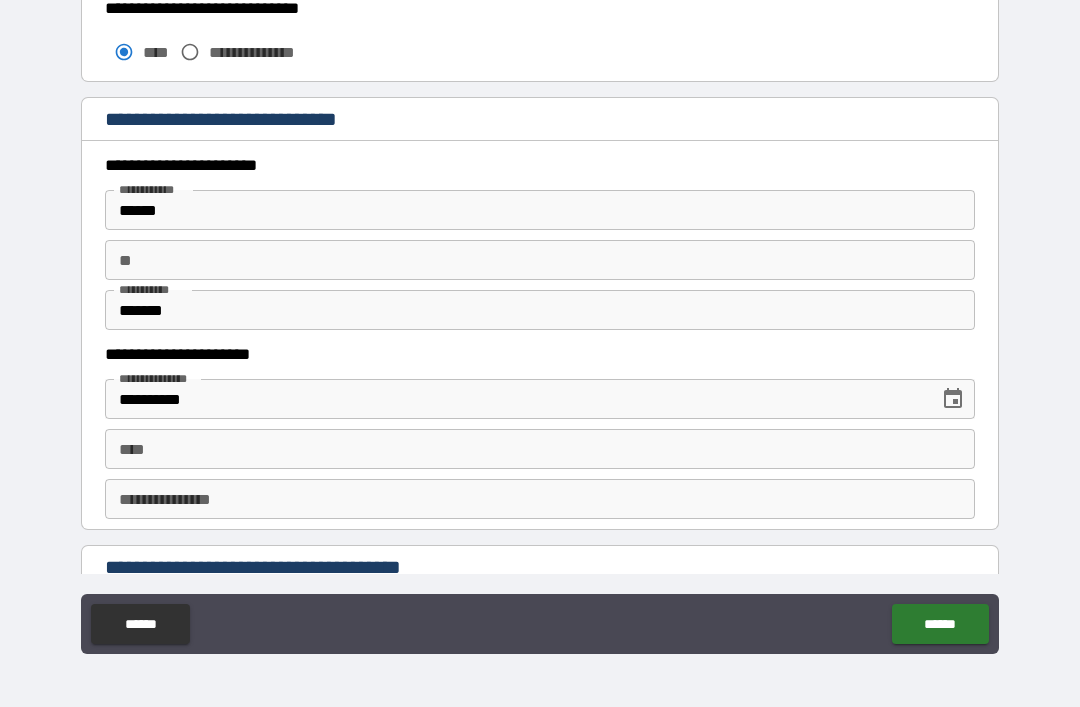 click on "**********" at bounding box center (540, 37) 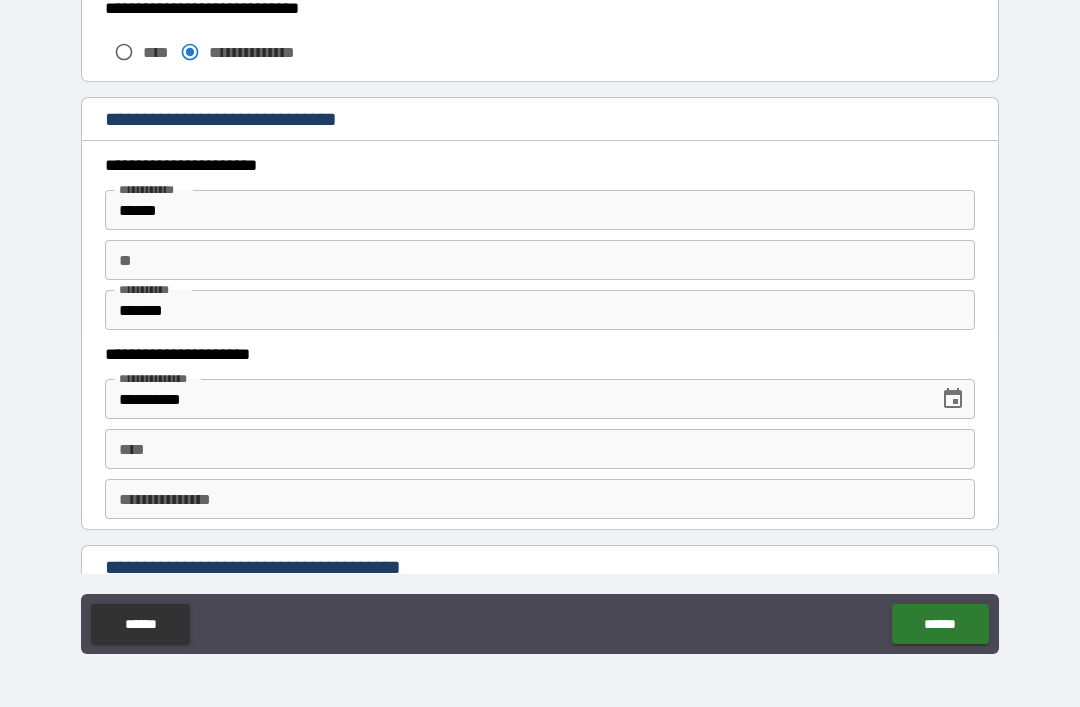 click on "******" at bounding box center (540, 210) 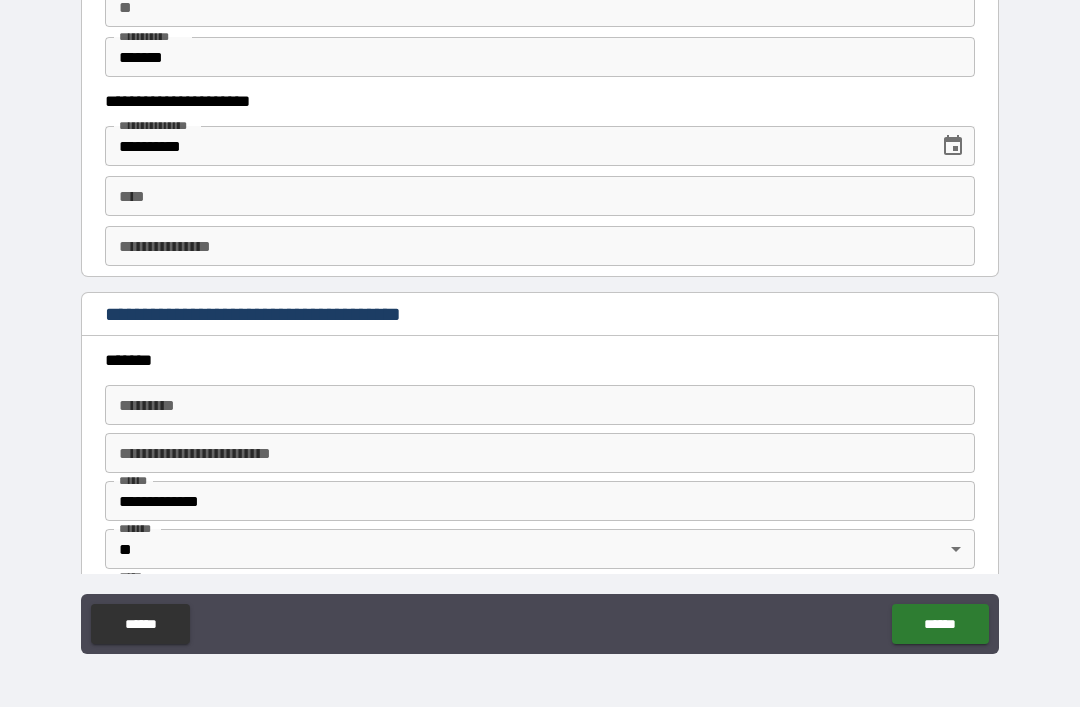 scroll, scrollTop: 2084, scrollLeft: 0, axis: vertical 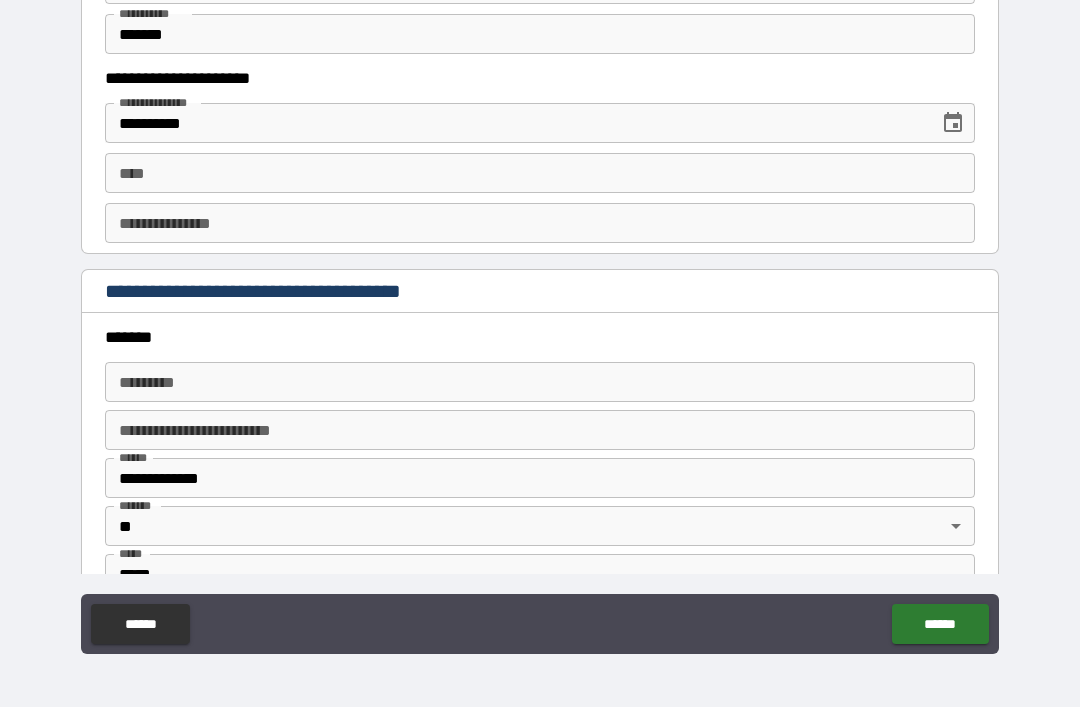click 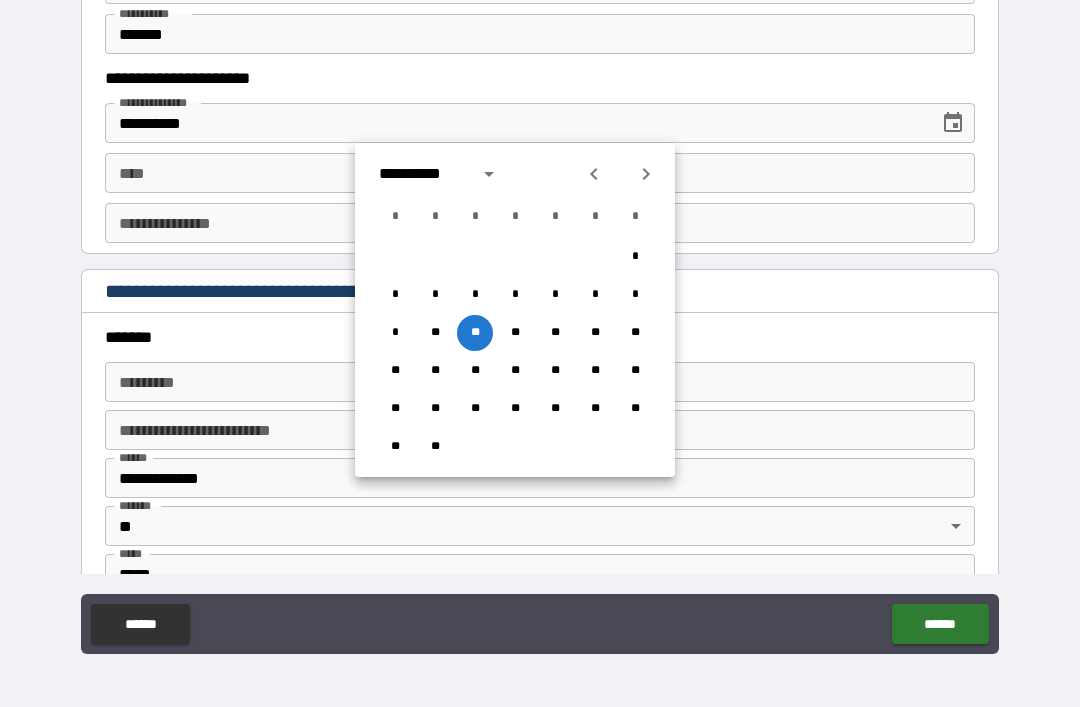 click 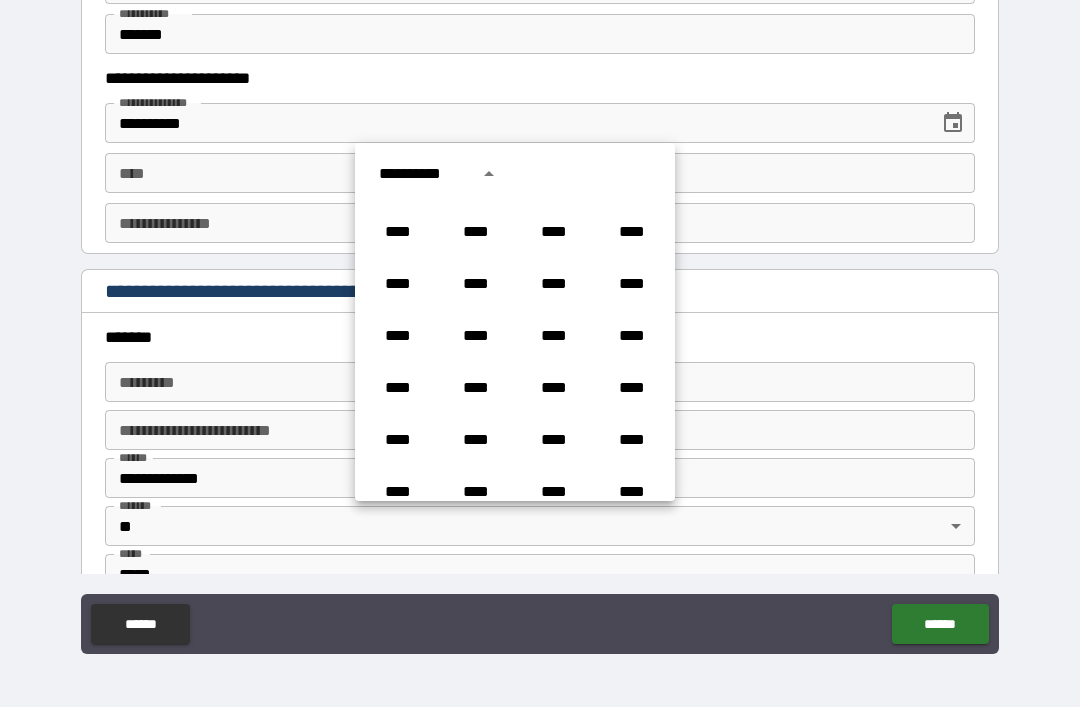 scroll, scrollTop: 978, scrollLeft: 0, axis: vertical 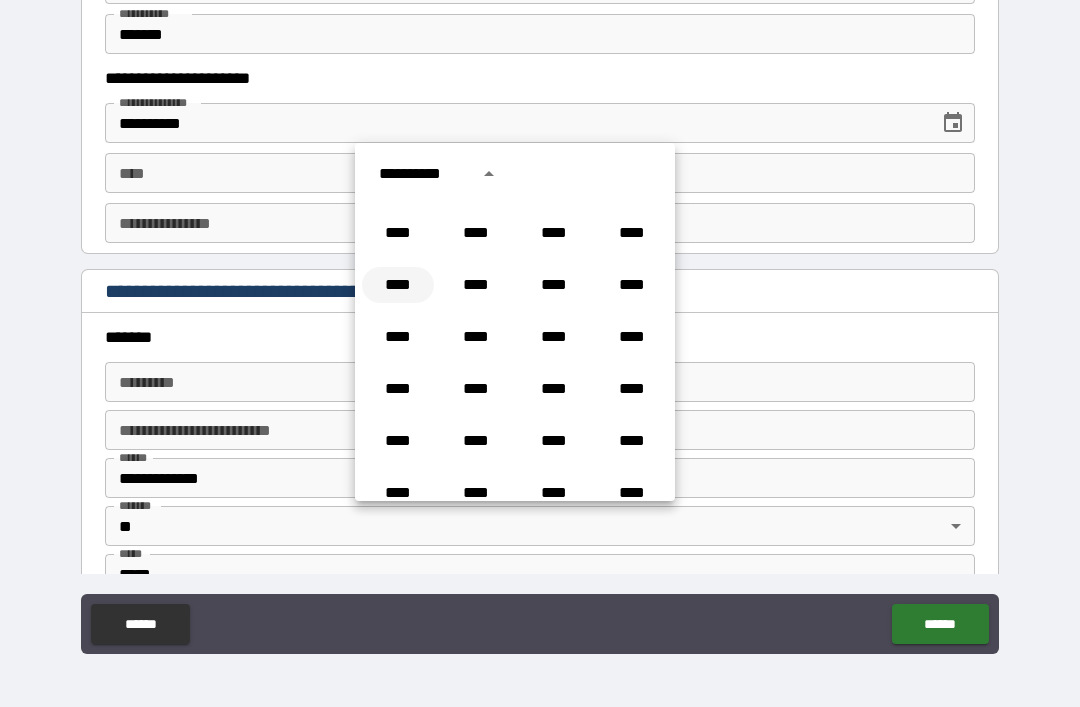 click on "****" at bounding box center [398, 285] 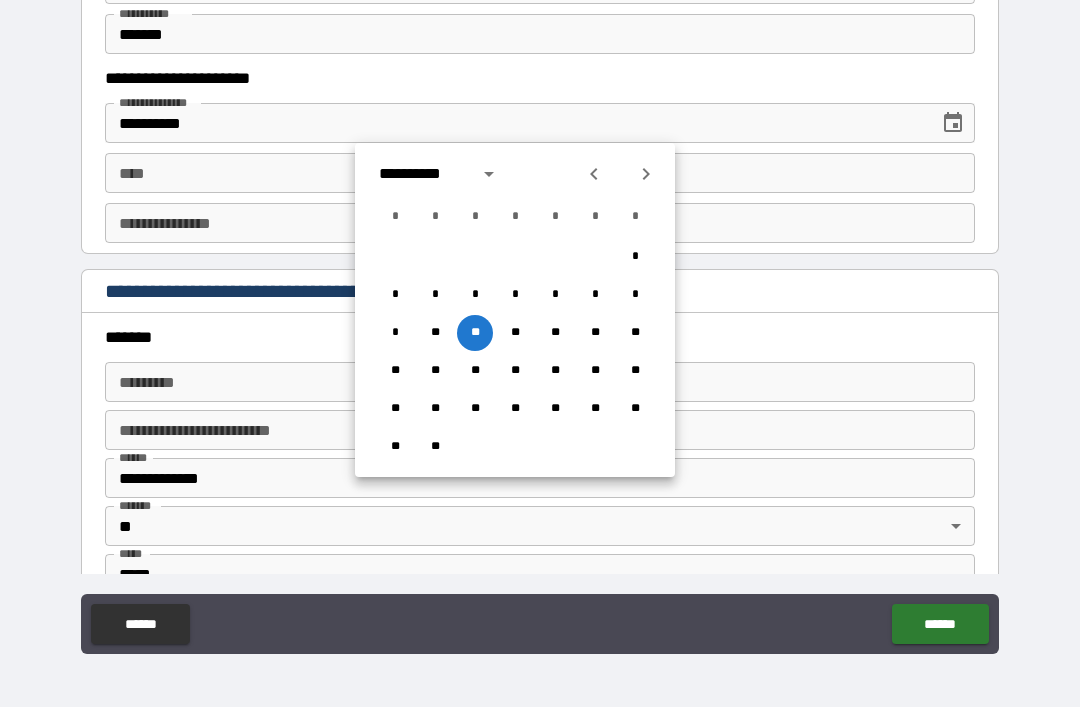 click on "**********" at bounding box center [422, 174] 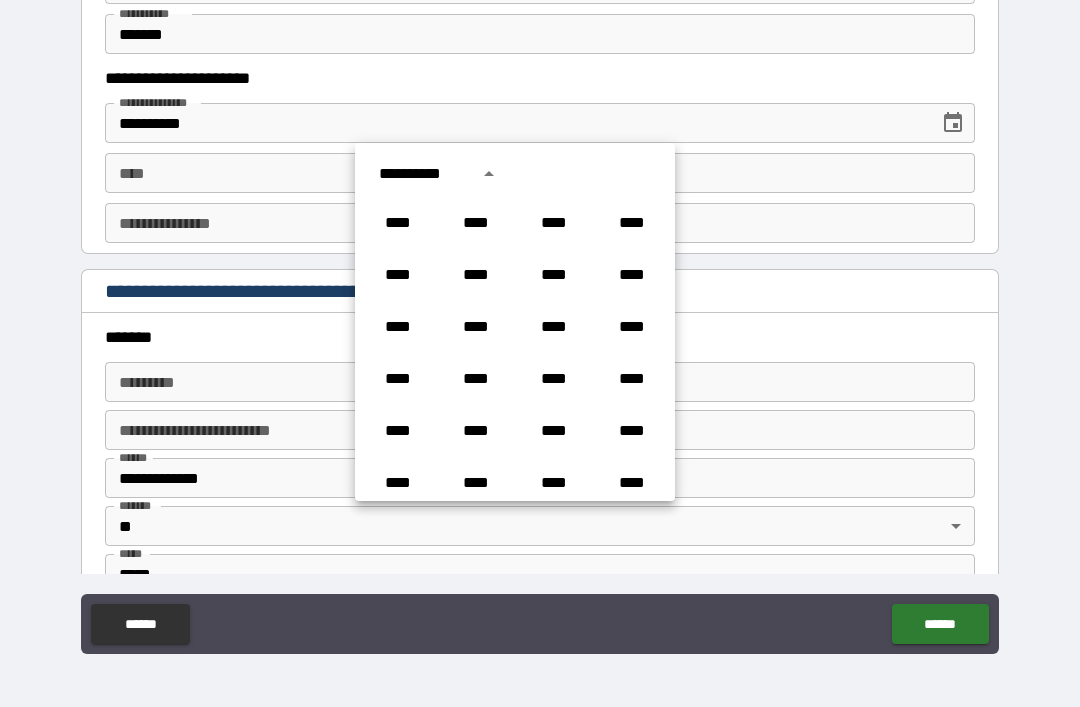 scroll, scrollTop: 914, scrollLeft: 0, axis: vertical 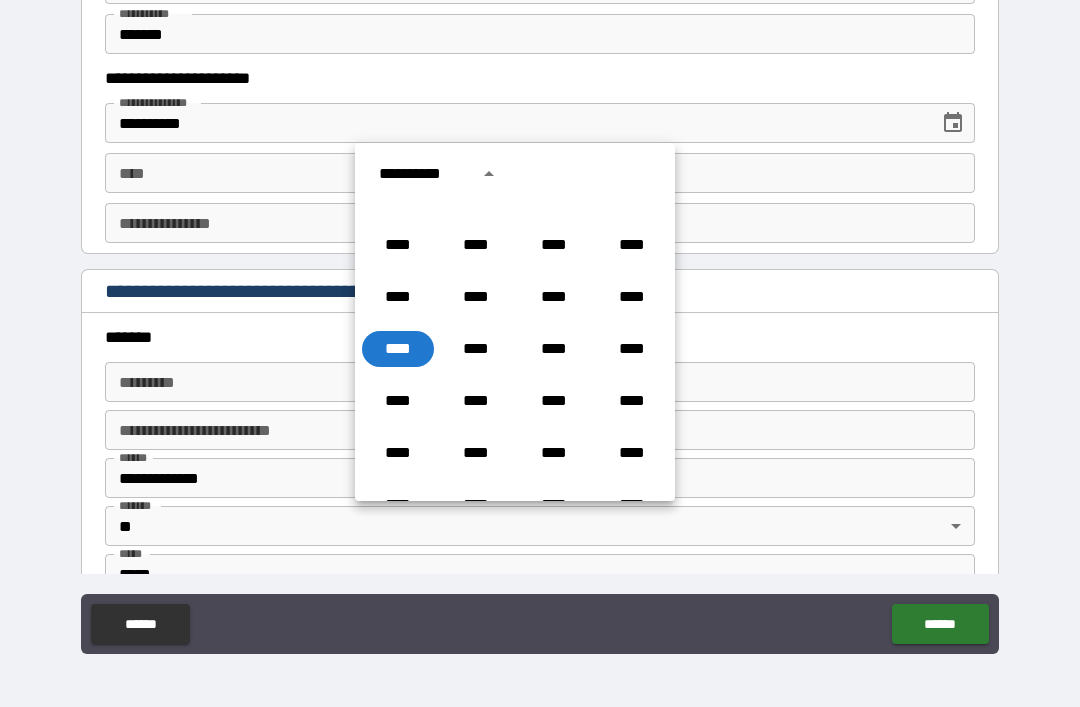 click at bounding box center [489, 174] 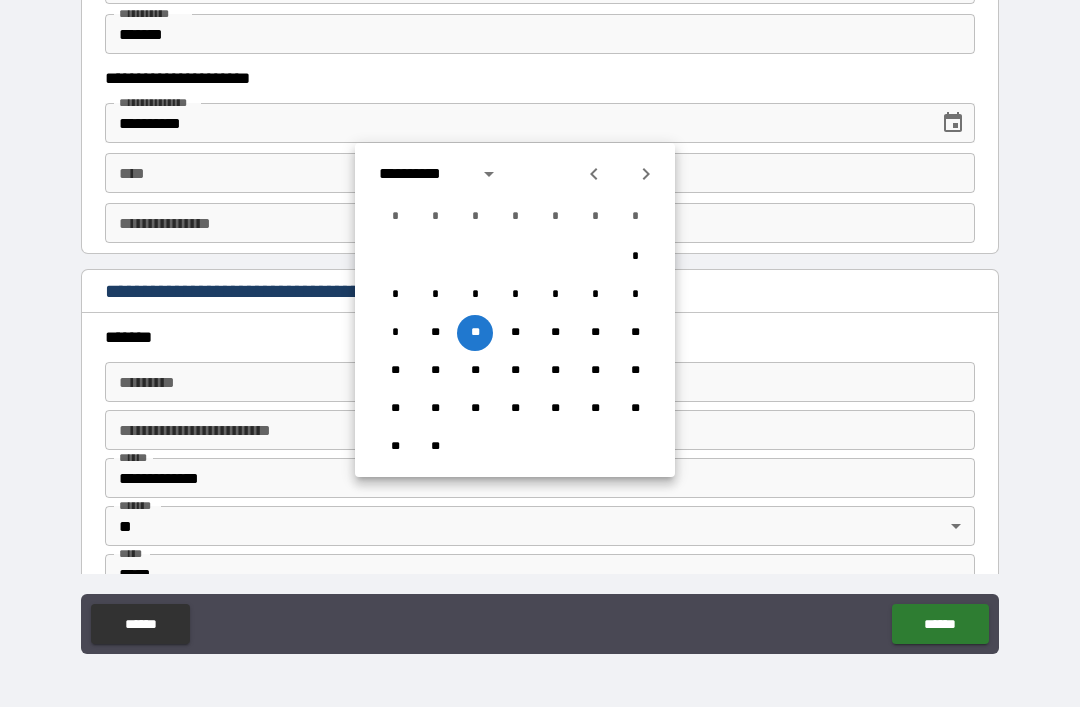 click 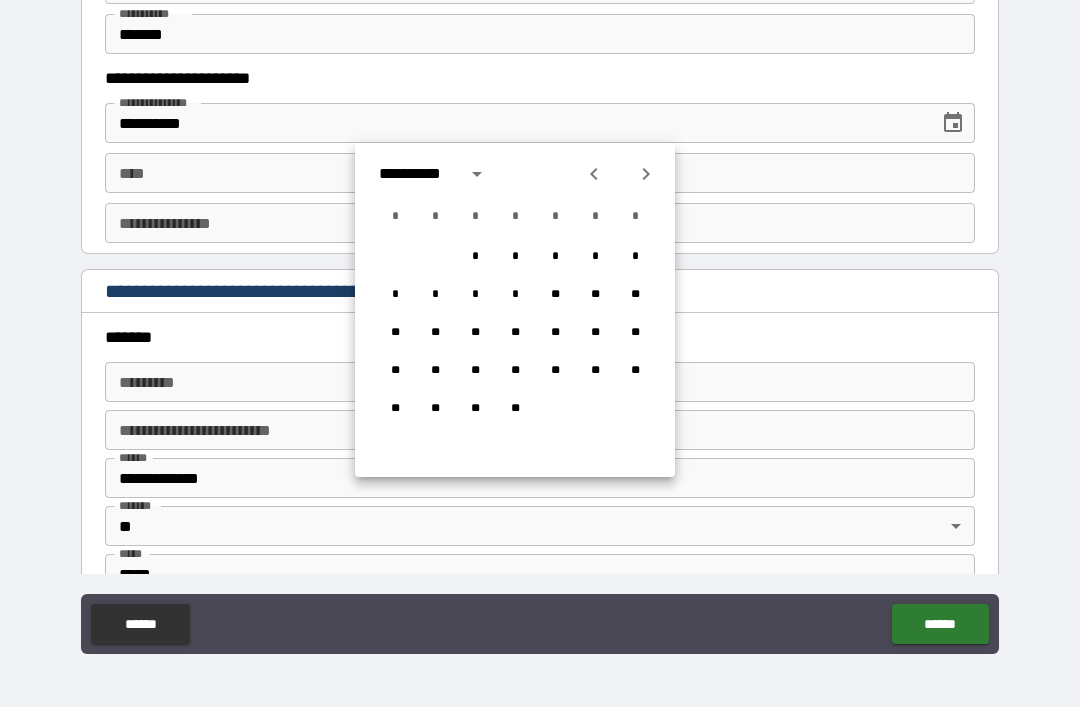 click 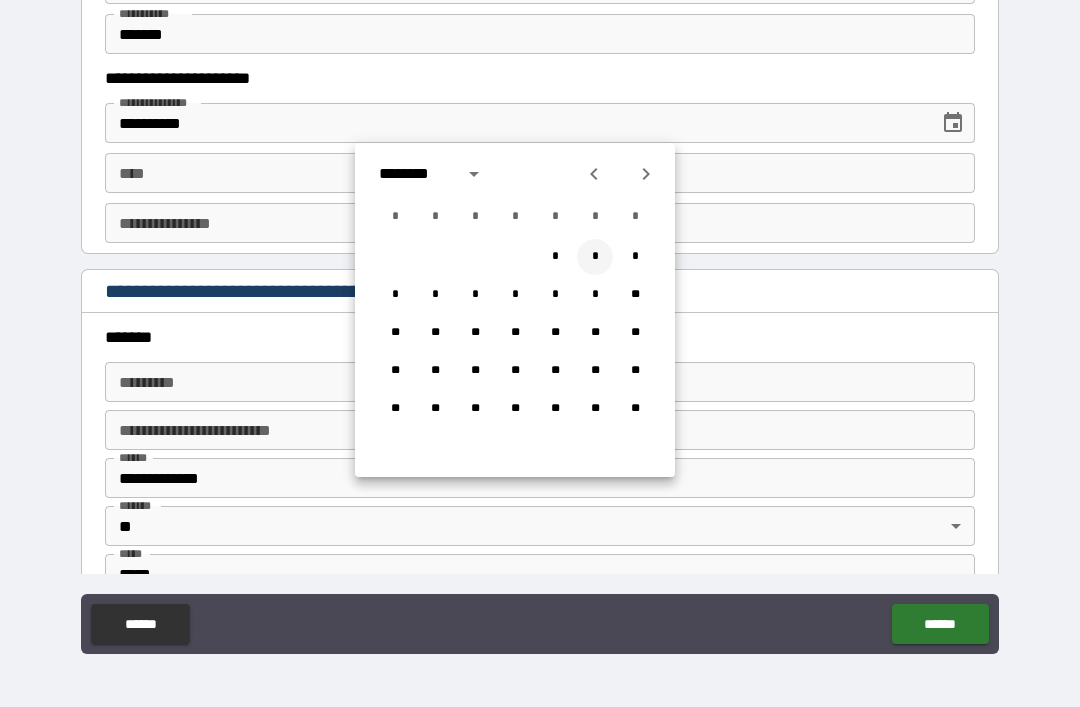 click on "*" at bounding box center [595, 257] 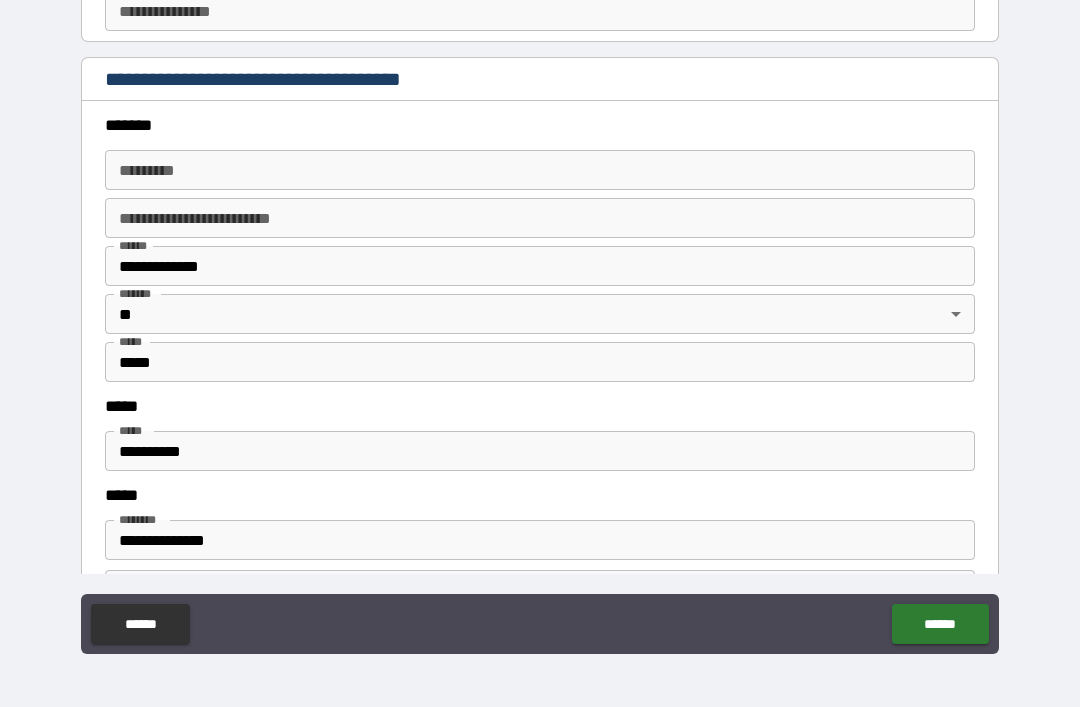 scroll, scrollTop: 2339, scrollLeft: 0, axis: vertical 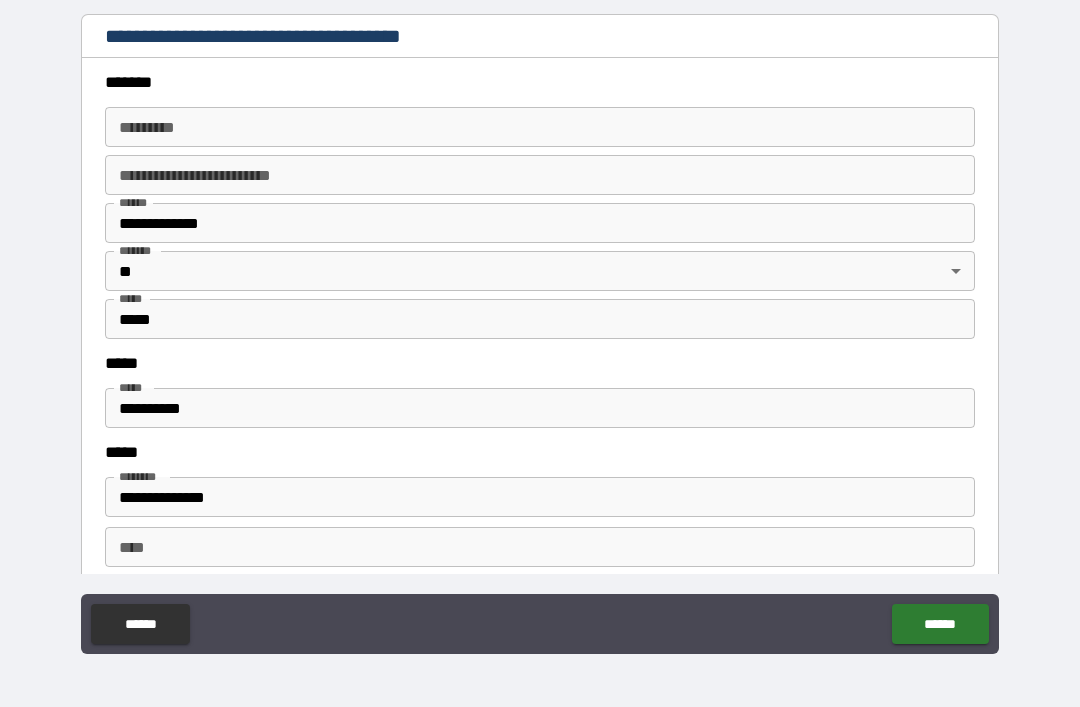 click on "*******   *" at bounding box center [540, 127] 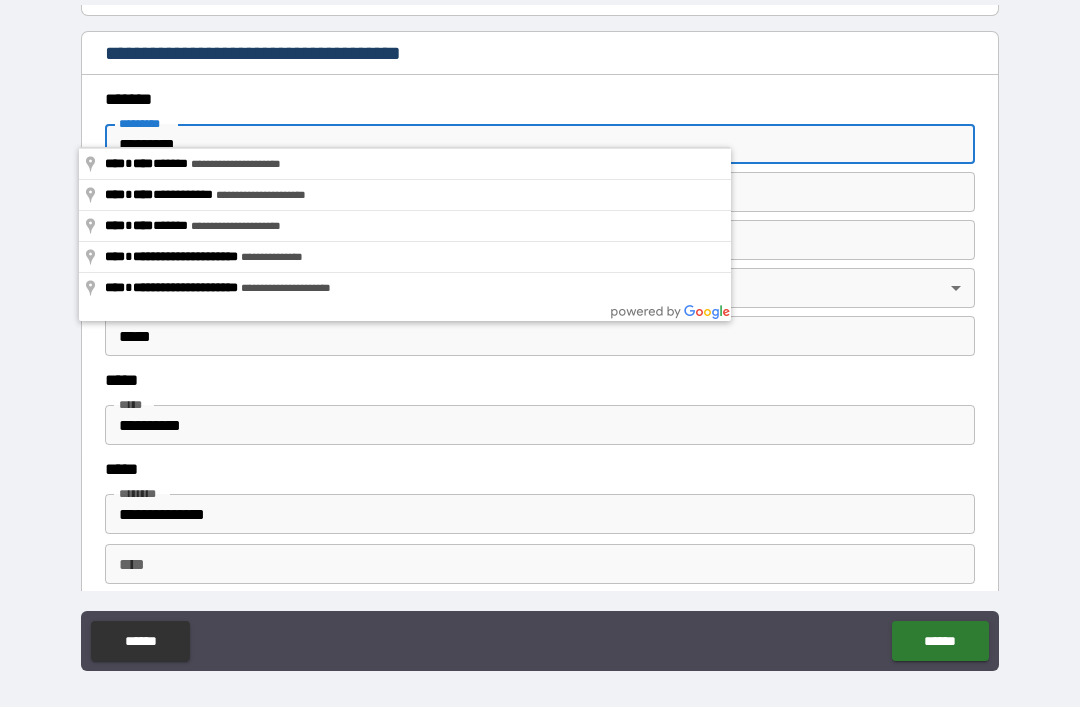 scroll, scrollTop: 0, scrollLeft: 0, axis: both 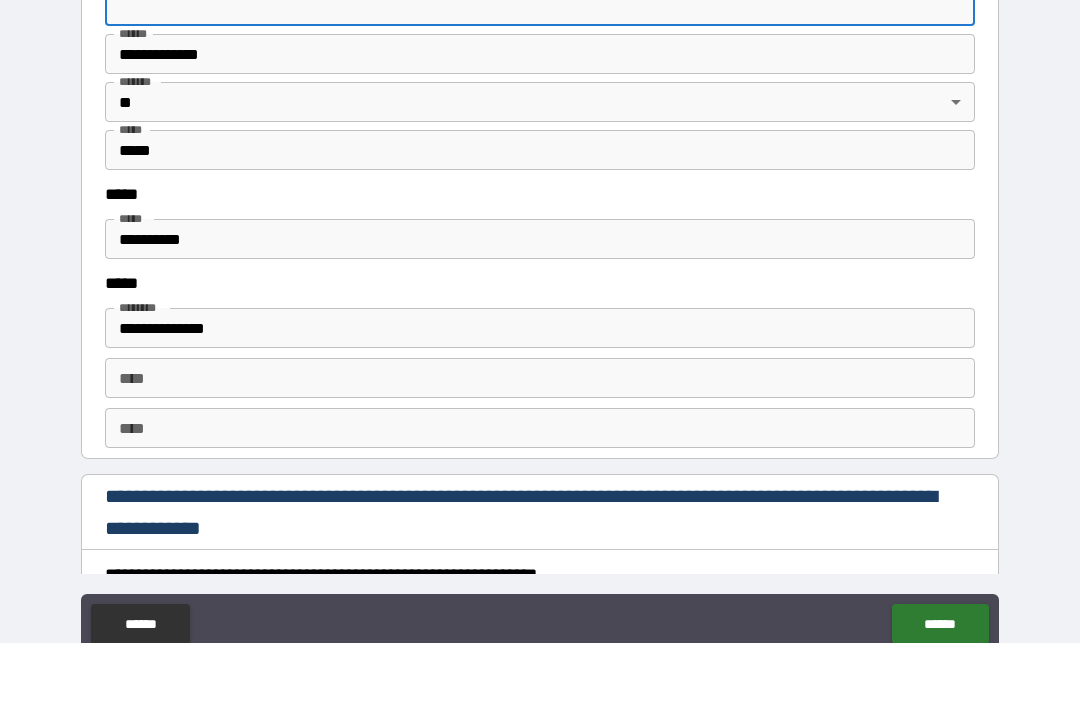 click on "**********" at bounding box center [540, 303] 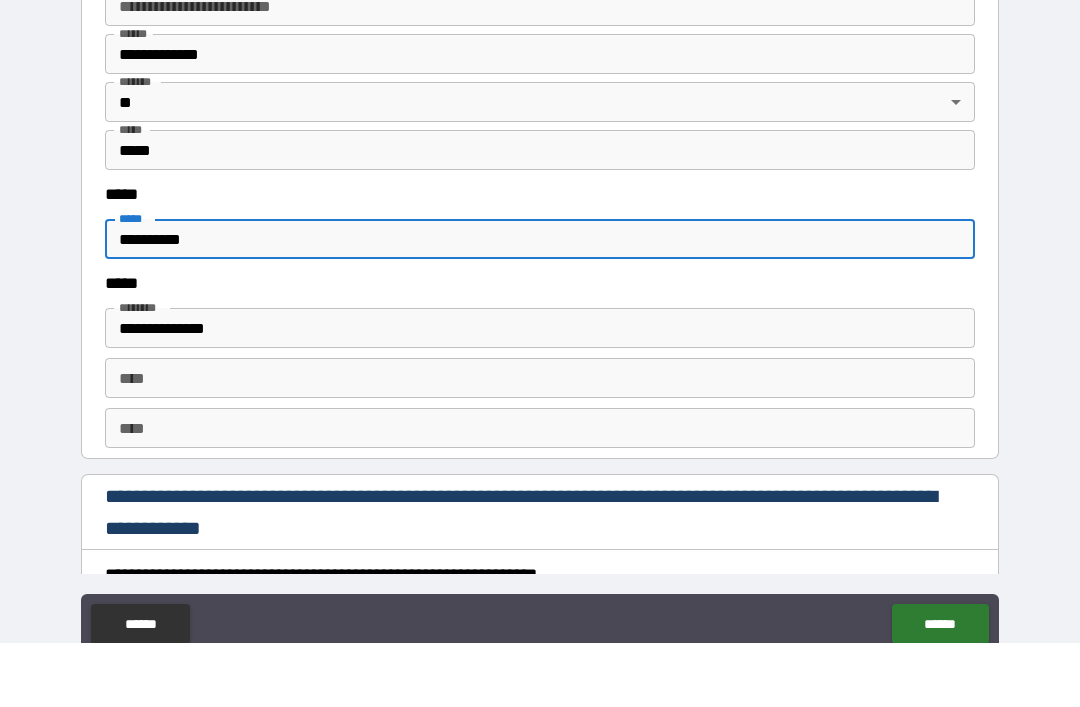 click on "**********" at bounding box center (540, 303) 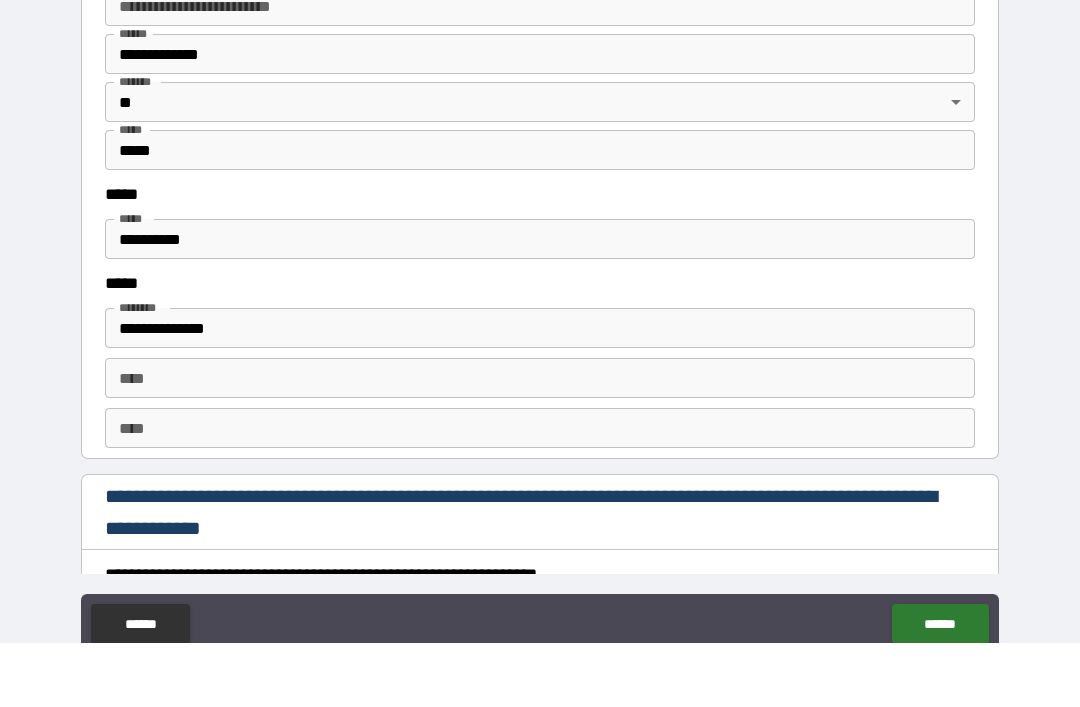 scroll, scrollTop: 64, scrollLeft: 0, axis: vertical 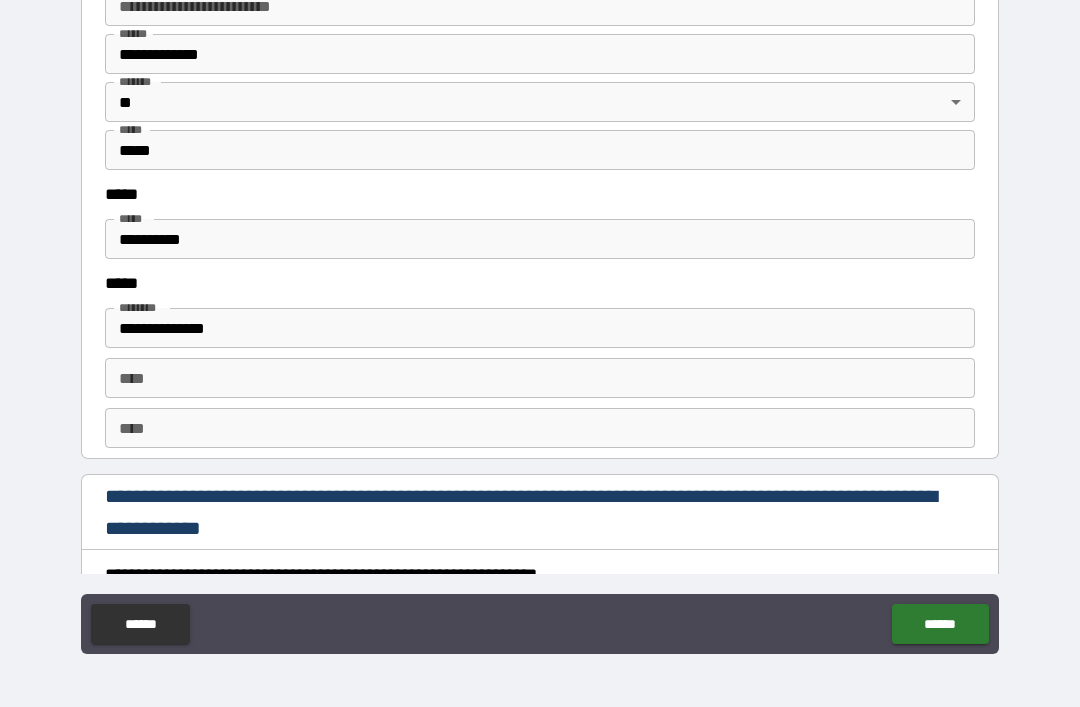 click on "**********" at bounding box center [540, 239] 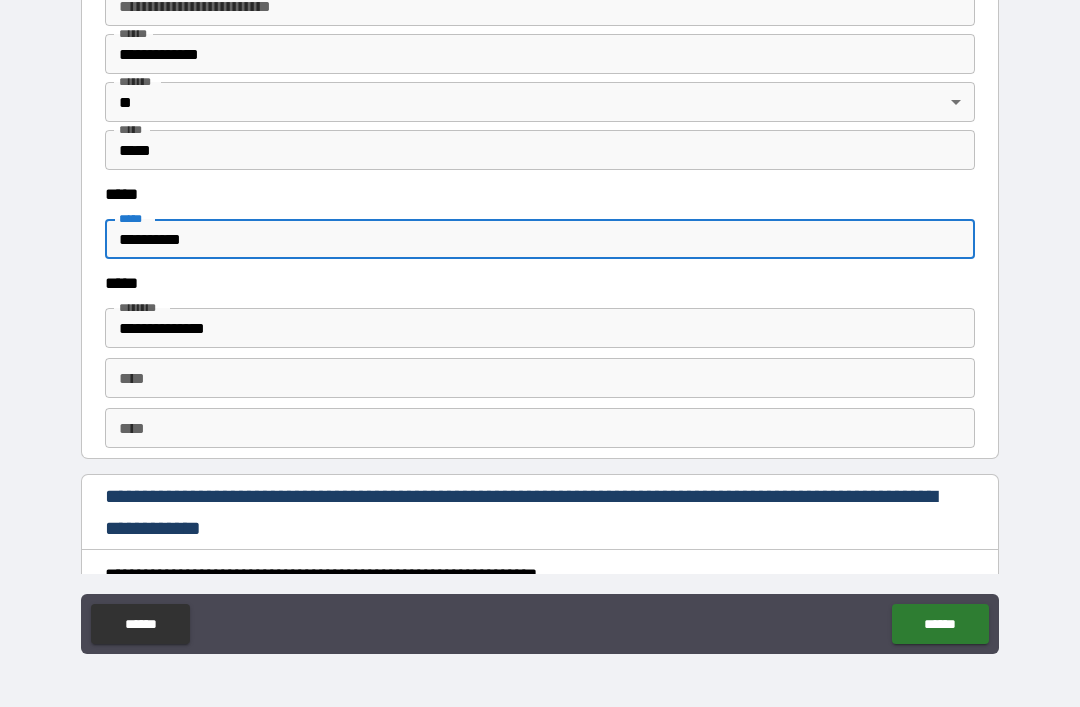 click on "**********" at bounding box center (540, 239) 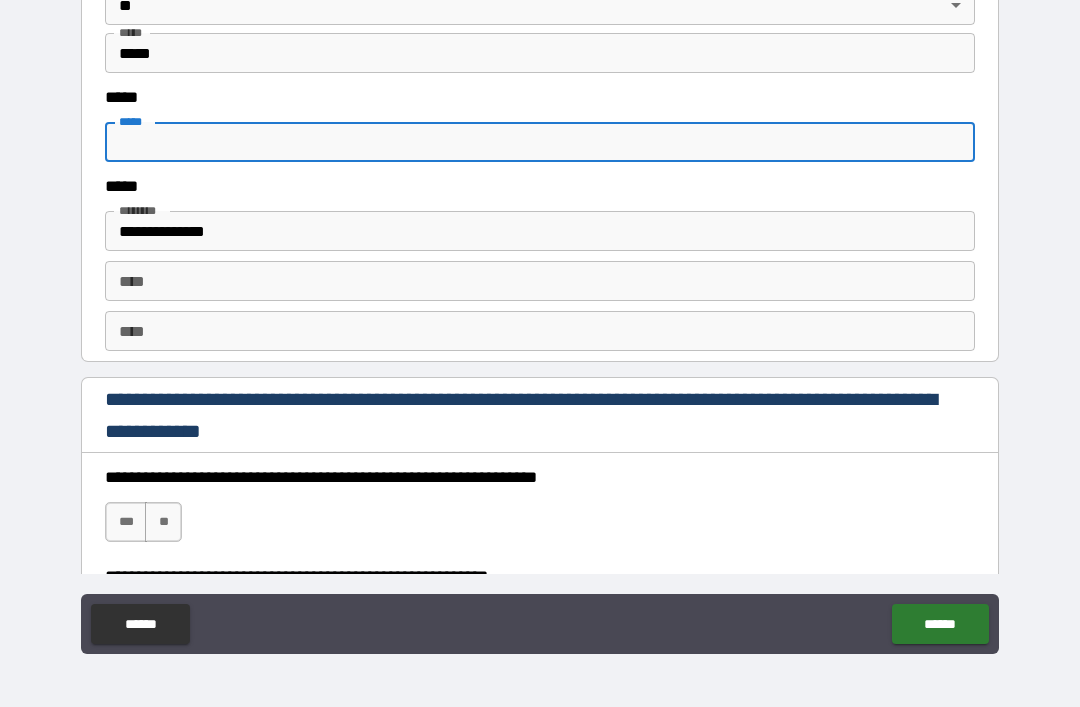 scroll, scrollTop: 2608, scrollLeft: 0, axis: vertical 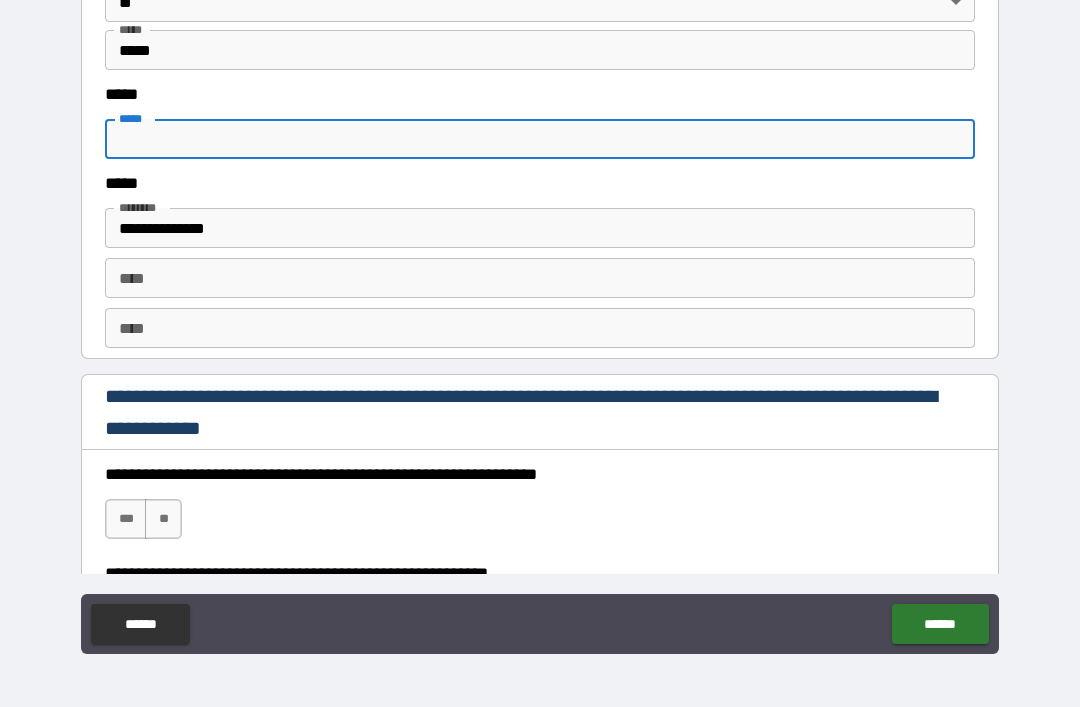 click on "**********" at bounding box center (540, 228) 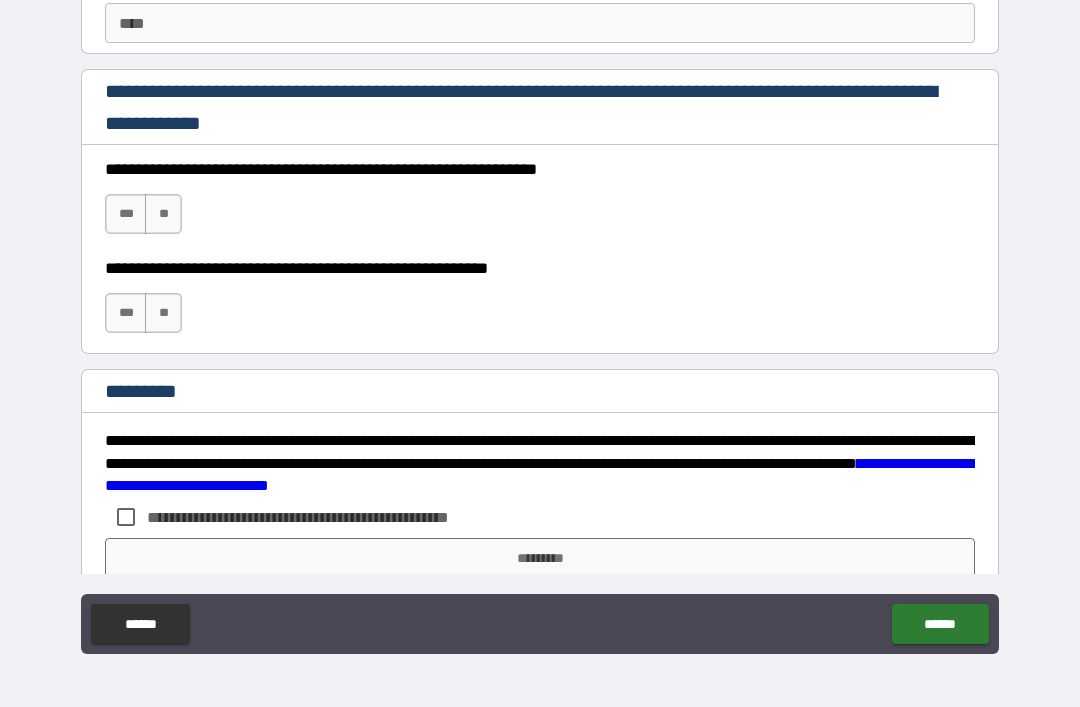 scroll, scrollTop: 2918, scrollLeft: 0, axis: vertical 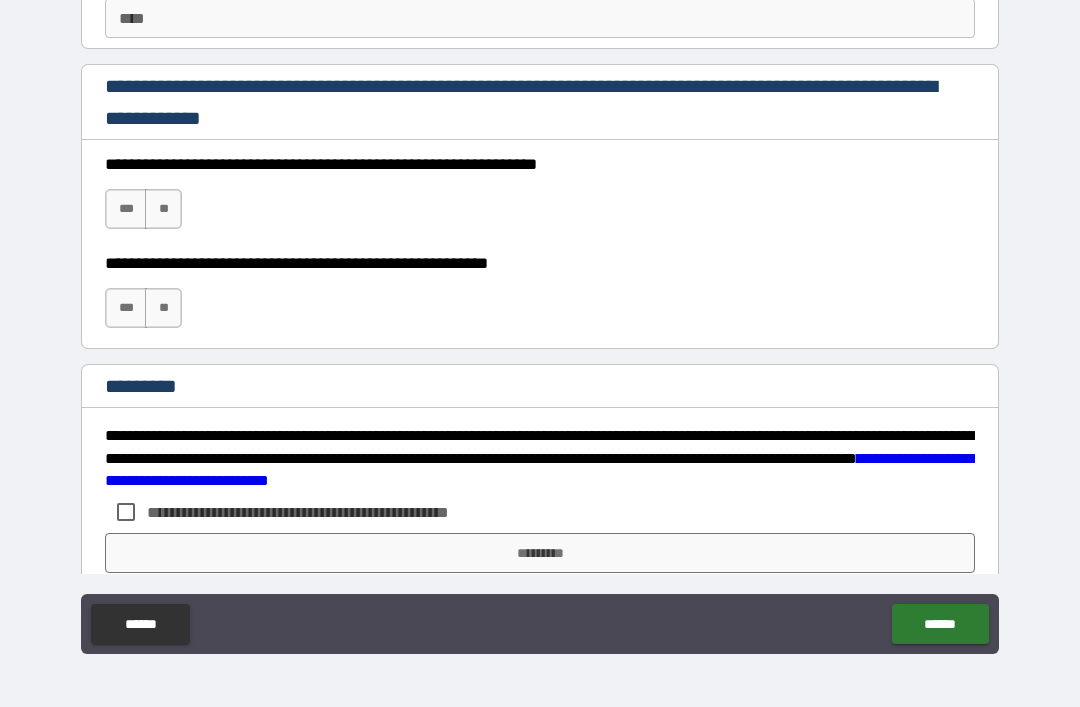 click on "**" at bounding box center [163, 209] 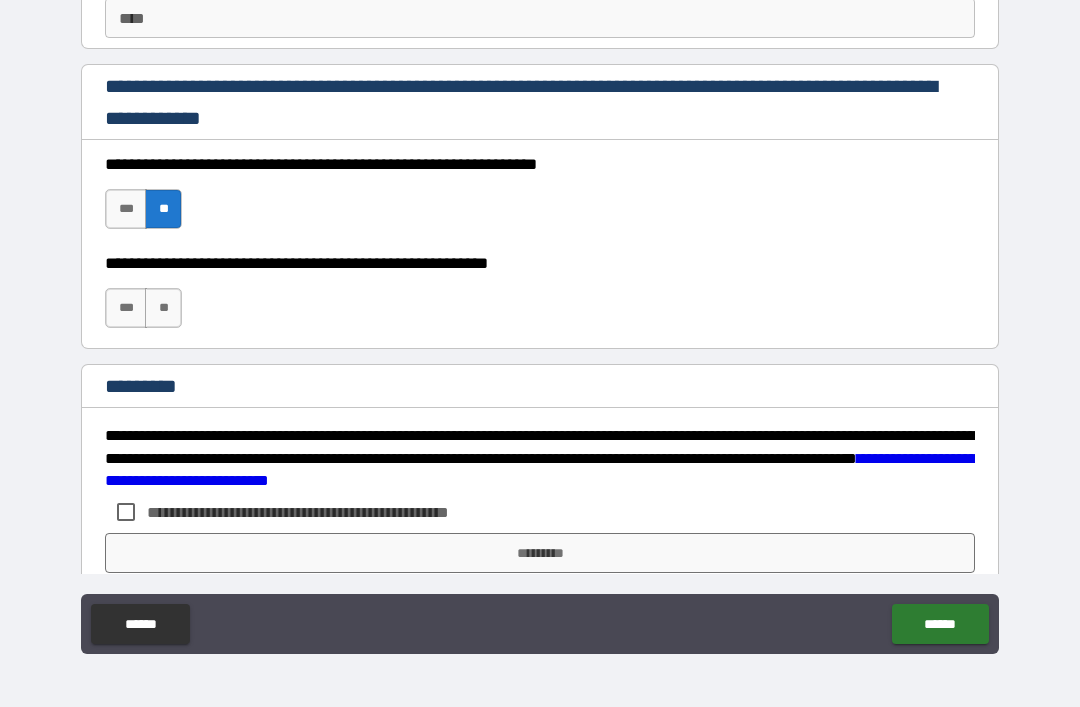 click on "**" at bounding box center (163, 308) 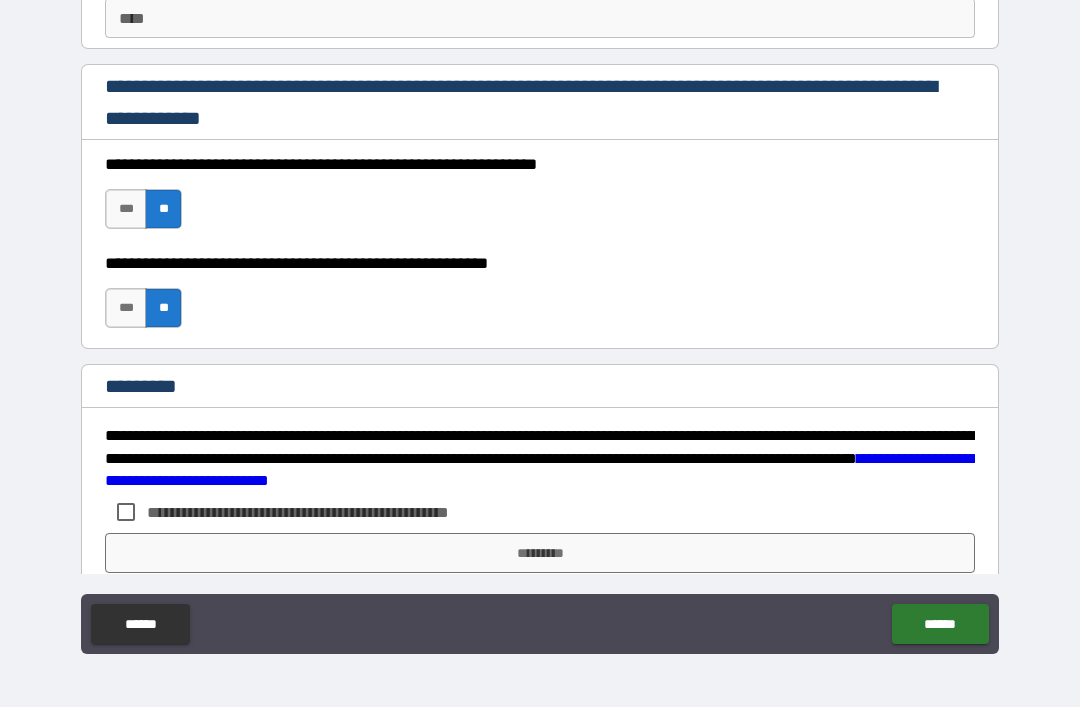 click on "***" at bounding box center [126, 308] 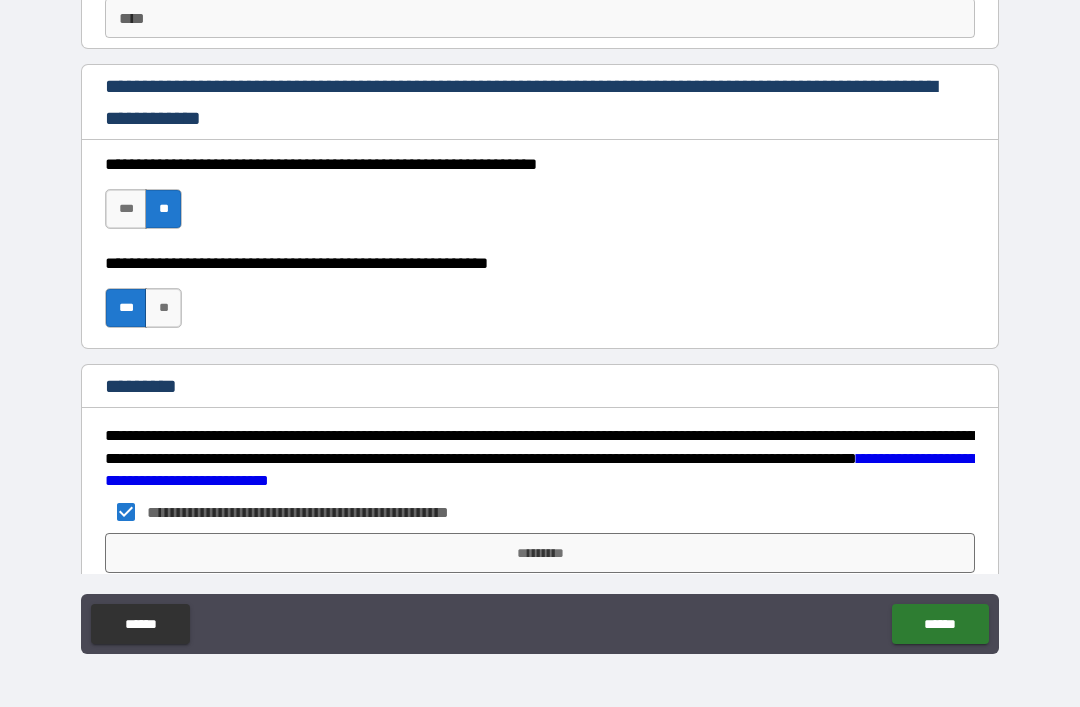click on "*********" at bounding box center [540, 553] 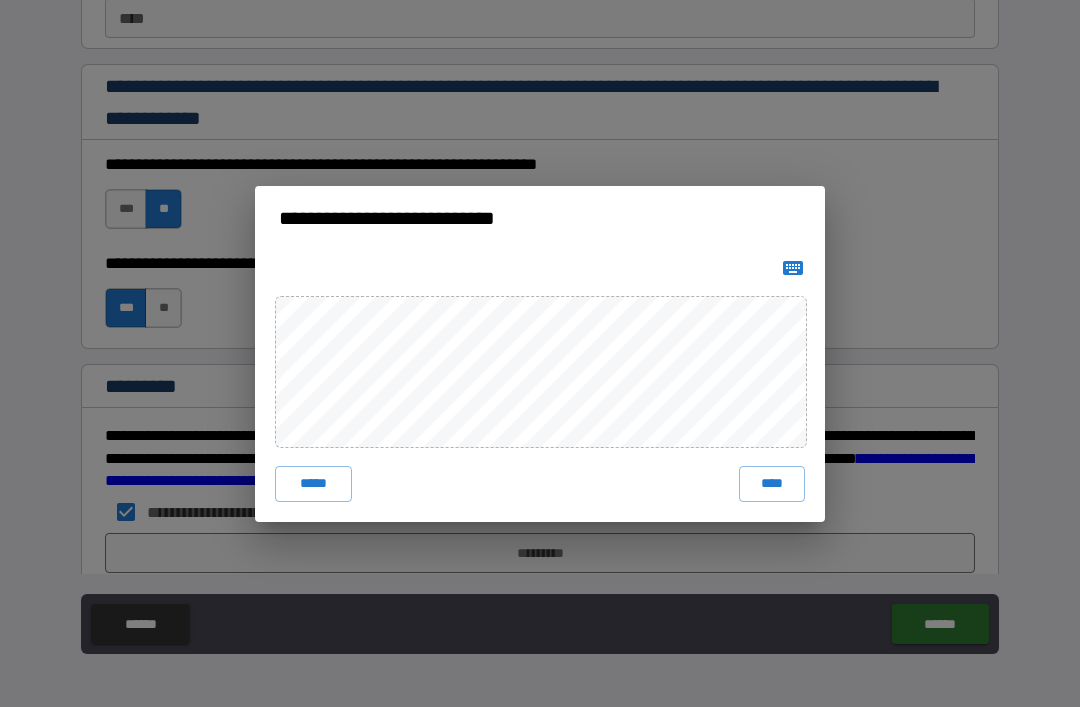 click on "****" at bounding box center [772, 484] 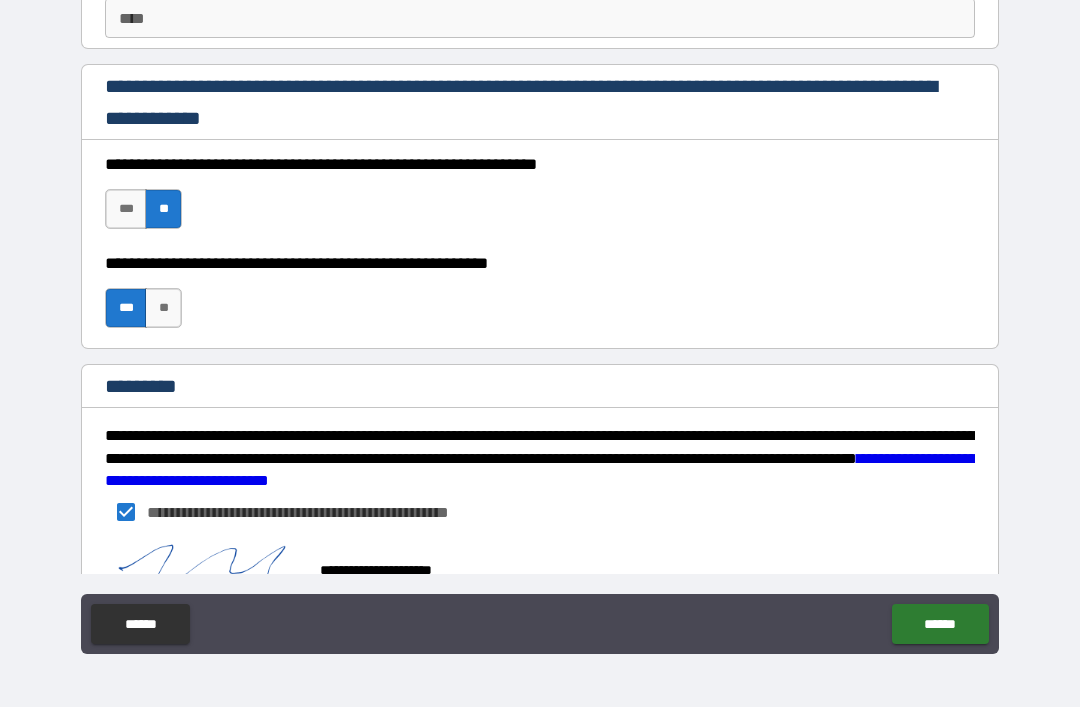 click on "******" at bounding box center [940, 624] 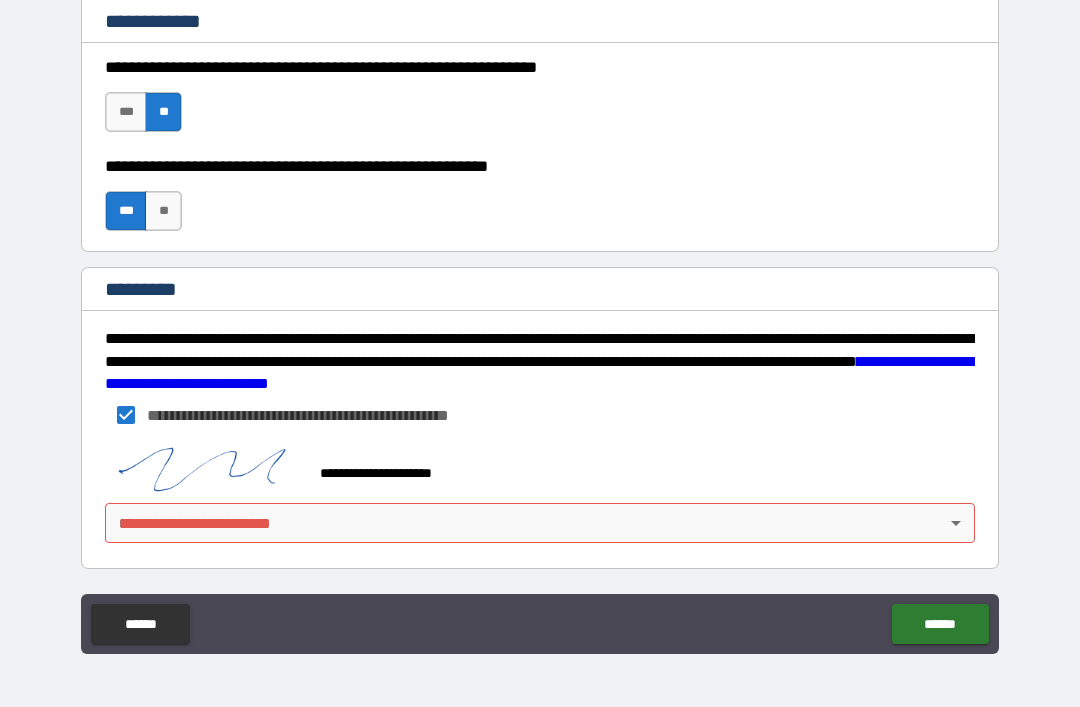 click on "**********" at bounding box center (540, 321) 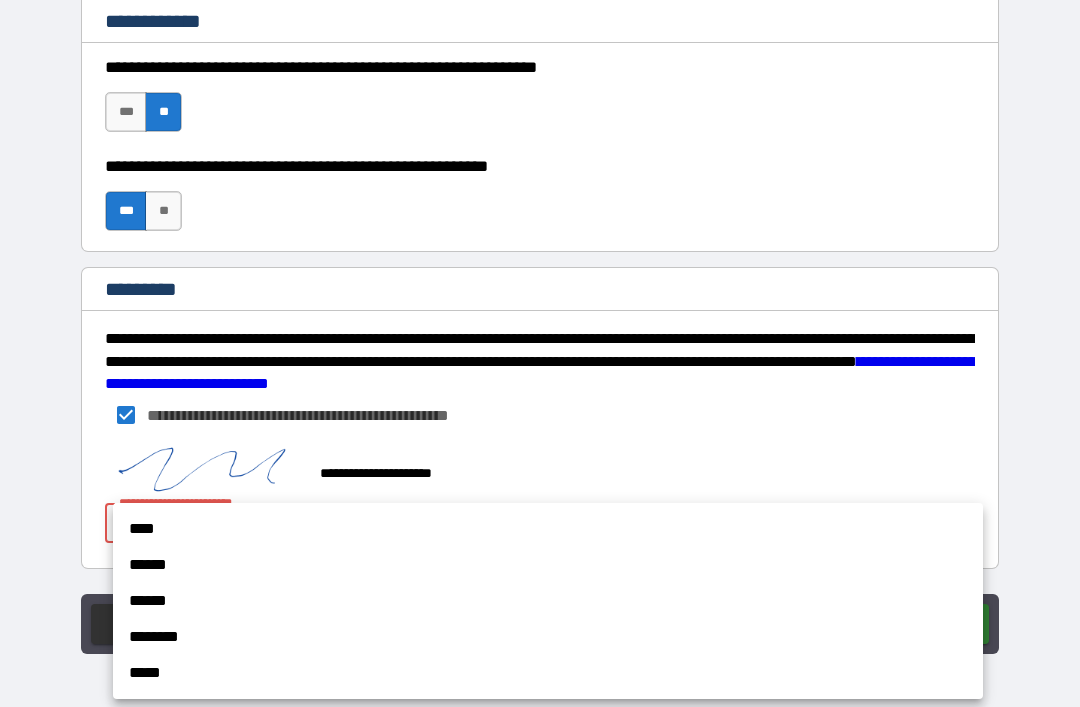click on "****" at bounding box center (548, 529) 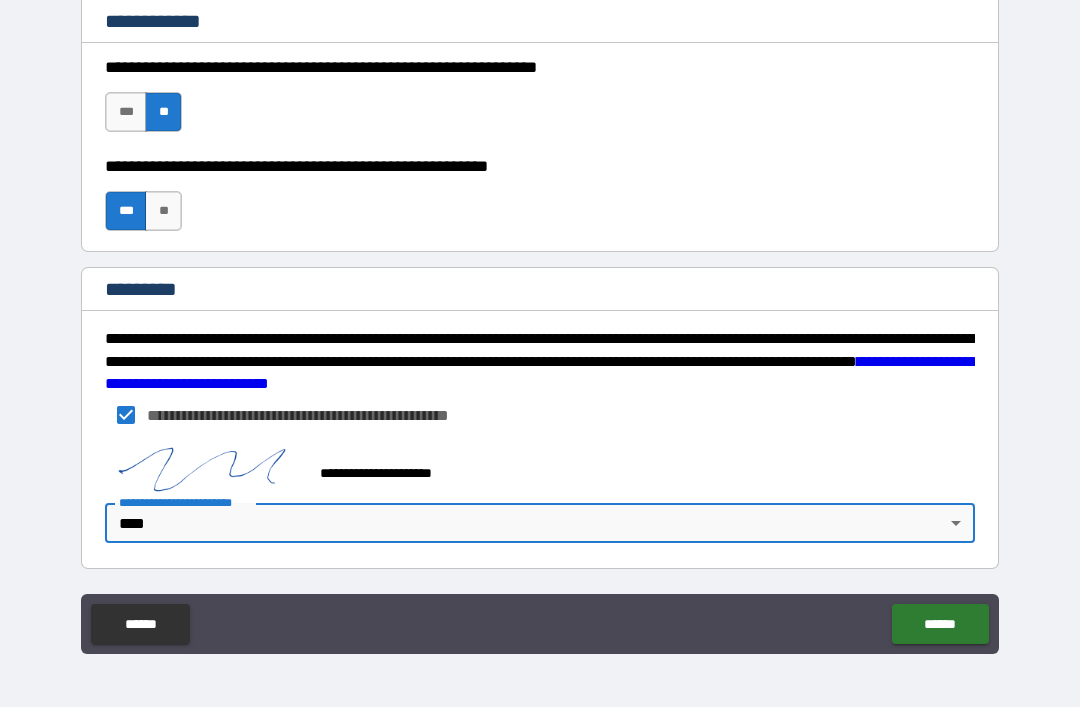 click on "******" at bounding box center (940, 624) 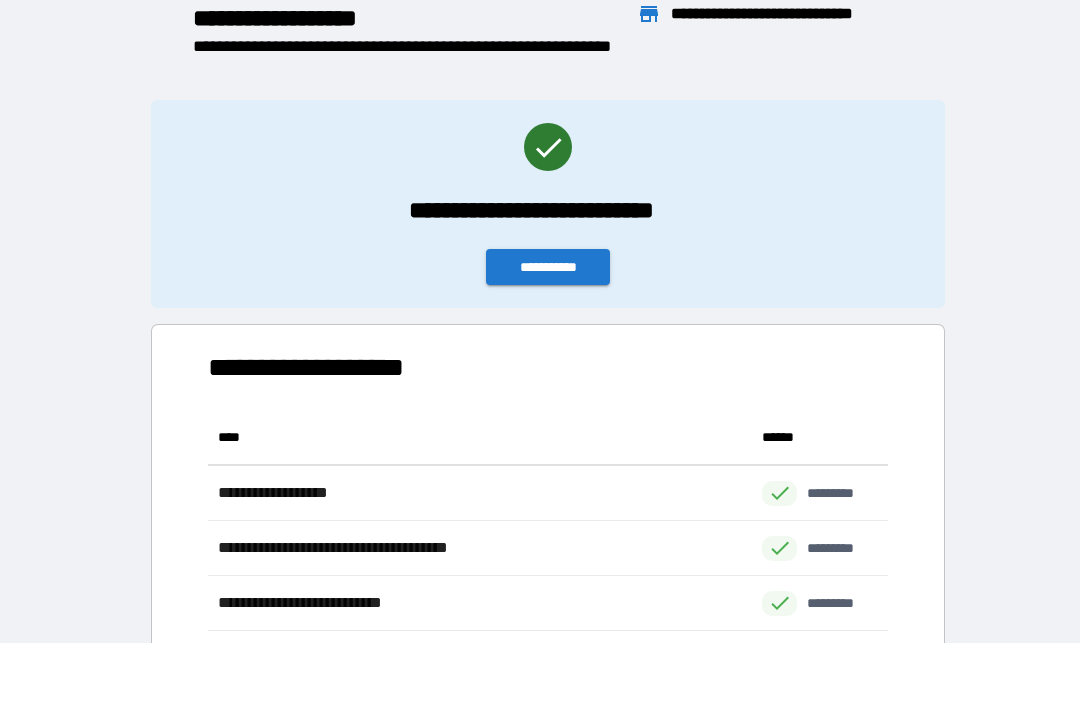 scroll, scrollTop: 441, scrollLeft: 680, axis: both 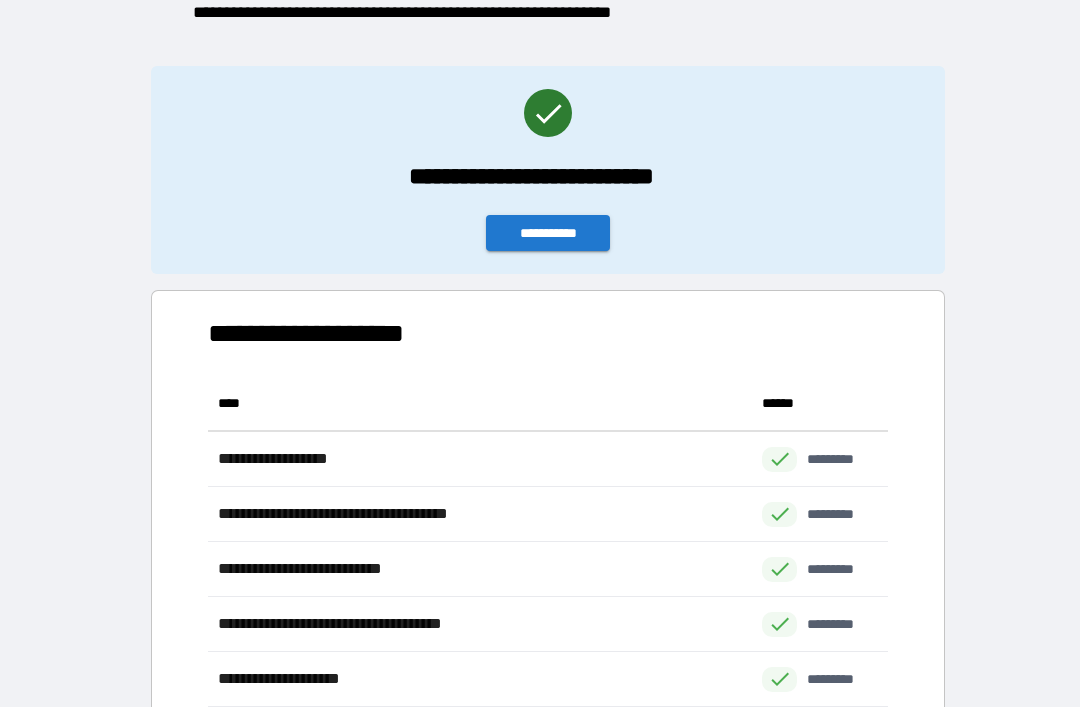 click on "**********" at bounding box center [548, 233] 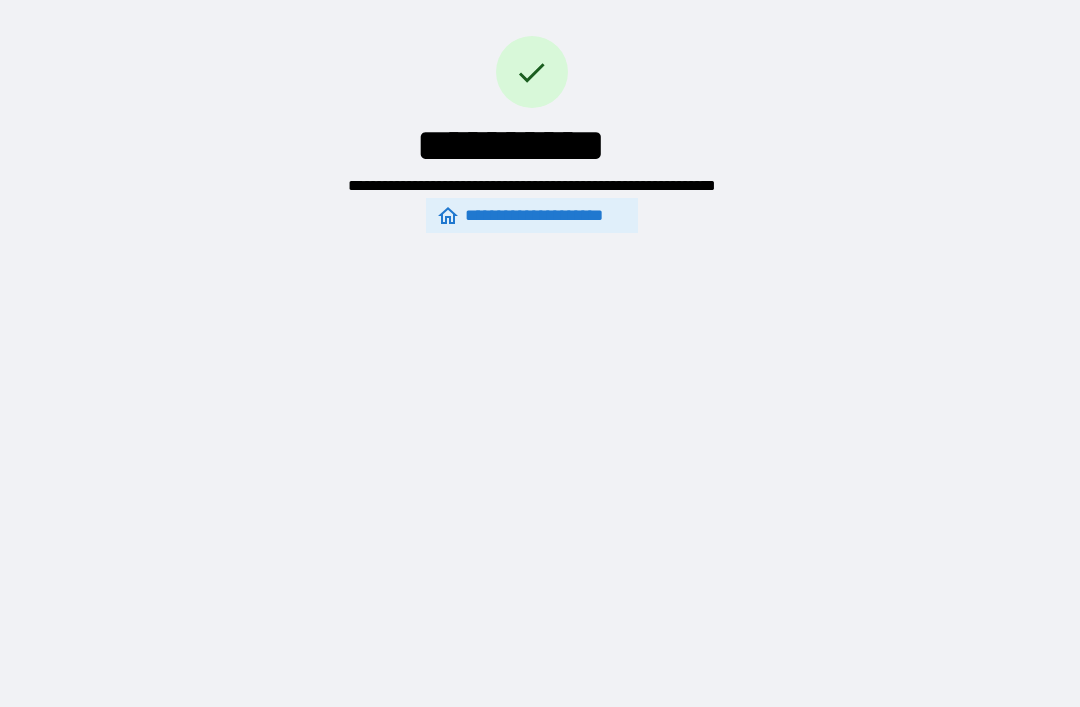 scroll, scrollTop: 0, scrollLeft: 0, axis: both 